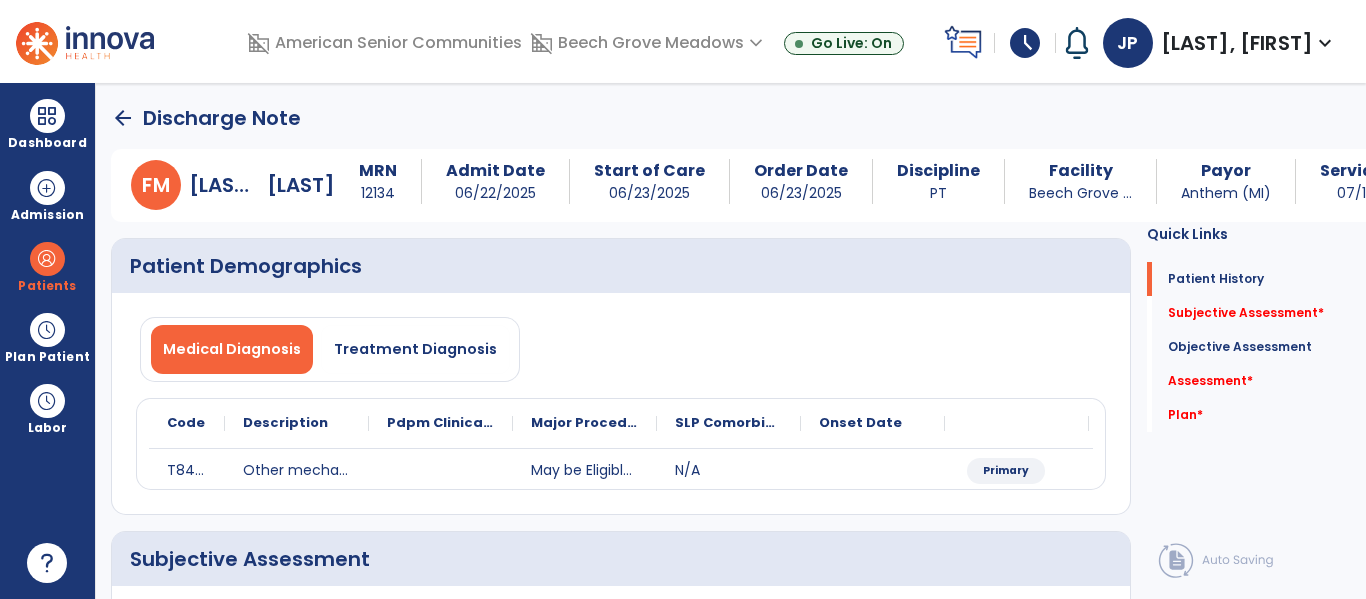 scroll, scrollTop: 0, scrollLeft: 0, axis: both 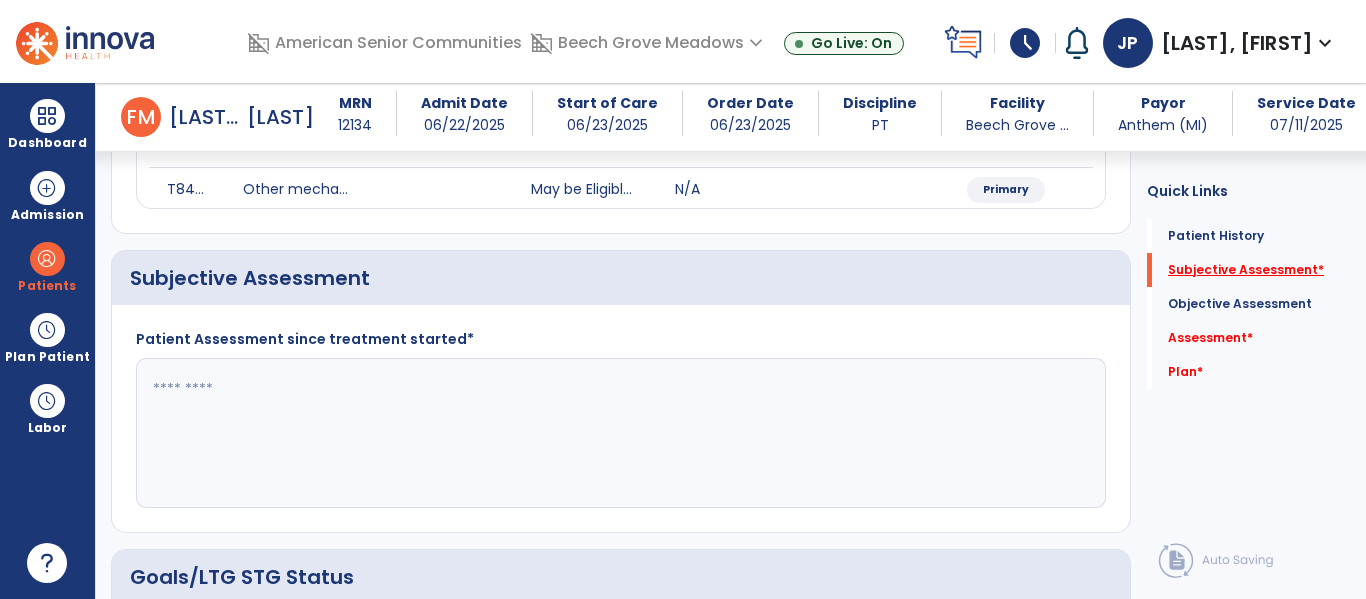 click on "Subjective Assessment   *" 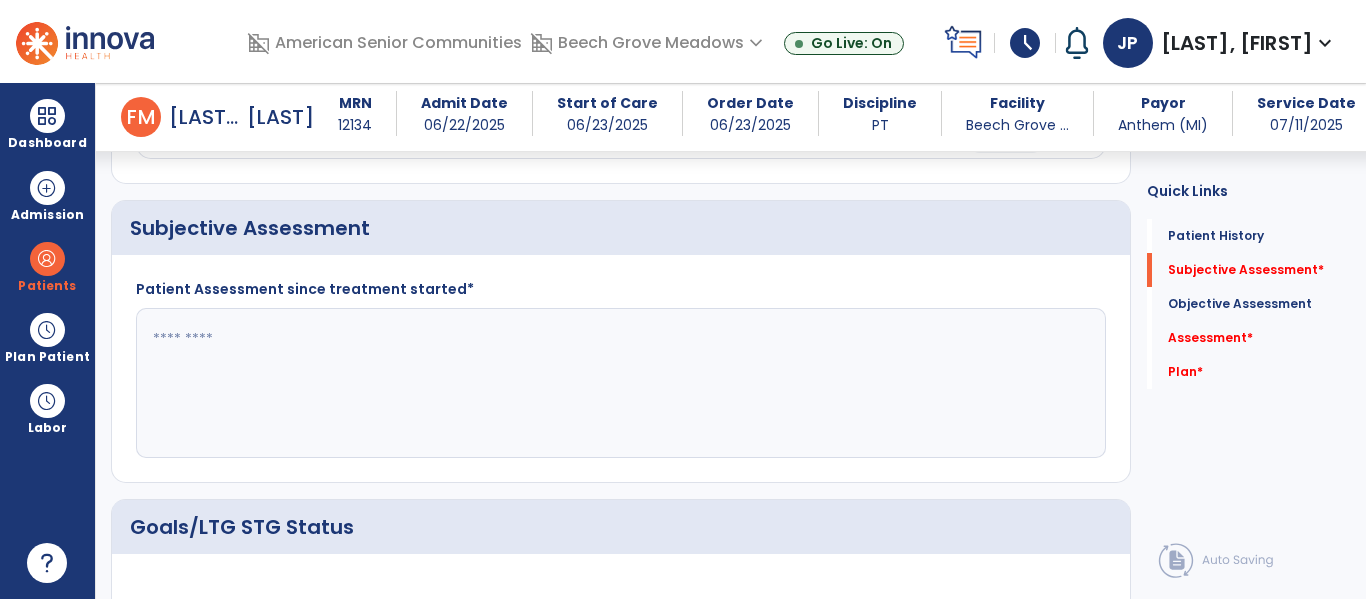 click 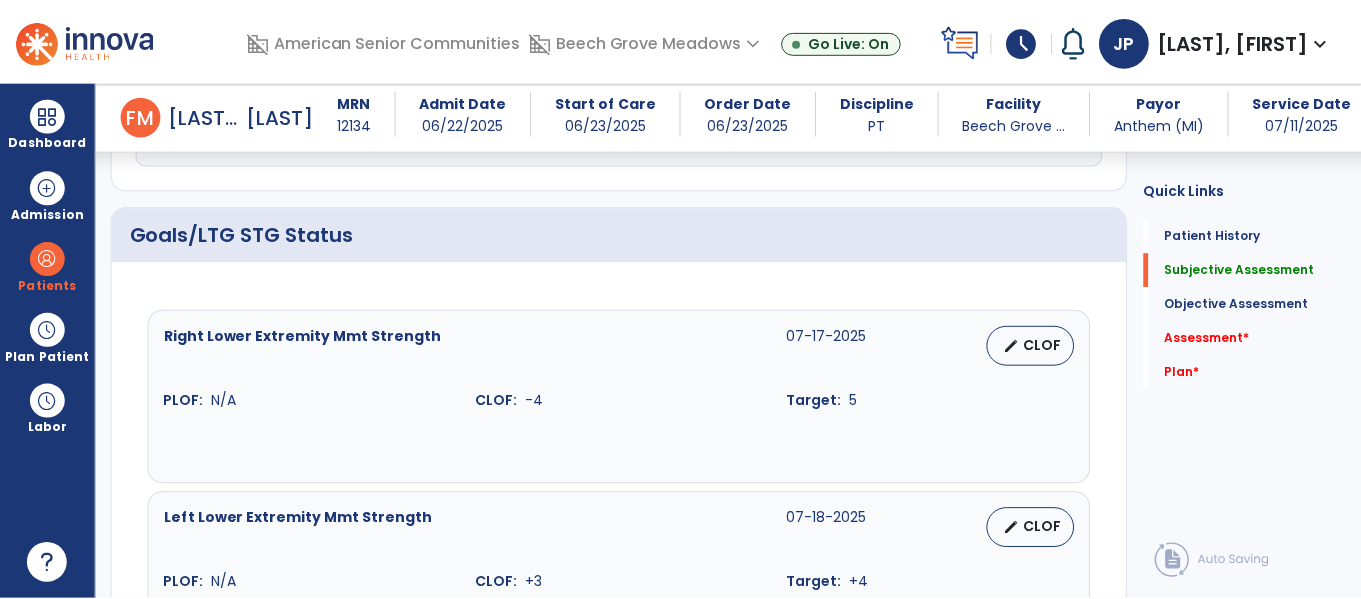 scroll, scrollTop: 754, scrollLeft: 0, axis: vertical 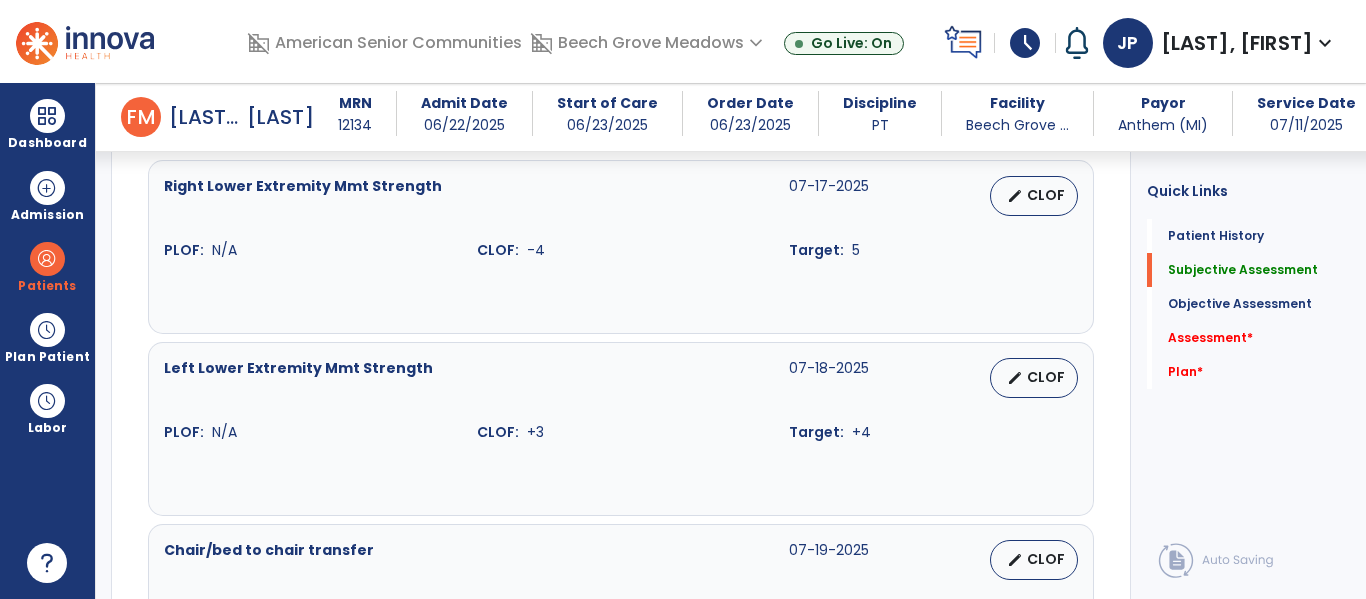 type on "**********" 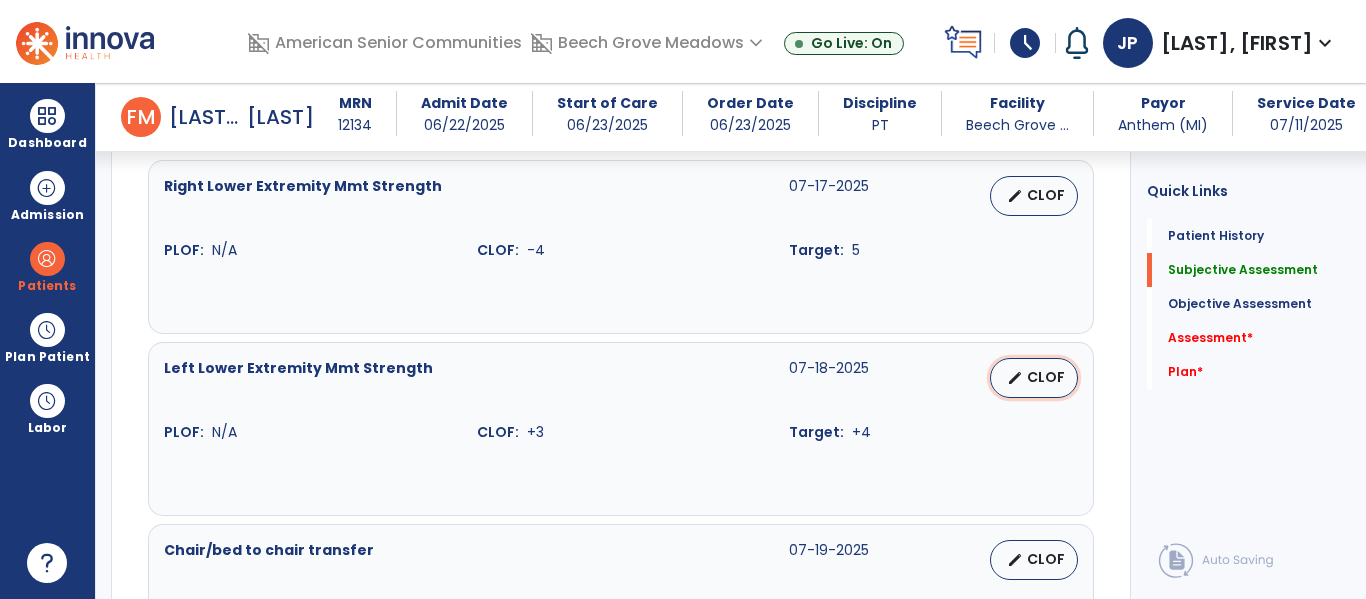 click on "edit   CLOF" at bounding box center [1034, 378] 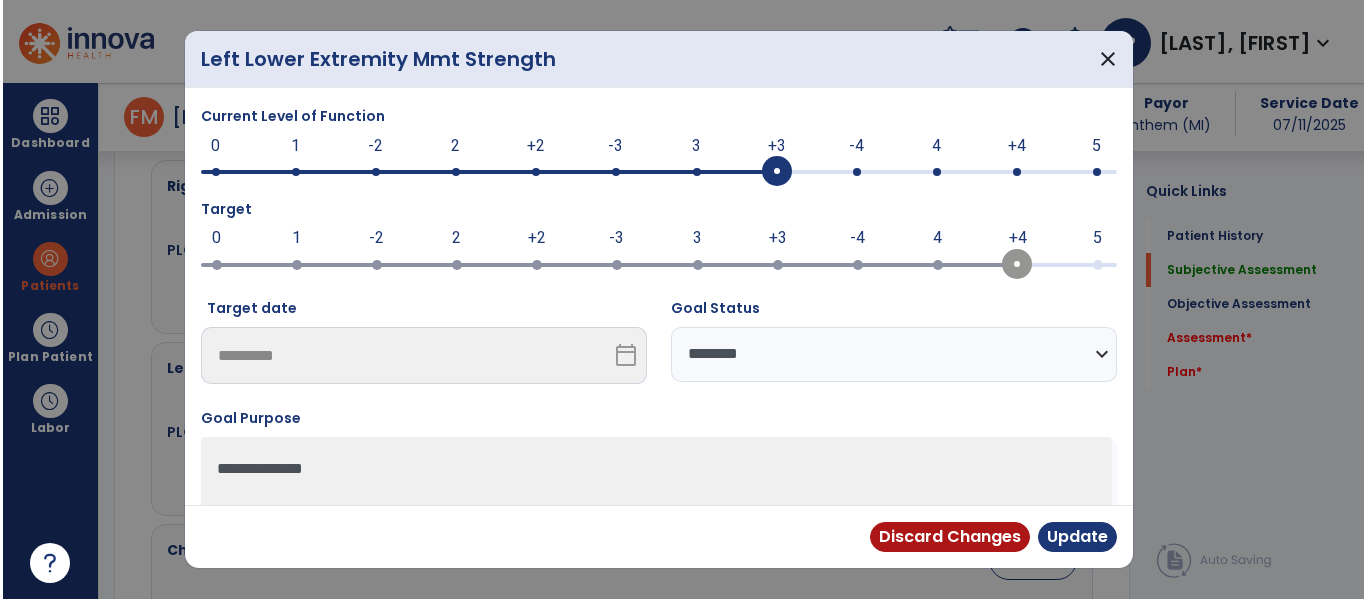 scroll, scrollTop: 754, scrollLeft: 0, axis: vertical 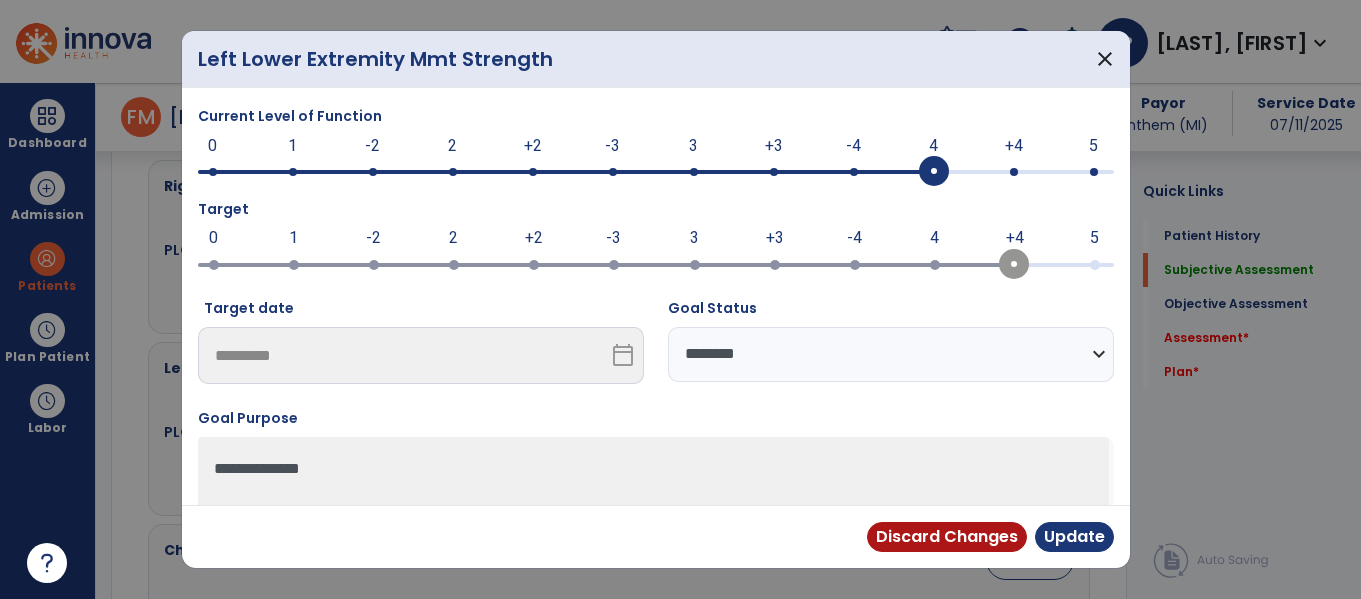 click at bounding box center (934, 172) 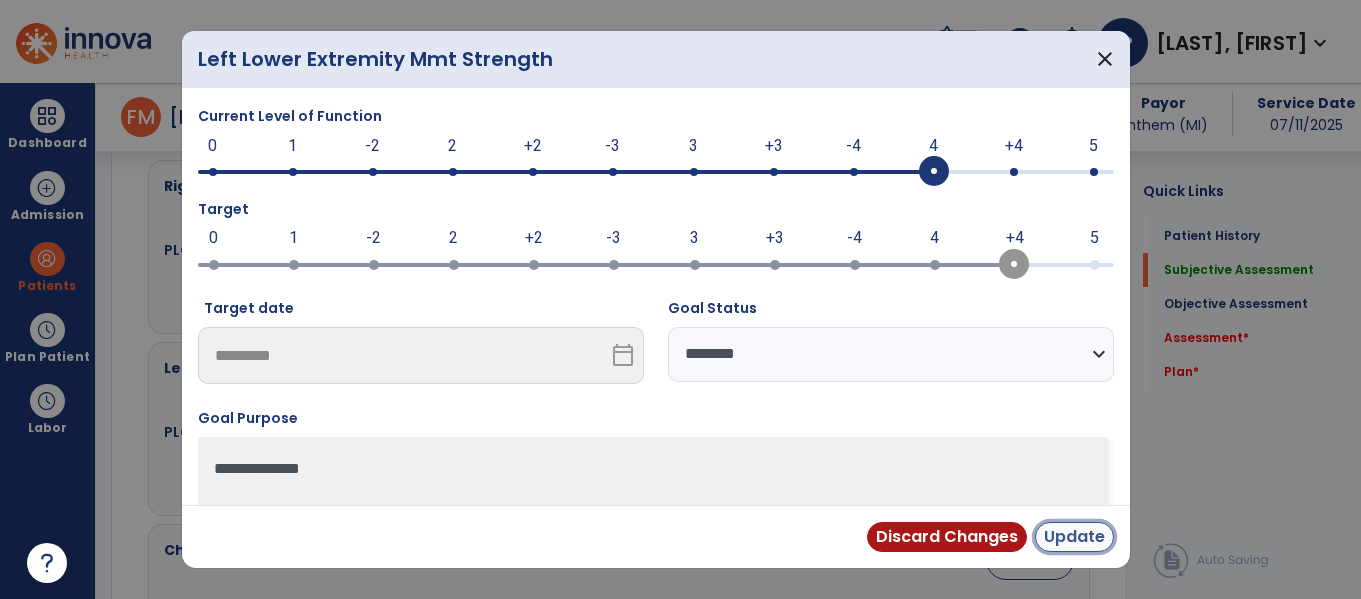 click on "Update" at bounding box center (1074, 537) 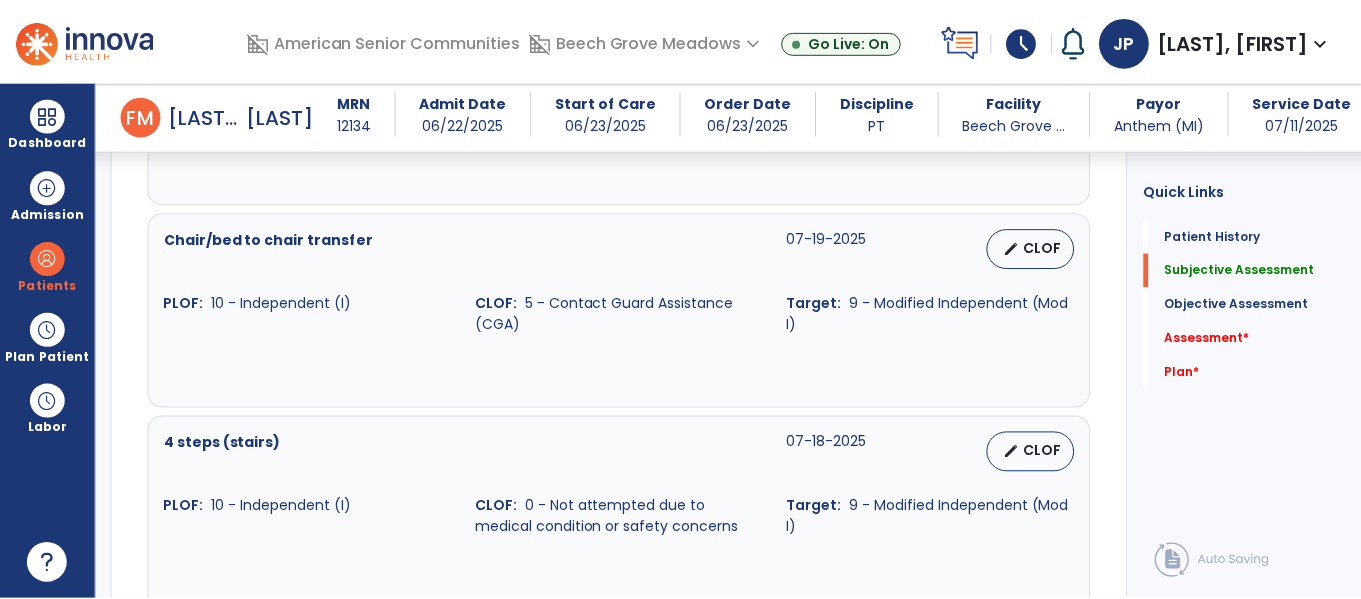 scroll, scrollTop: 1077, scrollLeft: 0, axis: vertical 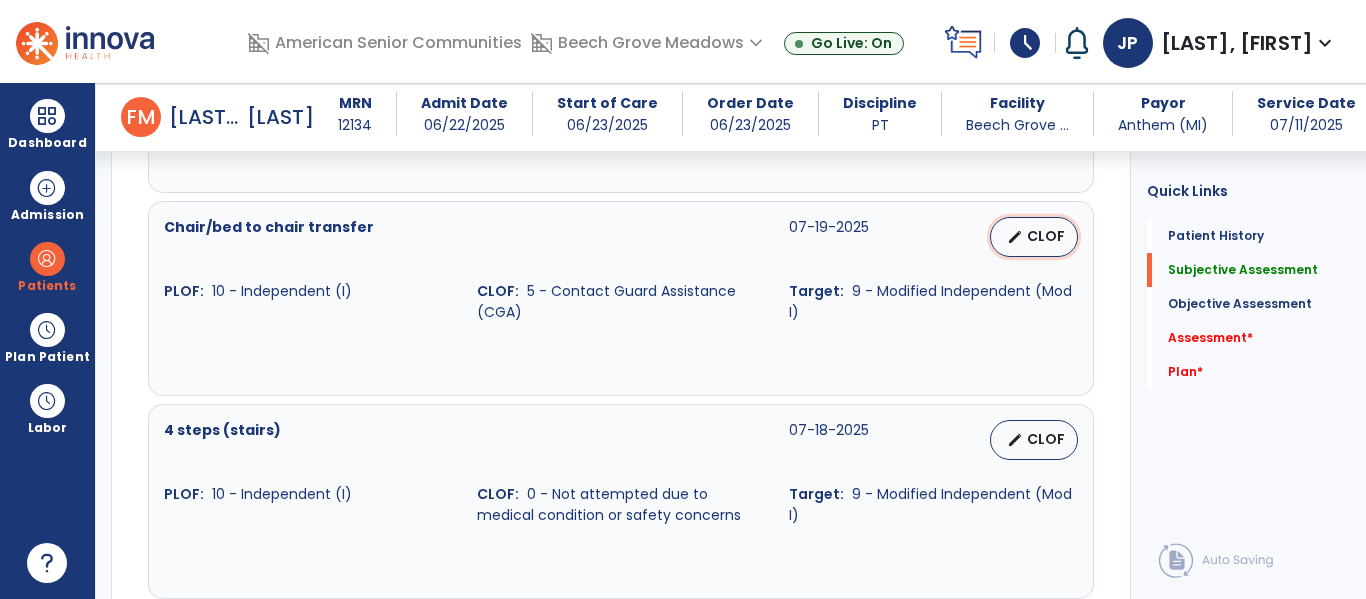 click on "edit   CLOF" at bounding box center (1034, 237) 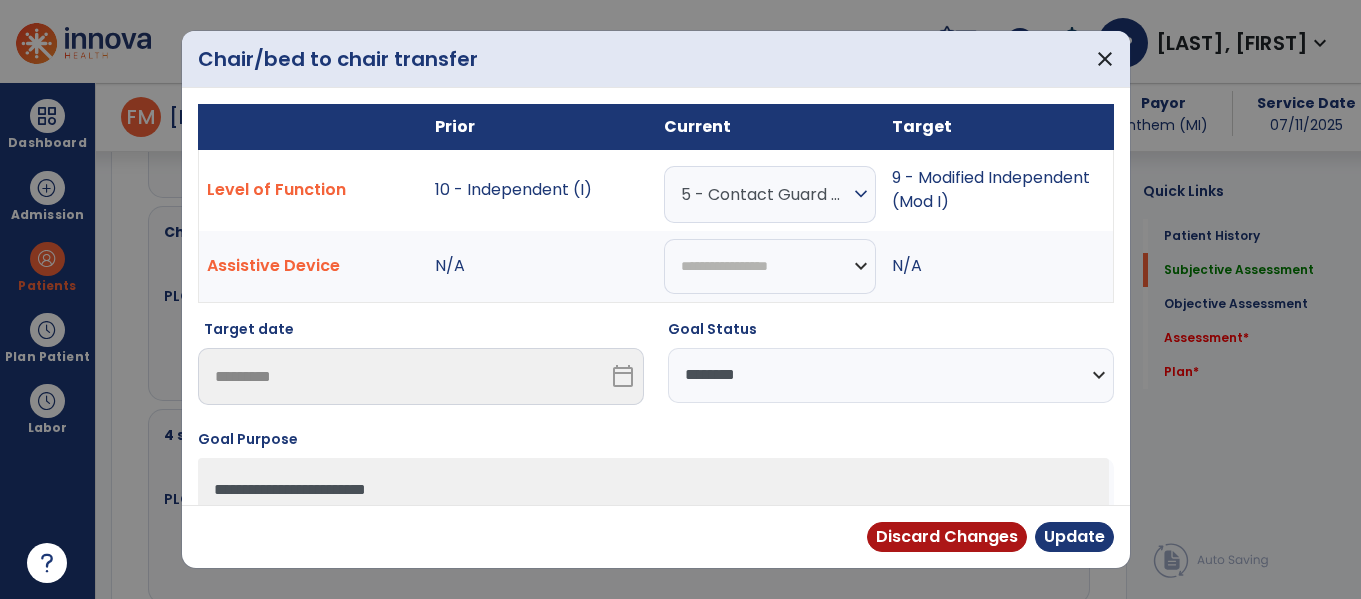 scroll, scrollTop: 1077, scrollLeft: 0, axis: vertical 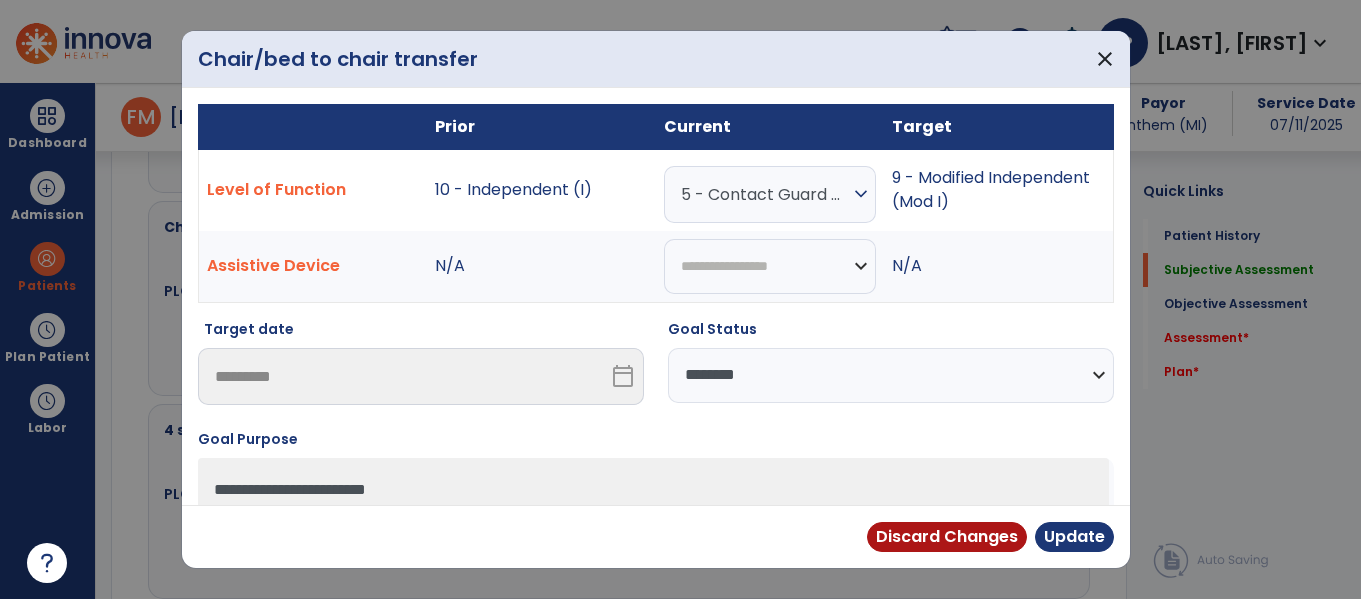 click on "5 - Contact Guard Assistance (CGA)" at bounding box center [765, 194] 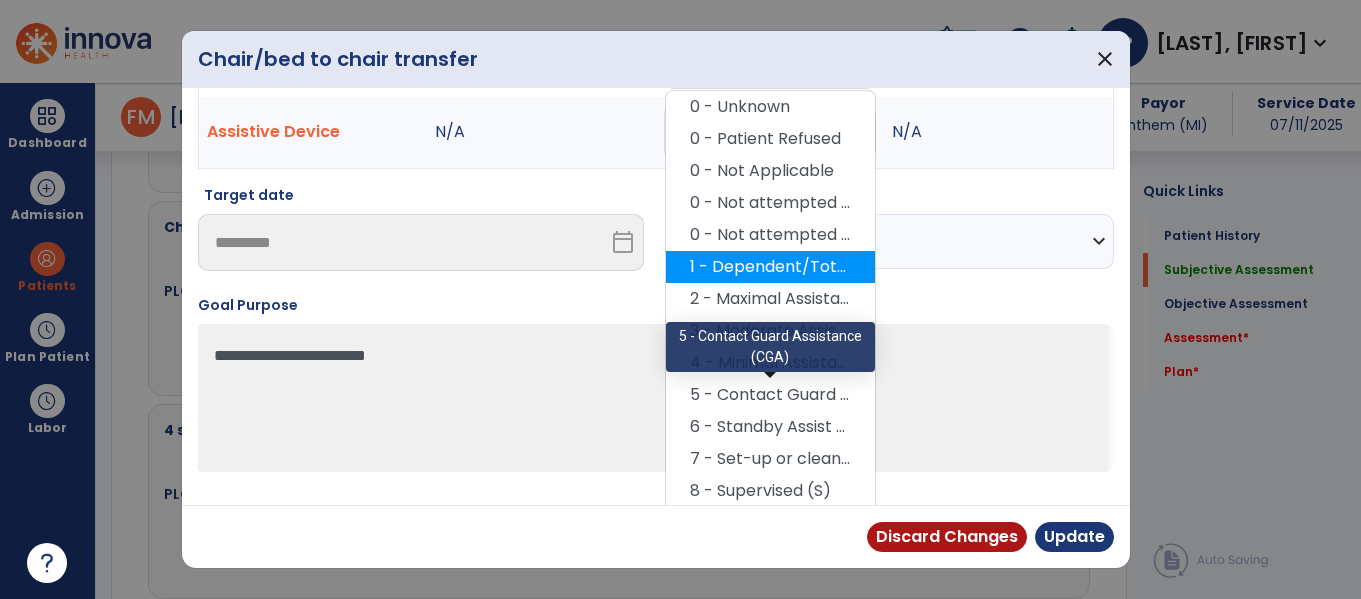 scroll, scrollTop: 201, scrollLeft: 0, axis: vertical 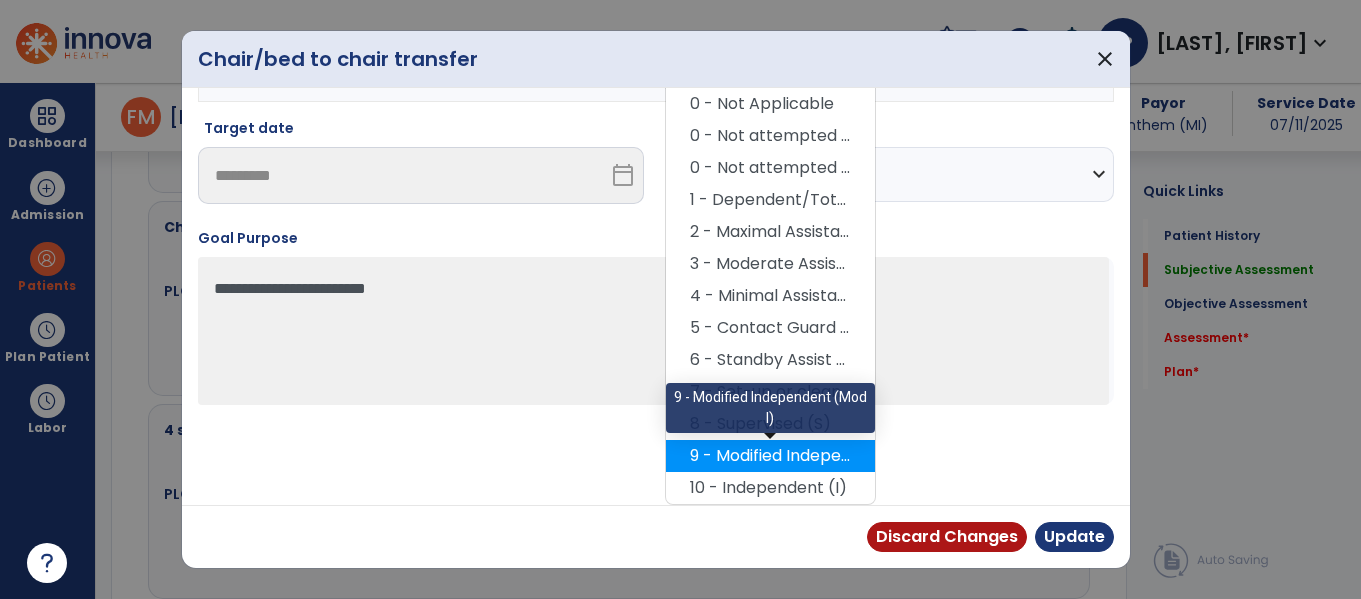 click on "9 - Modified Independent (Mod I)" at bounding box center [770, 456] 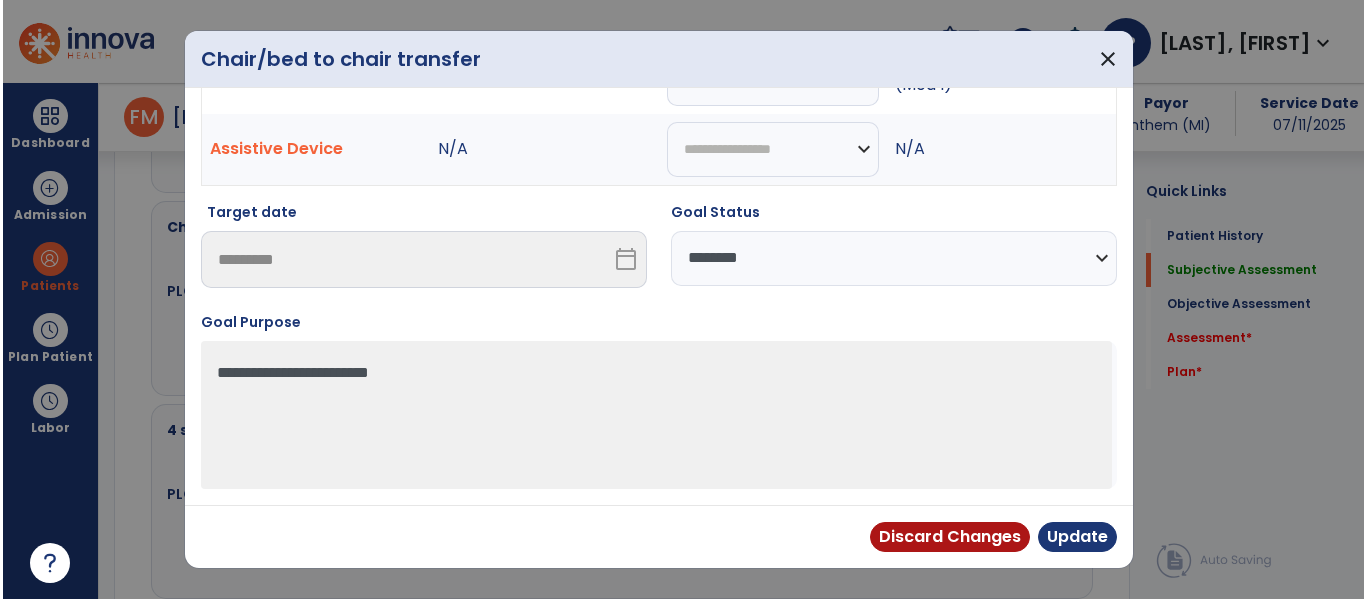 scroll, scrollTop: 0, scrollLeft: 0, axis: both 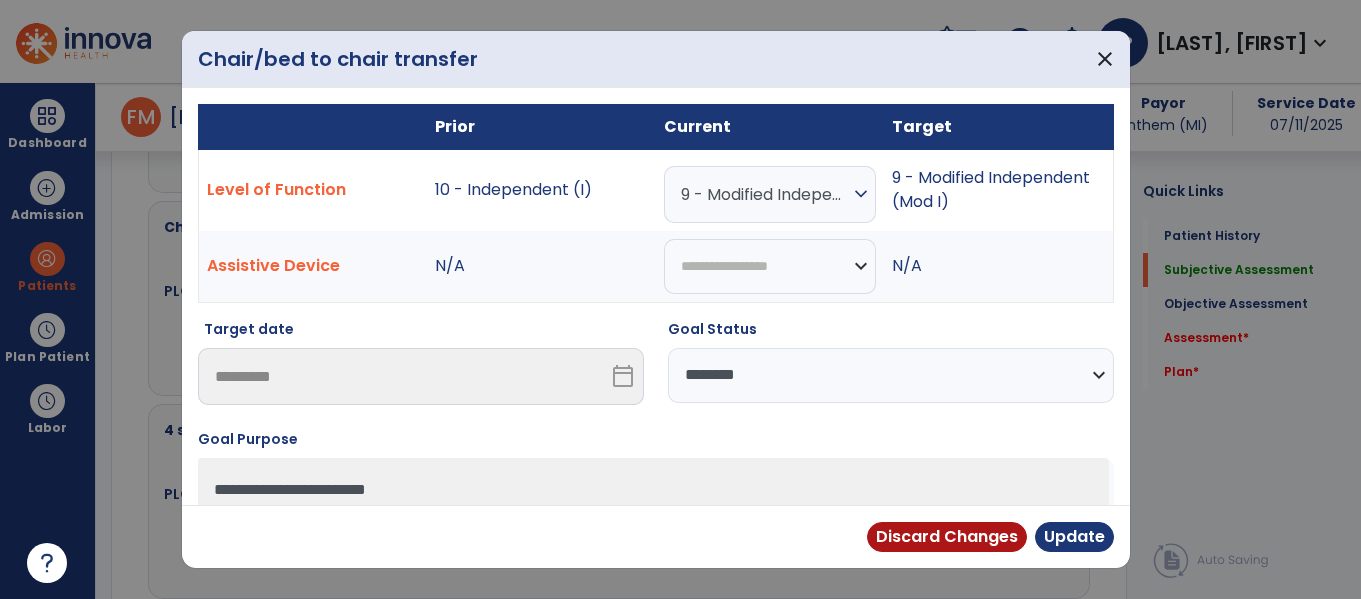click on "**********" at bounding box center (891, 375) 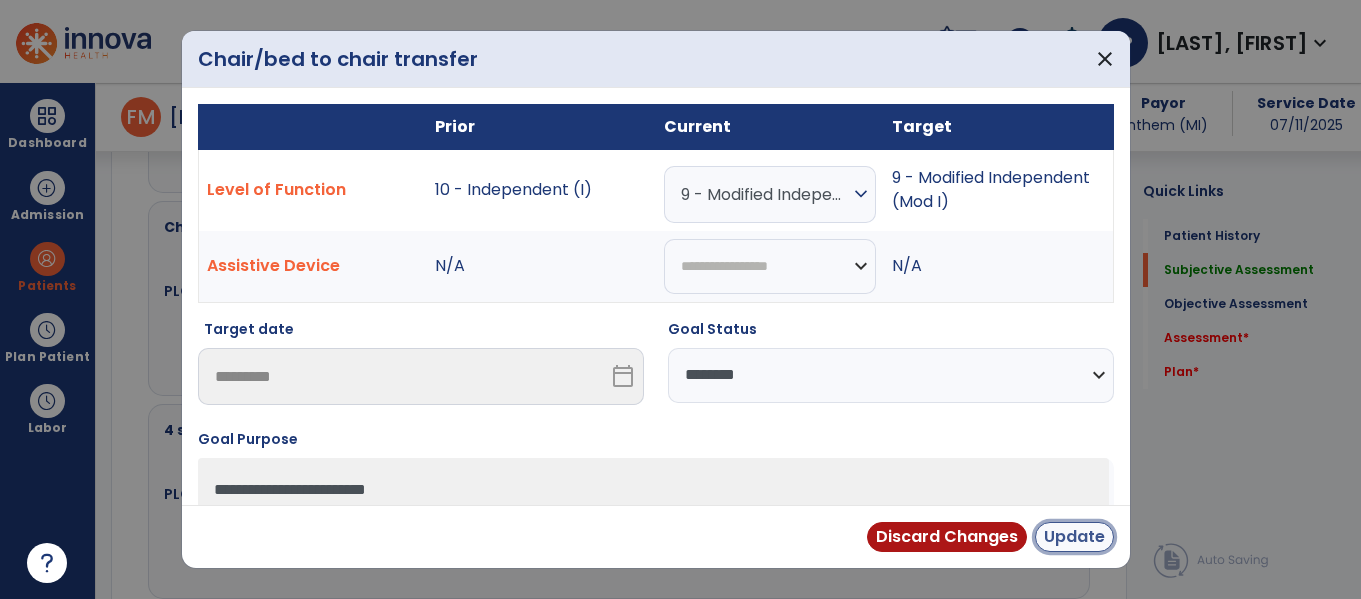 click on "Update" at bounding box center [1074, 537] 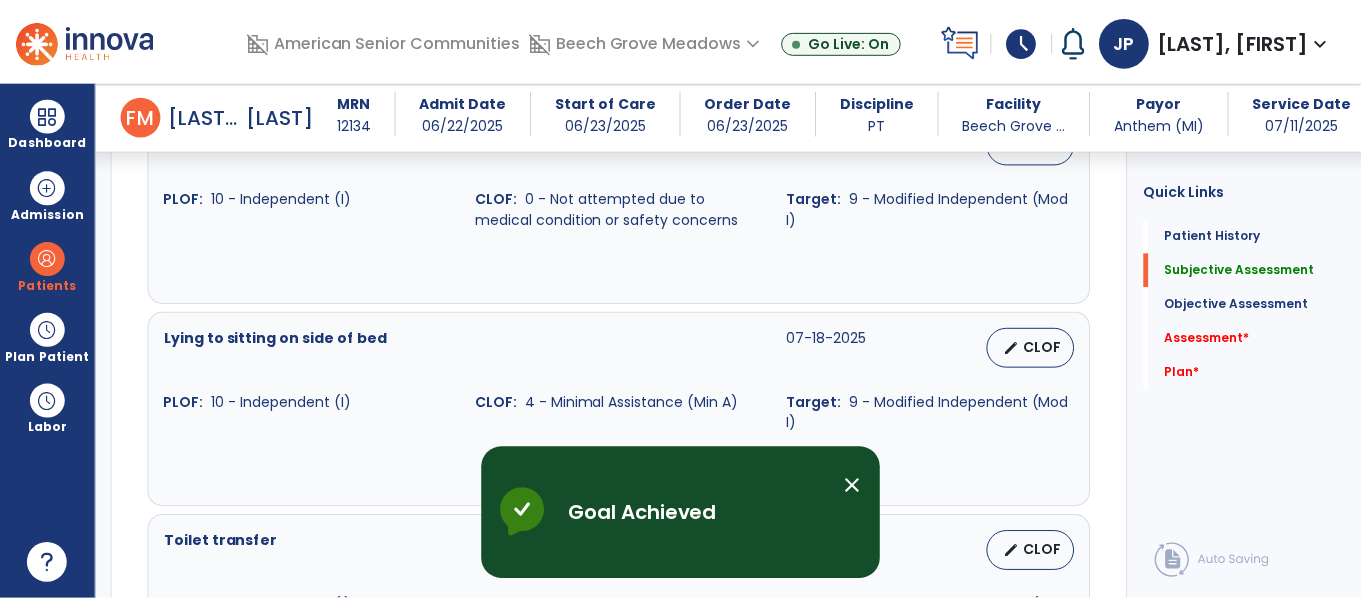 scroll, scrollTop: 1446, scrollLeft: 0, axis: vertical 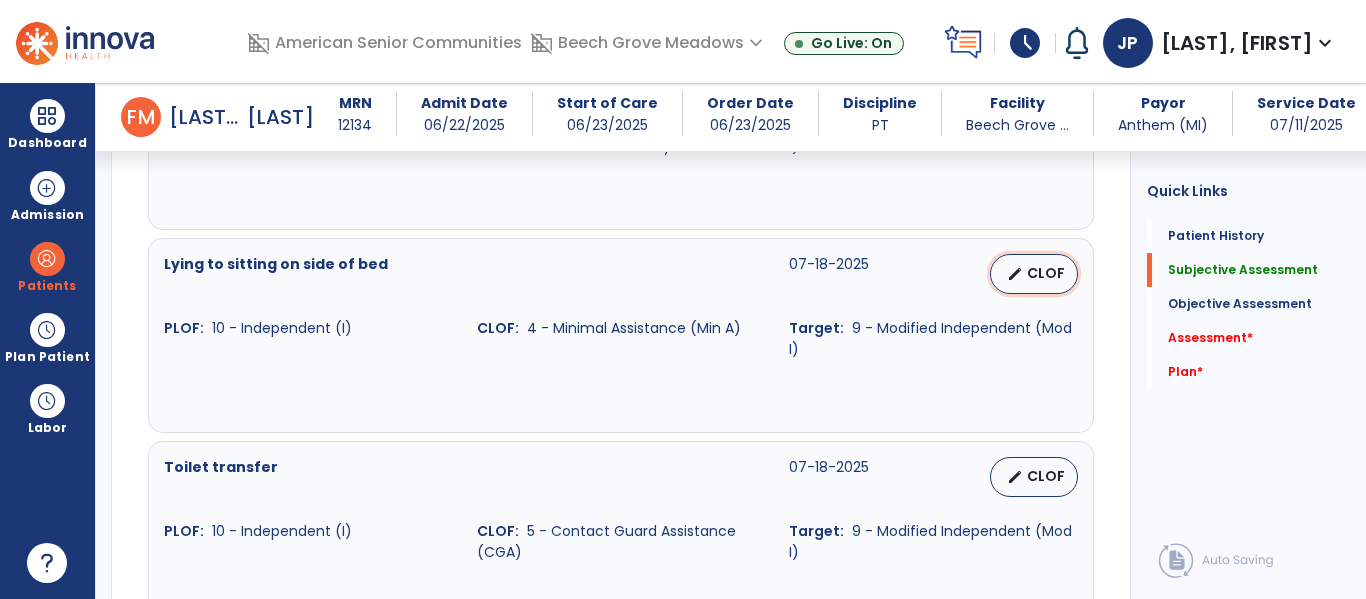 click on "CLOF" at bounding box center [1046, 273] 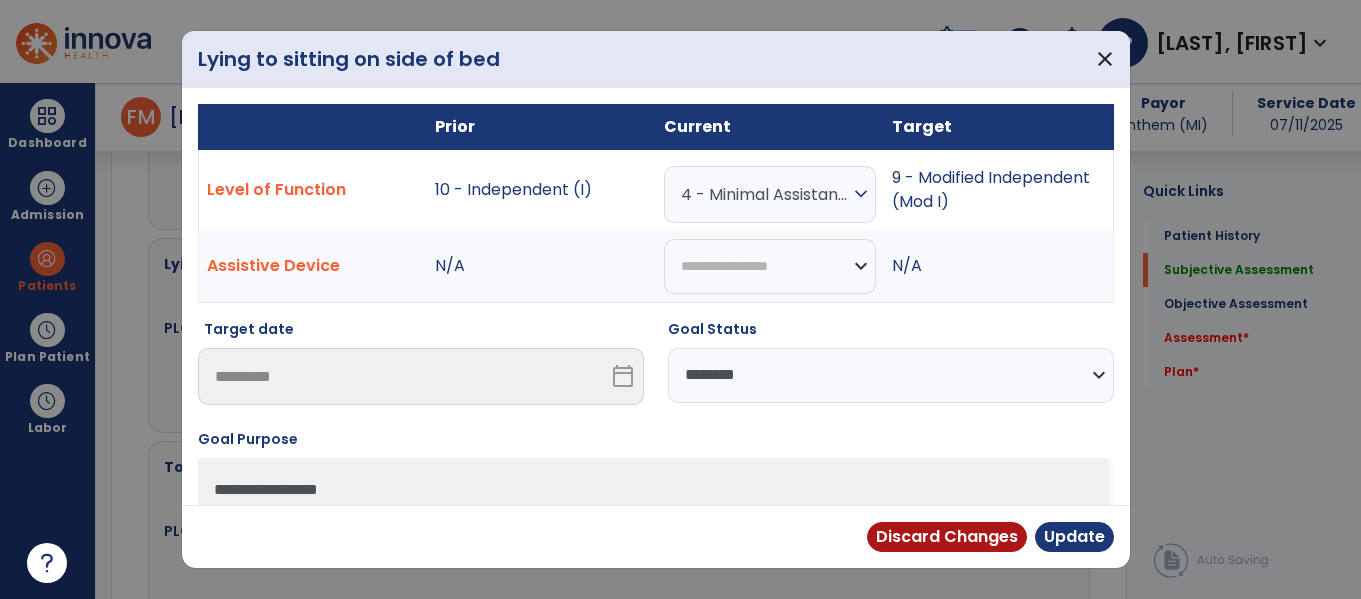 scroll, scrollTop: 1446, scrollLeft: 0, axis: vertical 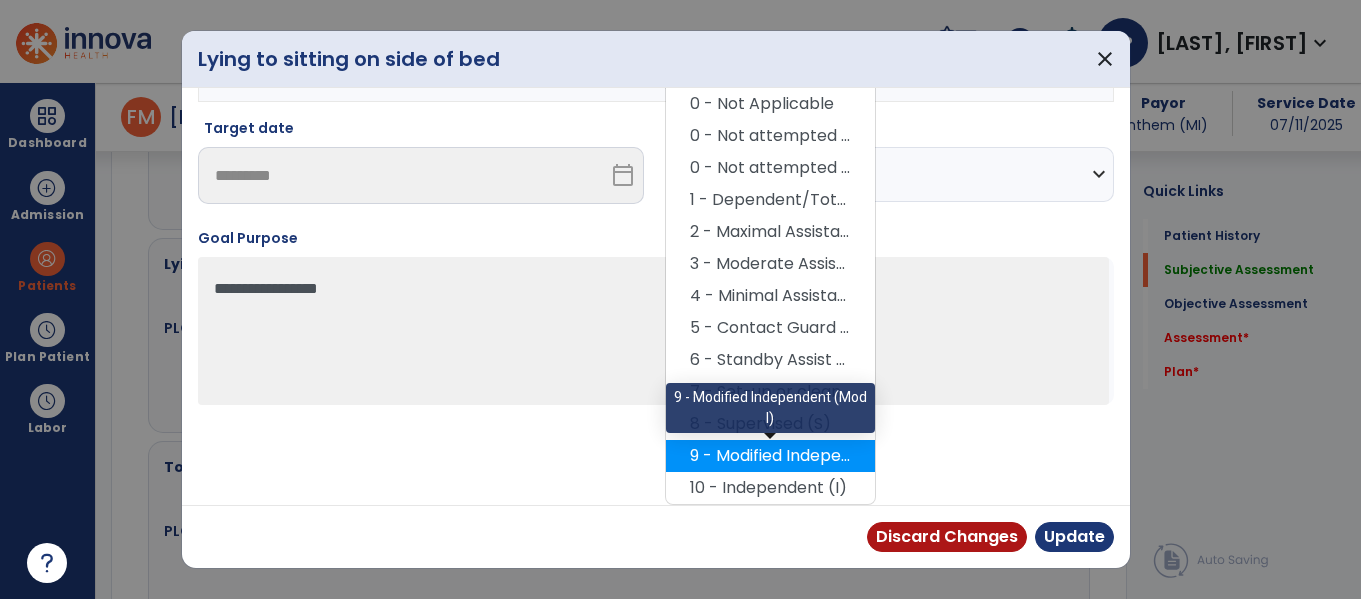 click on "9 - Modified Independent (Mod I)" at bounding box center [770, 456] 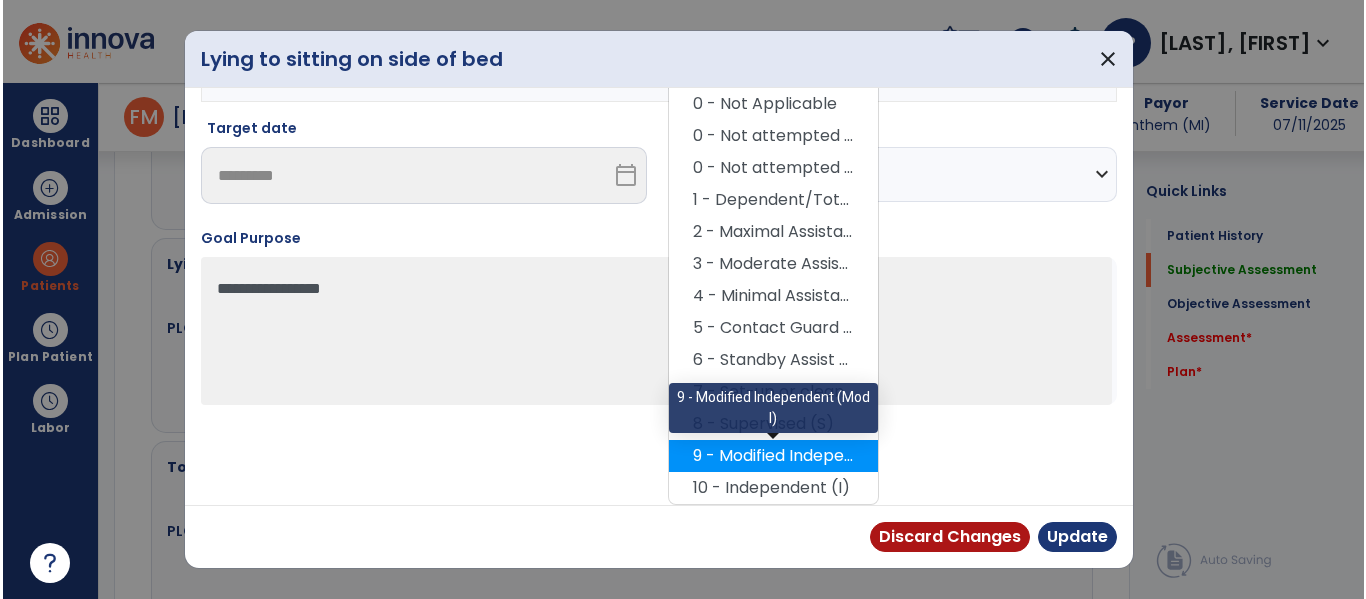 scroll, scrollTop: 117, scrollLeft: 0, axis: vertical 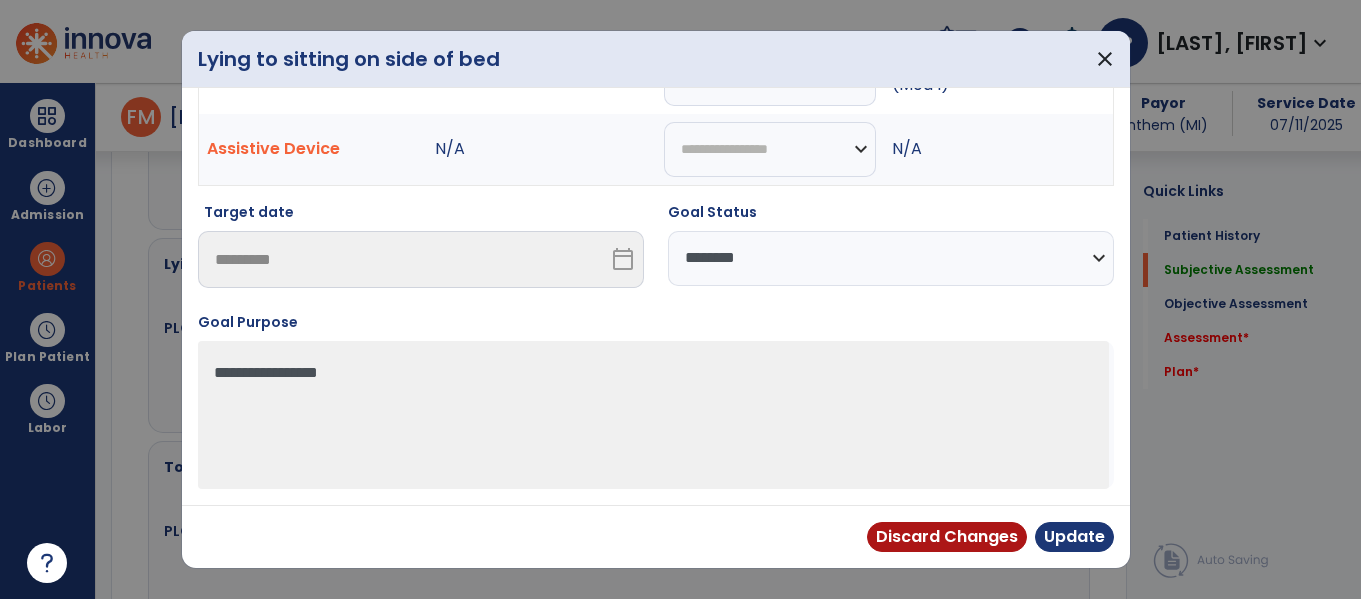 click on "**********" at bounding box center (891, 258) 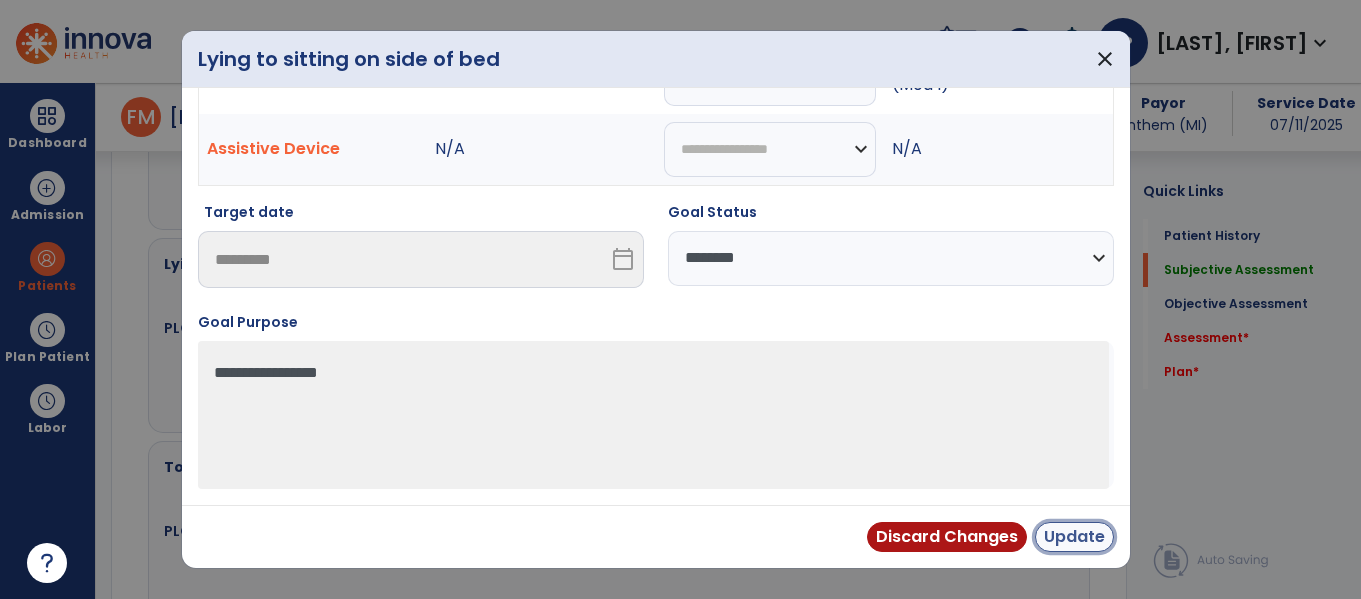 click on "Update" at bounding box center (1074, 537) 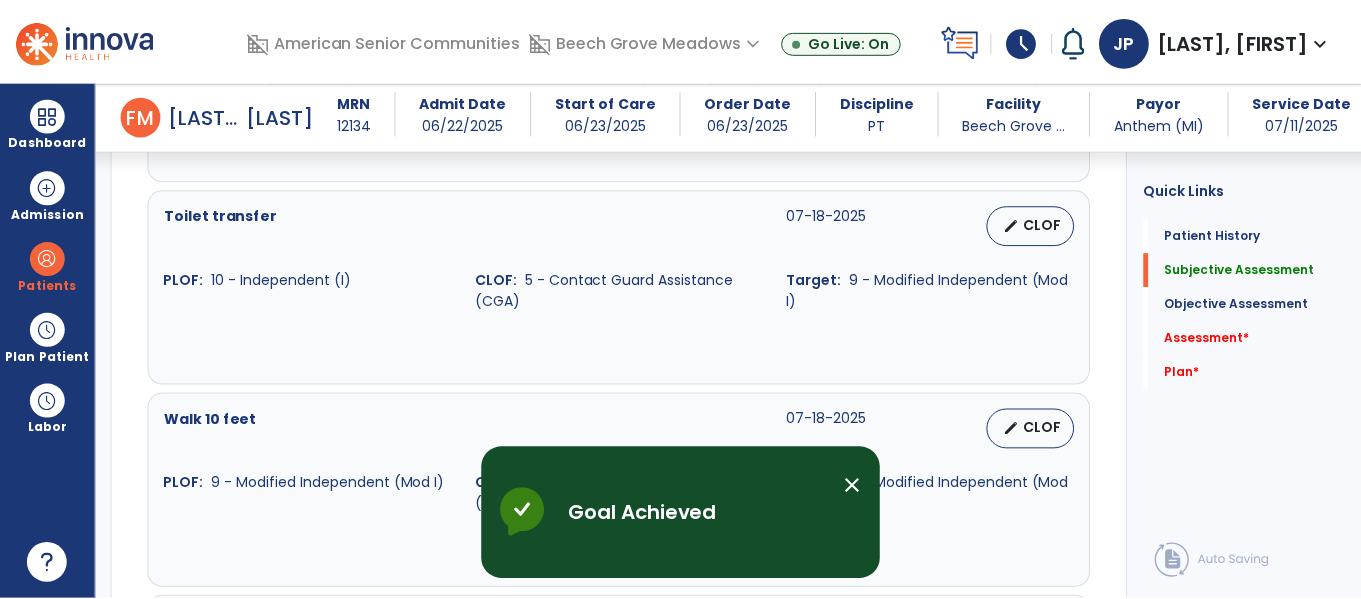 scroll, scrollTop: 1698, scrollLeft: 0, axis: vertical 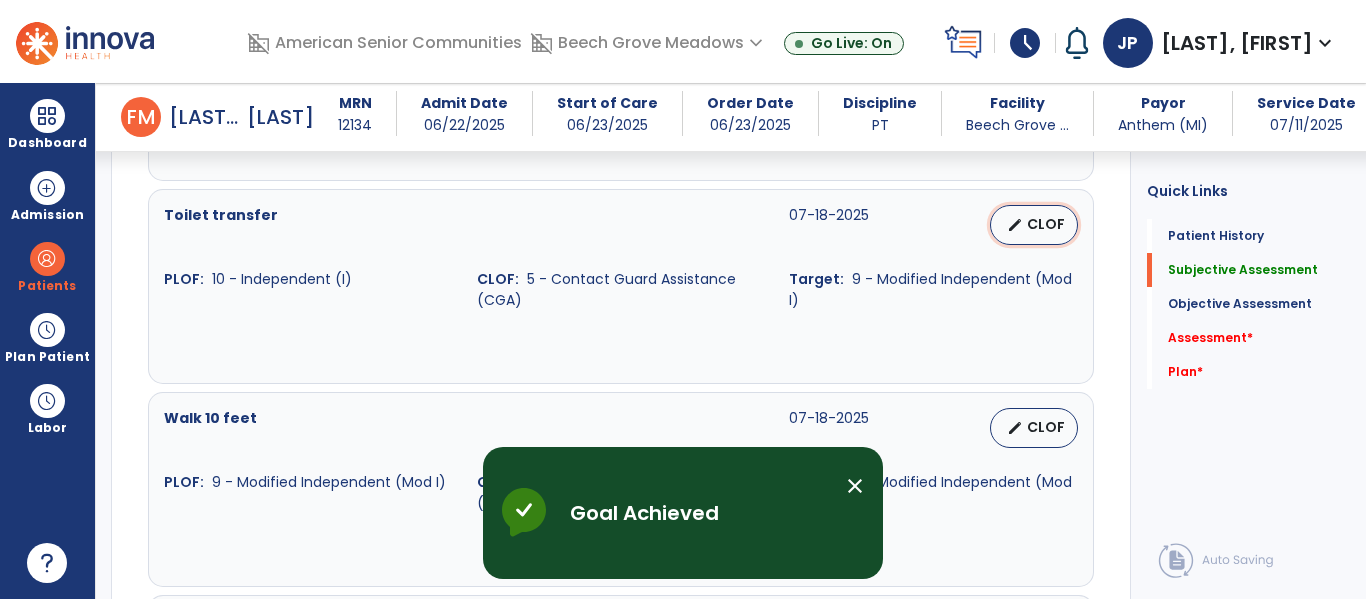 click on "CLOF" at bounding box center [1046, 224] 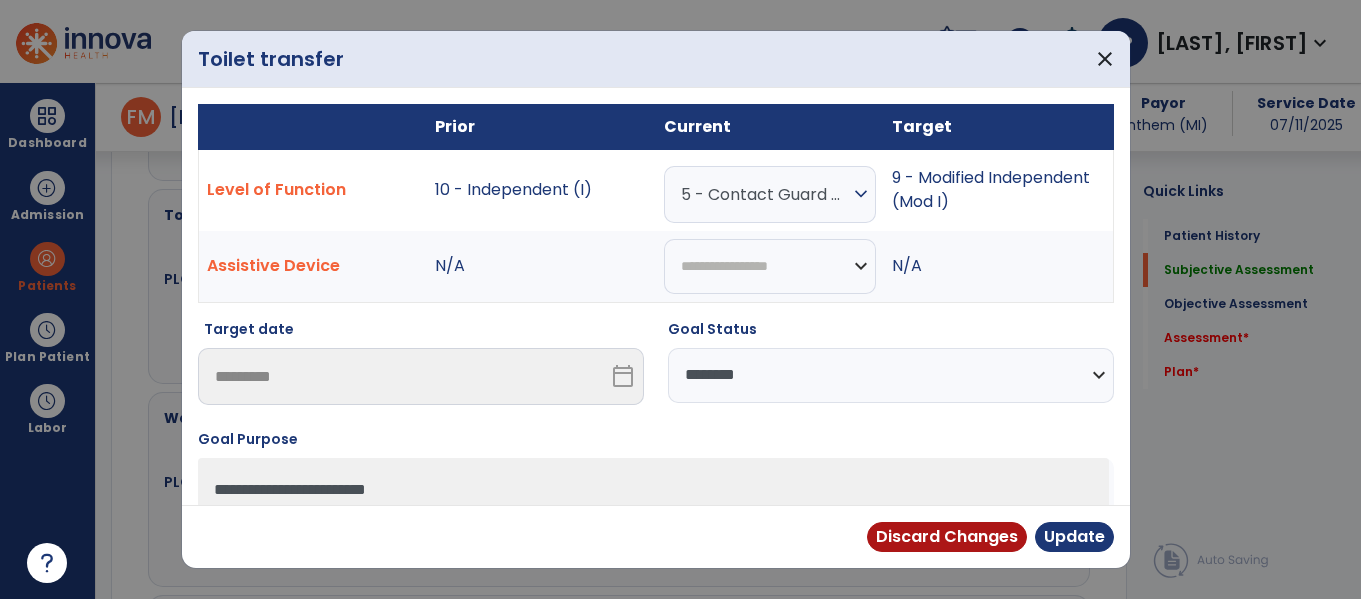 scroll, scrollTop: 1698, scrollLeft: 0, axis: vertical 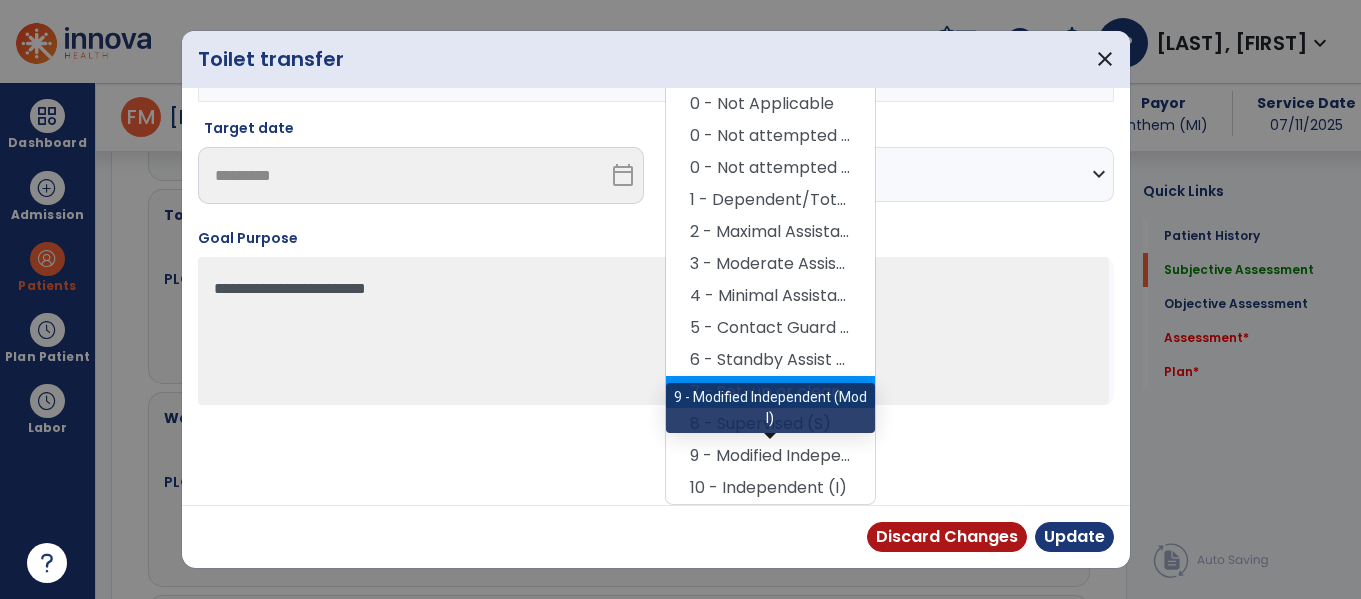 click on "9 - Modified Independent (Mod I)" at bounding box center (770, 456) 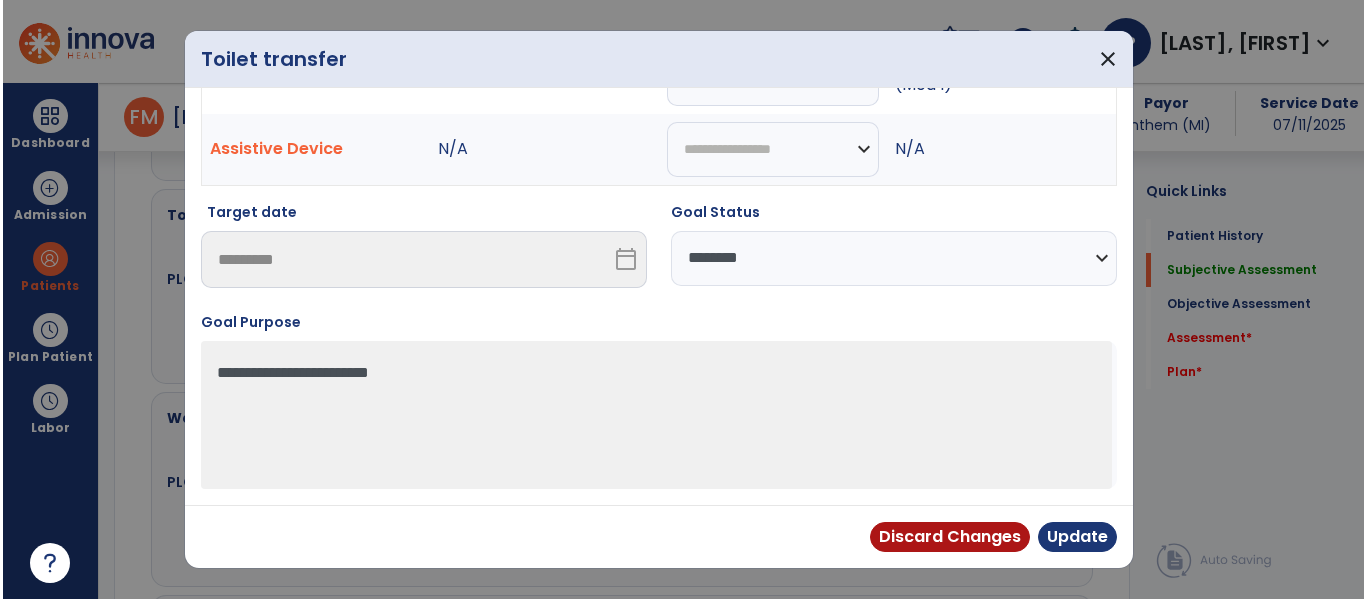 scroll, scrollTop: 117, scrollLeft: 0, axis: vertical 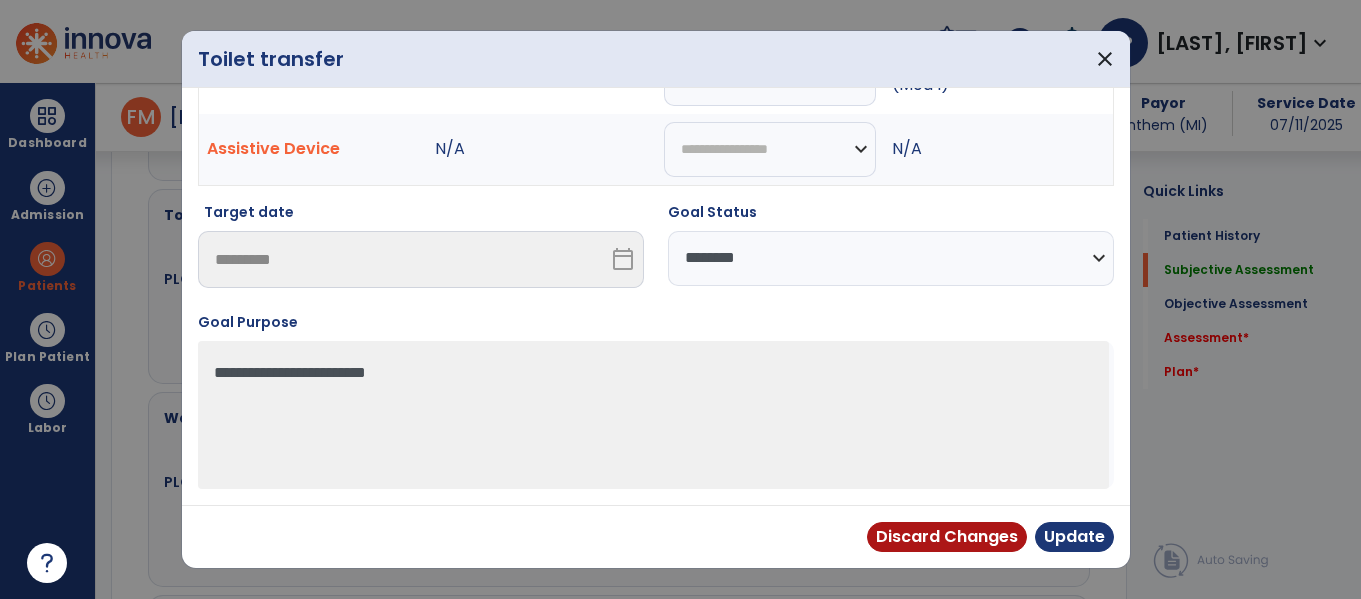 click on "**********" at bounding box center (891, 253) 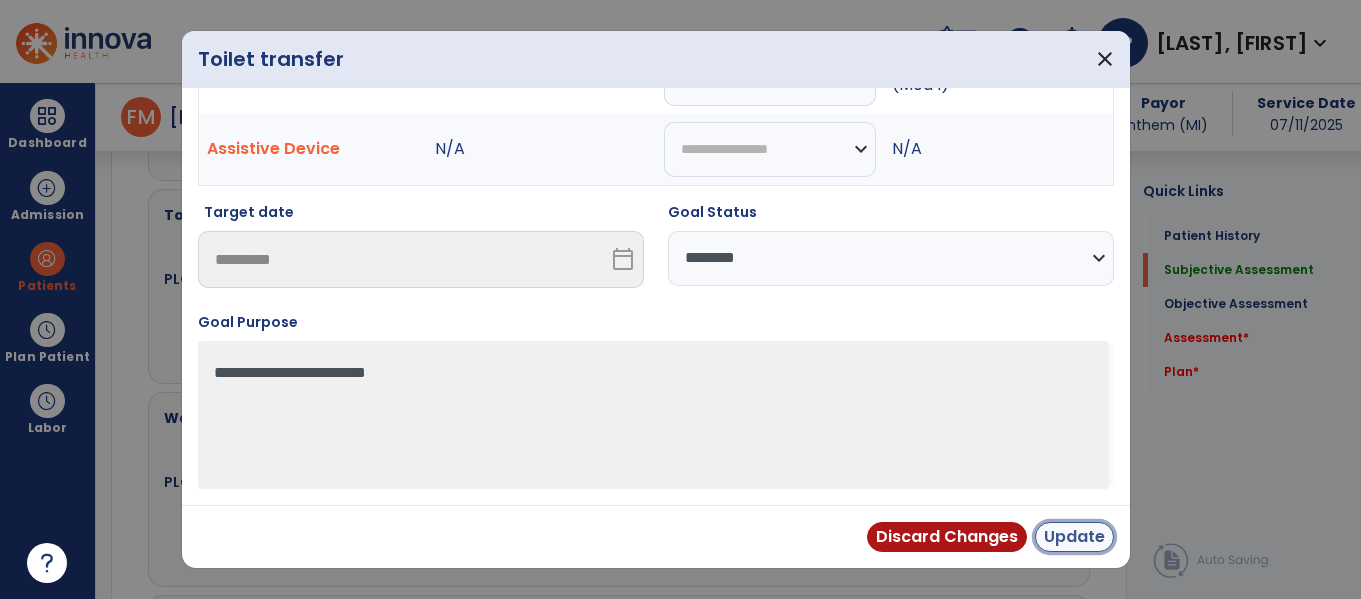 click on "Update" at bounding box center (1074, 537) 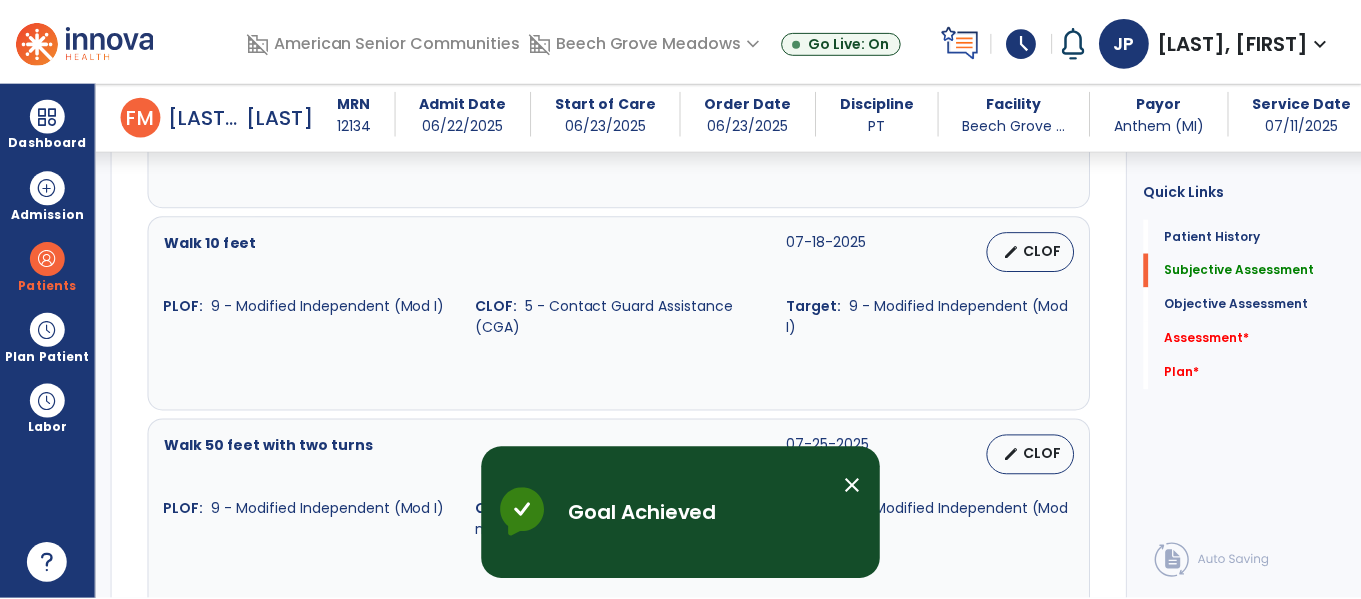 scroll, scrollTop: 1880, scrollLeft: 0, axis: vertical 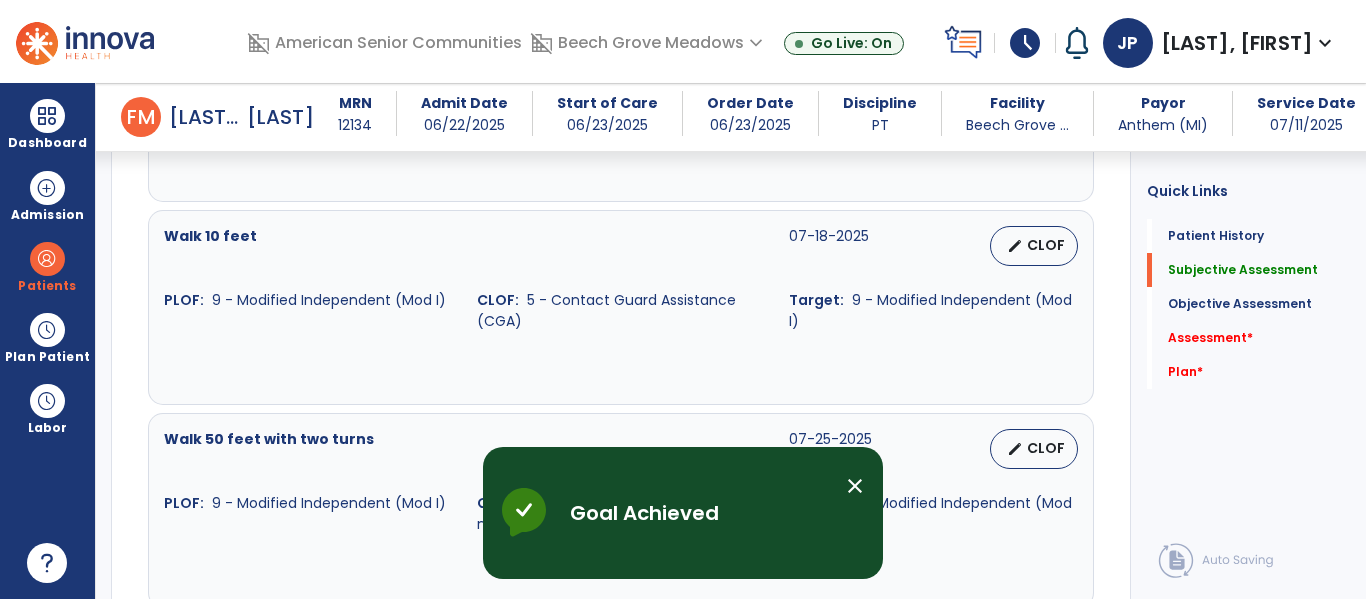 click on "Walk 10 feet using FWW, did not need wheelchair following behind but did complaint of L knee feeling weak still. instructed pt on HEP, provided print outs for reference: included sit to stand, standing 3 way hip, standing hamstring curls and march, standing heel raises. pt tolerated session" at bounding box center [621, 279] 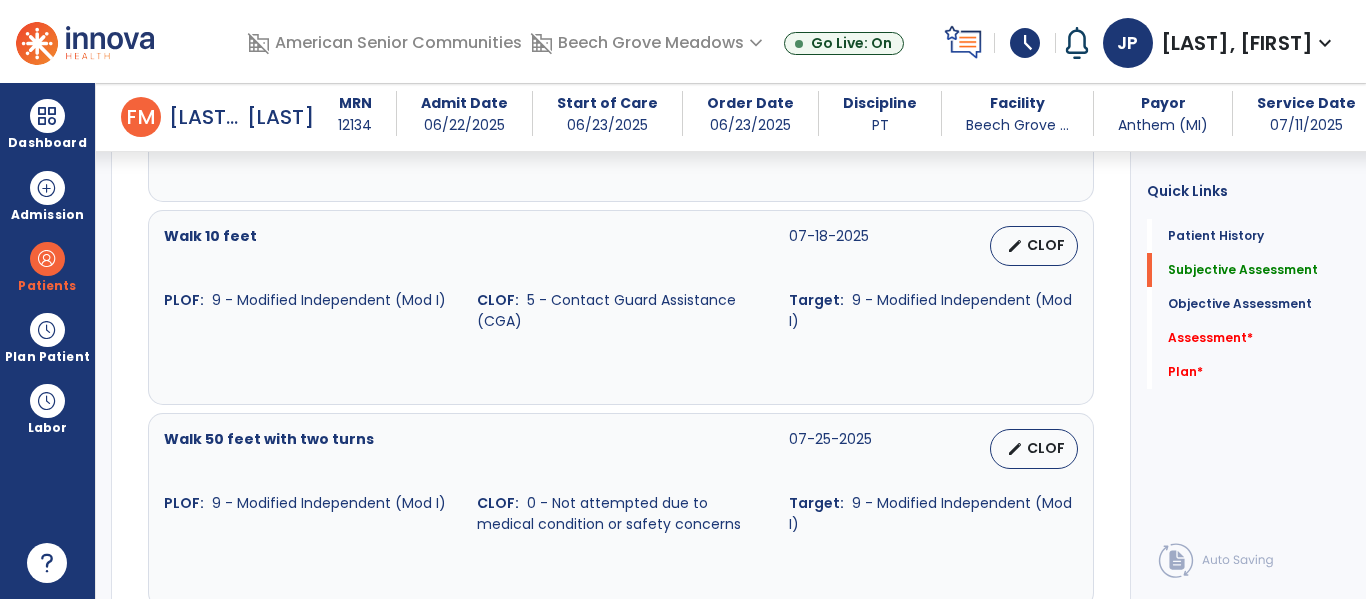 click on "Walk 10 feet using FWW, did not need wheelchair following behind but did complaint of L knee feeling weak still. instructed pt on HEP, provided print outs for reference: included sit to stand, standing 3 way hip, standing hamstring curls and march, standing heel raises. pt tolerated session" at bounding box center (621, 279) 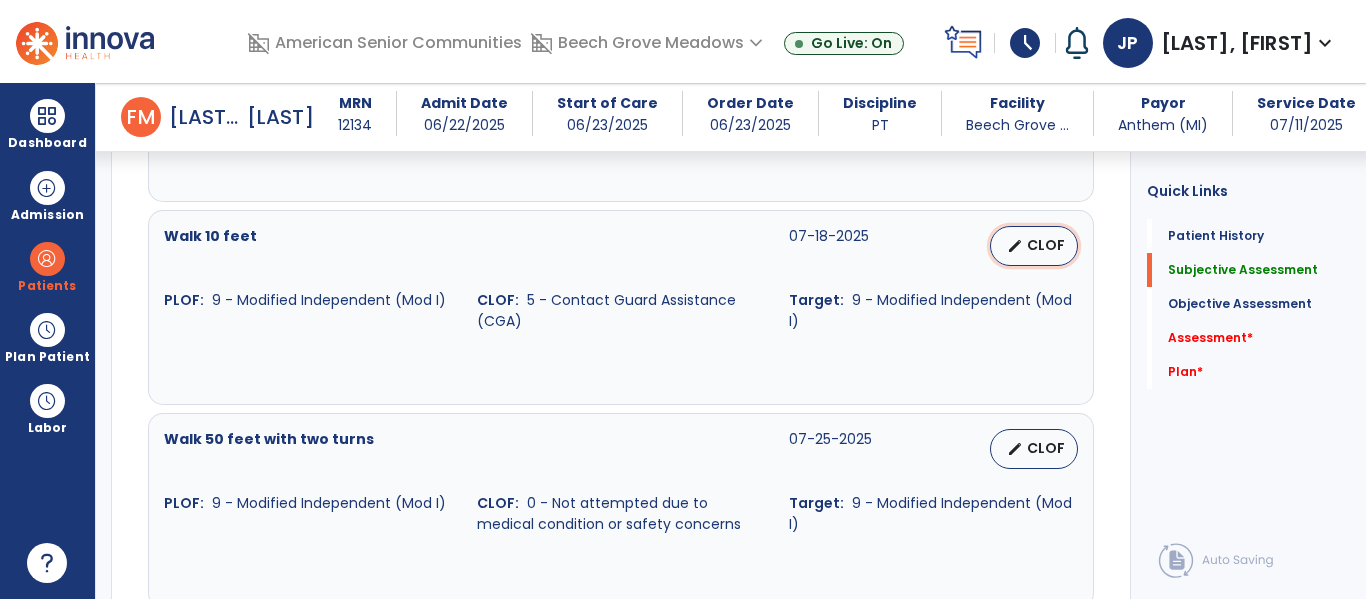 click on "CLOF" at bounding box center (1046, 245) 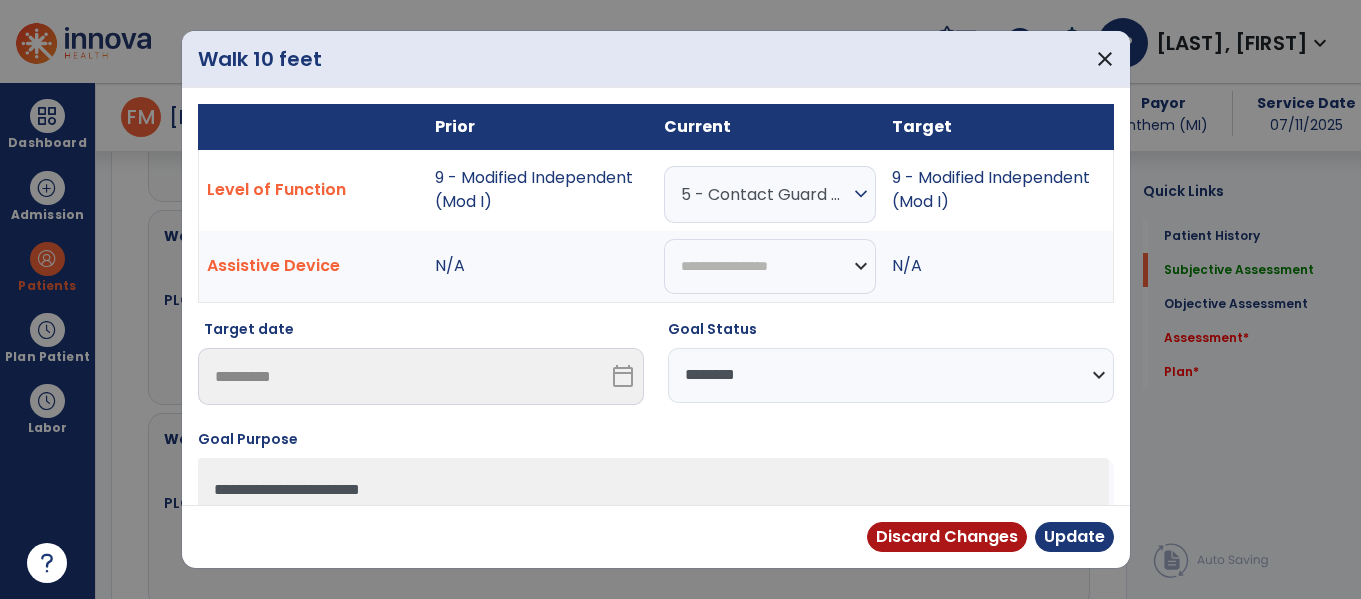 scroll, scrollTop: 1880, scrollLeft: 0, axis: vertical 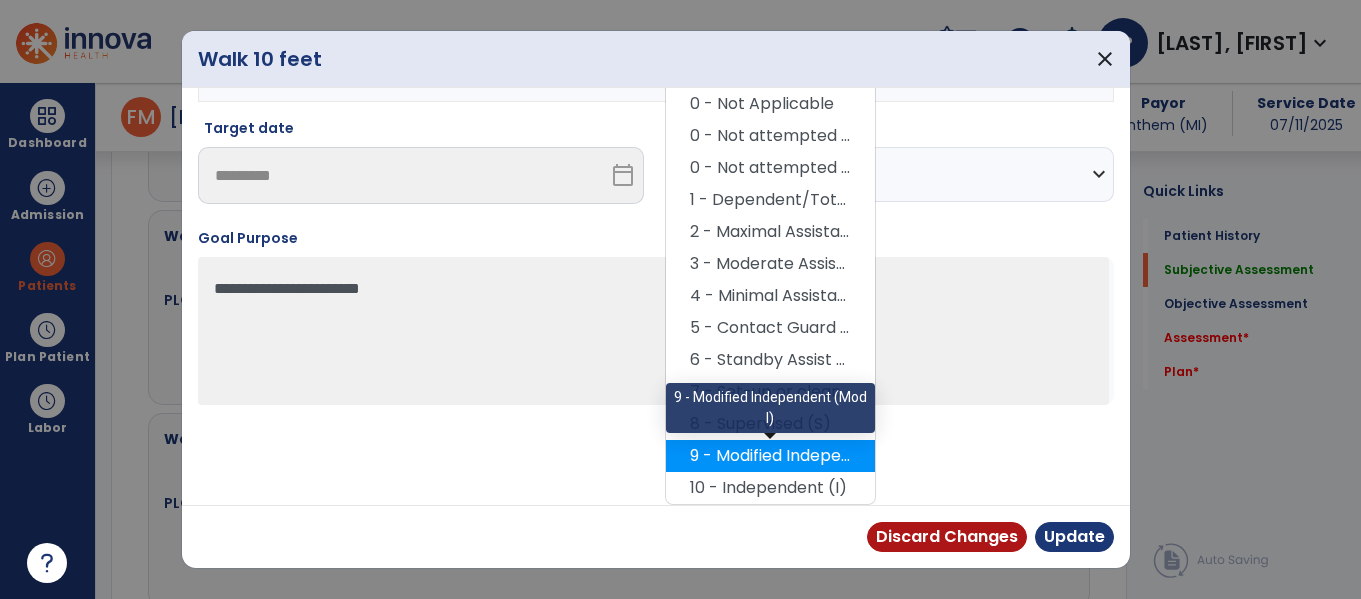 click on "9 - Modified Independent (Mod I)" at bounding box center [770, 456] 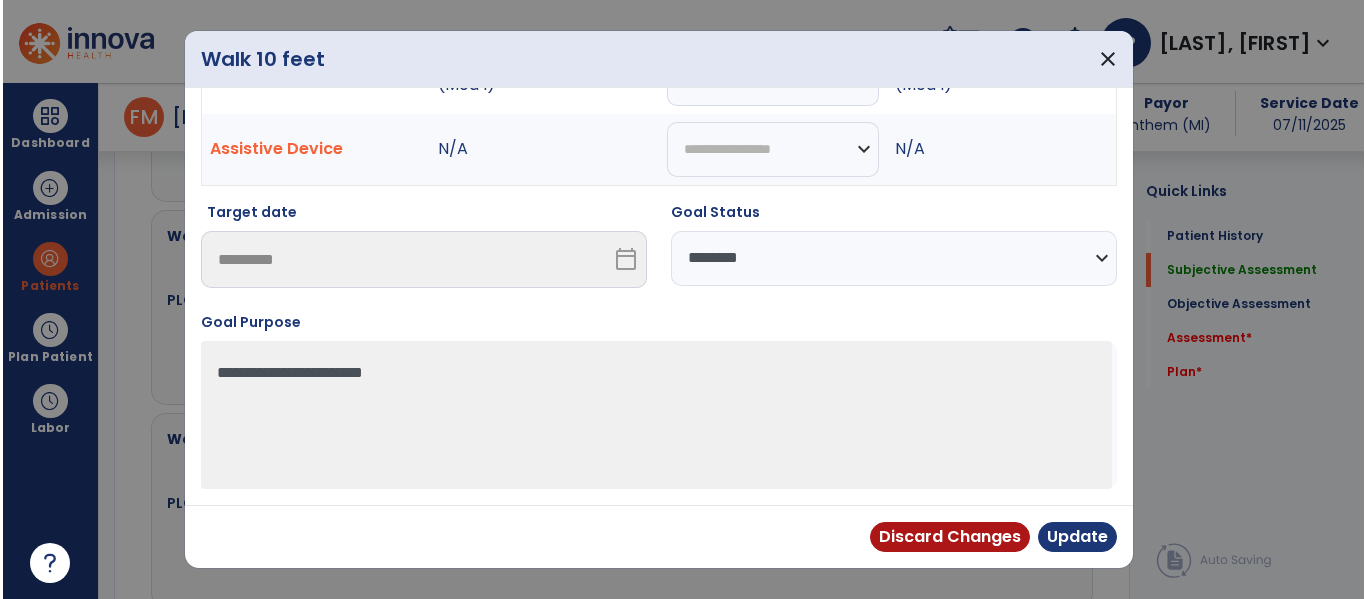 scroll, scrollTop: 117, scrollLeft: 0, axis: vertical 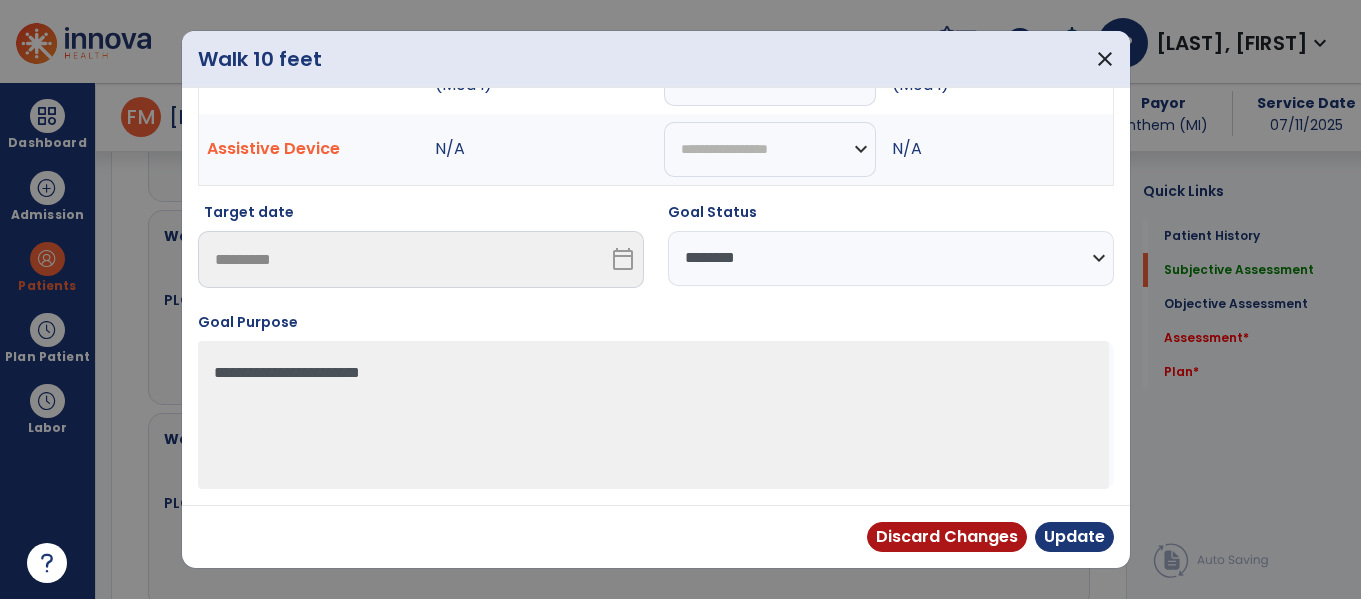 click on "**********" at bounding box center (891, 258) 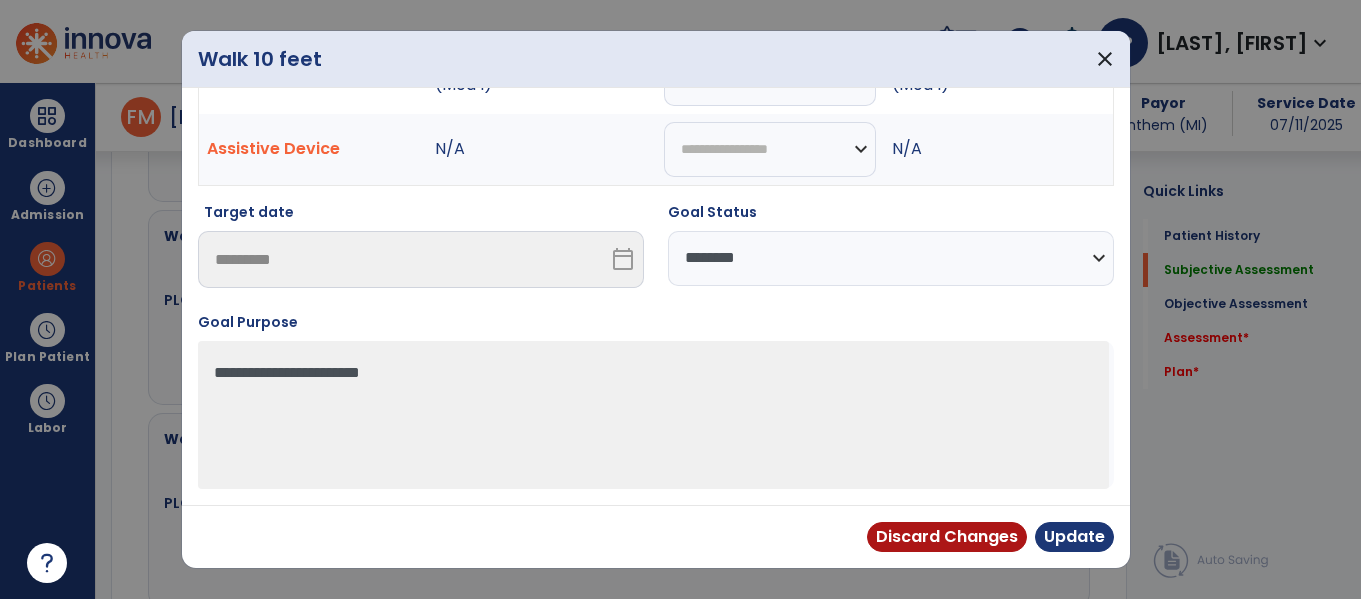 select on "********" 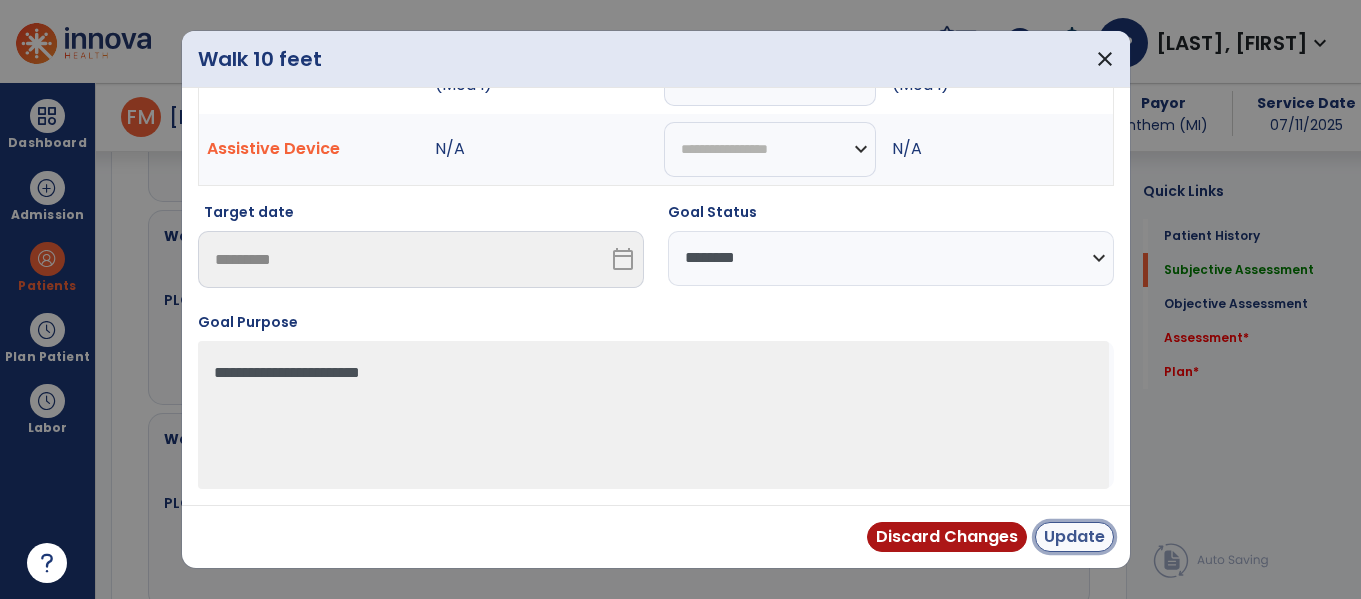 click on "Update" at bounding box center [1074, 537] 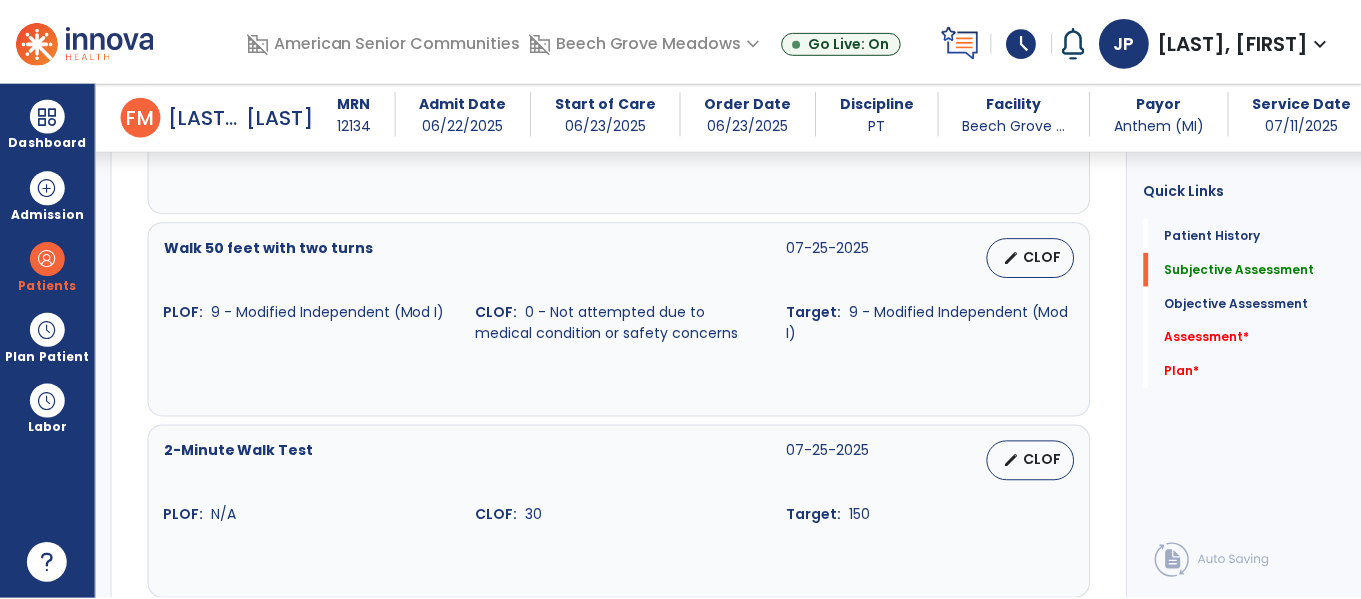 scroll, scrollTop: 2062, scrollLeft: 0, axis: vertical 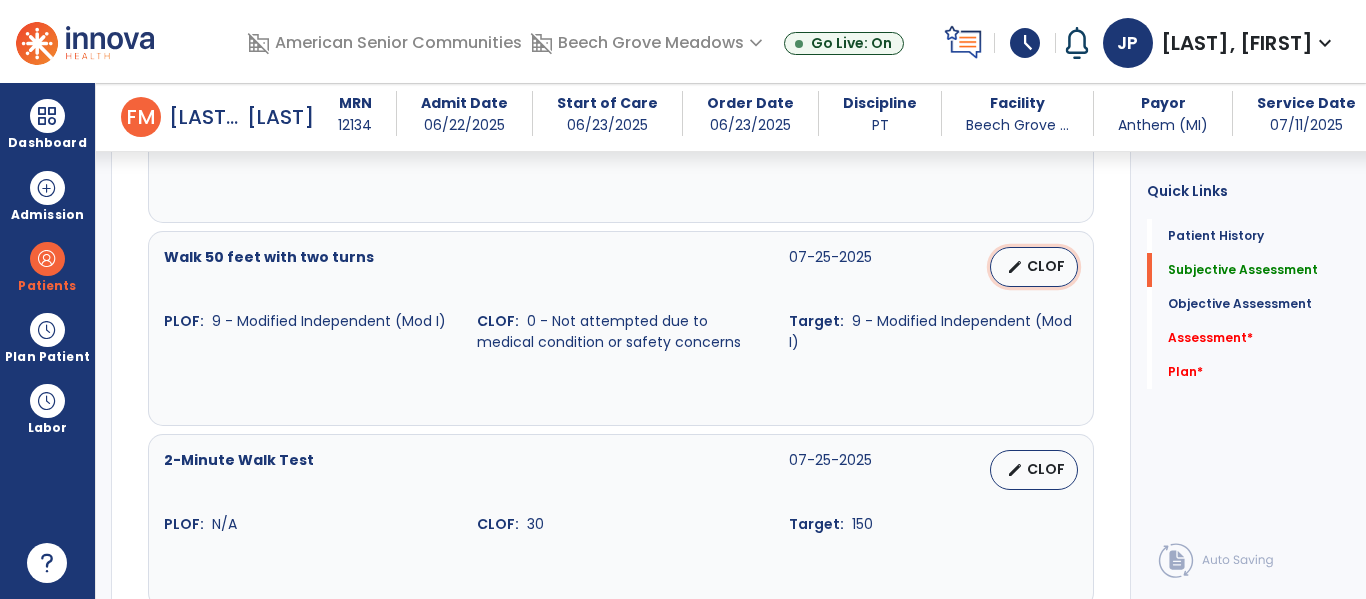 click on "edit   CLOF" at bounding box center (1034, 267) 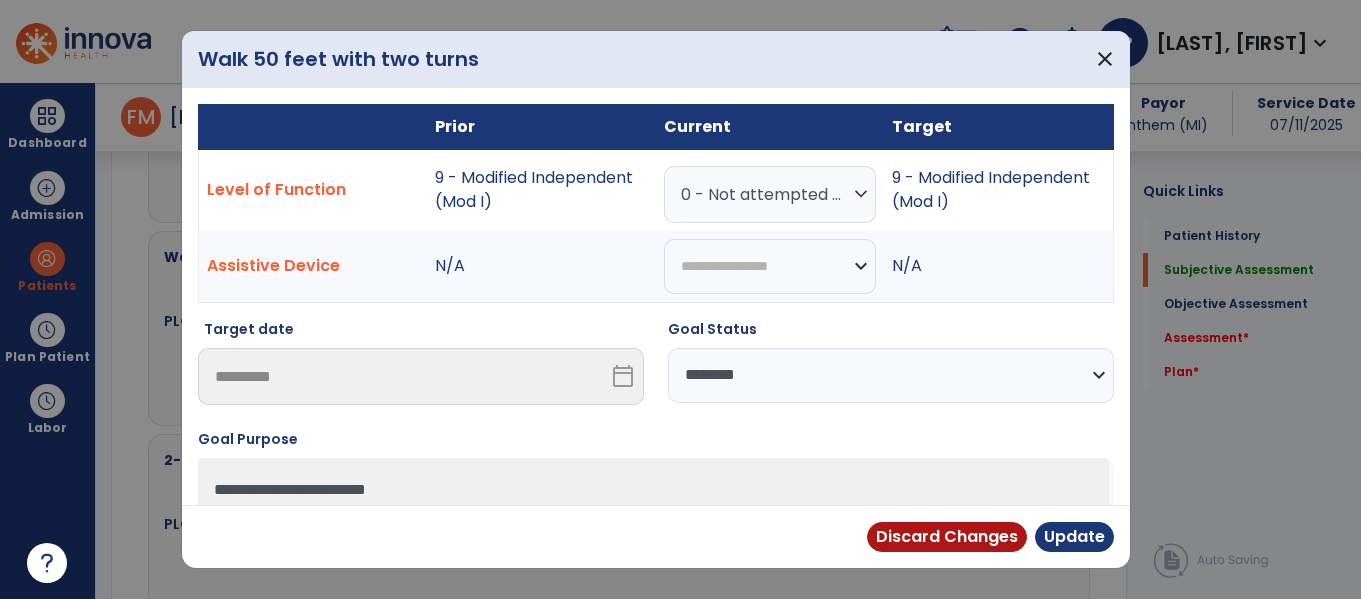 scroll, scrollTop: 2062, scrollLeft: 0, axis: vertical 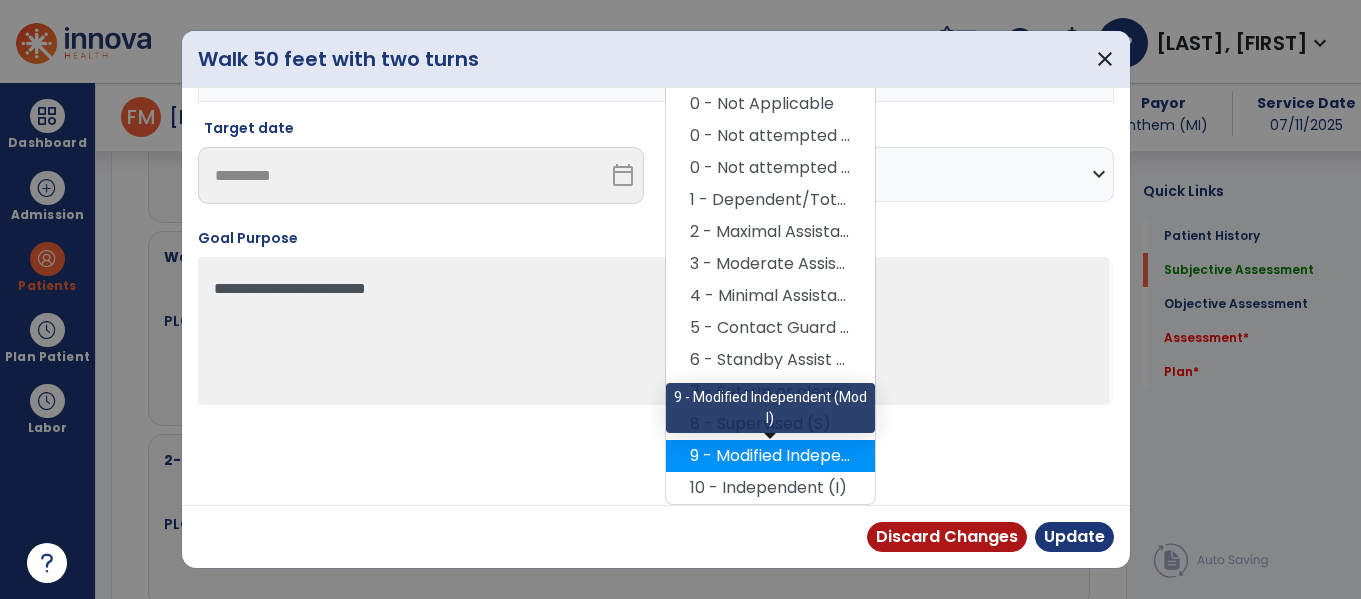 click on "9 - Modified Independent (Mod I)" at bounding box center (770, 456) 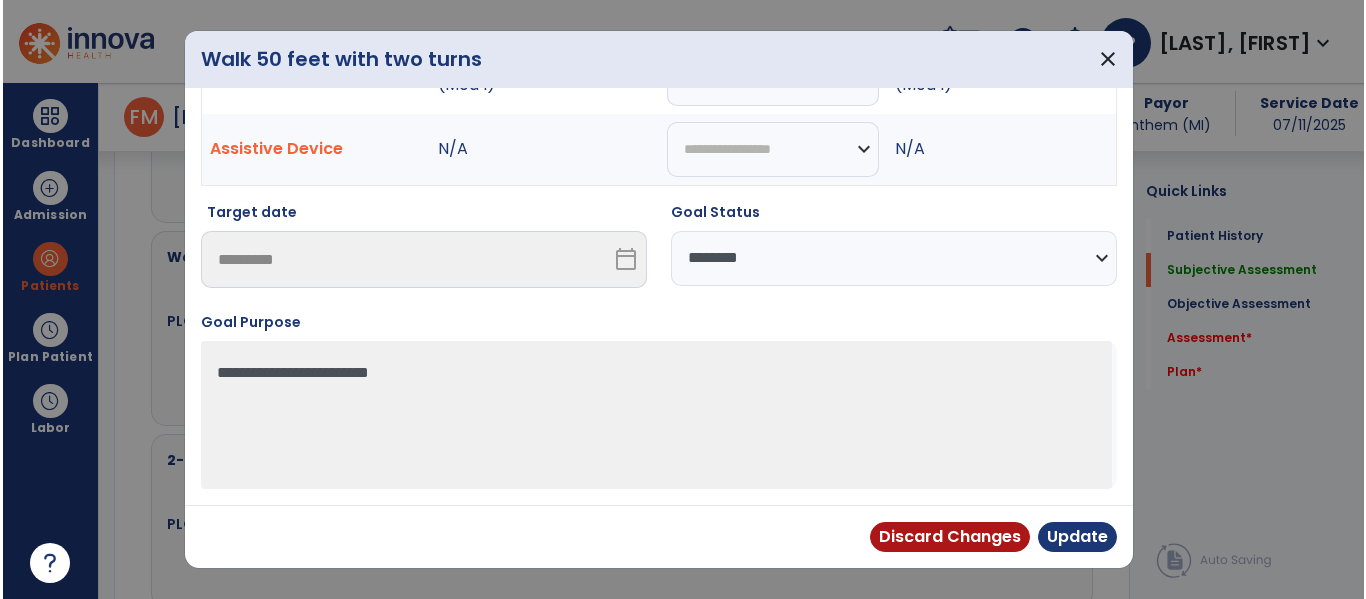 scroll, scrollTop: 117, scrollLeft: 0, axis: vertical 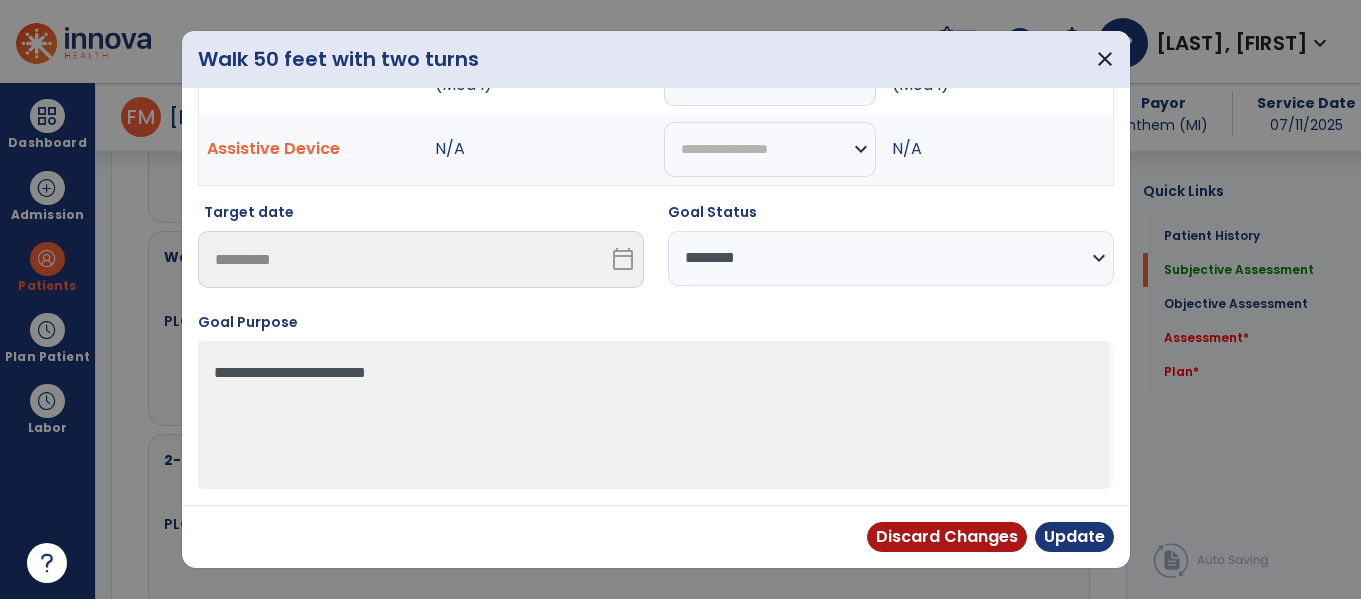 click on "**********" at bounding box center (891, 258) 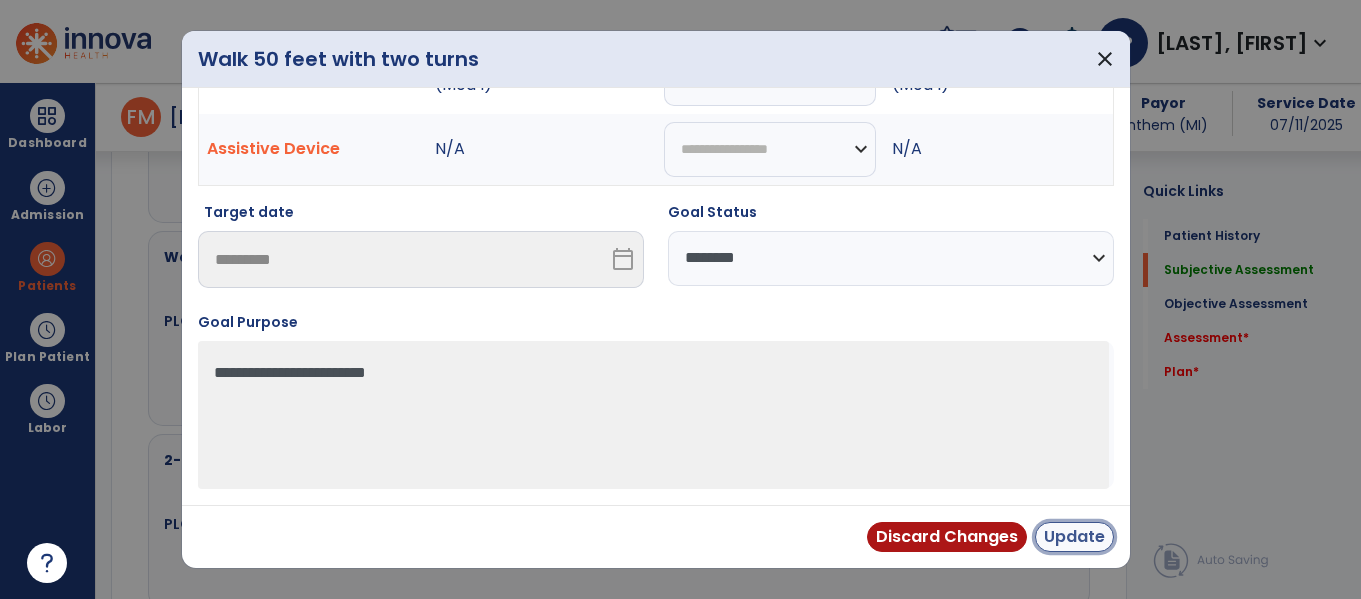 click on "Update" at bounding box center [1074, 537] 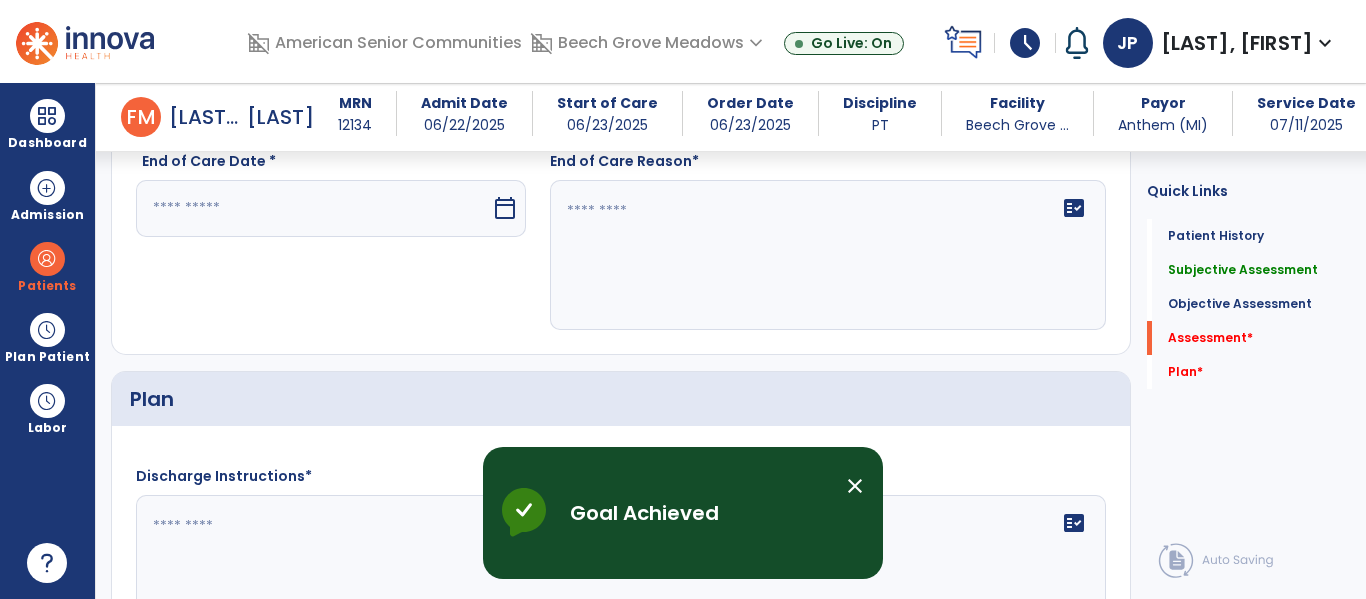 scroll, scrollTop: 3378, scrollLeft: 0, axis: vertical 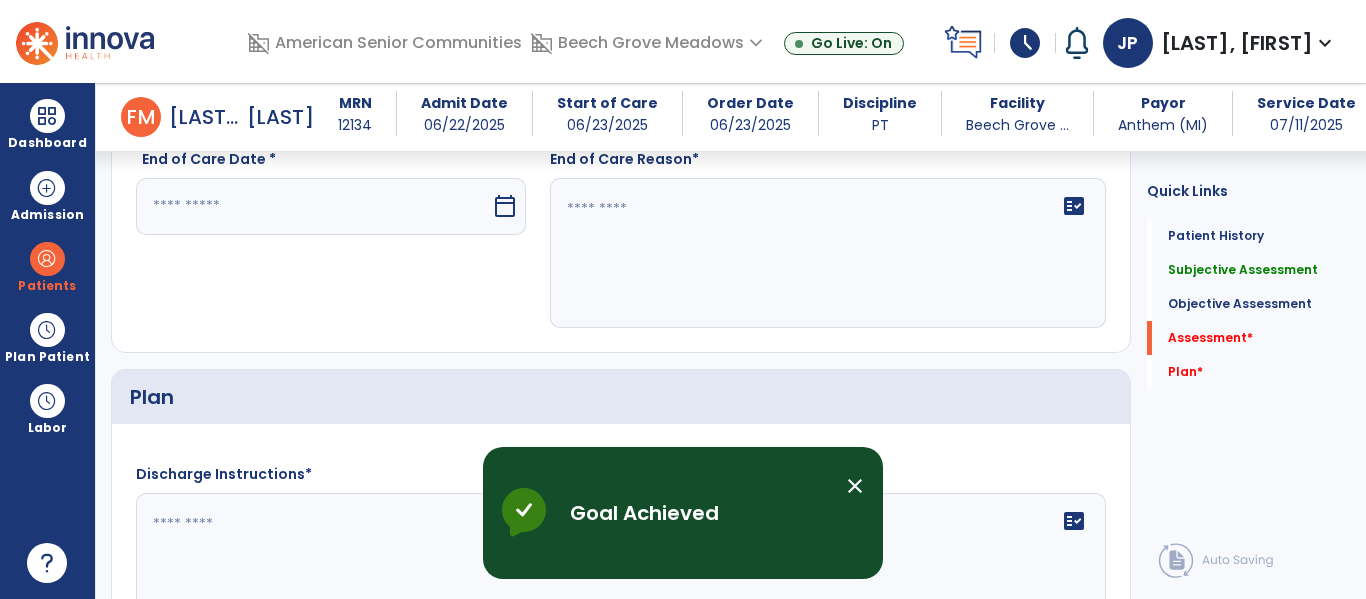 click on "calendar_today" at bounding box center (505, 206) 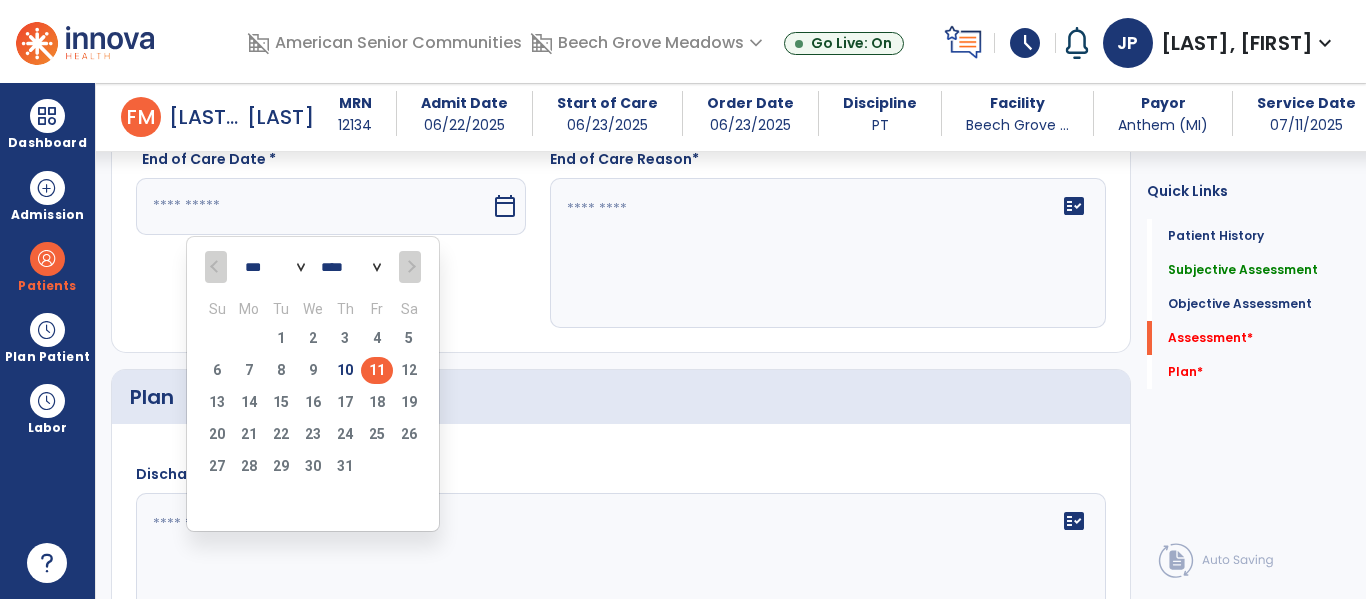 click on "11" at bounding box center [377, 370] 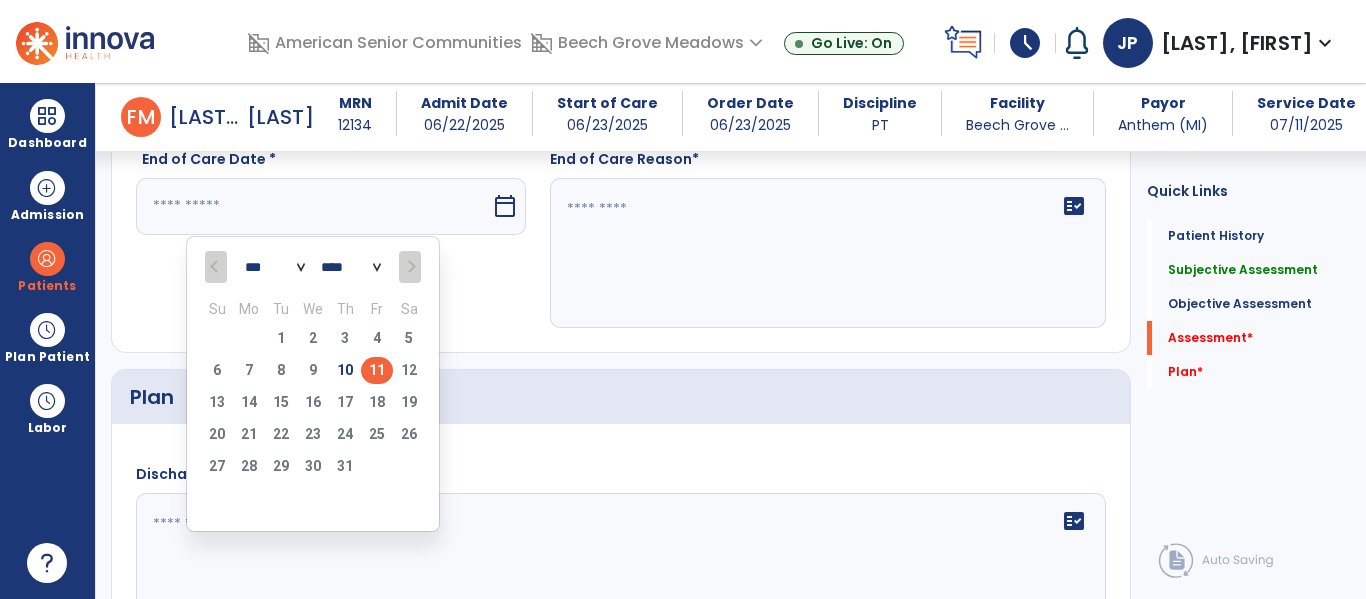 type on "*********" 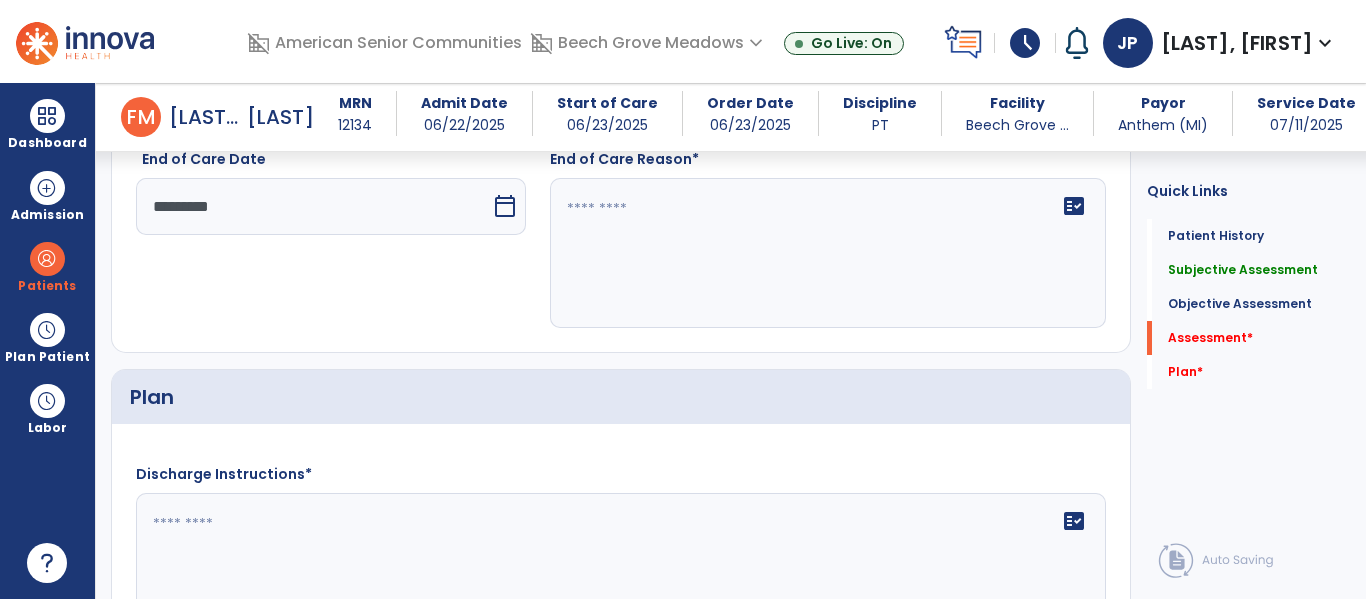 click on "fact_check" 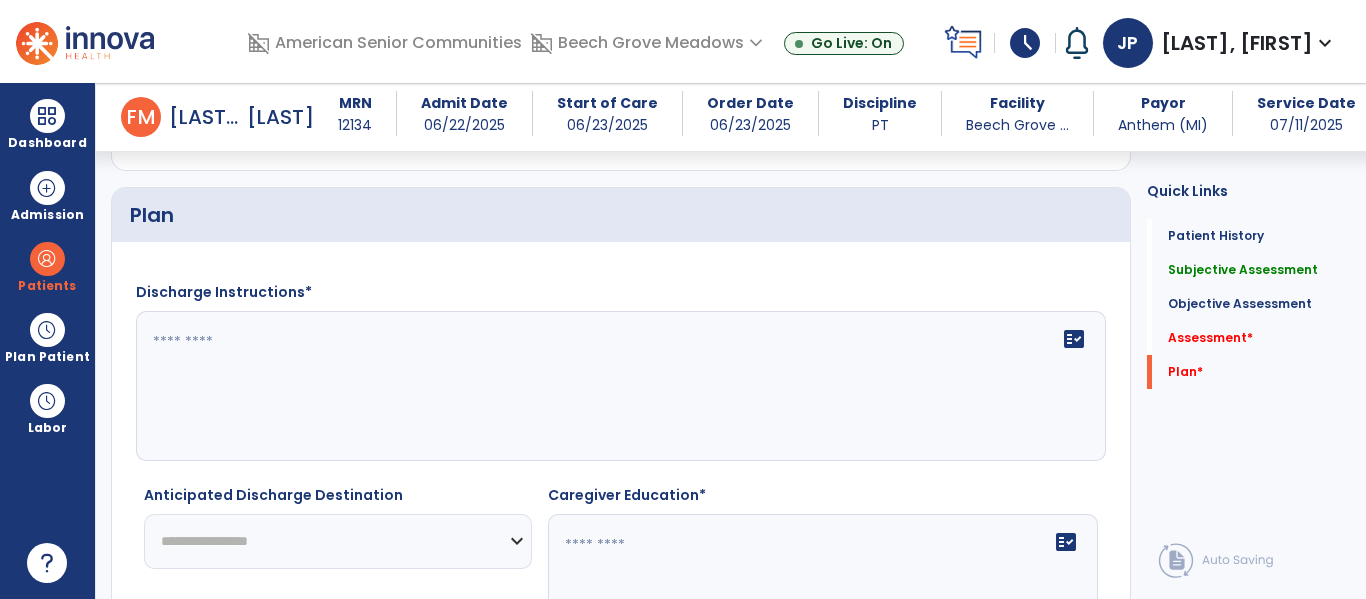 scroll, scrollTop: 3586, scrollLeft: 0, axis: vertical 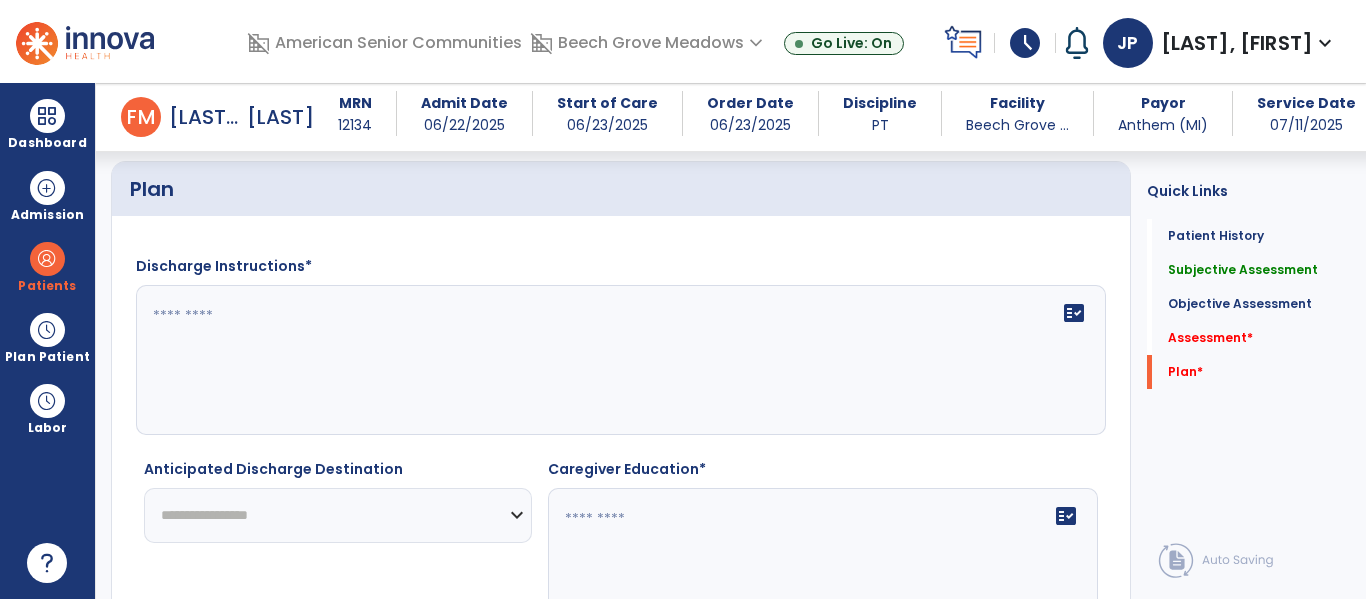 type on "**********" 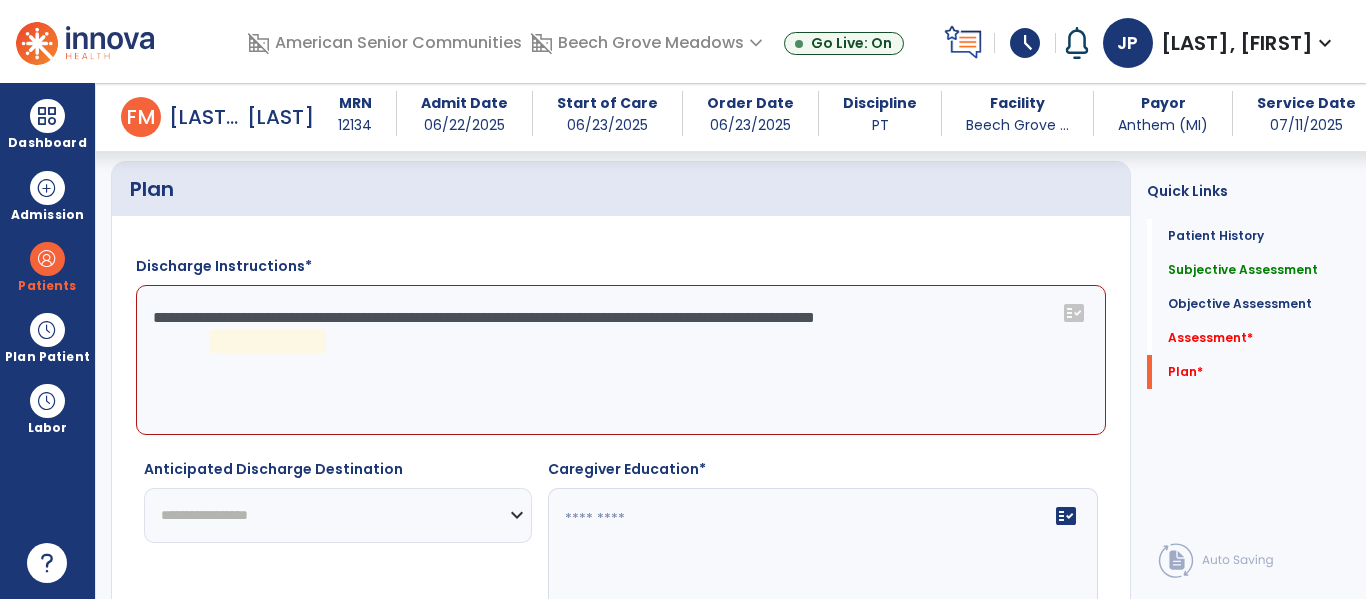click on "**********" 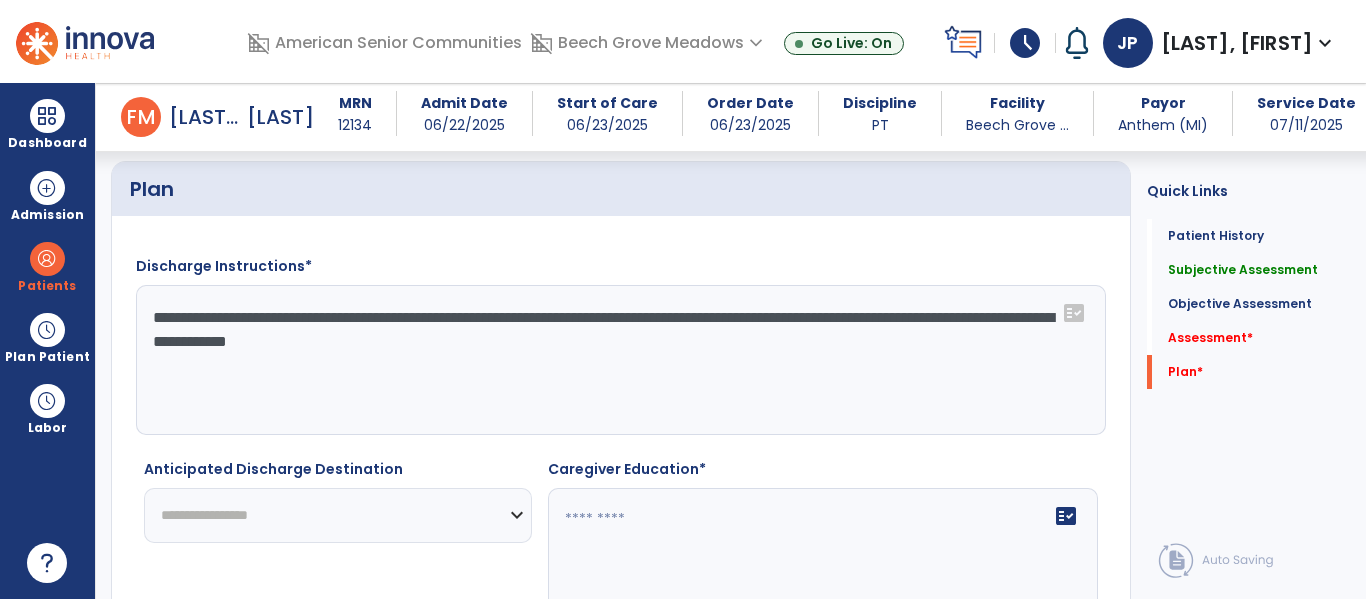scroll, scrollTop: 3730, scrollLeft: 0, axis: vertical 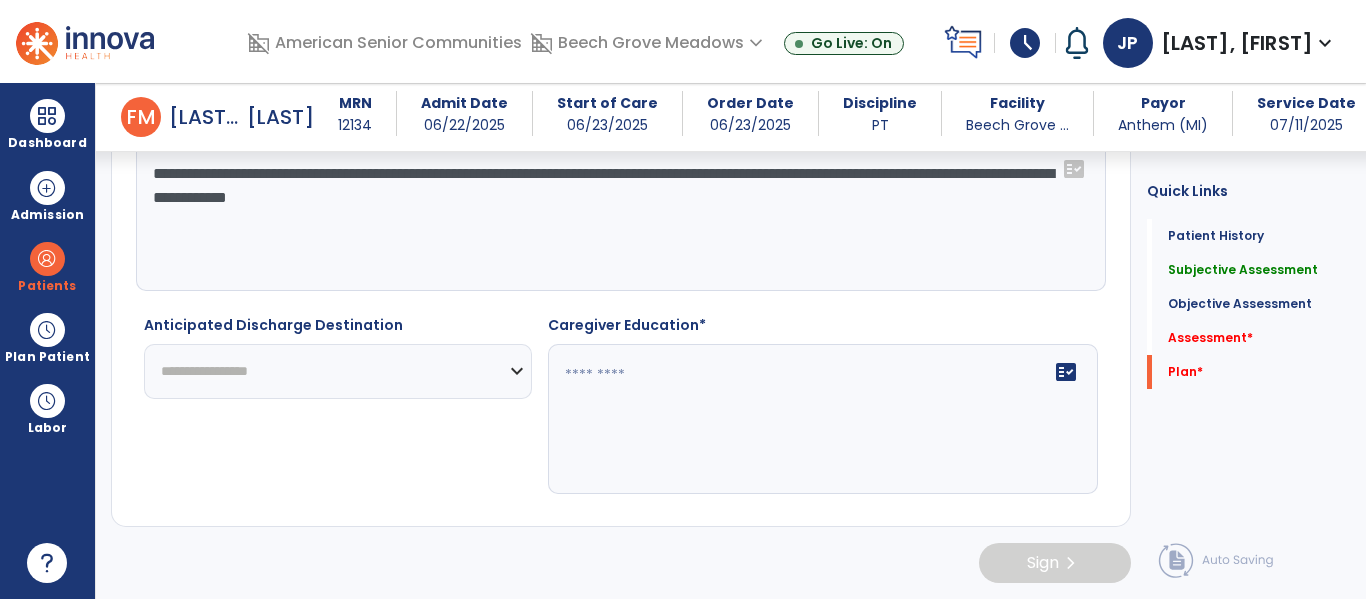 type on "**********" 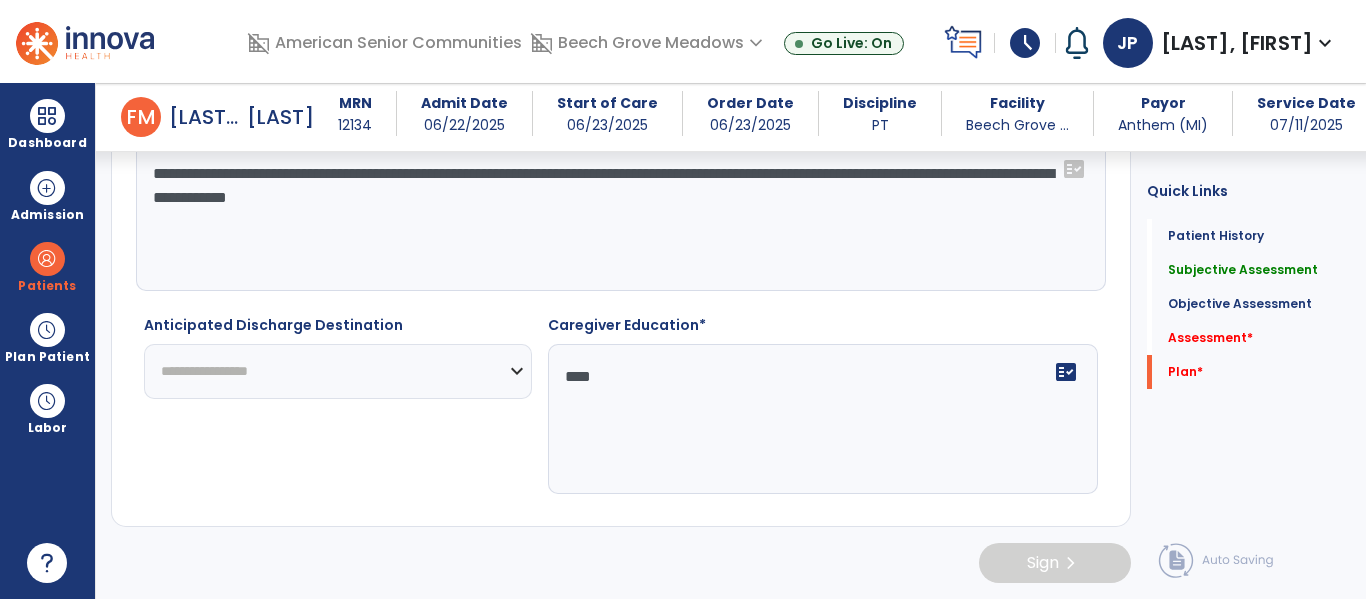 type on "****" 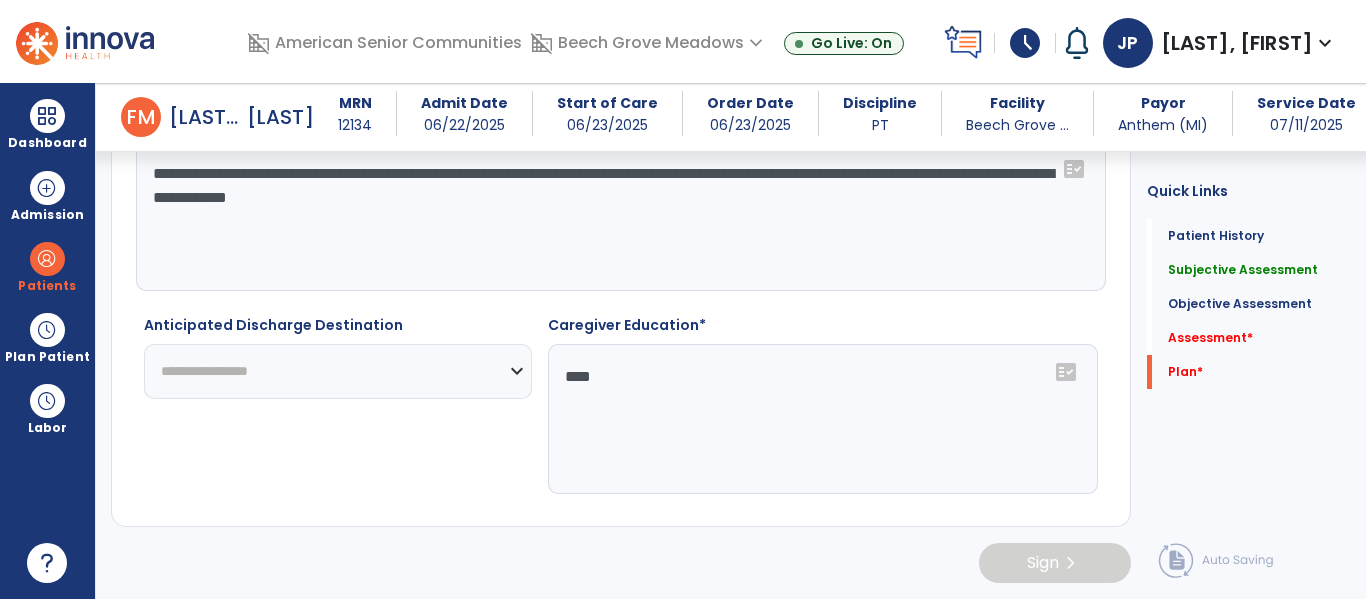select on "**********" 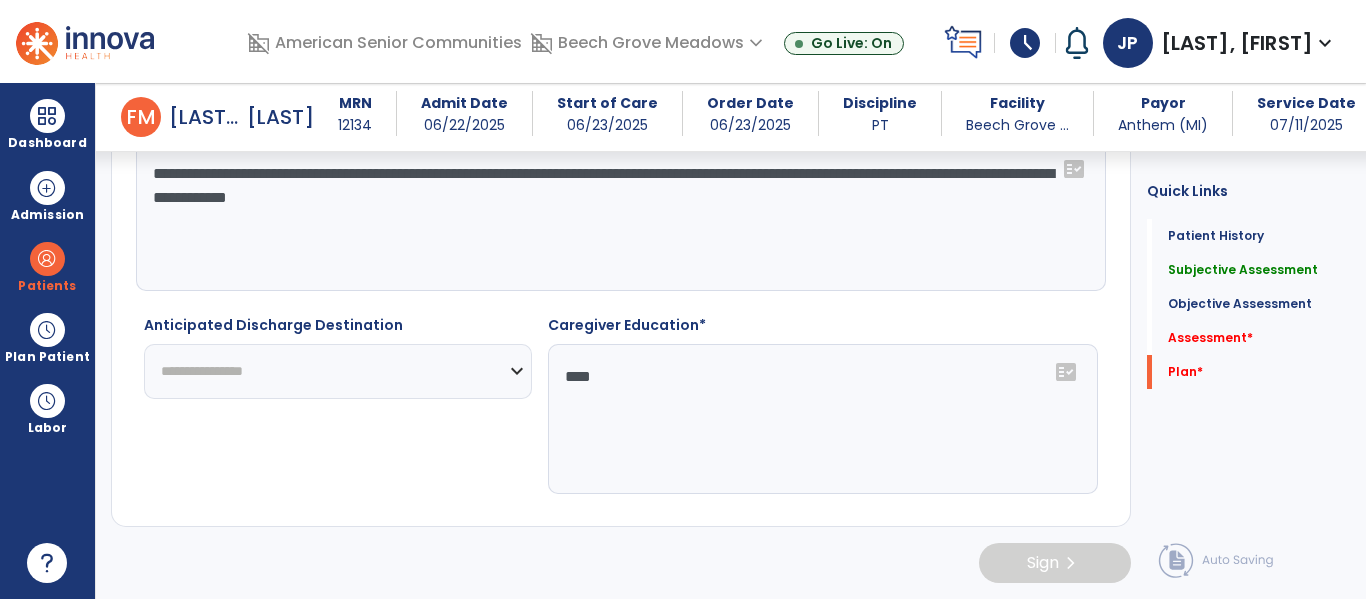 click on "**********" 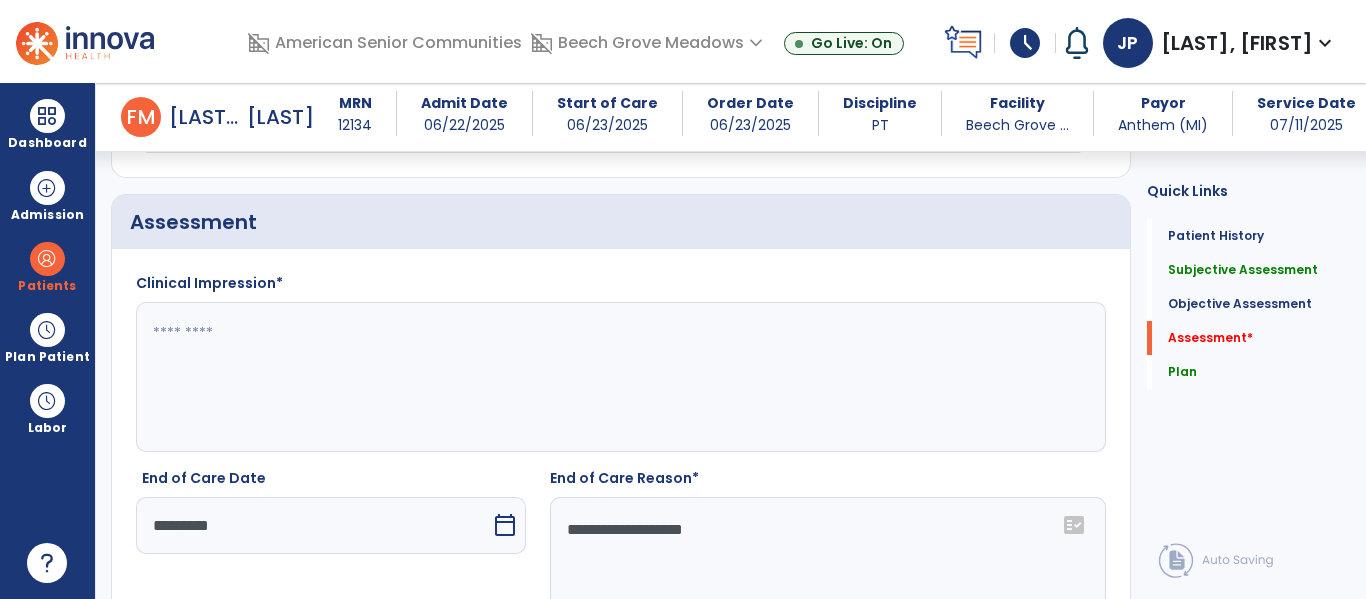 scroll, scrollTop: 3055, scrollLeft: 0, axis: vertical 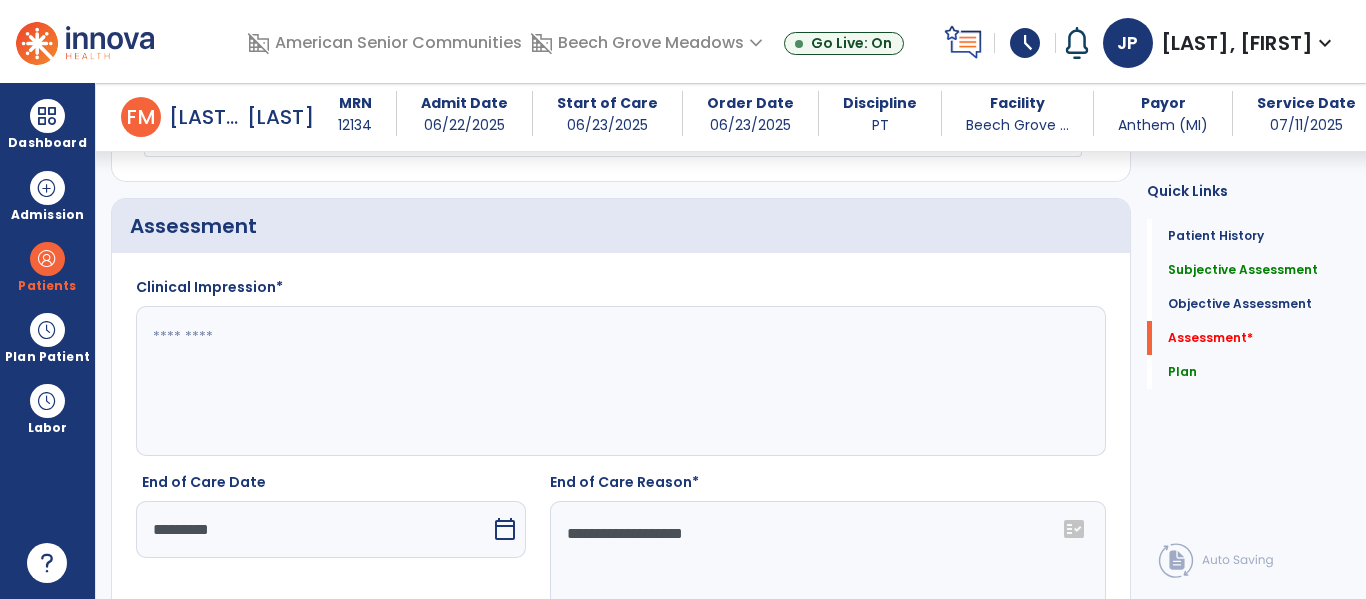 click 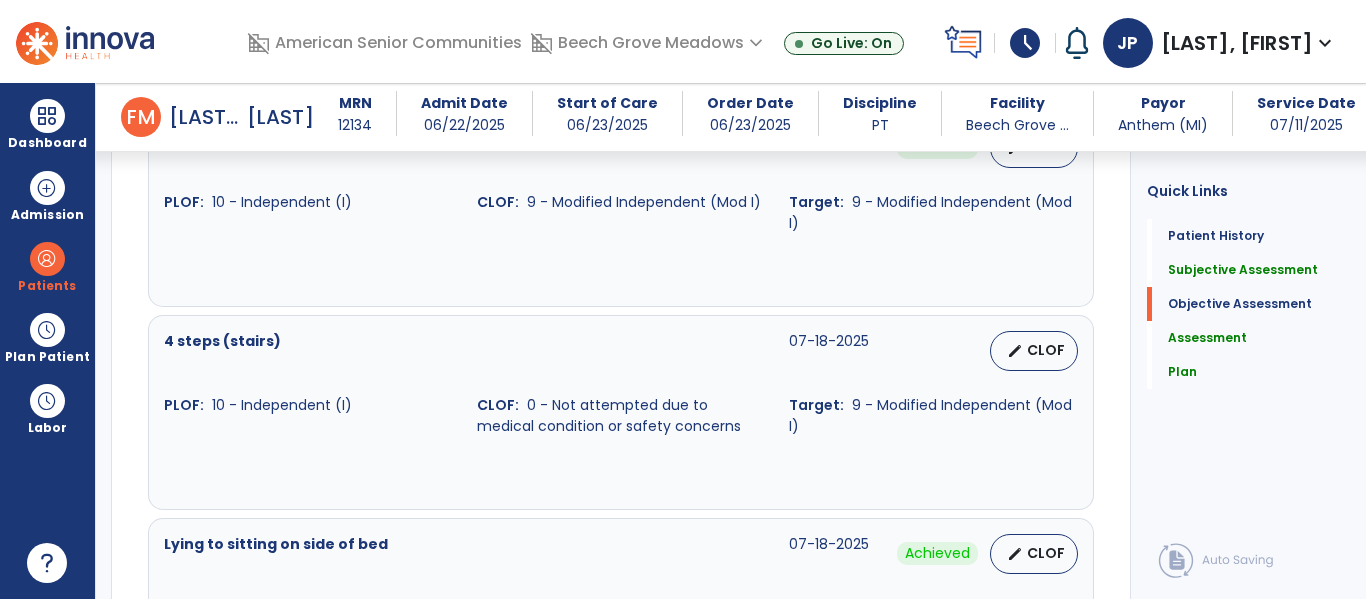 type on "**********" 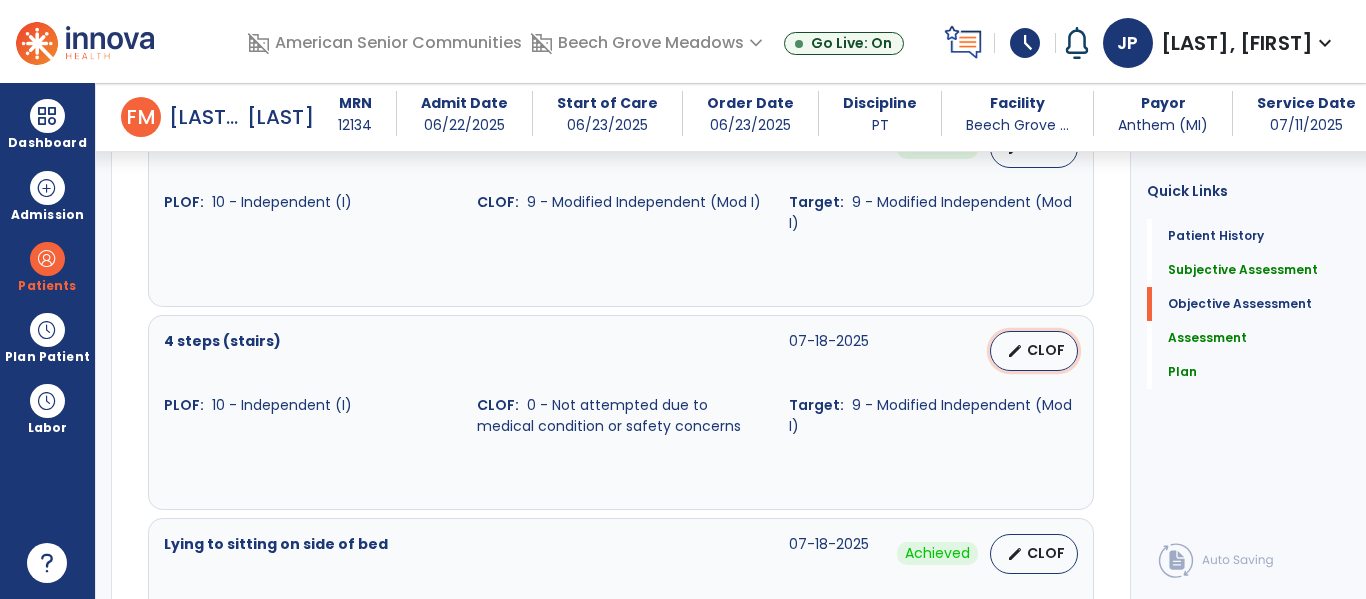 click on "CLOF" at bounding box center [1046, 350] 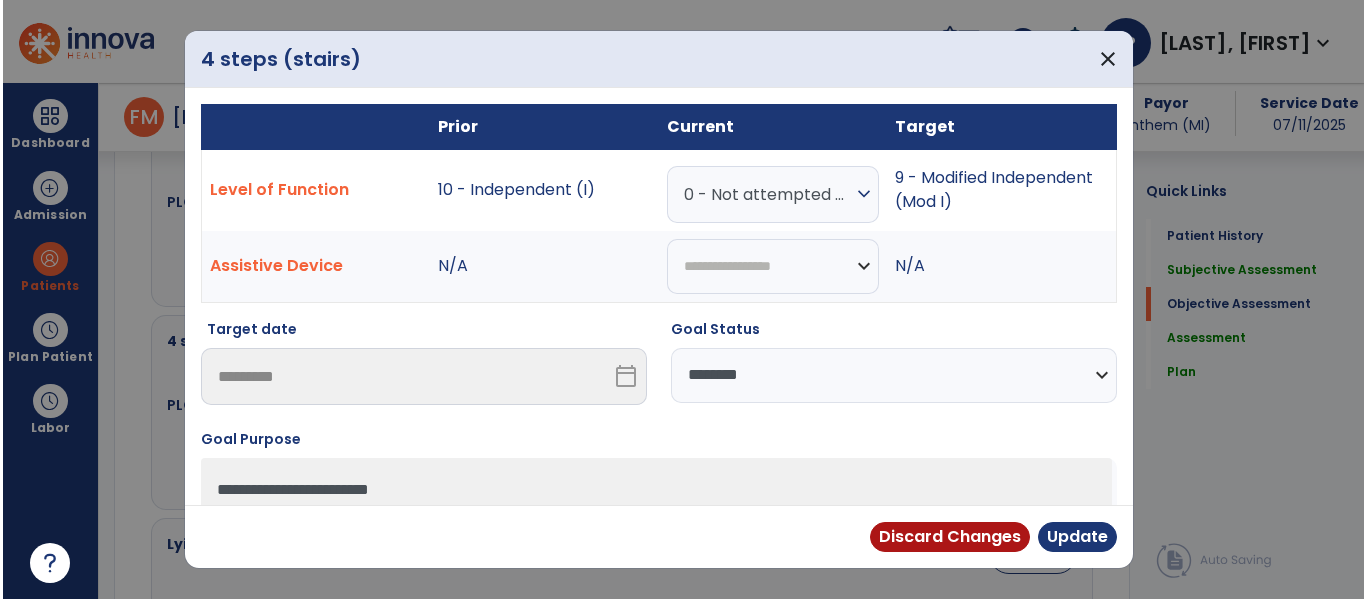 scroll, scrollTop: 1166, scrollLeft: 0, axis: vertical 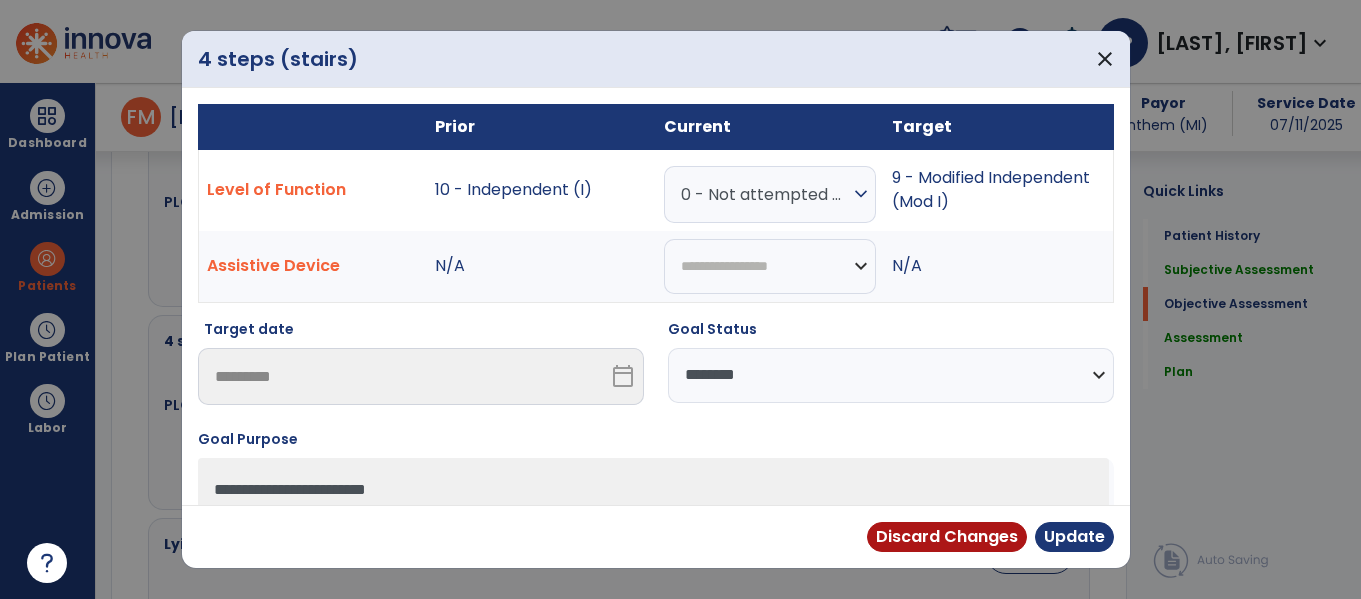 click on "**********" at bounding box center [891, 375] 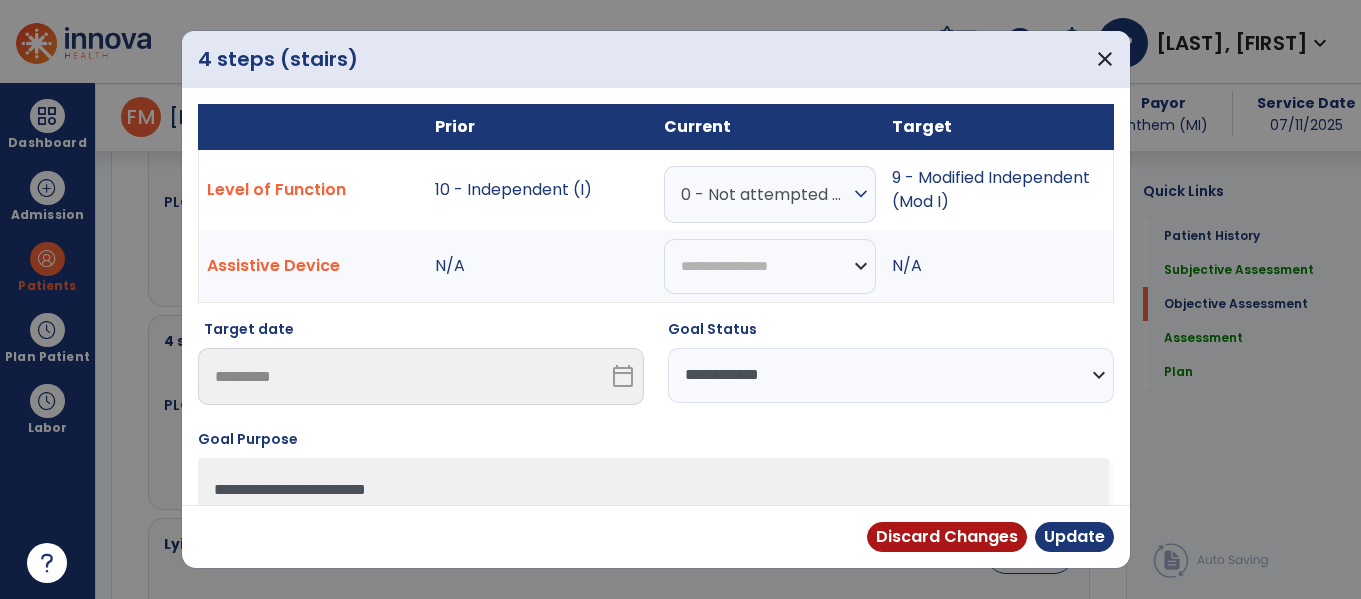 click on "**********" at bounding box center (891, 375) 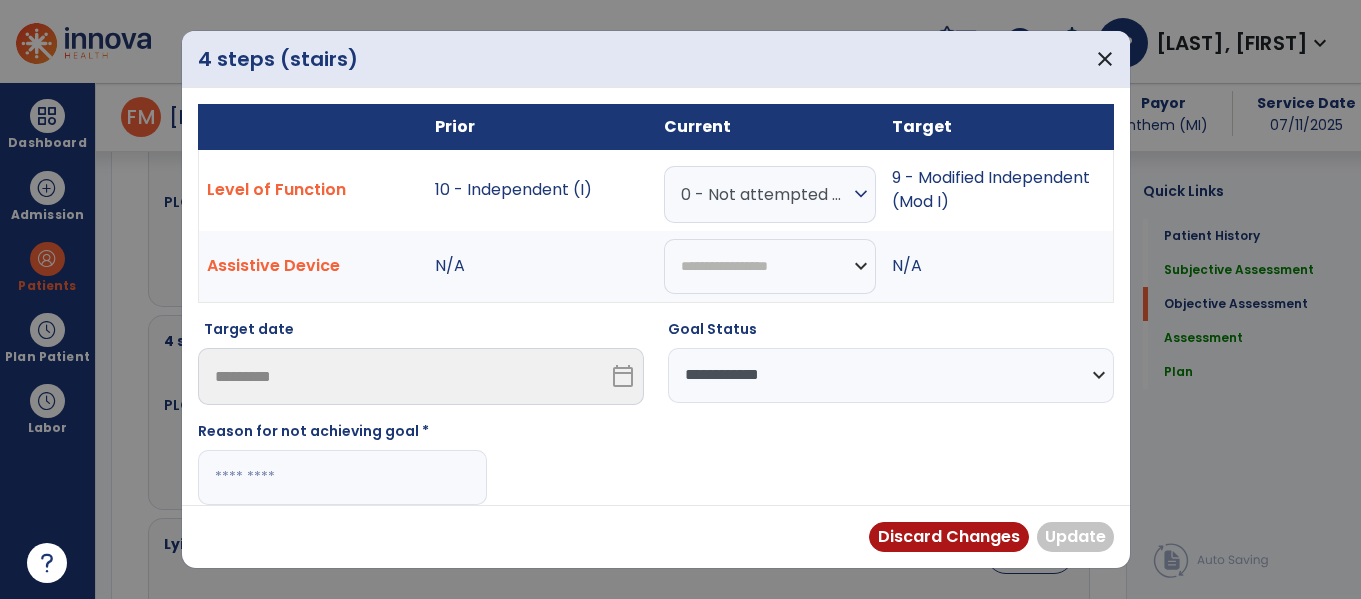 click at bounding box center [342, 477] 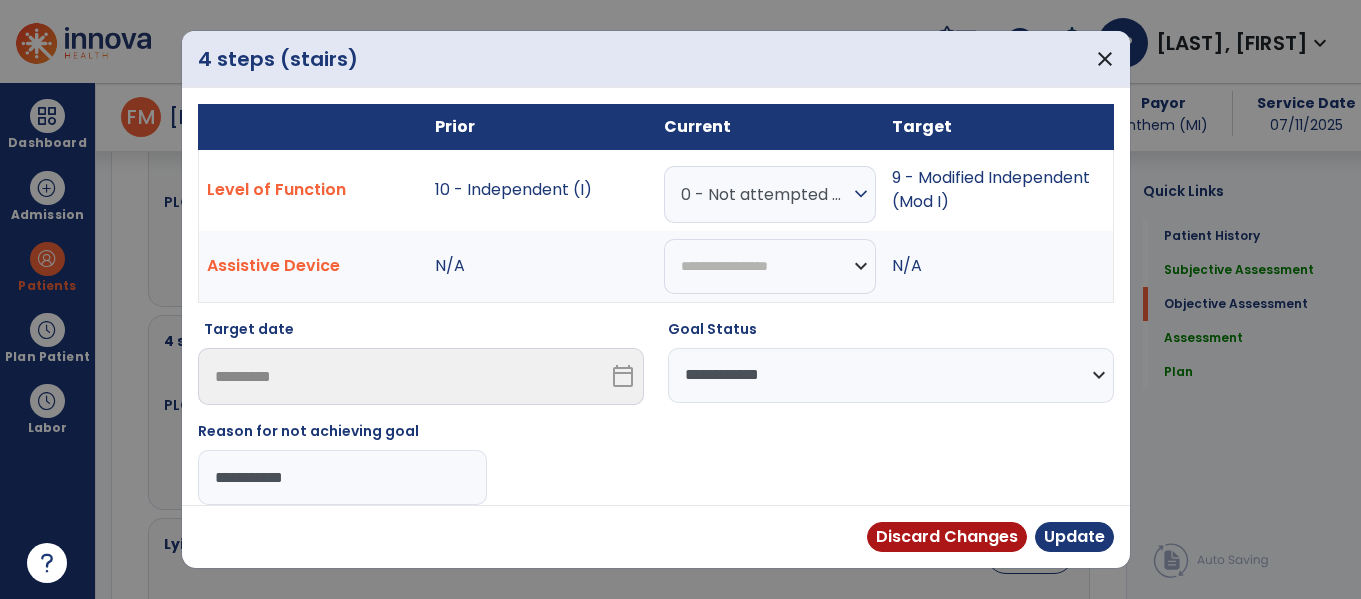 type on "**********" 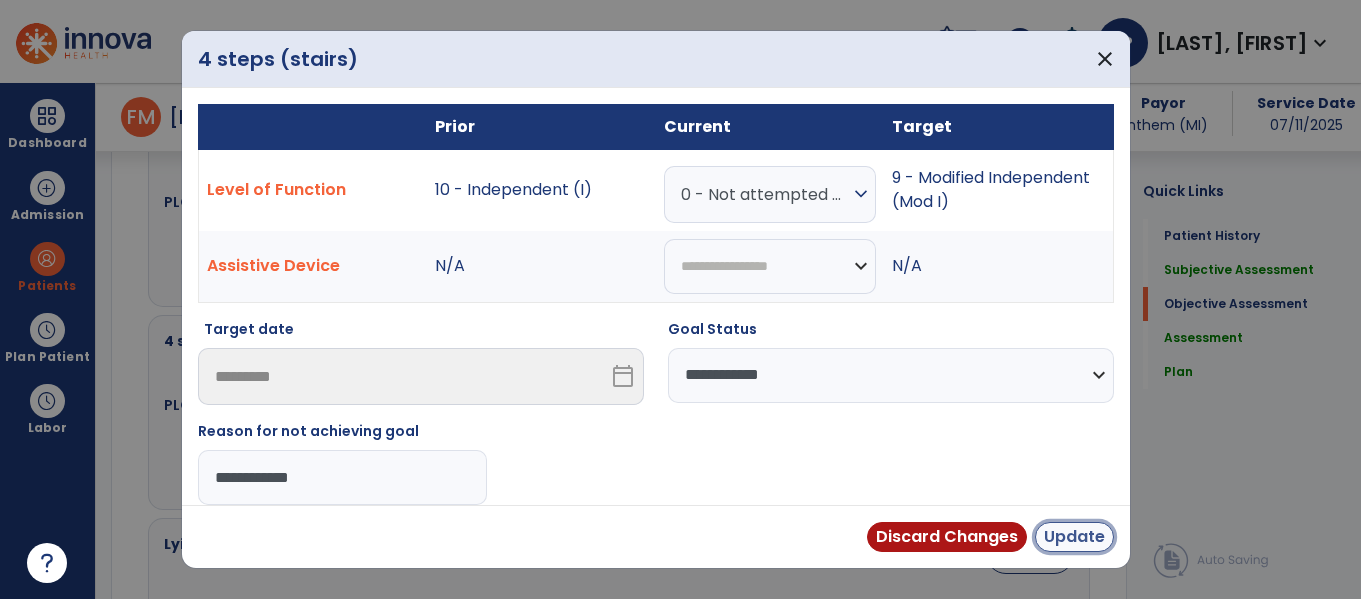 click on "Update" at bounding box center [1074, 537] 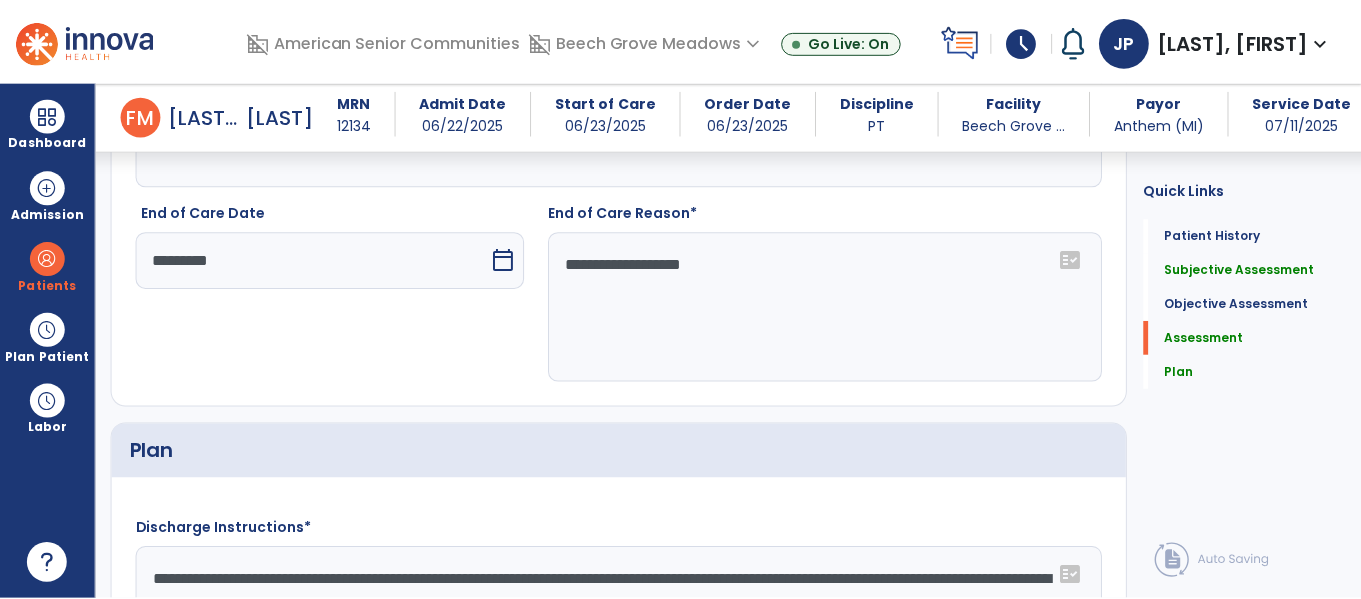 scroll, scrollTop: 3732, scrollLeft: 0, axis: vertical 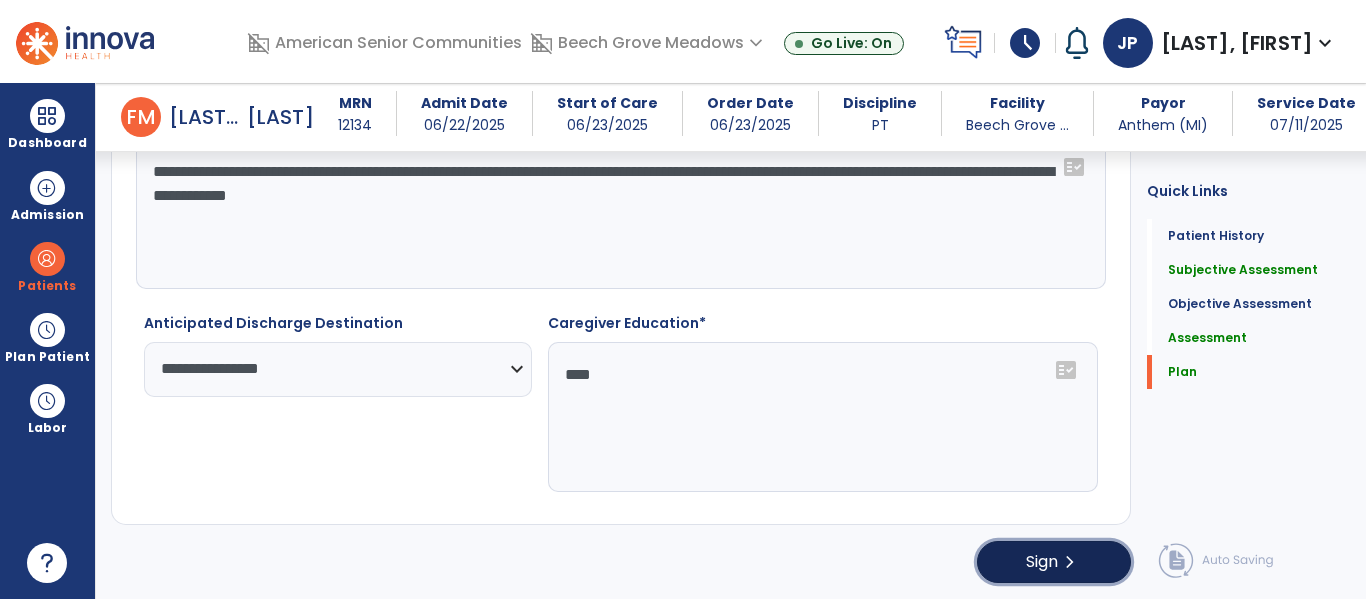 click on "chevron_right" 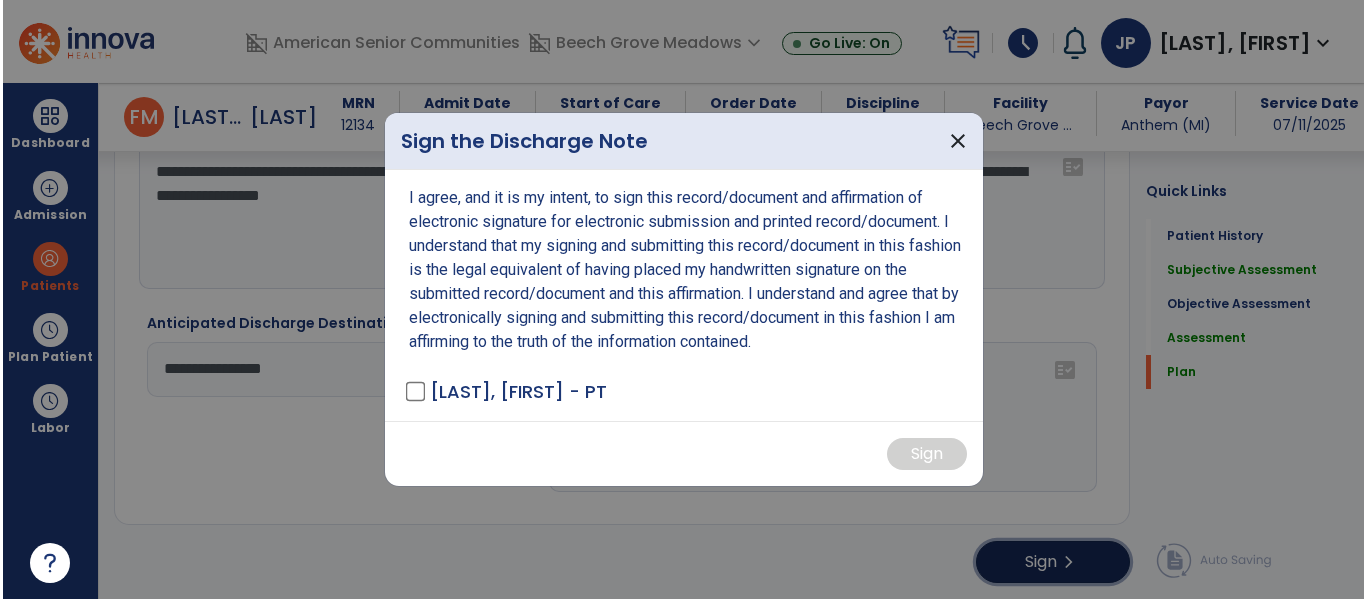 scroll, scrollTop: 3732, scrollLeft: 0, axis: vertical 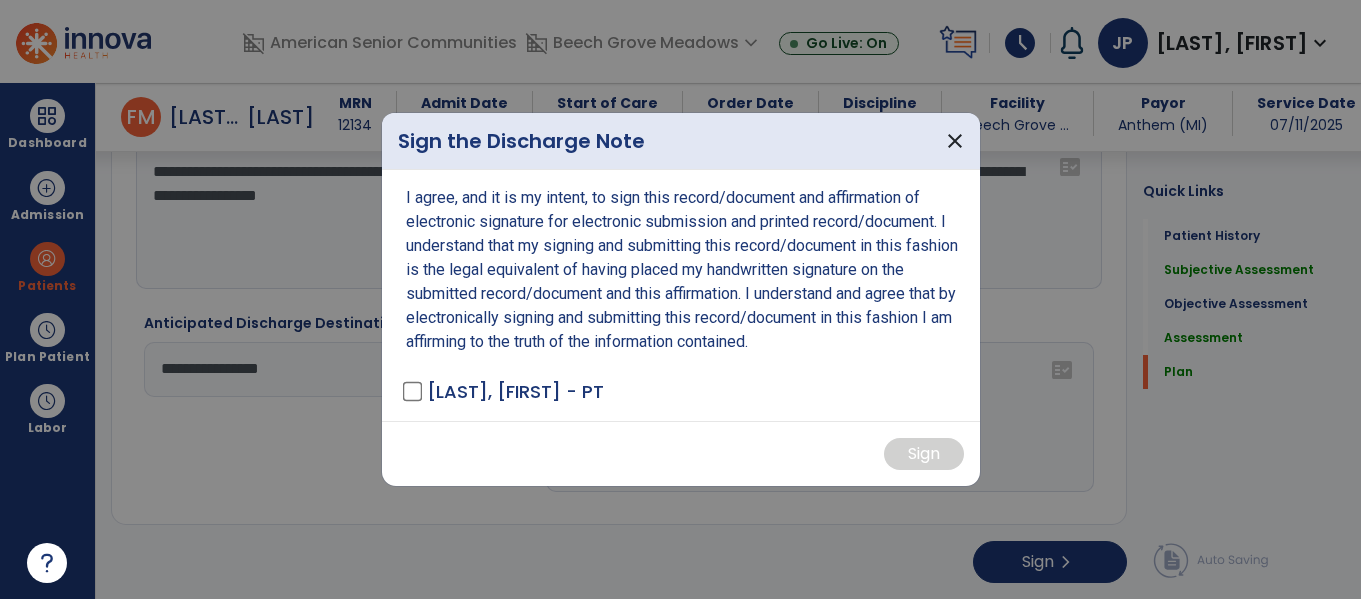 click on "I agree, and it is my intent, to sign this record/document and affirmation of electronic signature for electronic submission and printed record/document. I understand that my signing and submitting this record/document in this fashion is the legal equivalent of having placed my handwritten signature on the submitted record/document and this affirmation. I understand and agree that by electronically signing and submitting this record/document in this fashion I am affirming to the truth of the information contained. [LAST], [FIRST] - PT" at bounding box center (681, 295) 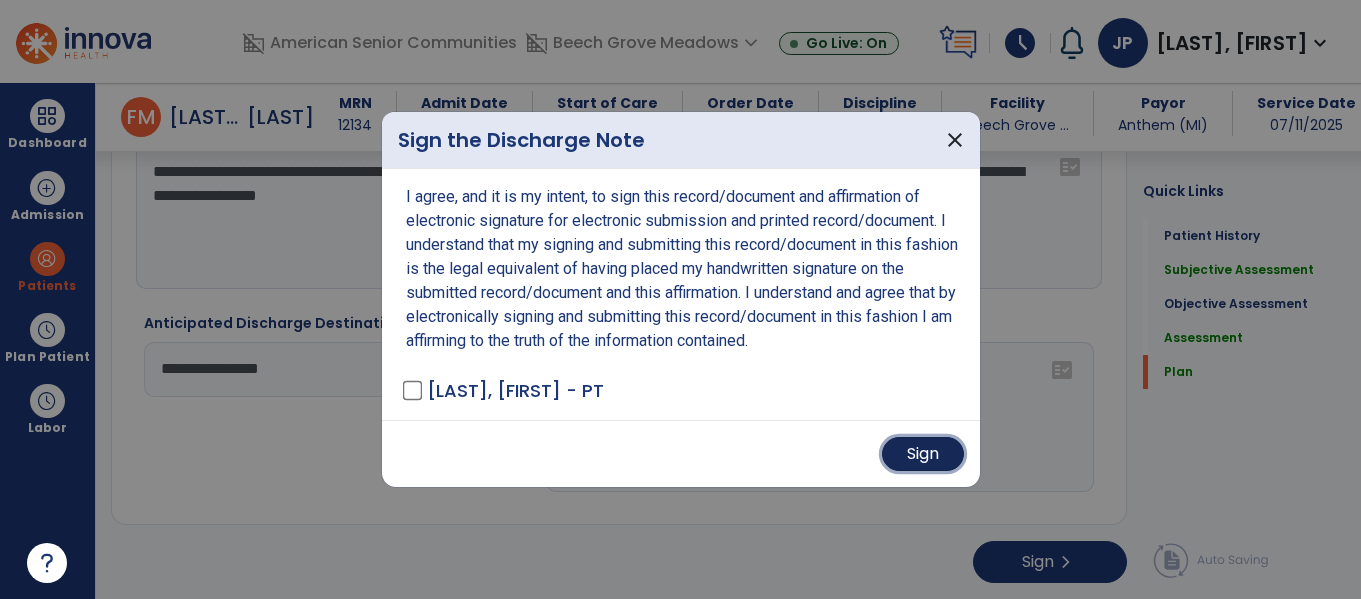 click on "Sign" at bounding box center (923, 454) 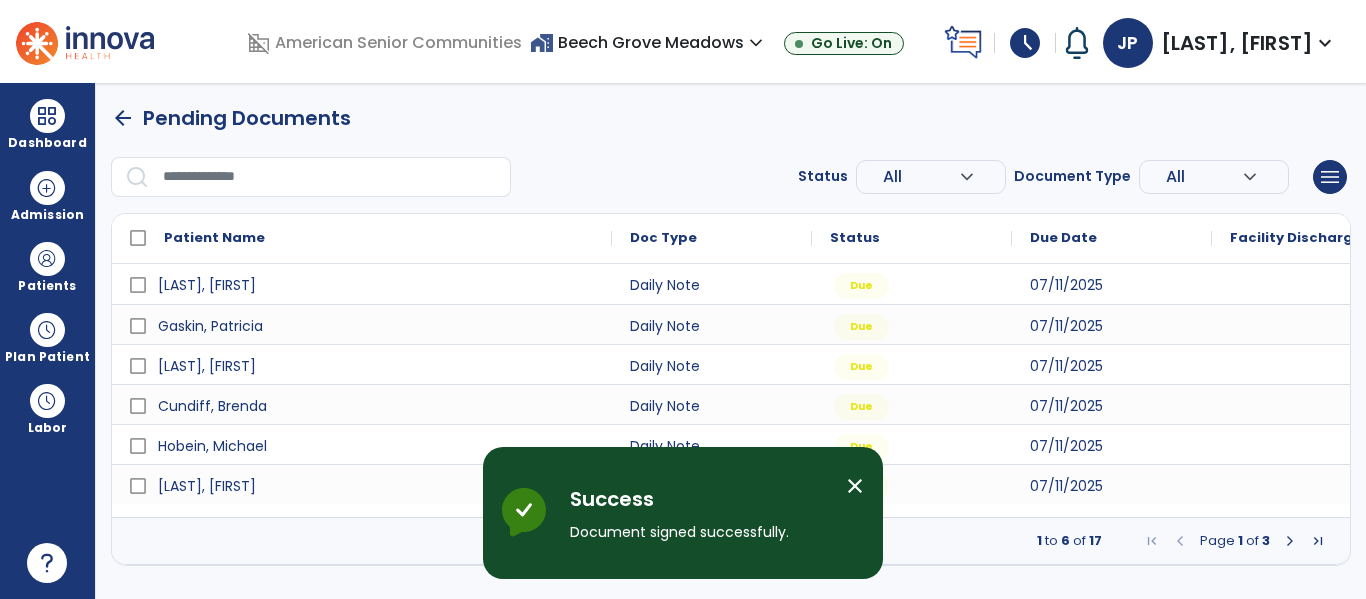 scroll, scrollTop: 0, scrollLeft: 0, axis: both 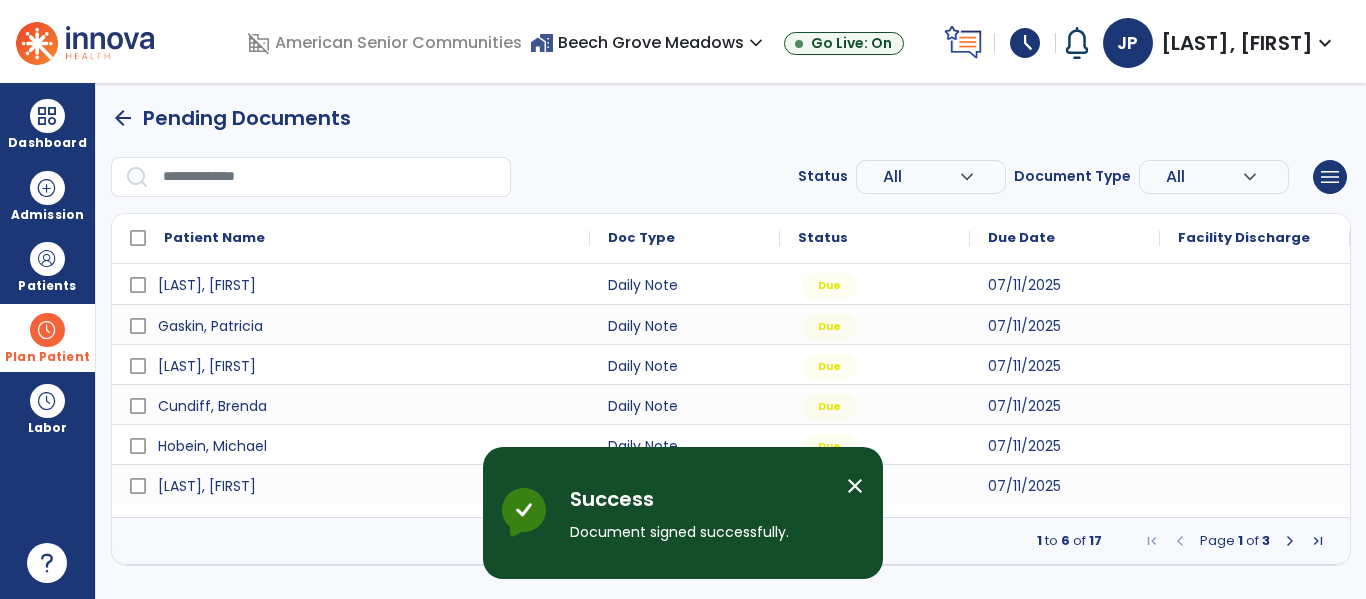 click on "Plan Patient" at bounding box center [47, 286] 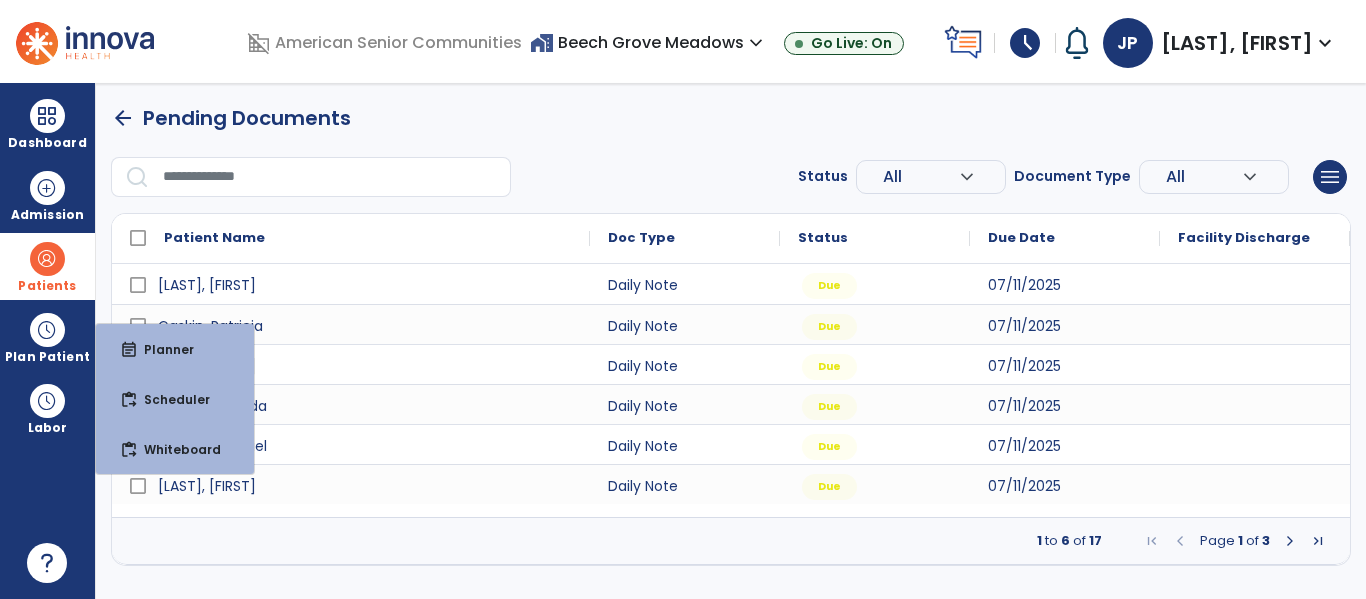 click on "Patients" at bounding box center [47, 286] 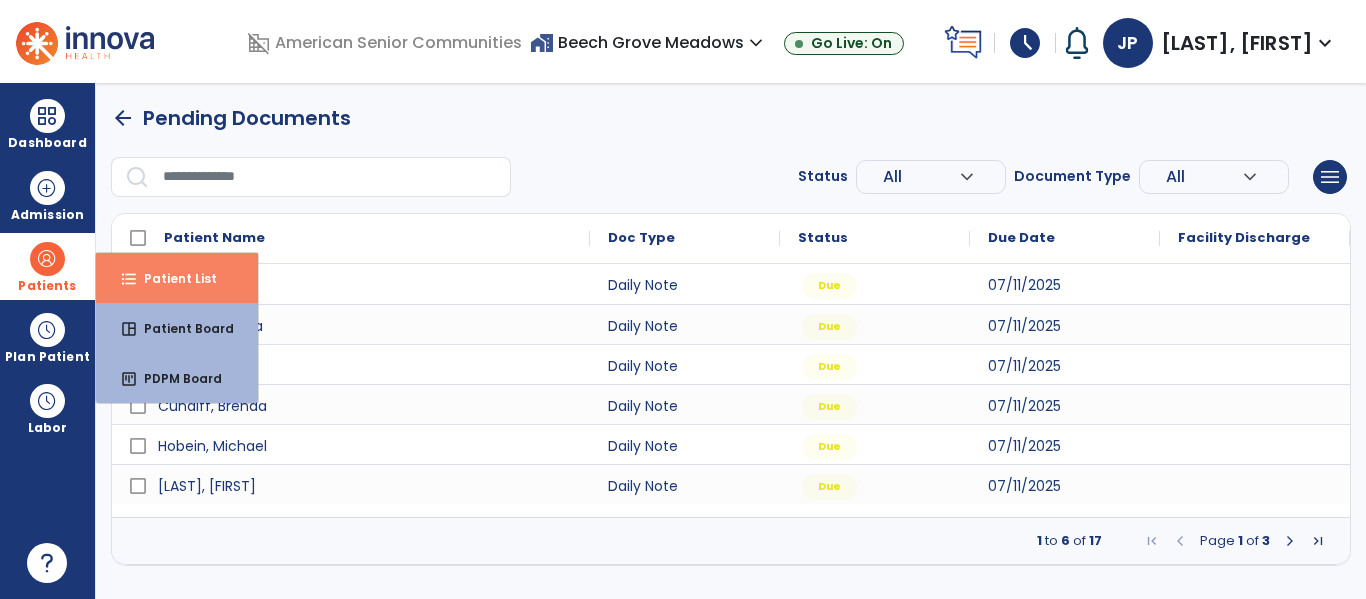 click on "format_list_bulleted" at bounding box center [129, 279] 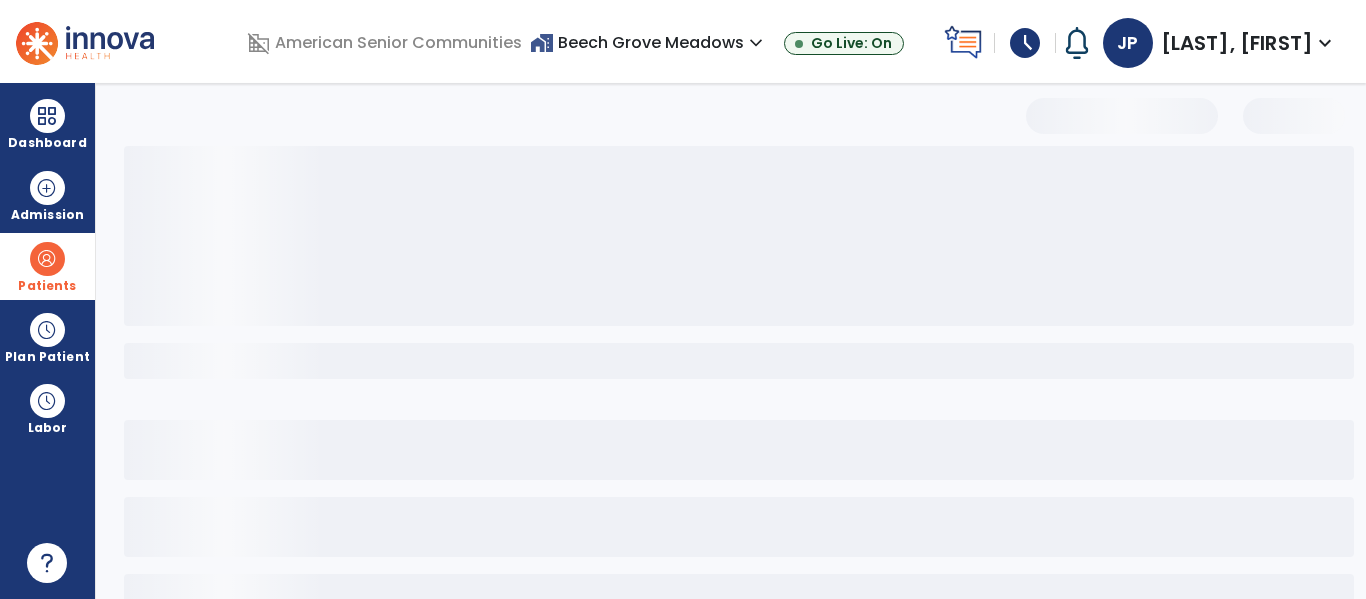 select on "***" 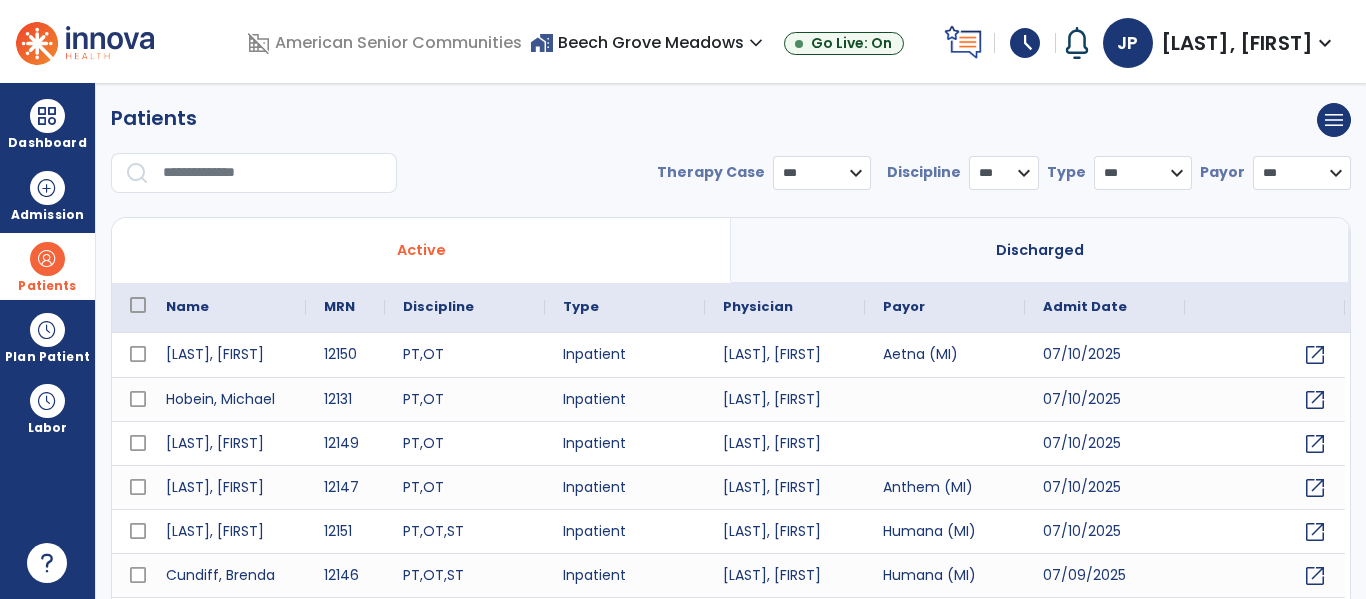 click at bounding box center (273, 173) 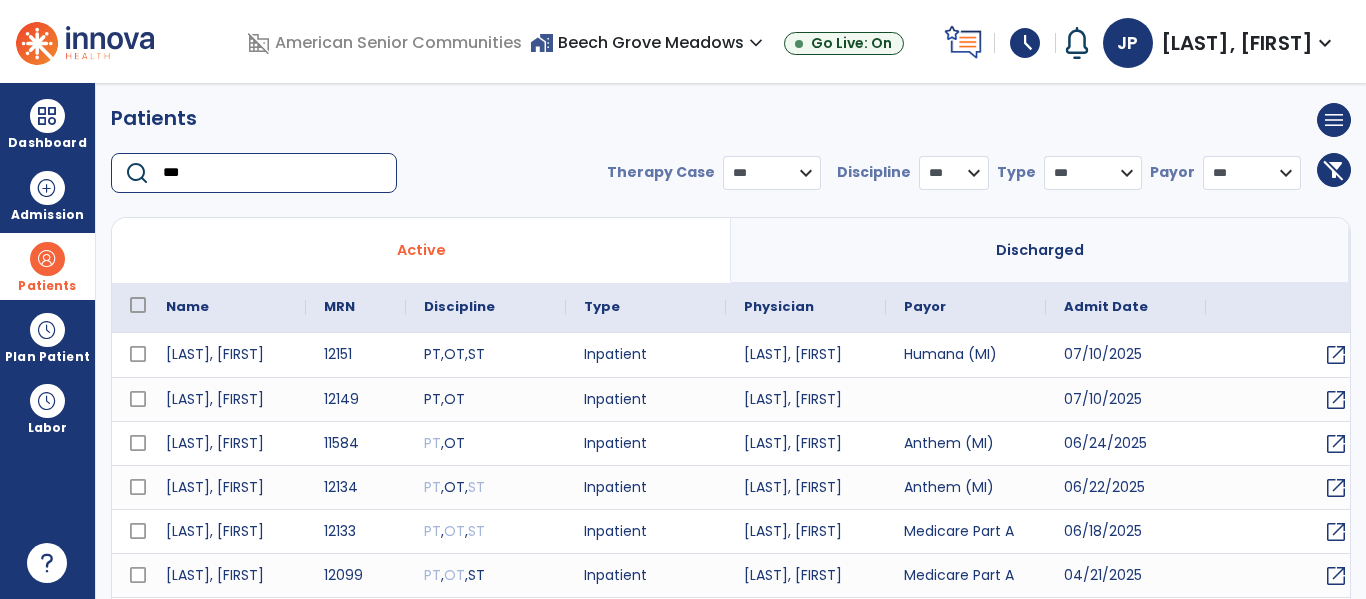type on "***" 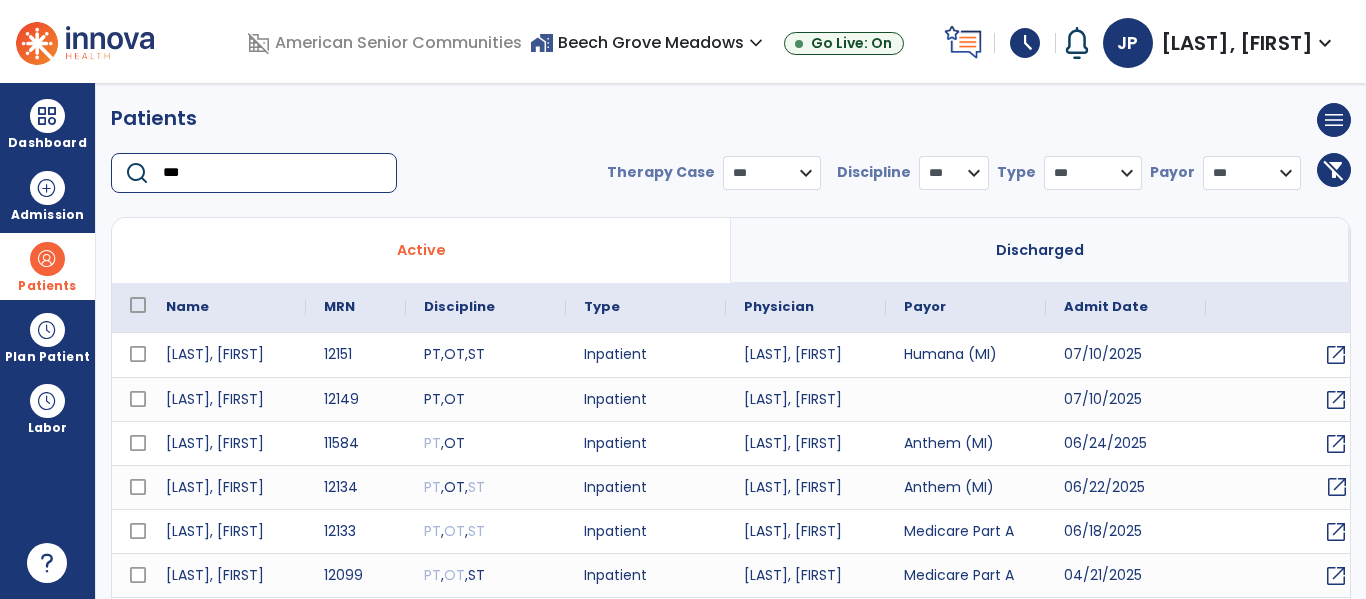 click on "open_in_new" at bounding box center (1337, 487) 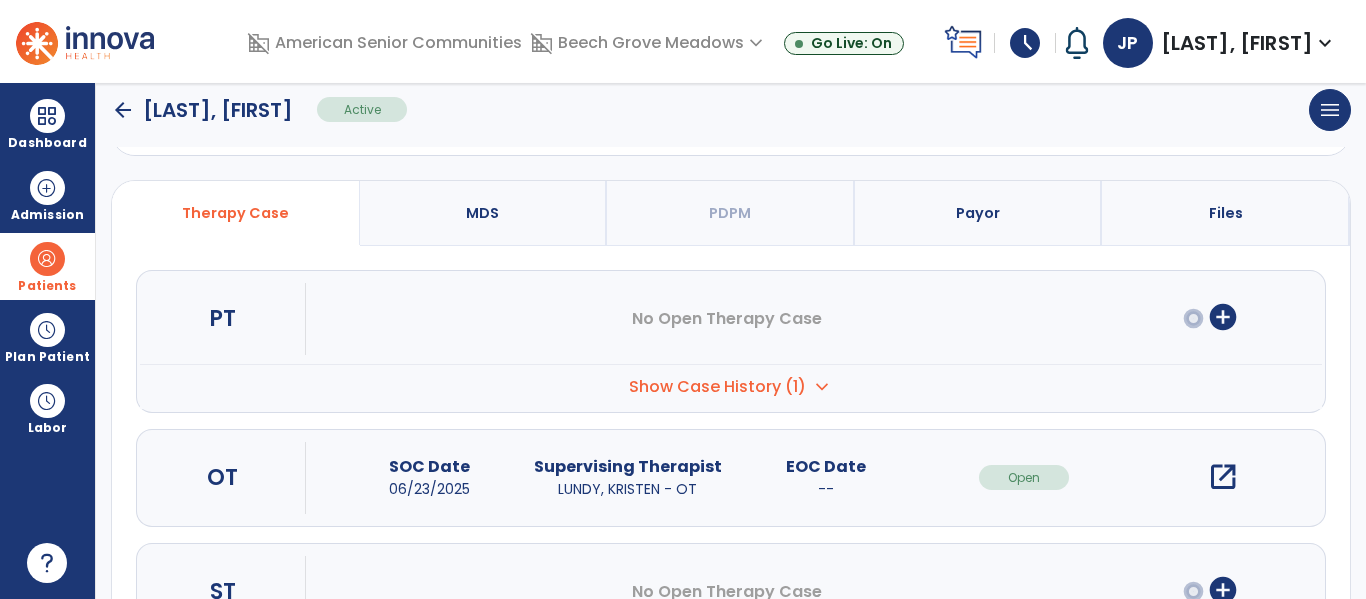 scroll, scrollTop: 112, scrollLeft: 0, axis: vertical 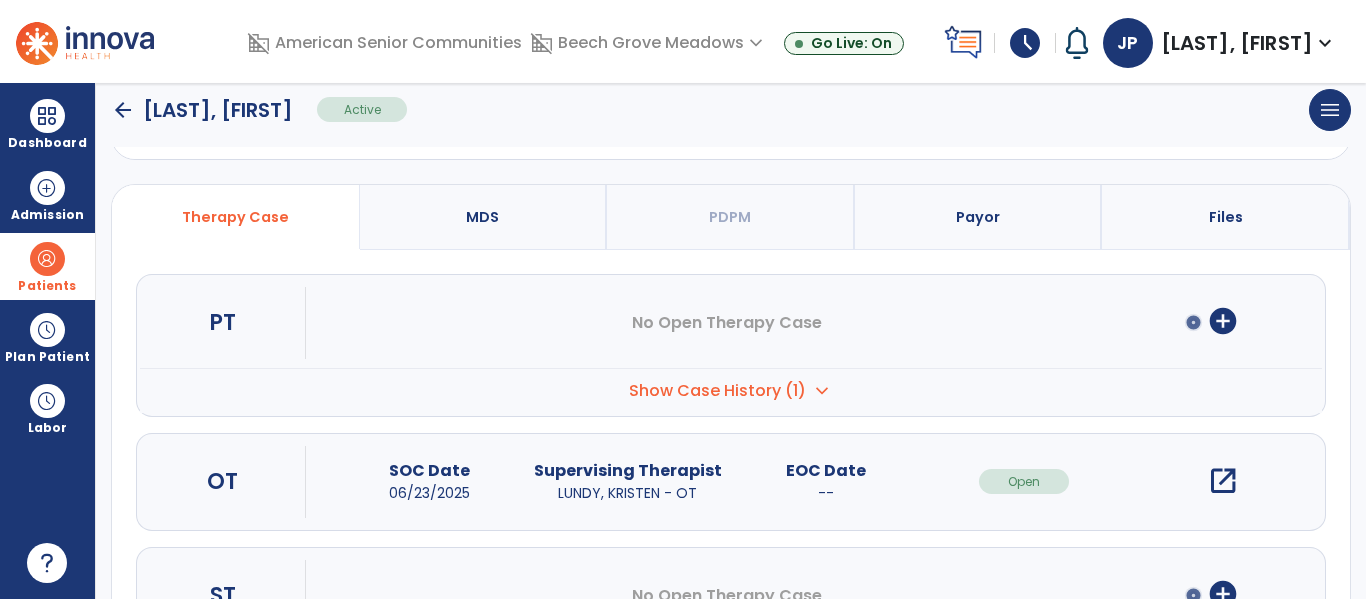 click on "add_circle" at bounding box center [1223, 321] 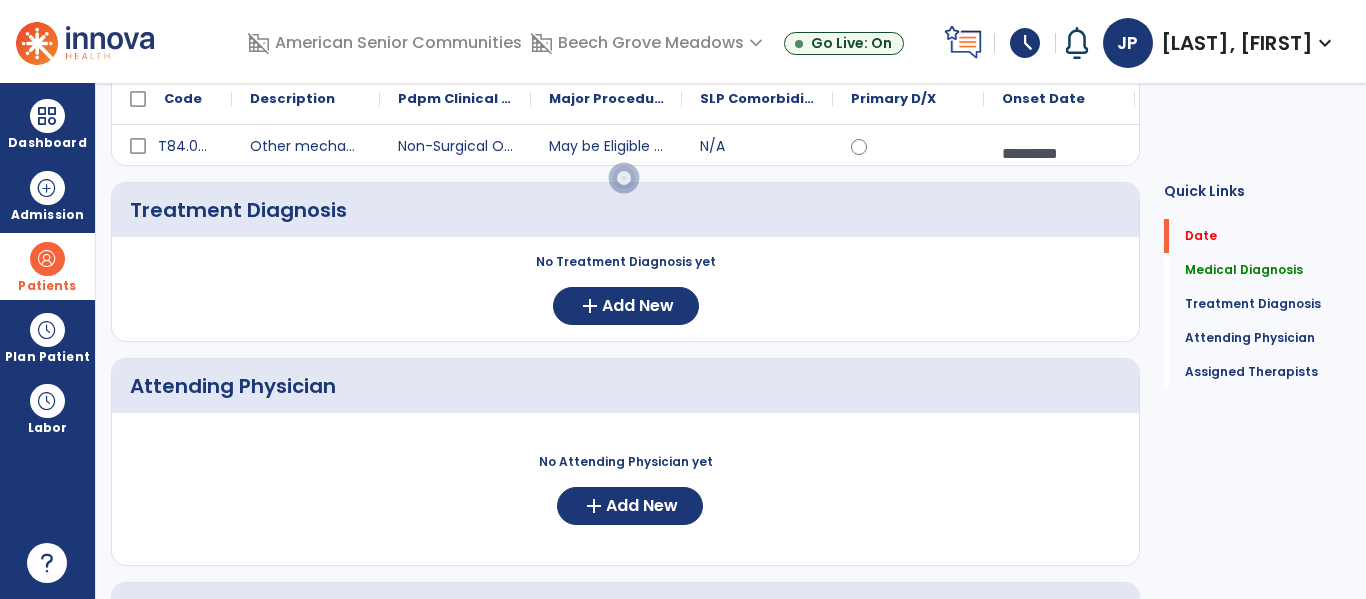 scroll, scrollTop: 0, scrollLeft: 0, axis: both 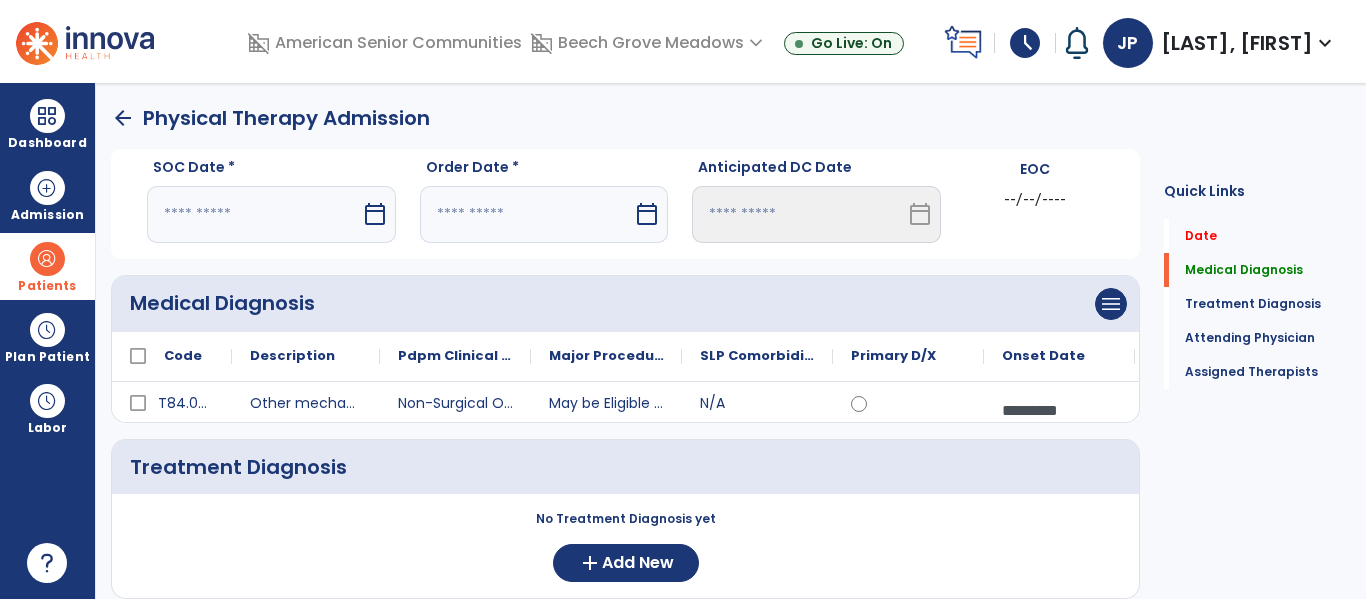 click on "arrow_back" 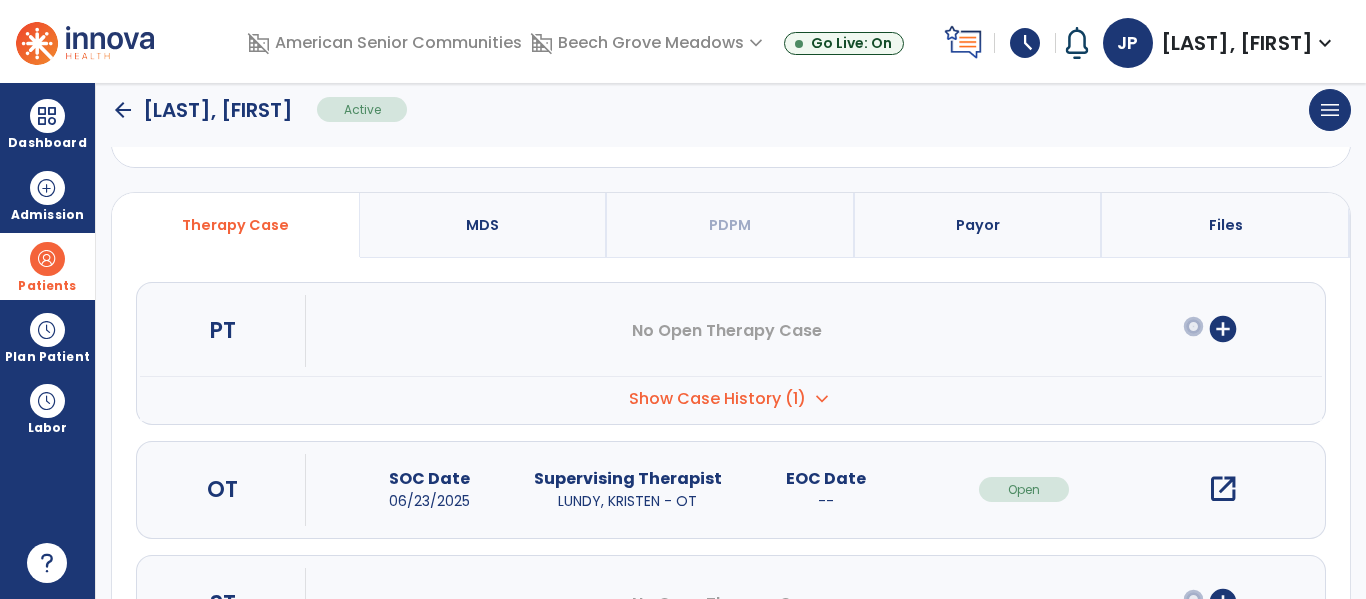 scroll, scrollTop: 112, scrollLeft: 0, axis: vertical 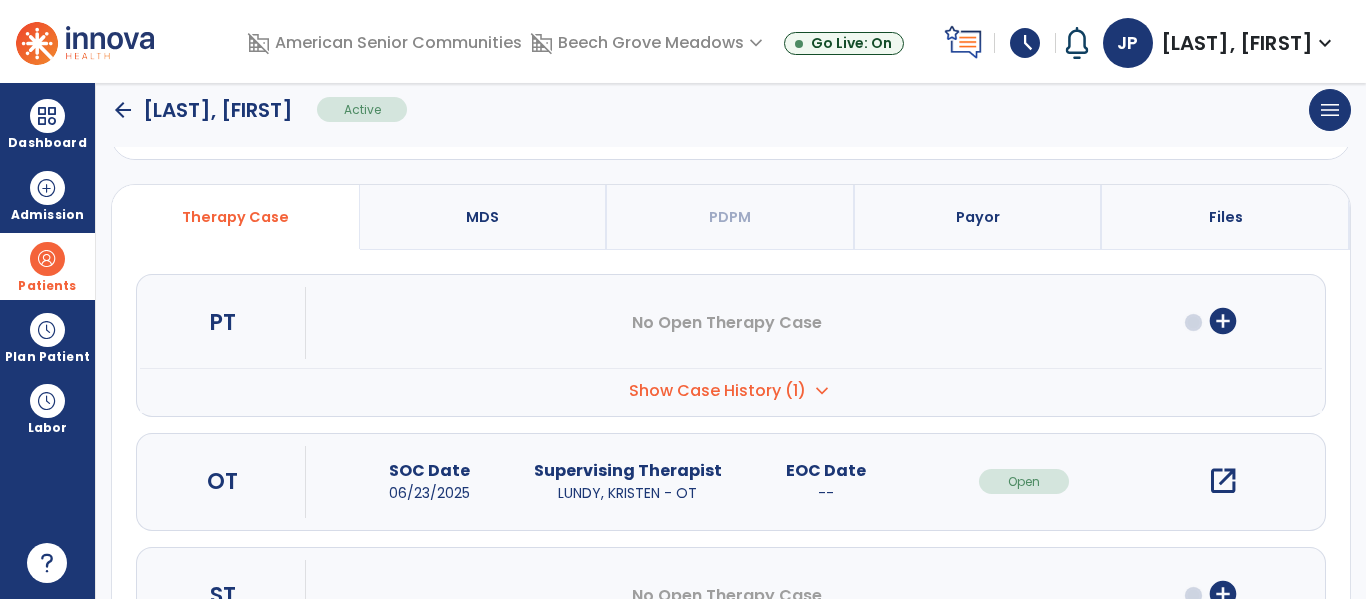click on "Show Case History (1)" at bounding box center [717, 391] 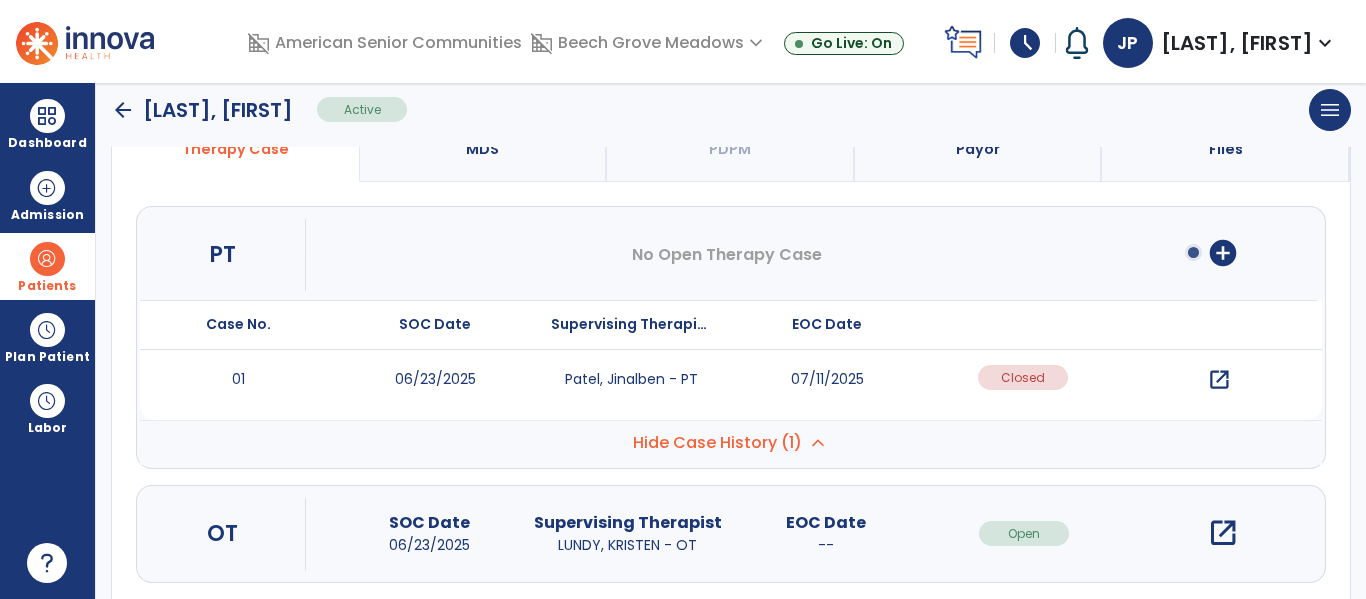 scroll, scrollTop: 184, scrollLeft: 0, axis: vertical 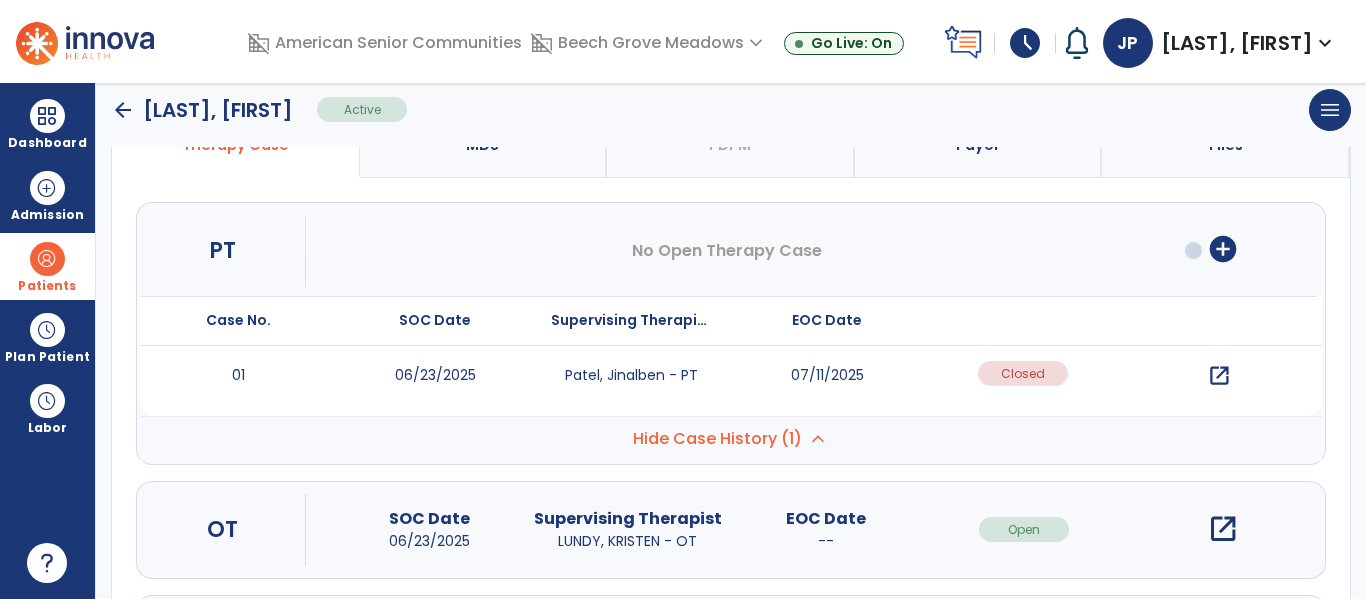 click on "open_in_new" at bounding box center [1219, 376] 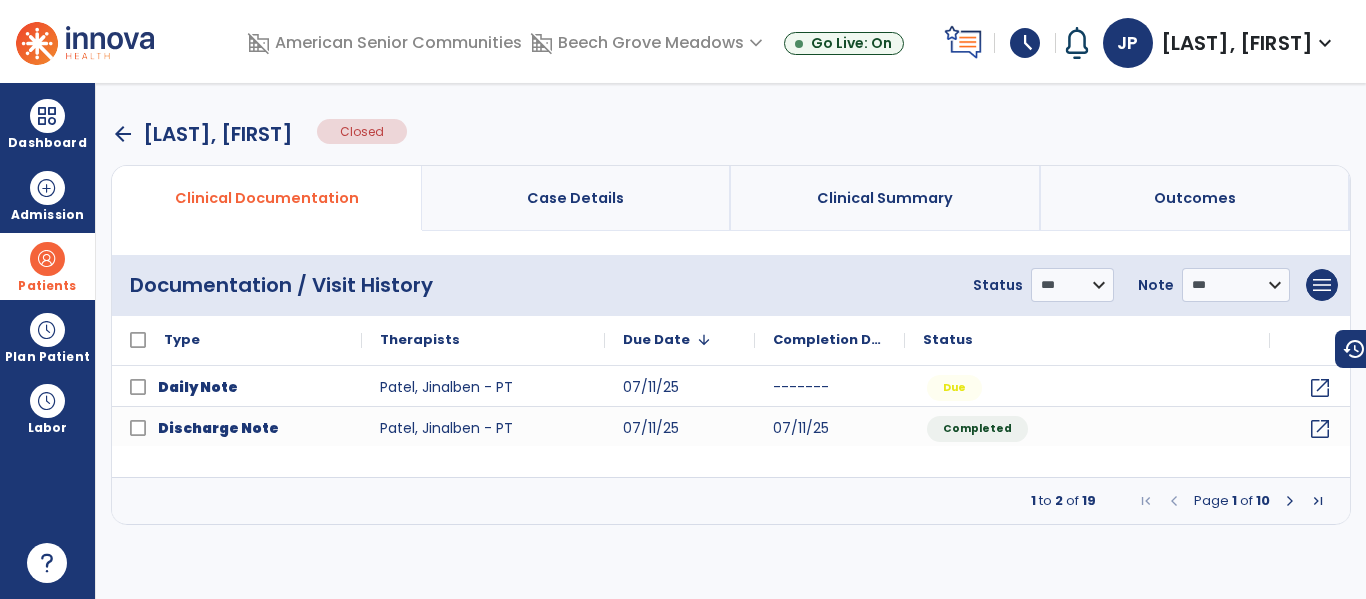 scroll, scrollTop: 0, scrollLeft: 0, axis: both 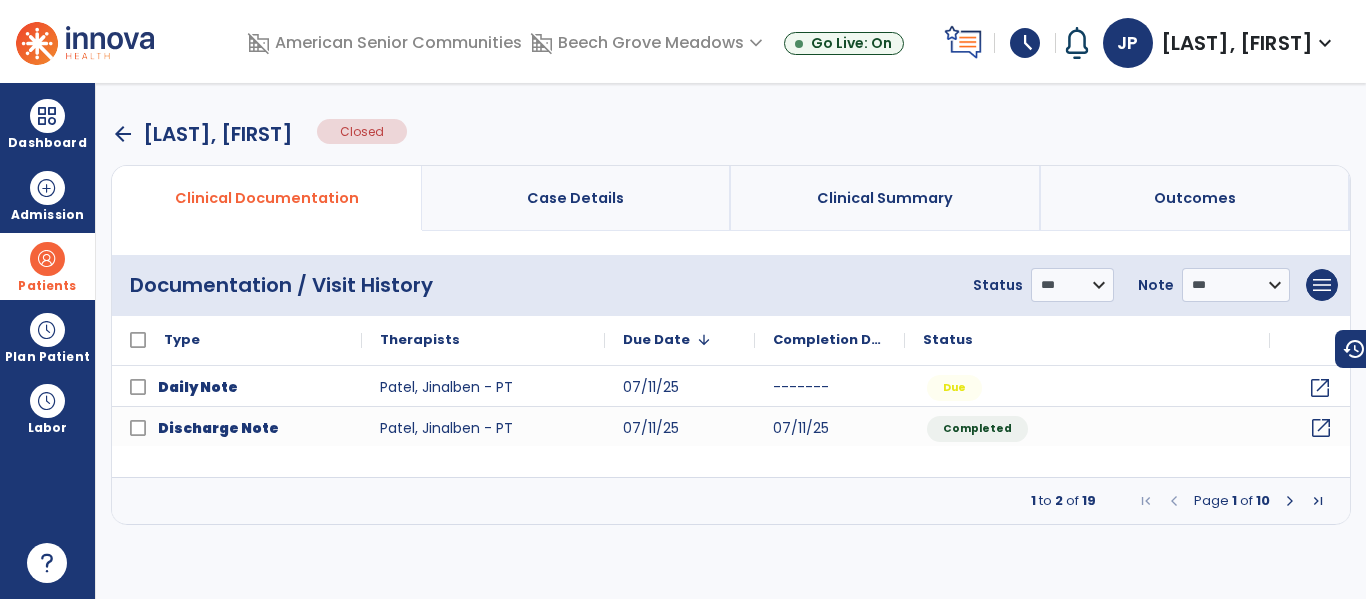 click on "open_in_new" 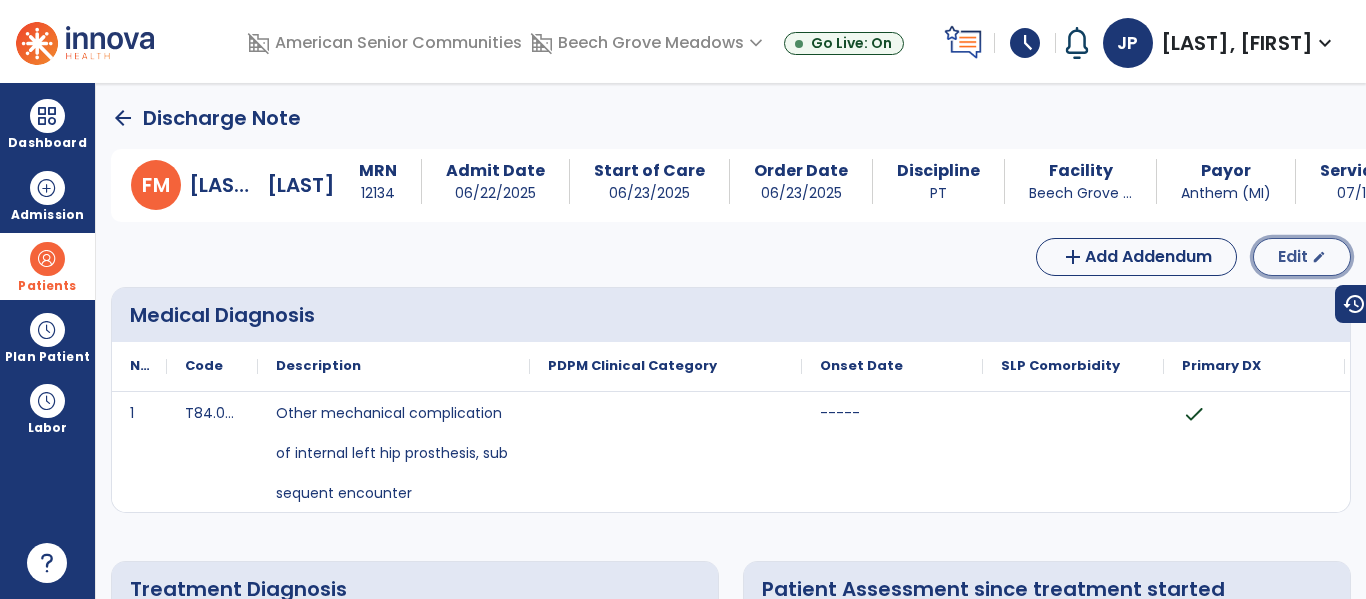 click on "Edit" 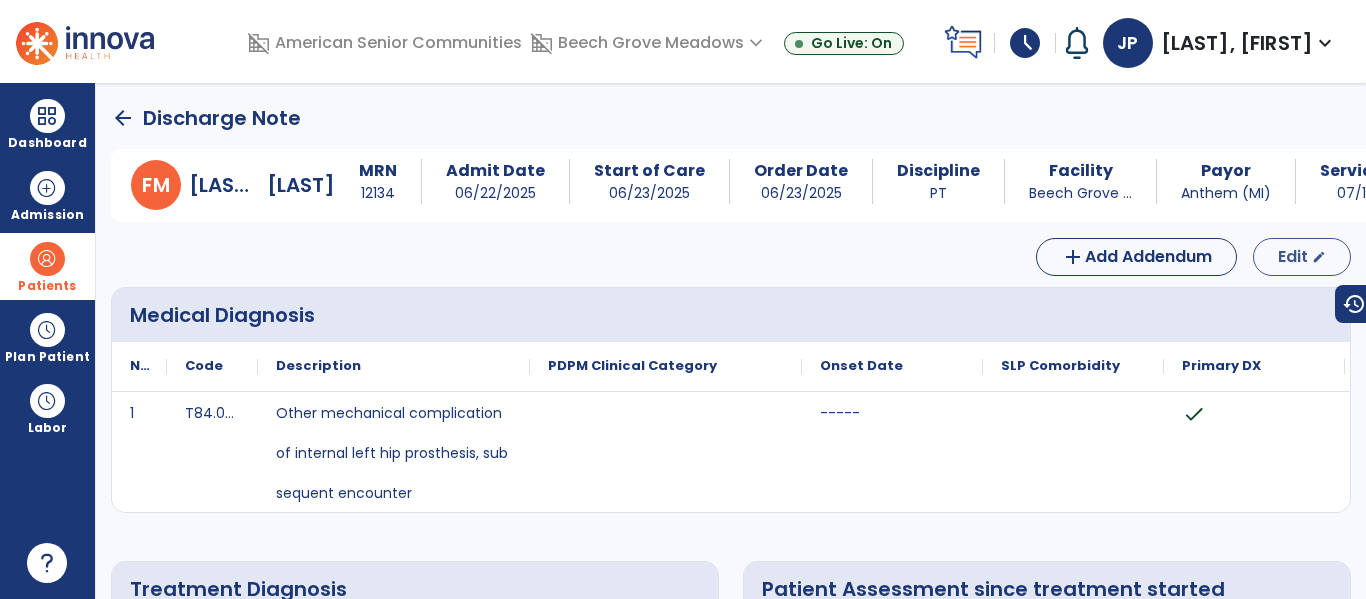 select on "**********" 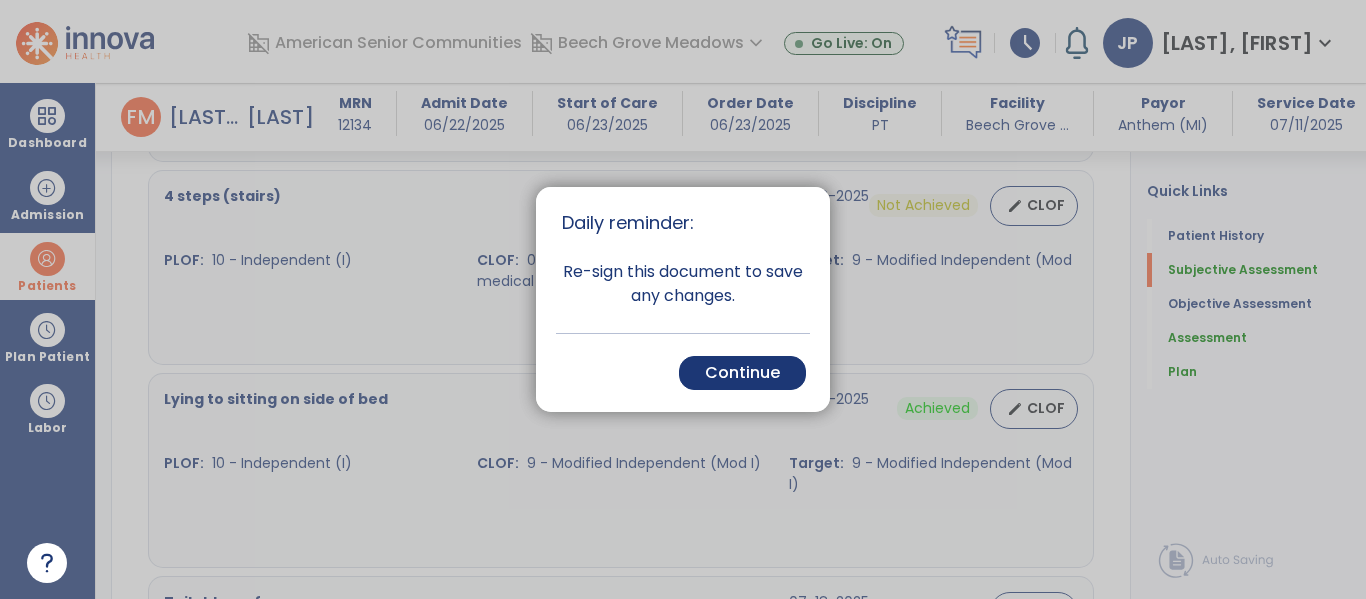 scroll, scrollTop: 1356, scrollLeft: 0, axis: vertical 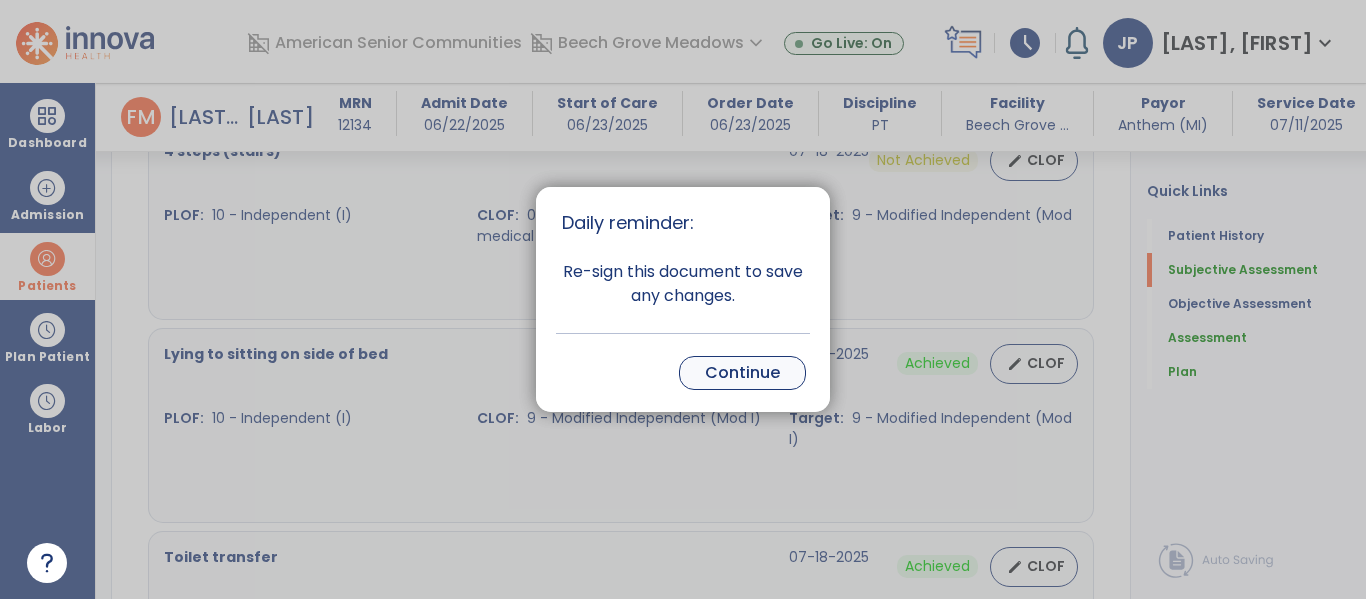 click on "Continue" at bounding box center [742, 373] 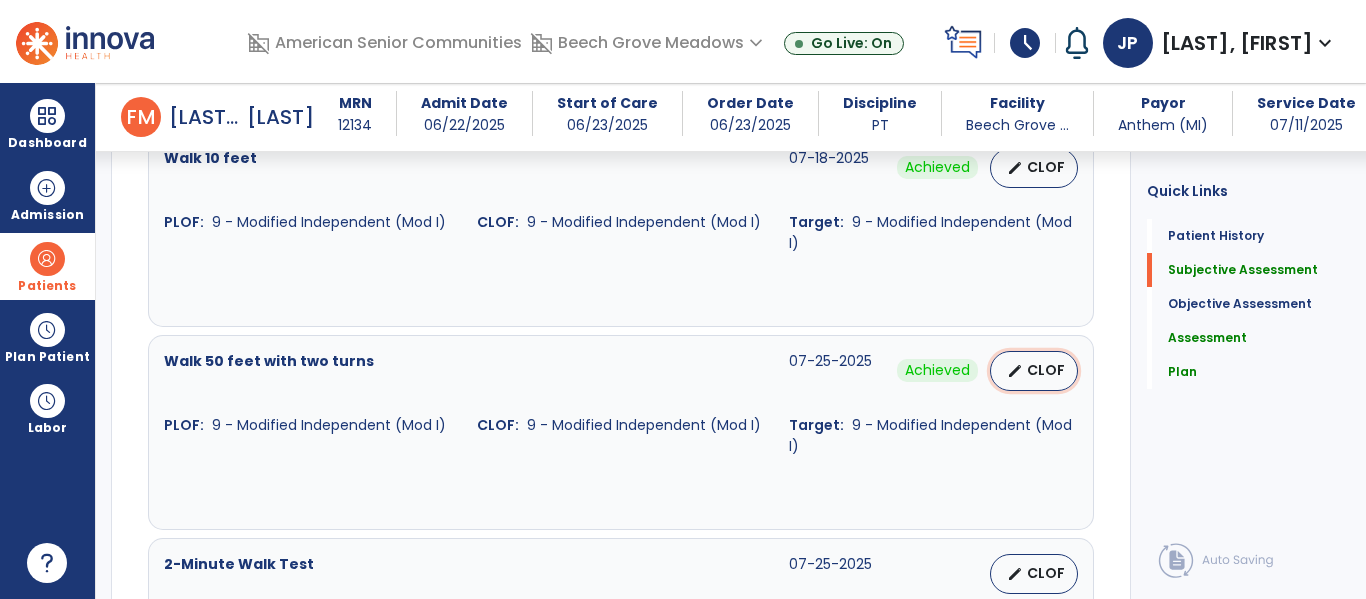 click on "CLOF" at bounding box center [1046, 370] 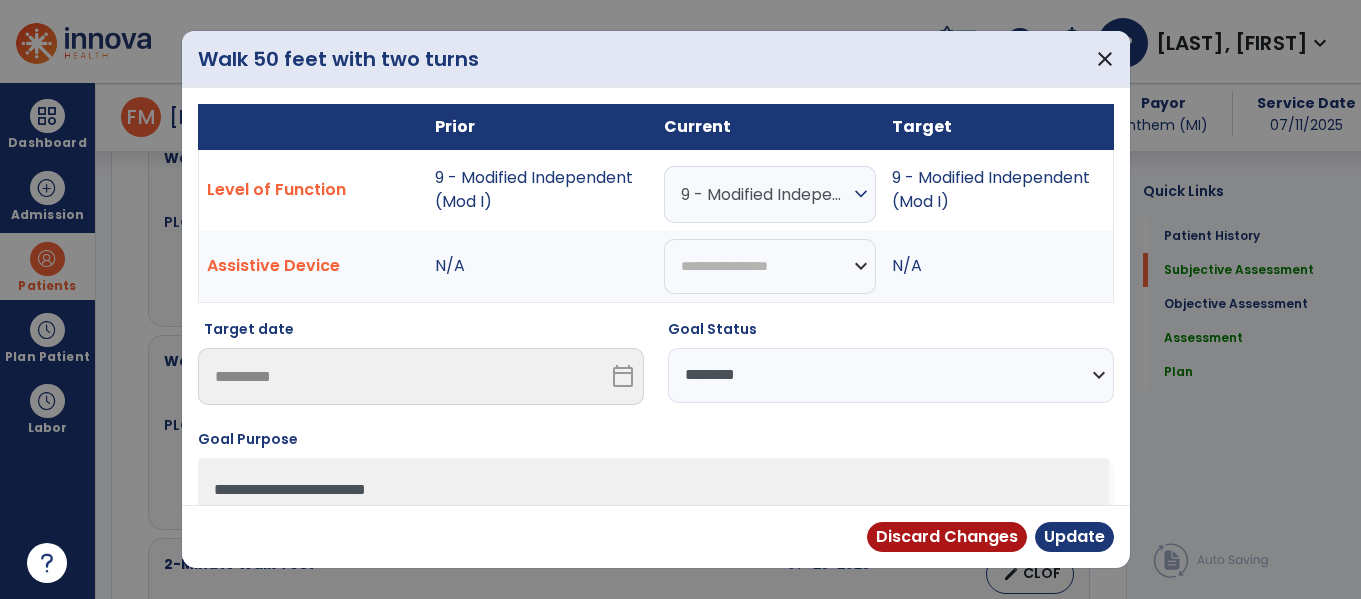 scroll, scrollTop: 1958, scrollLeft: 0, axis: vertical 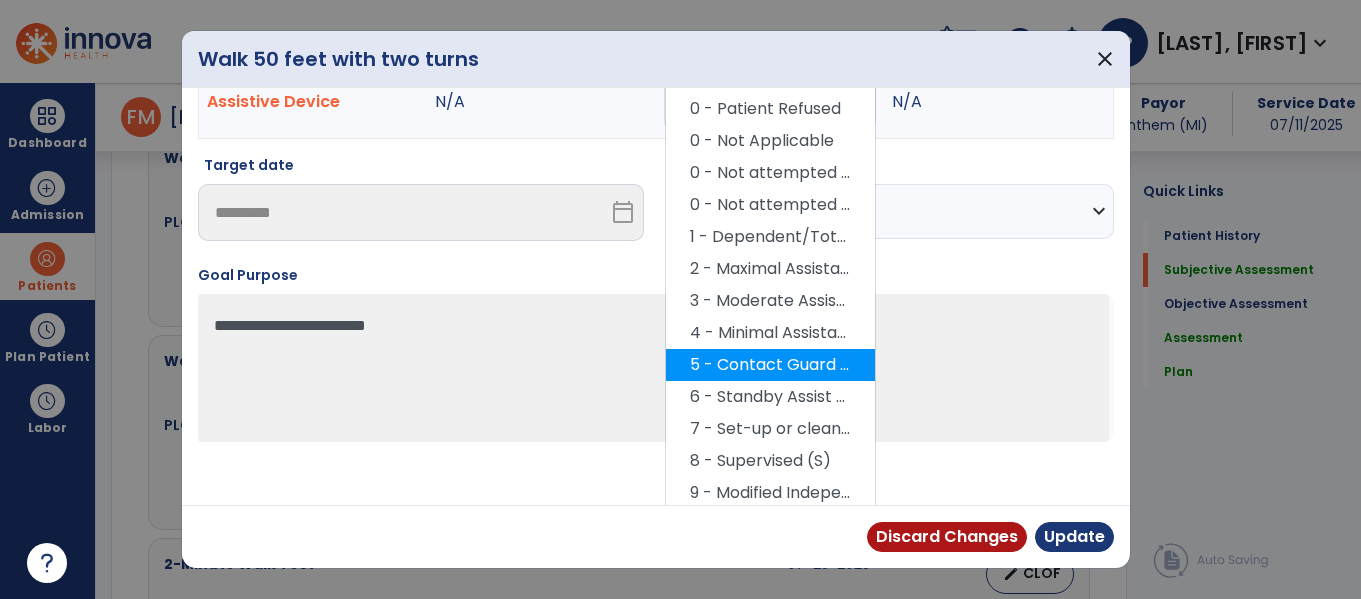 click on "5 - Contact Guard Assistance (CGA)" at bounding box center (770, 365) 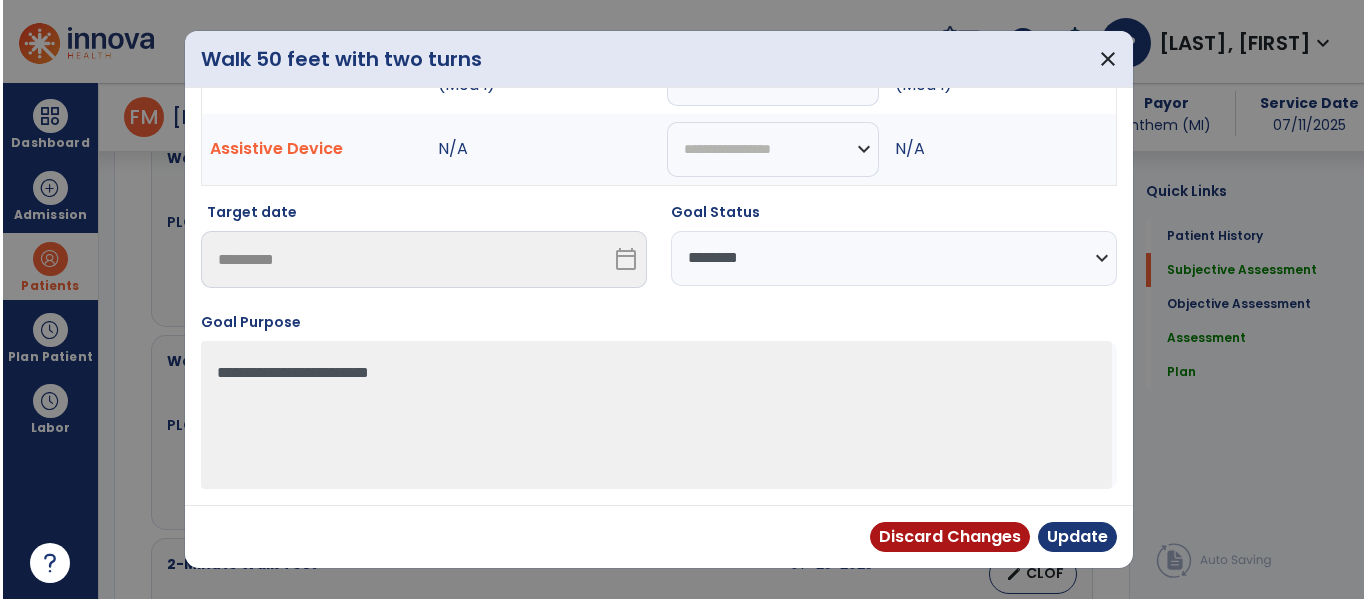 scroll, scrollTop: 117, scrollLeft: 0, axis: vertical 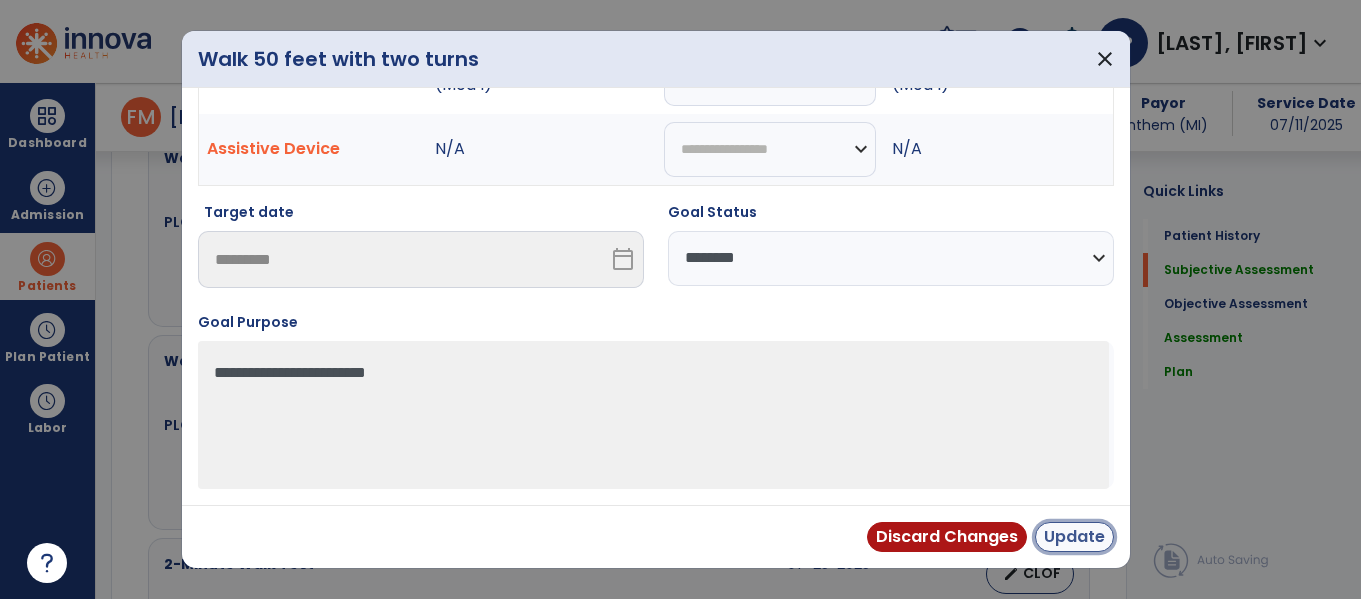 click on "Update" at bounding box center (1074, 537) 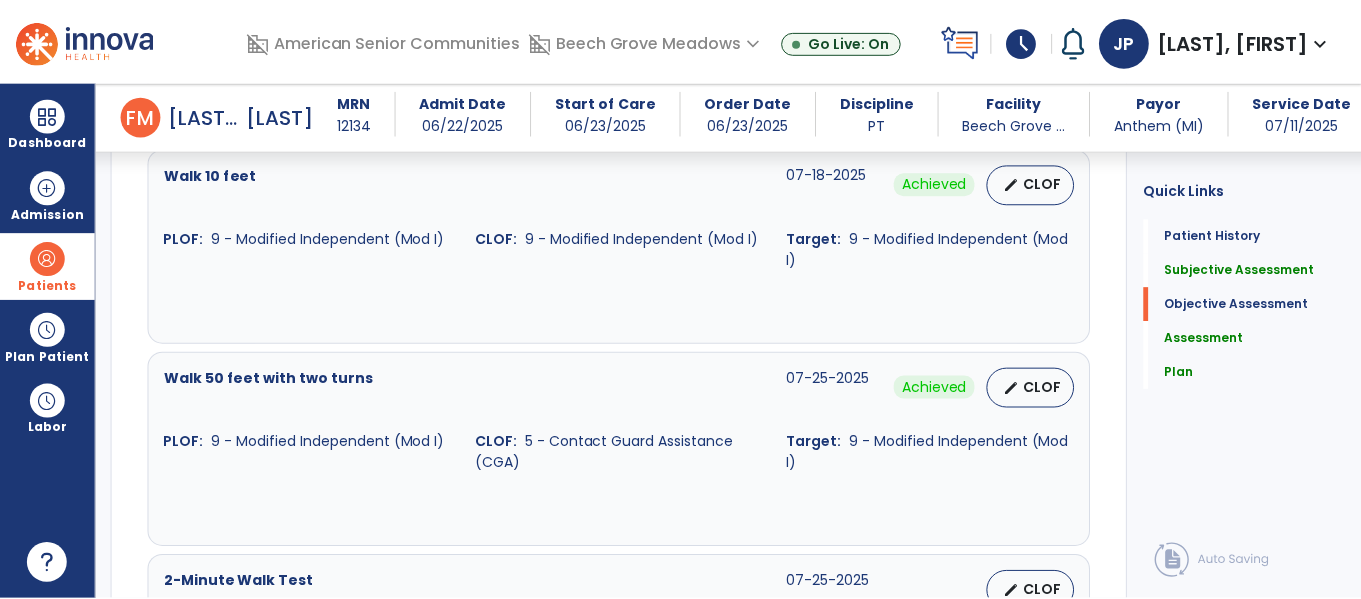 scroll, scrollTop: 1943, scrollLeft: 0, axis: vertical 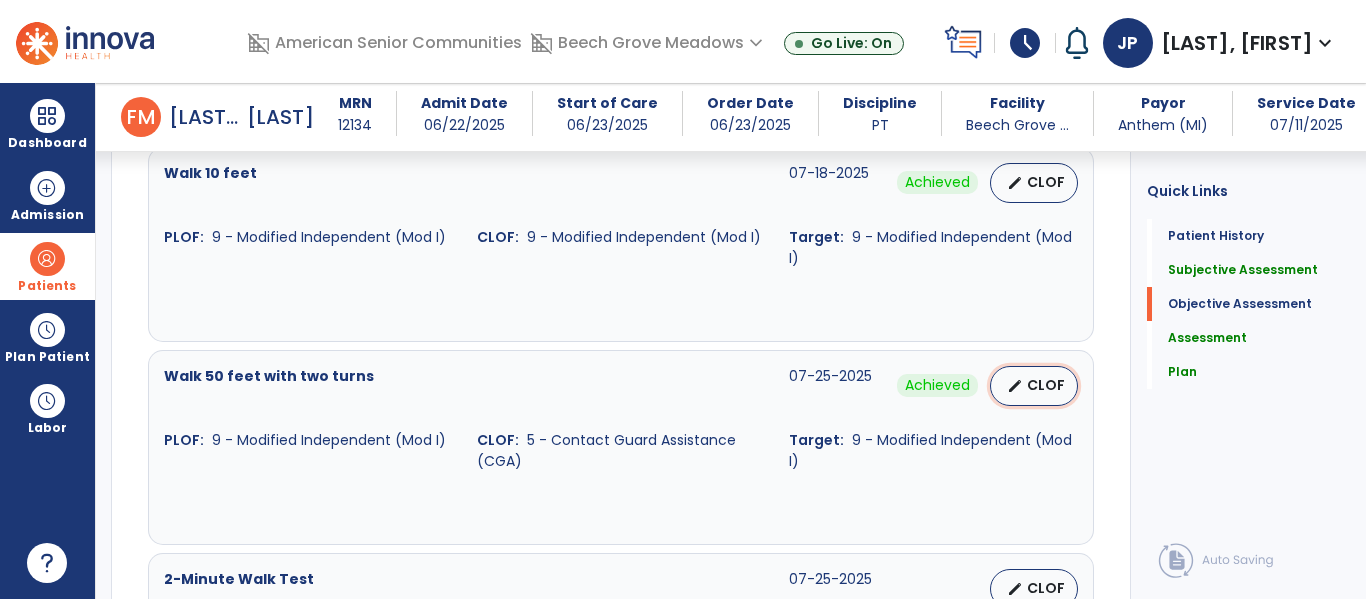 click on "CLOF" at bounding box center (1046, 385) 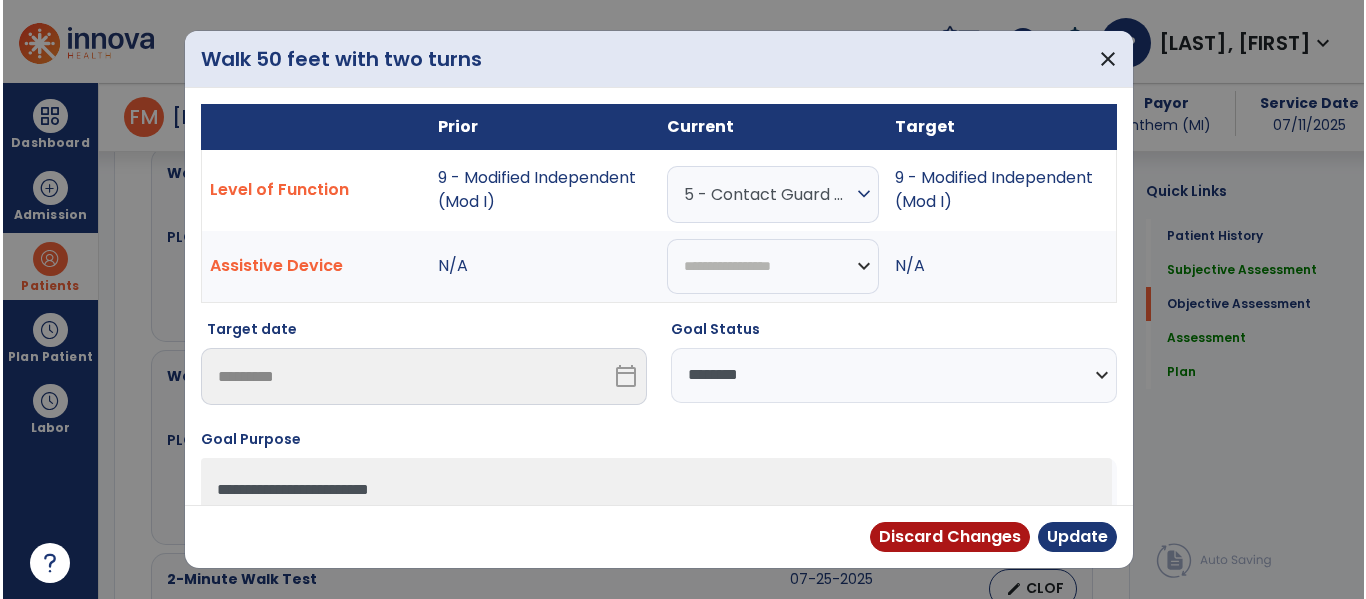 scroll, scrollTop: 1943, scrollLeft: 0, axis: vertical 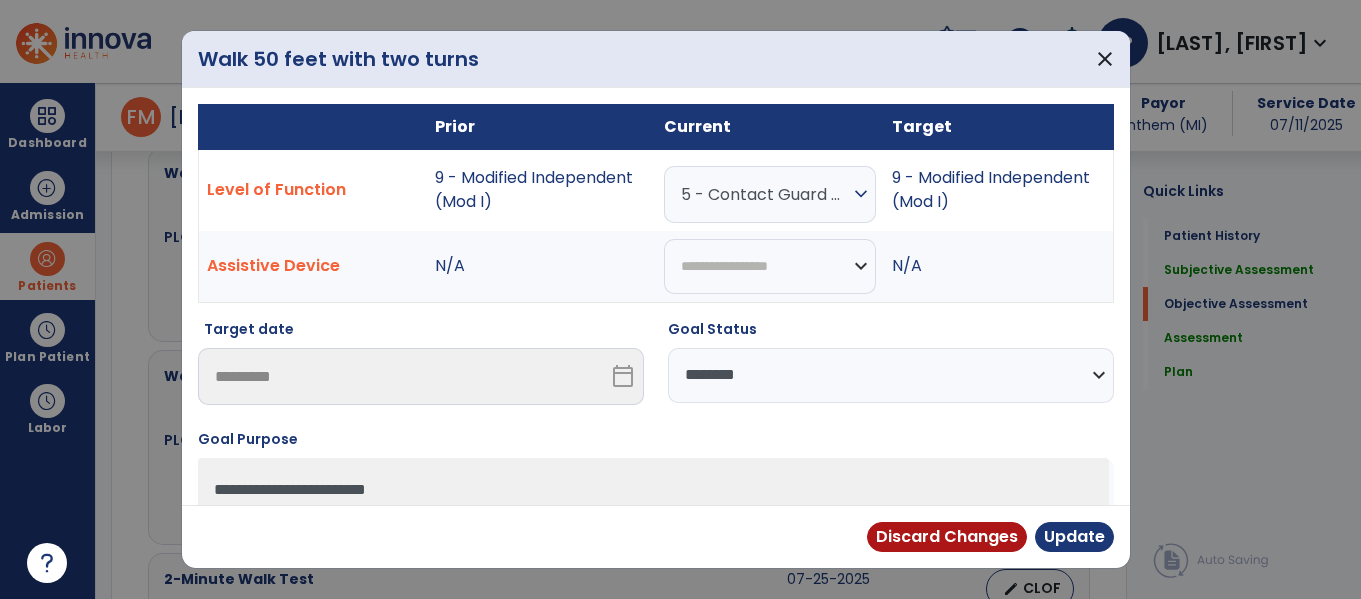 click on "**********" at bounding box center [891, 375] 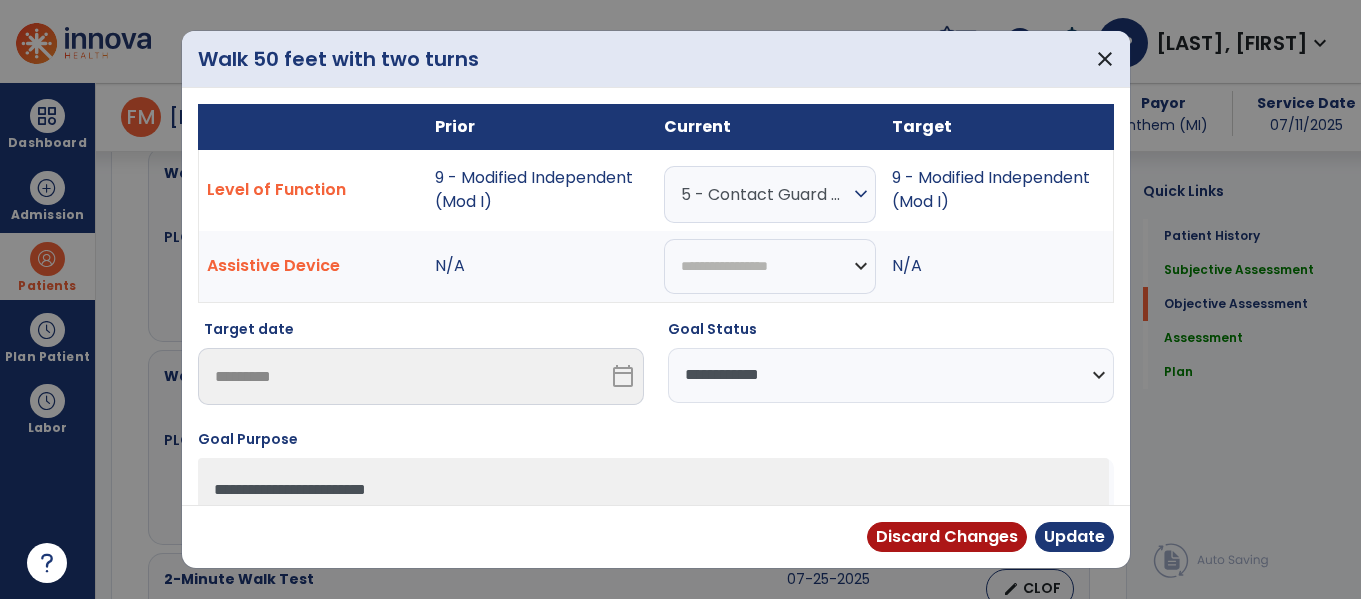 click on "**********" at bounding box center (891, 375) 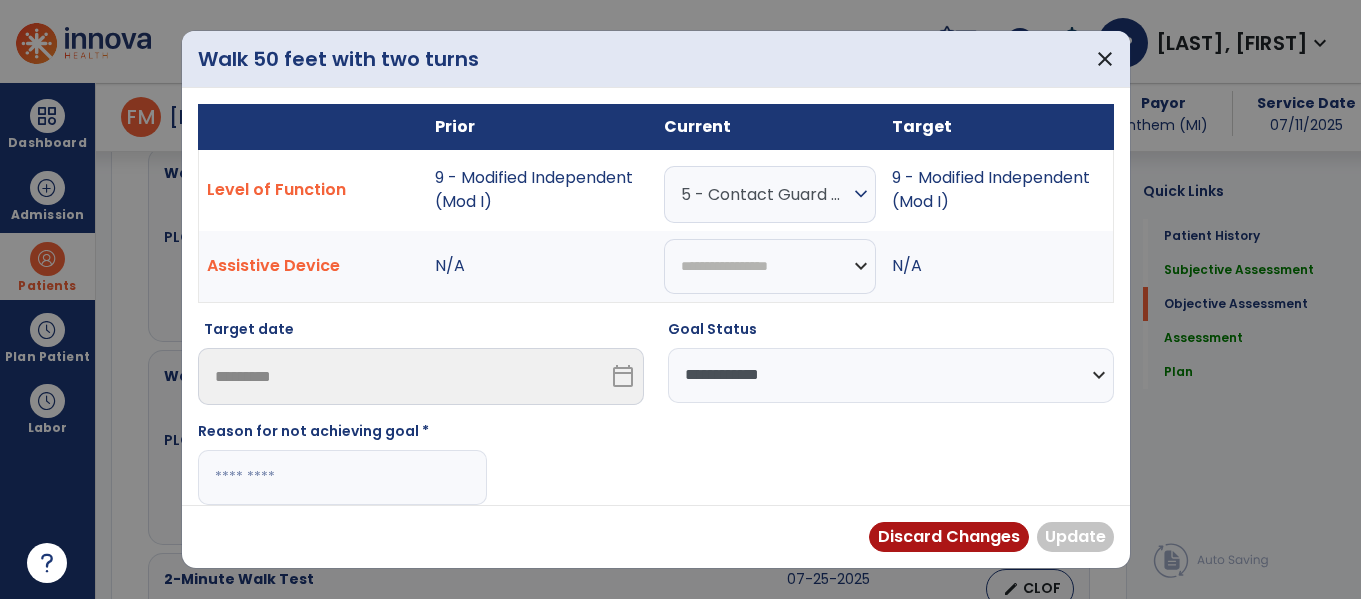click at bounding box center (342, 477) 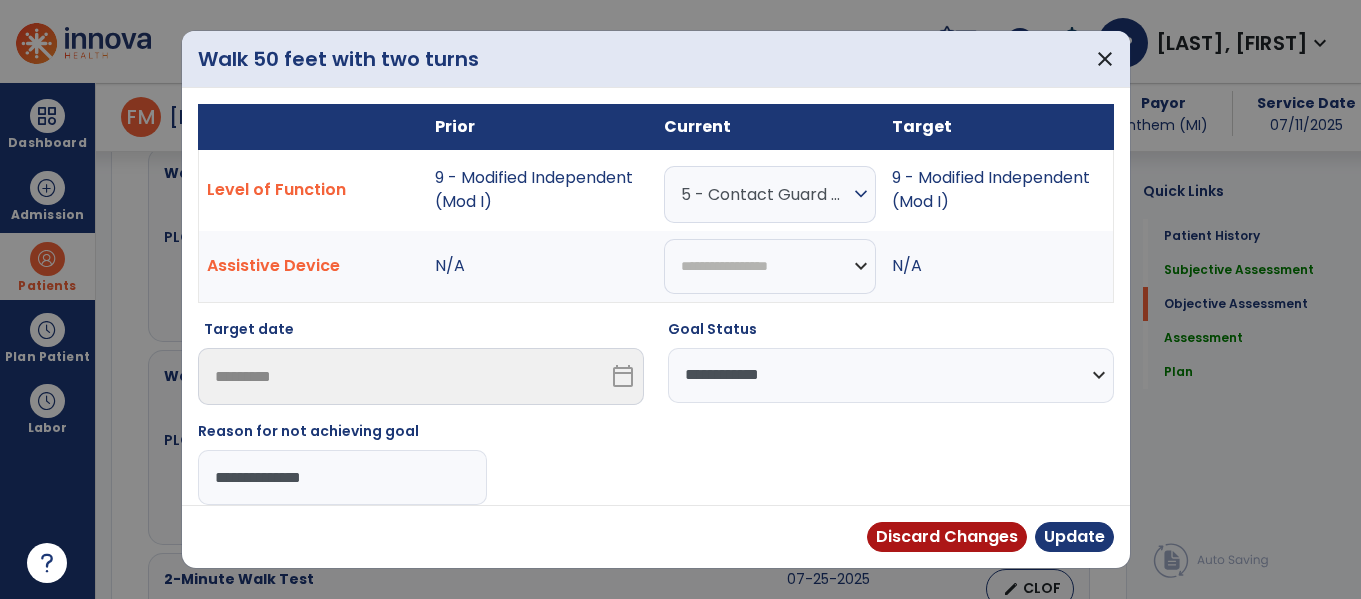 type on "**********" 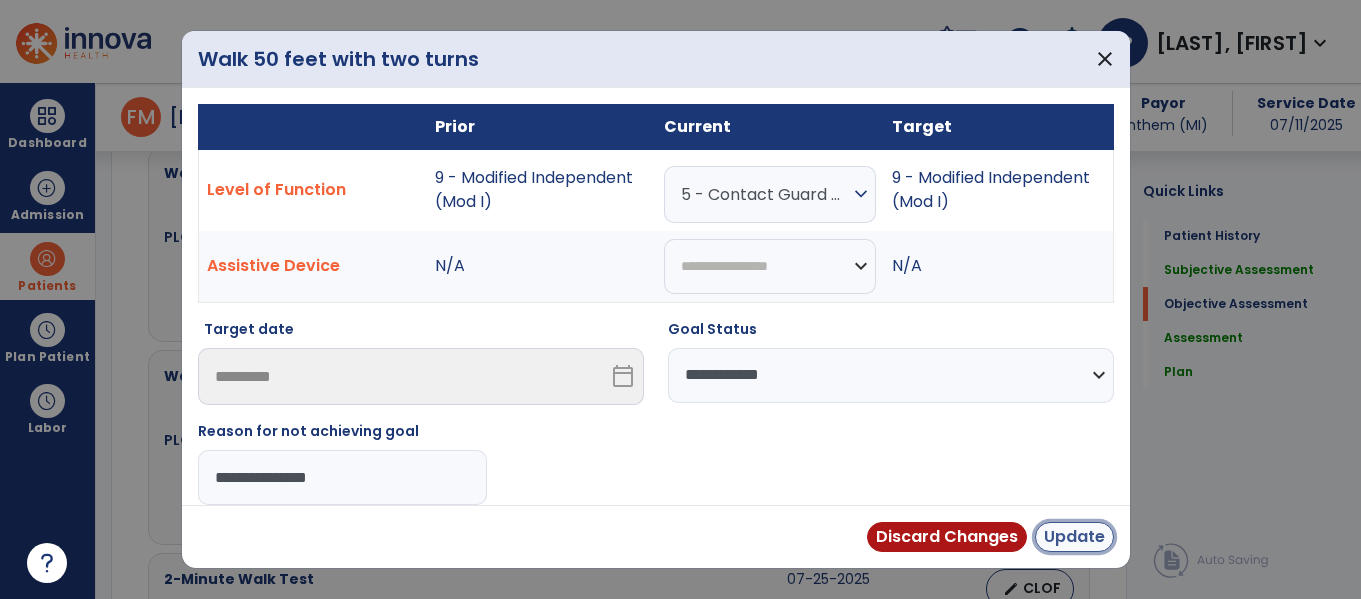 click on "Update" at bounding box center (1074, 537) 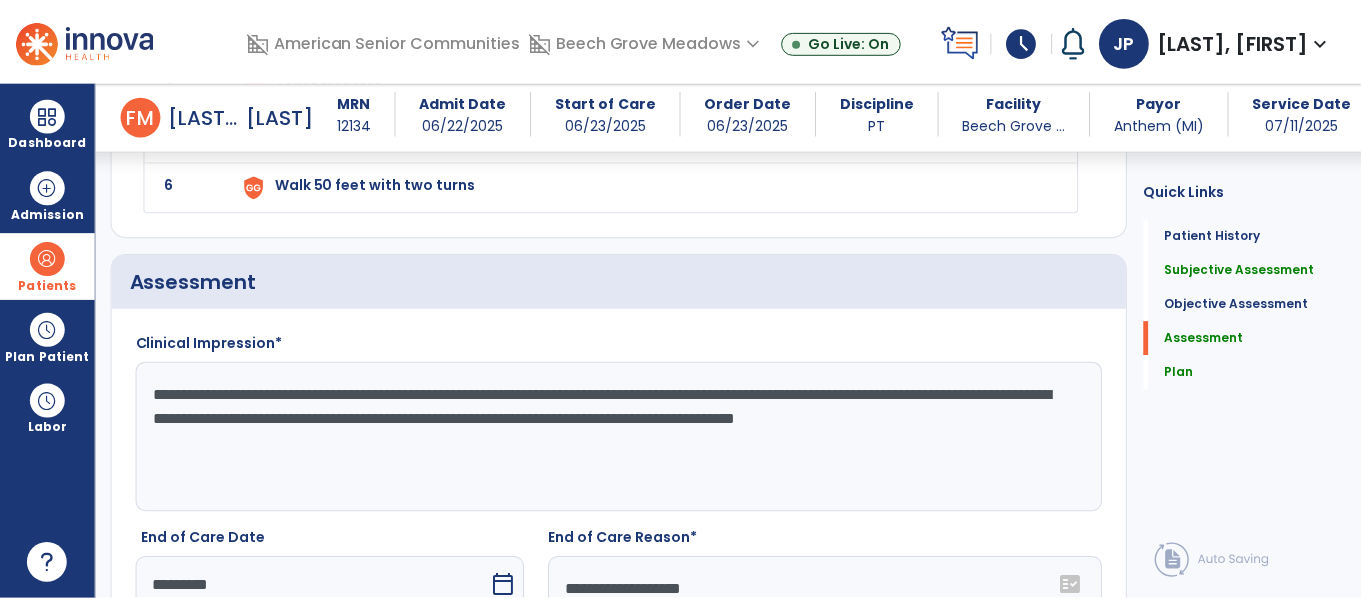 scroll, scrollTop: 3724, scrollLeft: 0, axis: vertical 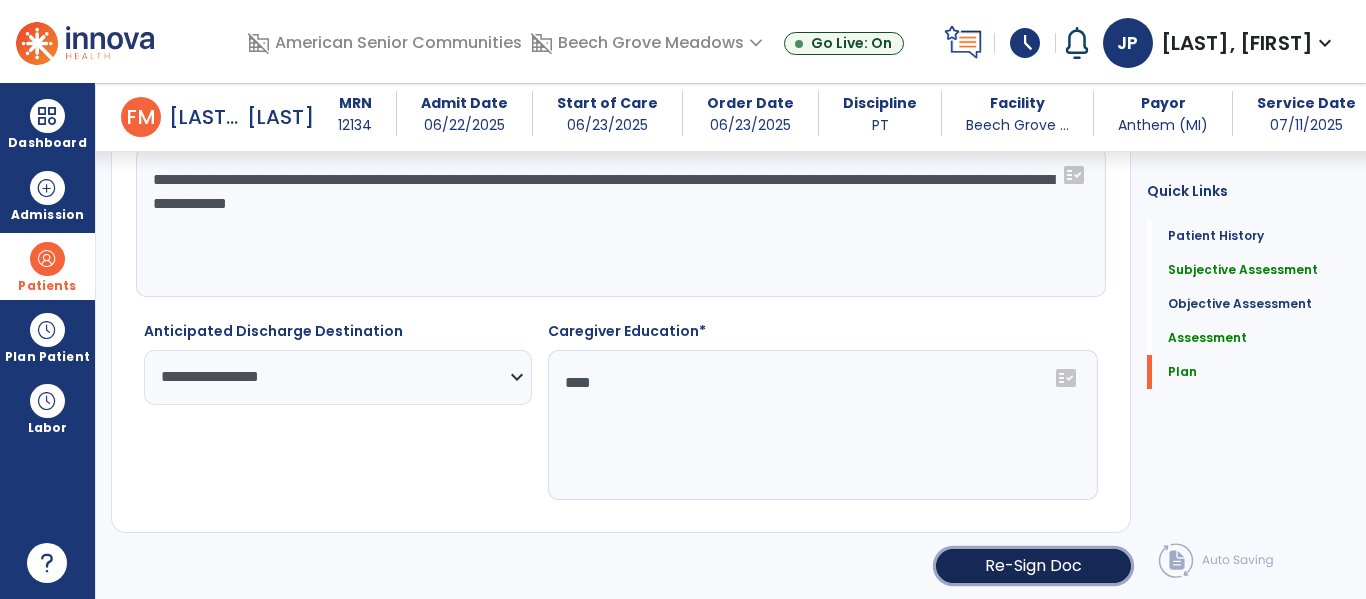 click on "Re-Sign Doc" 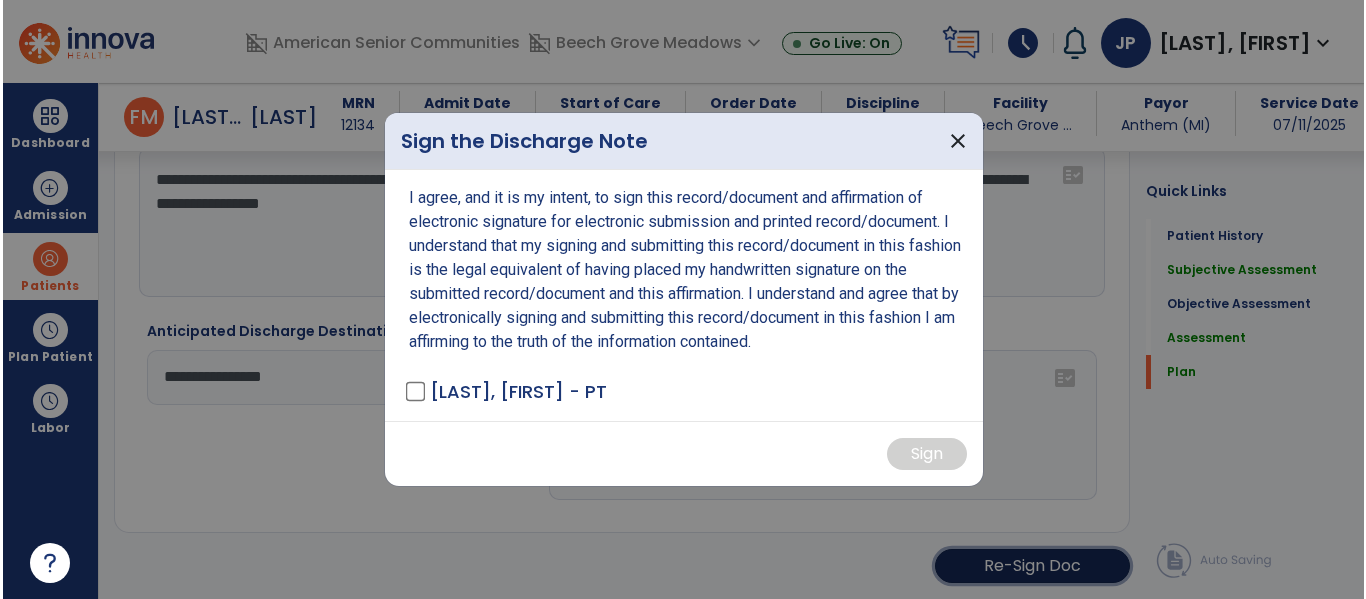 scroll, scrollTop: 3724, scrollLeft: 0, axis: vertical 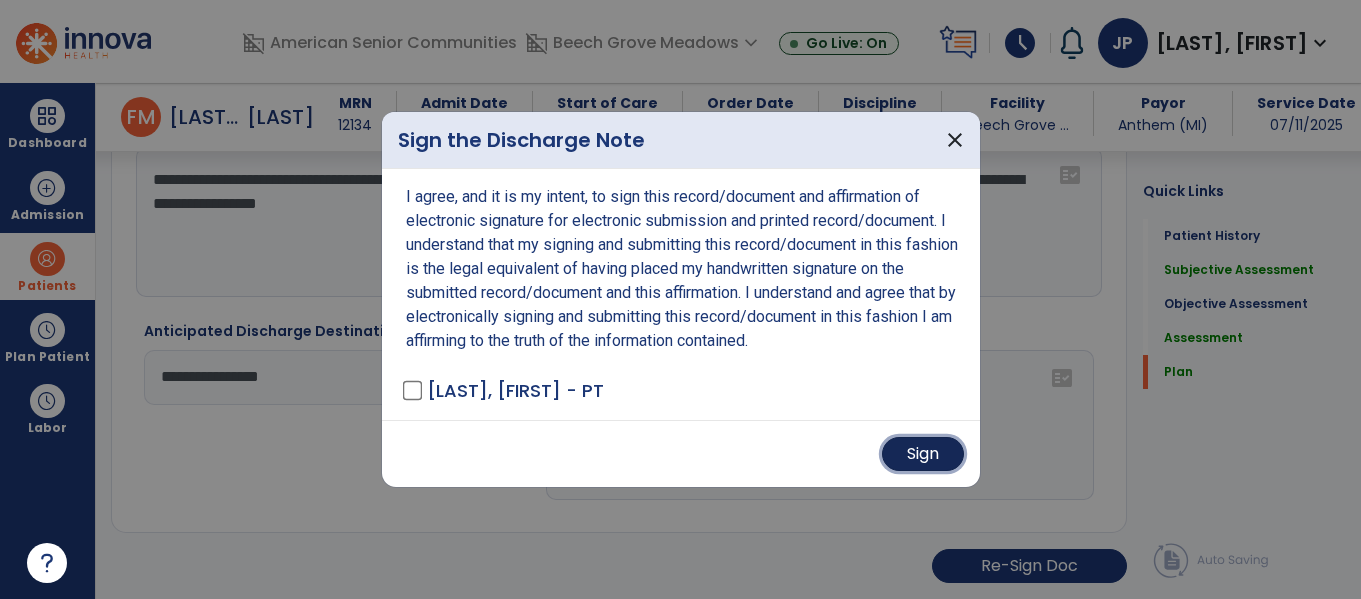 click on "Sign" at bounding box center [923, 454] 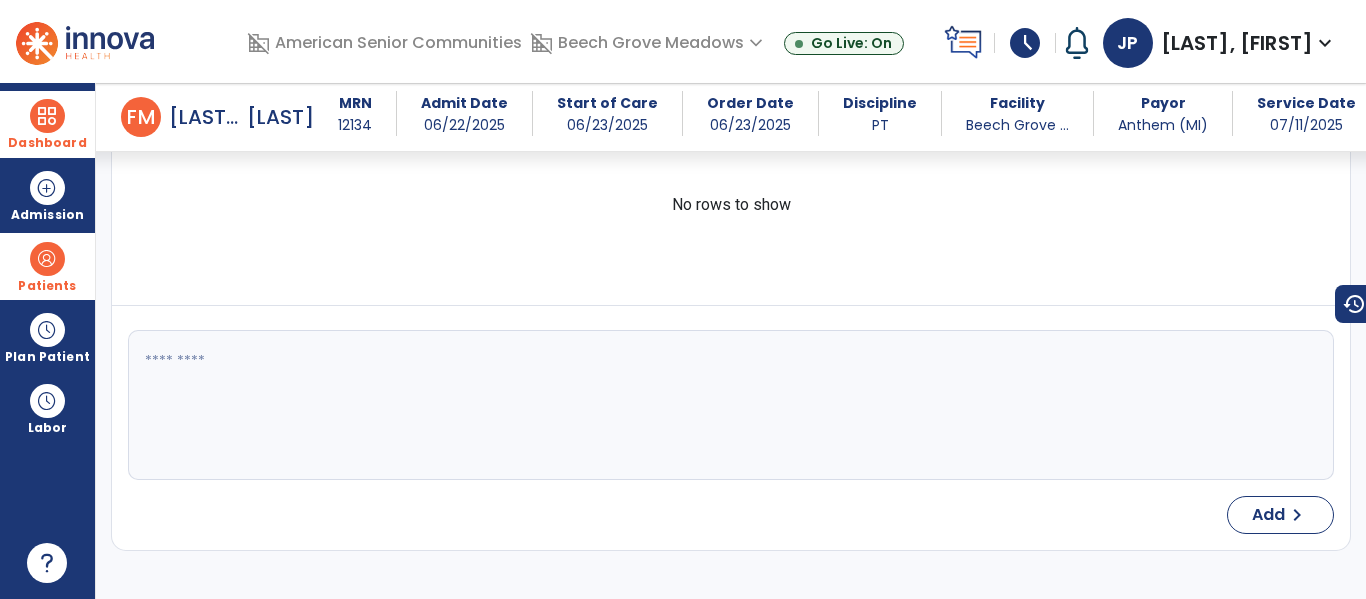 click on "Dashboard" at bounding box center (47, 124) 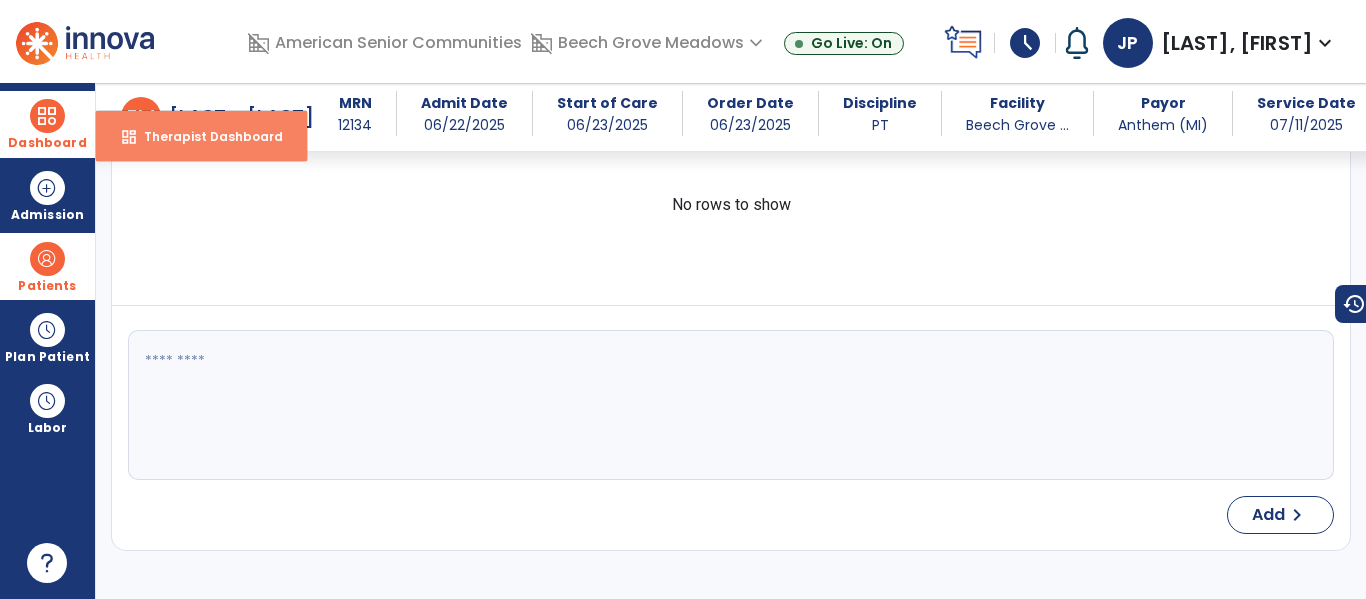 click on "dashboard" at bounding box center [129, 137] 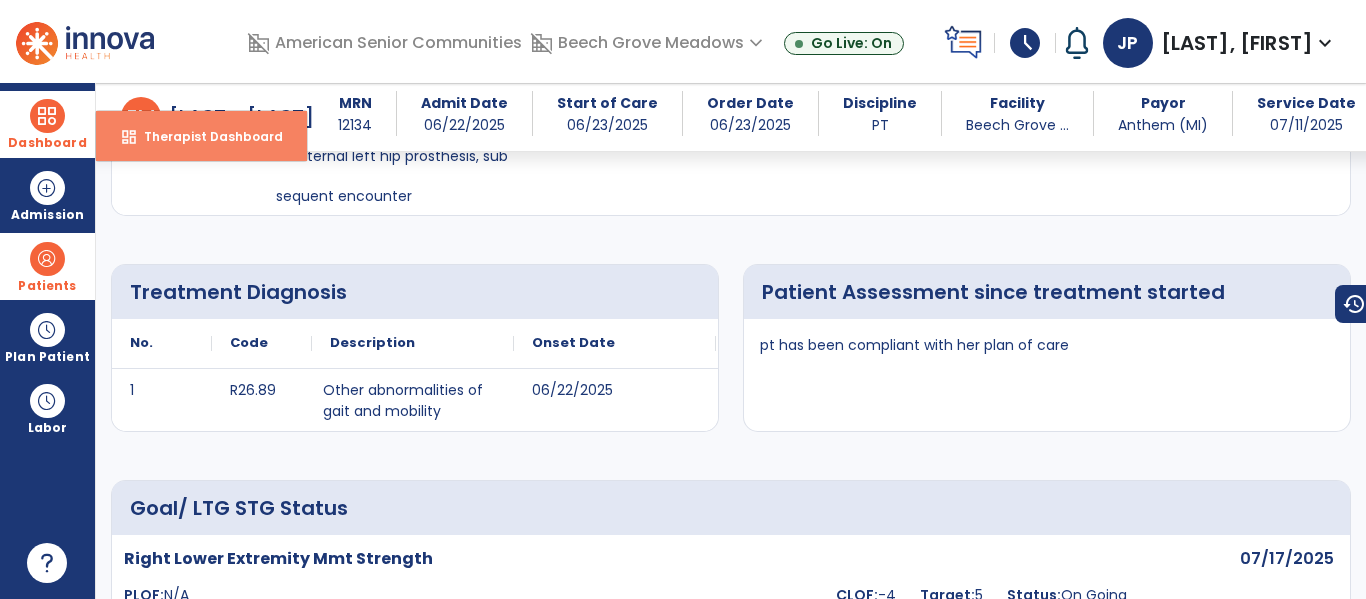 select on "****" 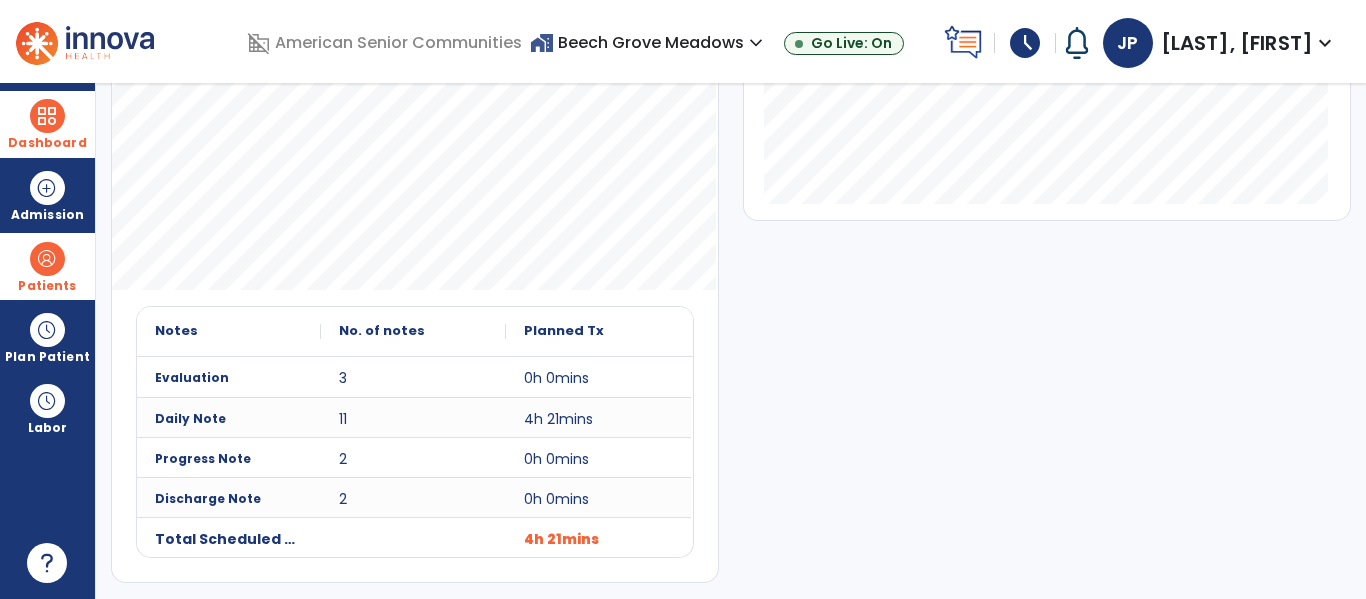scroll, scrollTop: 0, scrollLeft: 0, axis: both 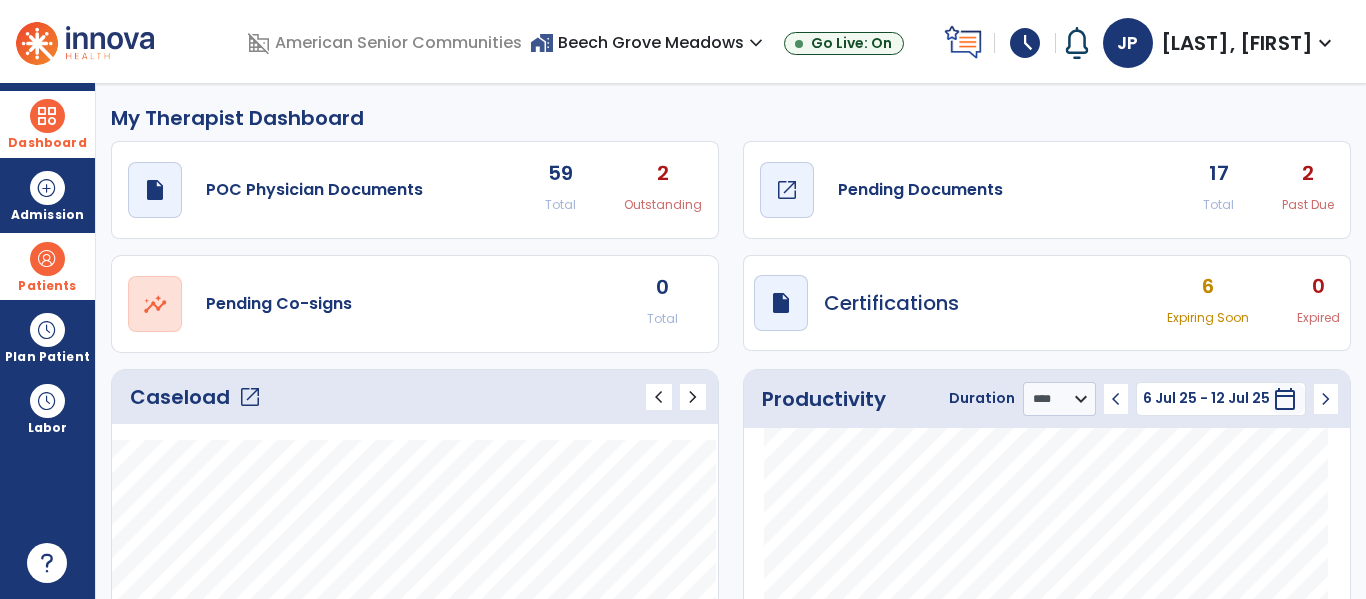 click on "Pending Documents" 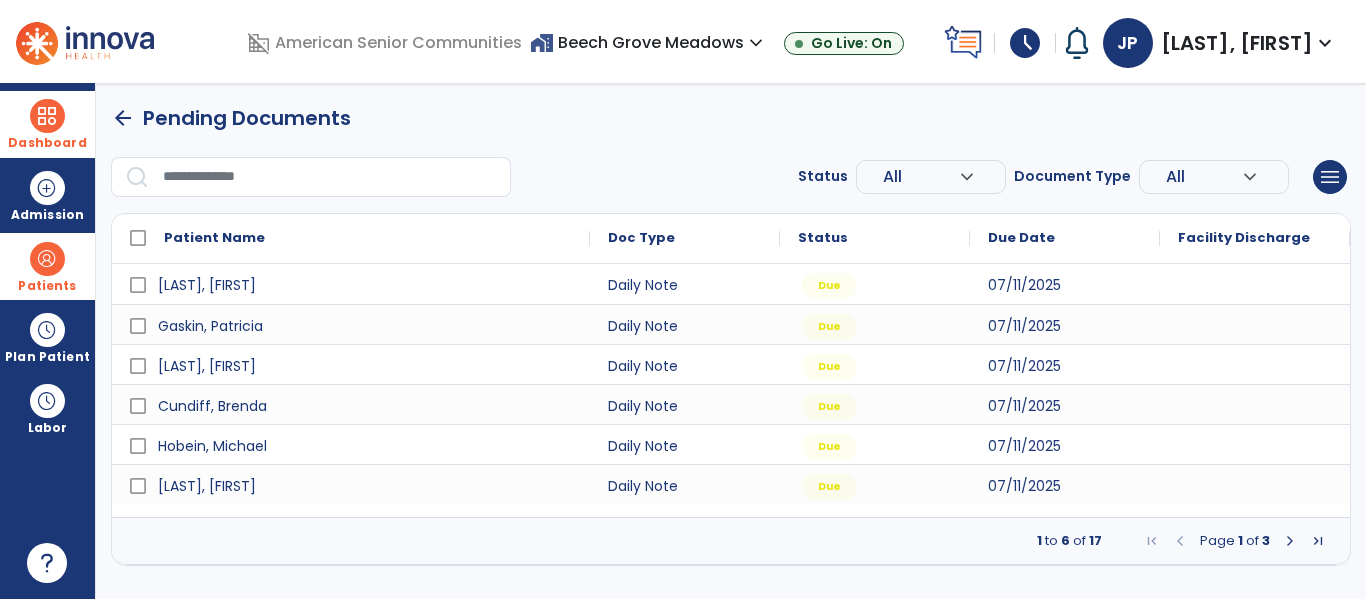 click at bounding box center [1290, 541] 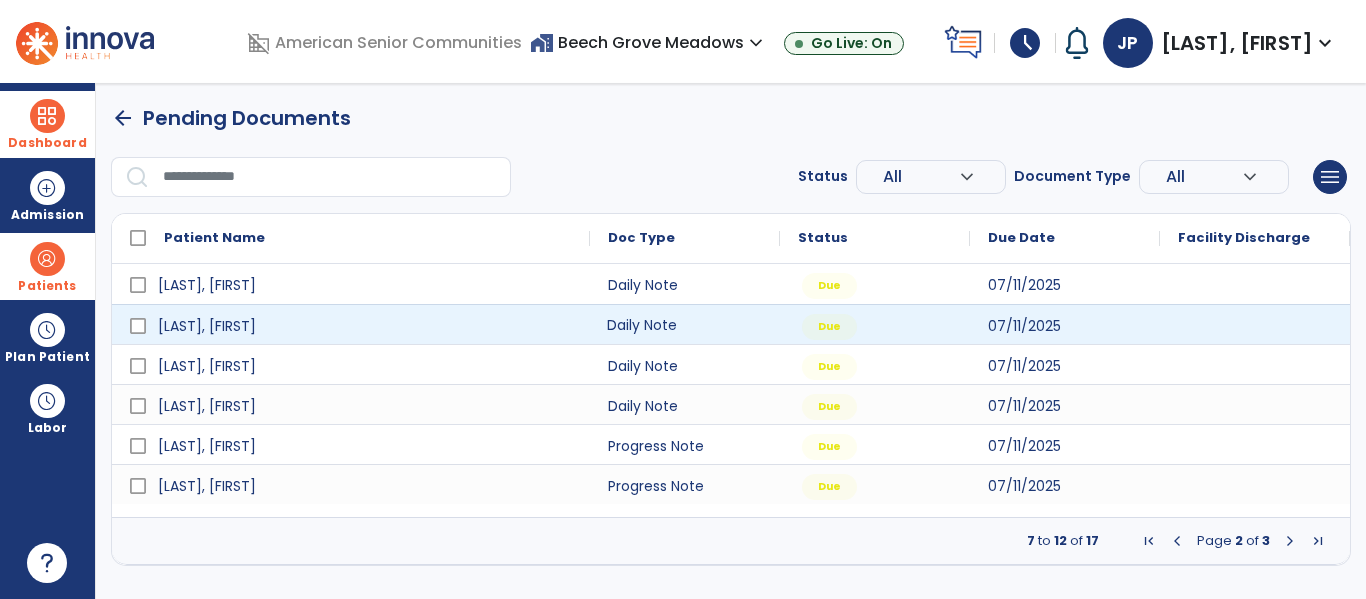 click on "Daily Note" at bounding box center (685, 324) 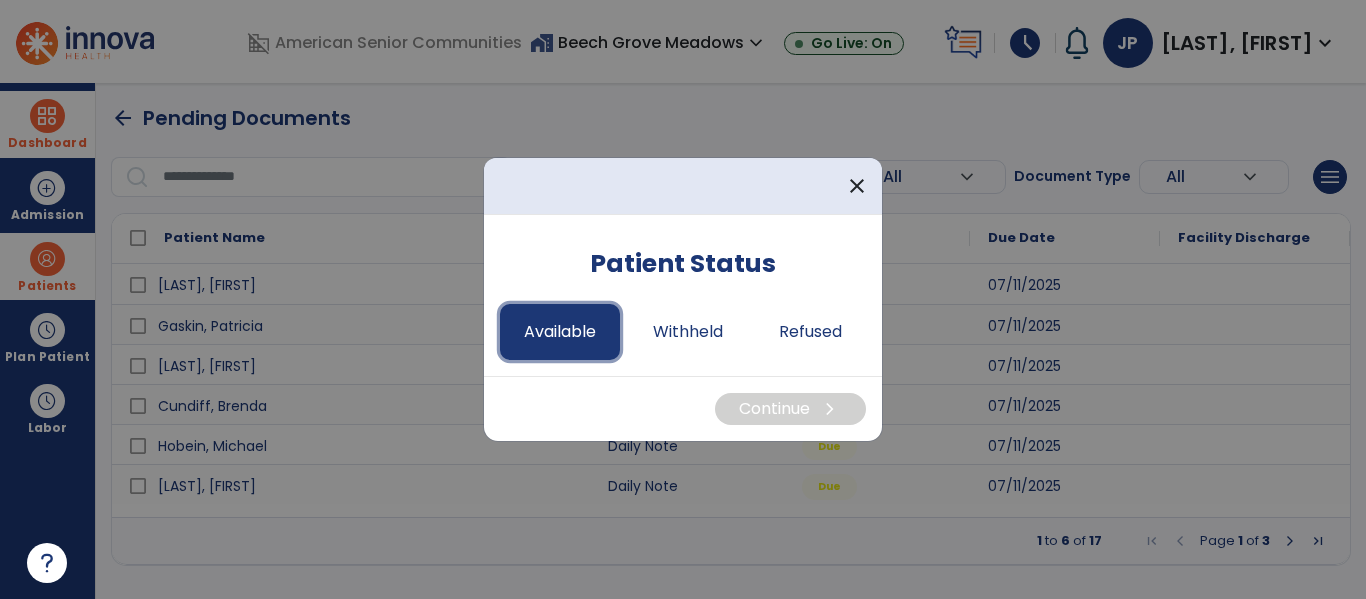 click on "Available" at bounding box center [560, 332] 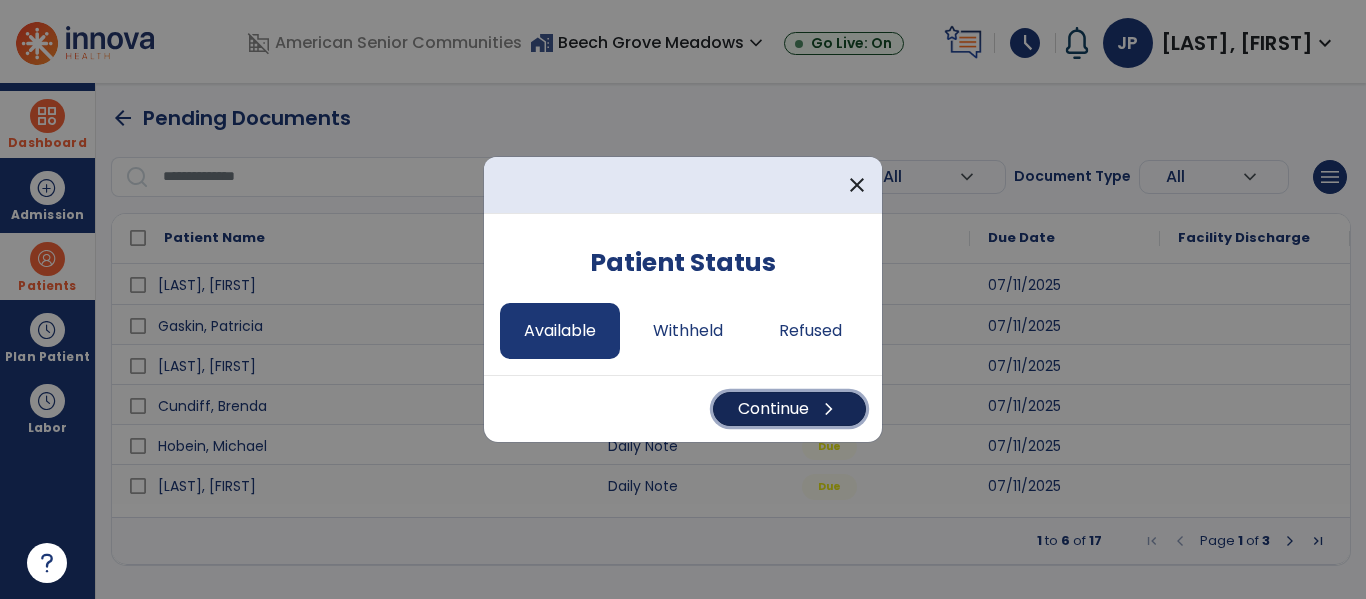 click on "chevron_right" at bounding box center [829, 409] 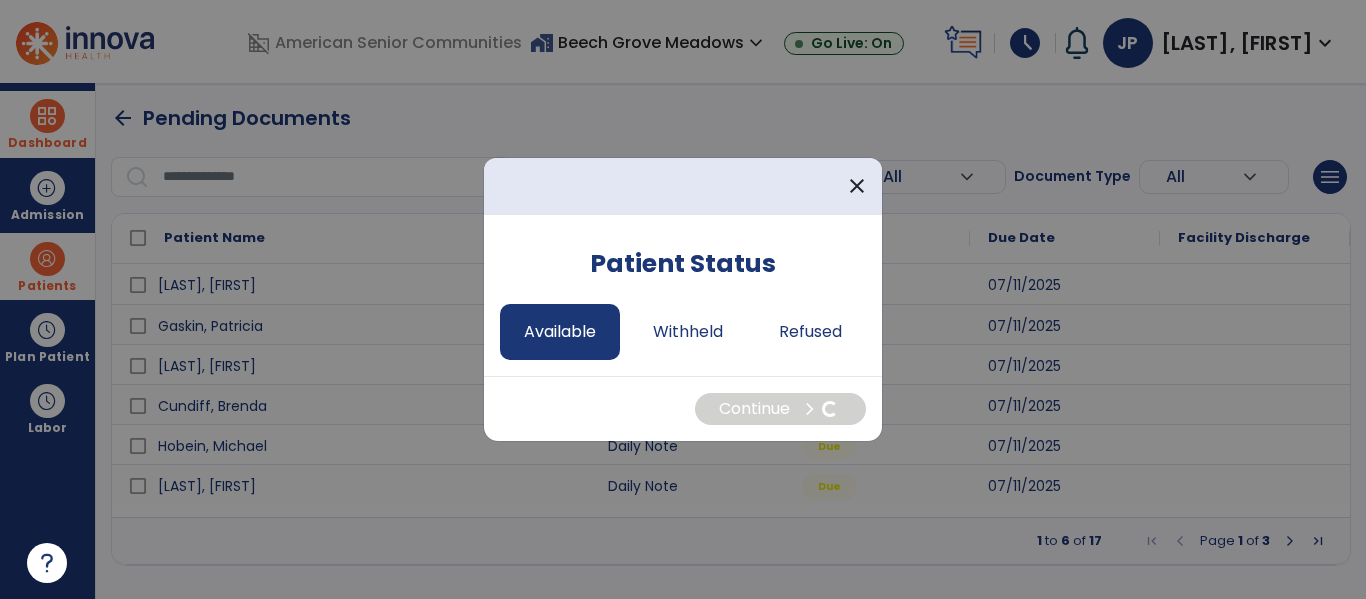 select on "*" 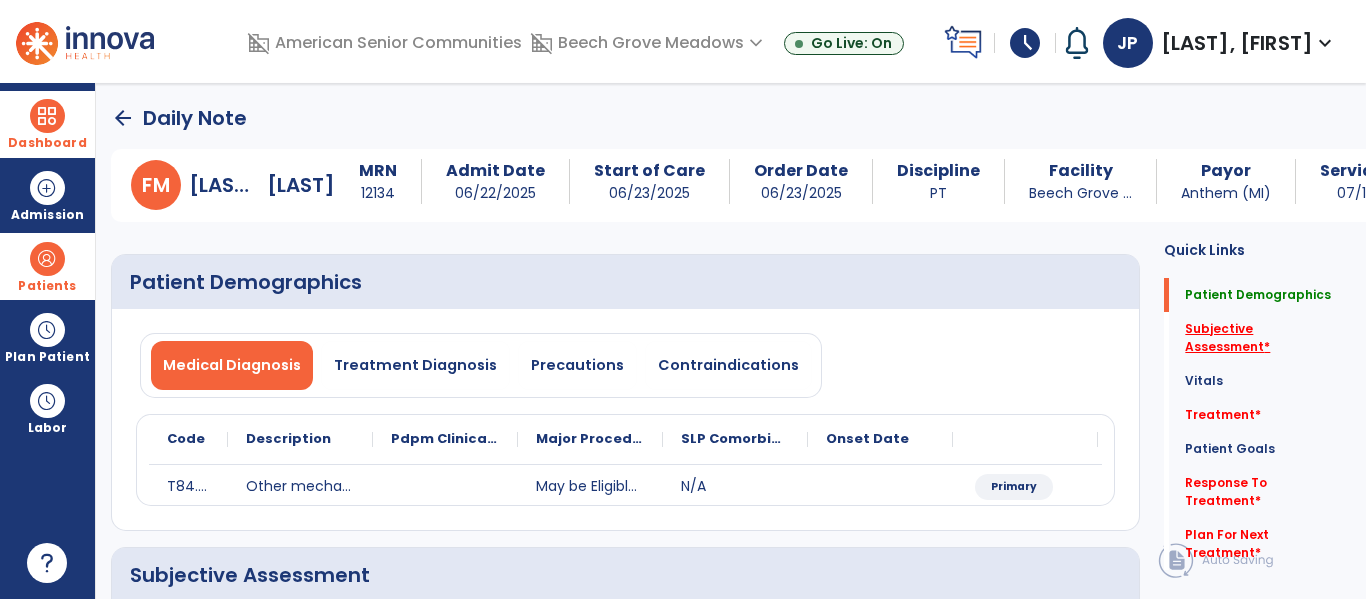 click on "Subjective Assessment   *" 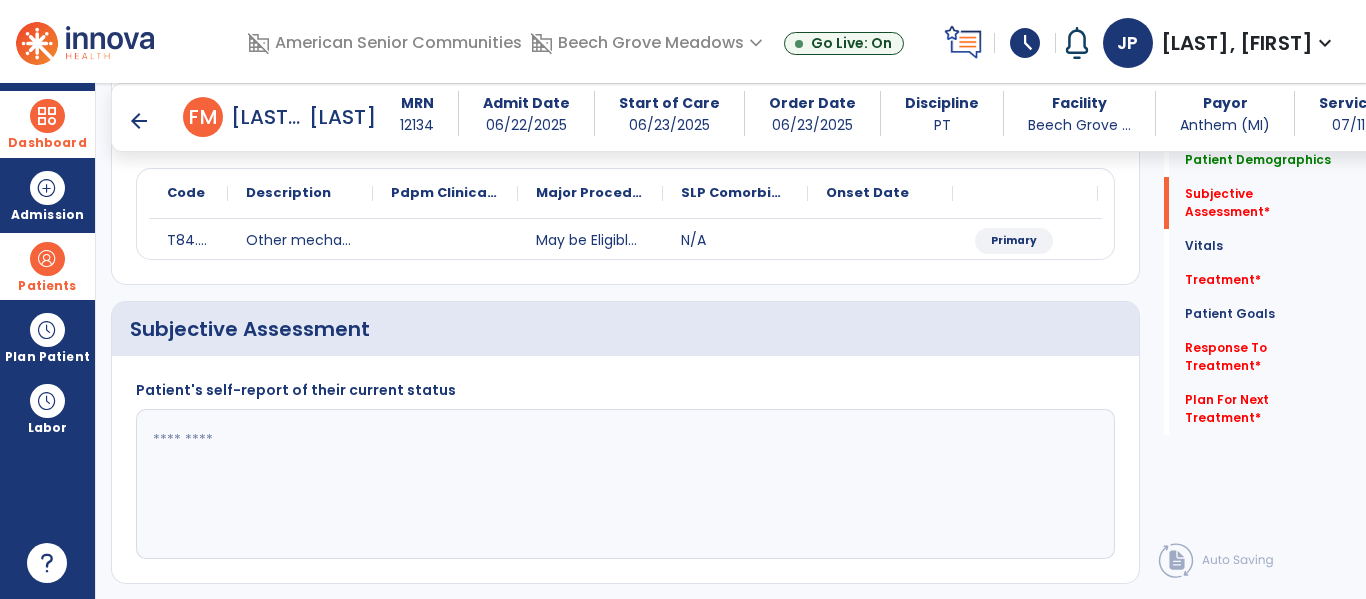 scroll, scrollTop: 347, scrollLeft: 0, axis: vertical 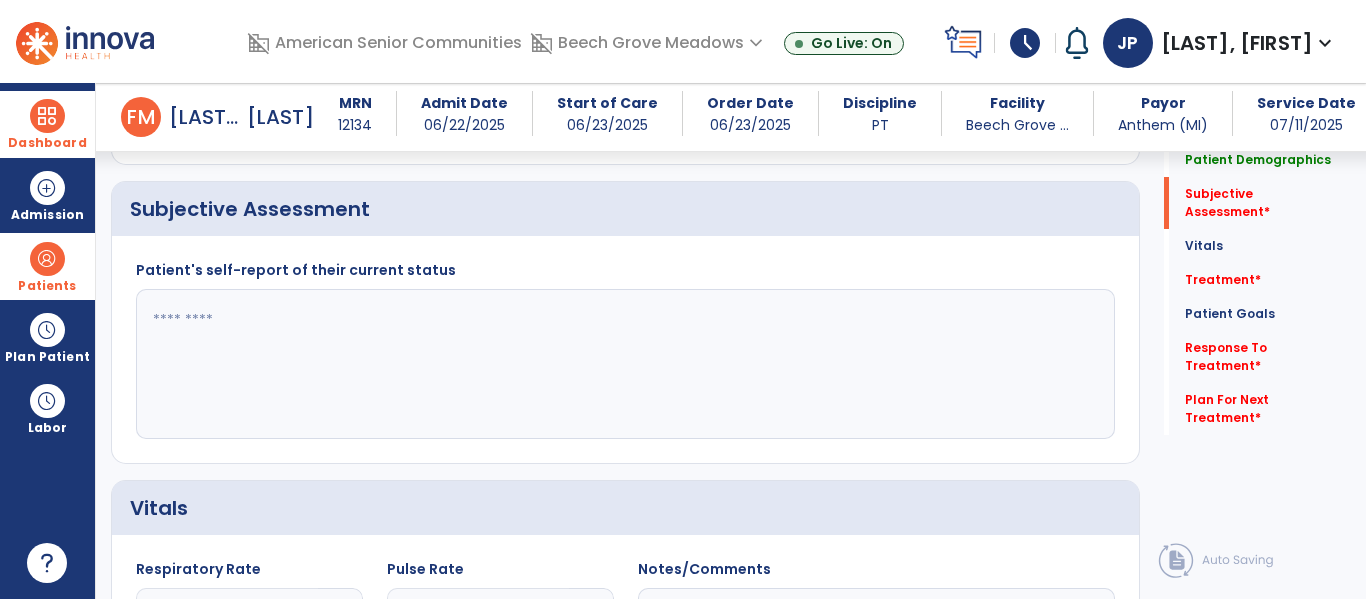 click 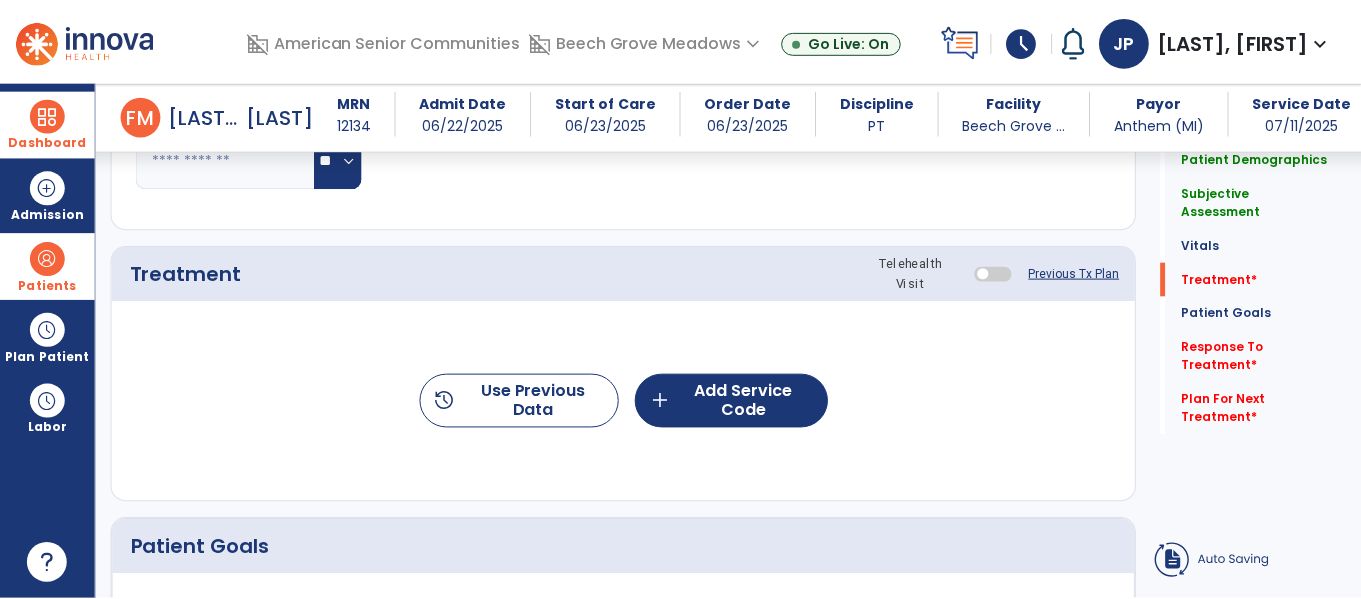 scroll, scrollTop: 1047, scrollLeft: 0, axis: vertical 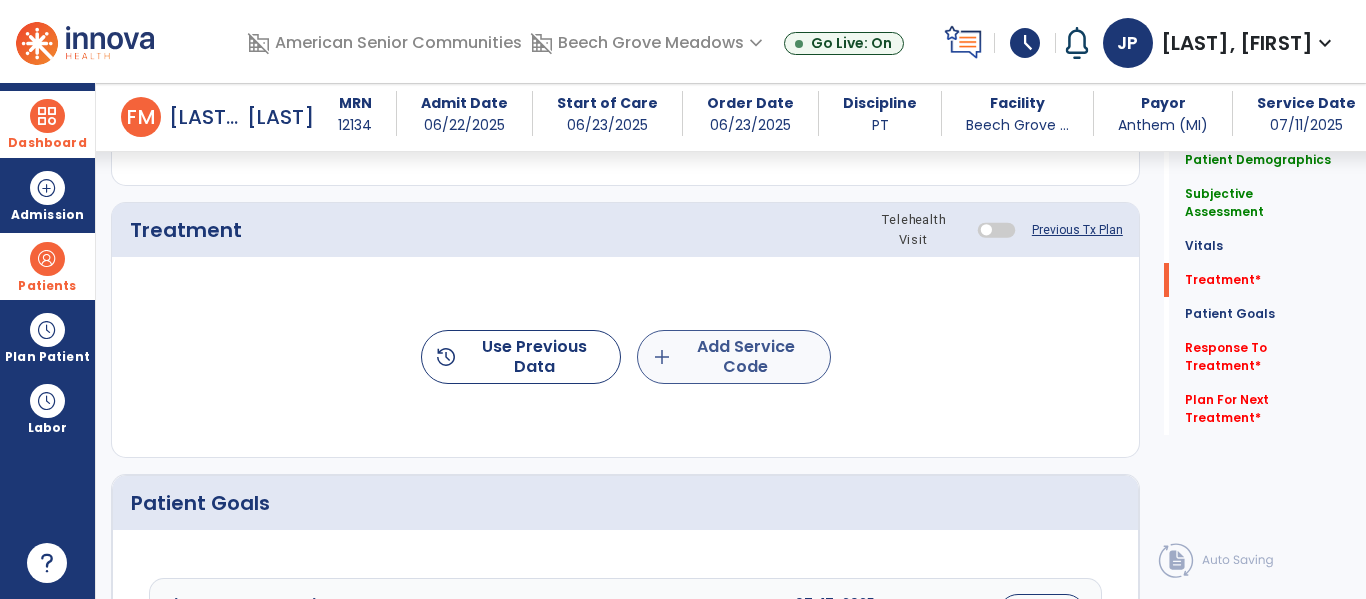 type on "**********" 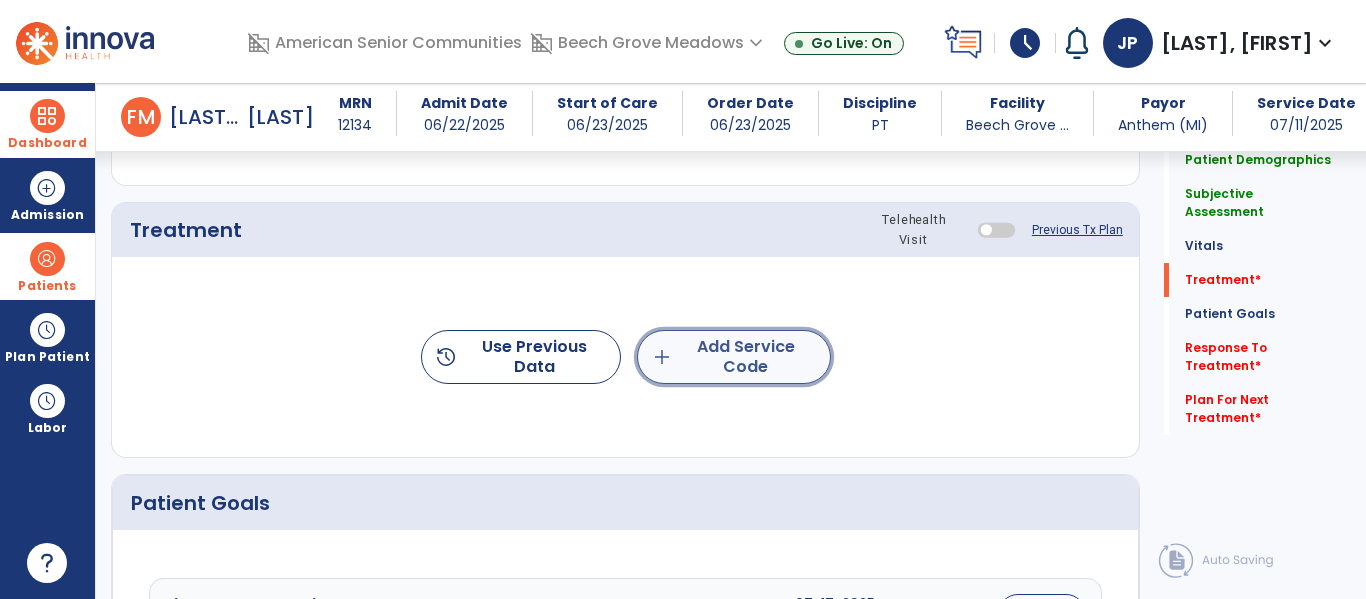 click on "add  Add Service Code" 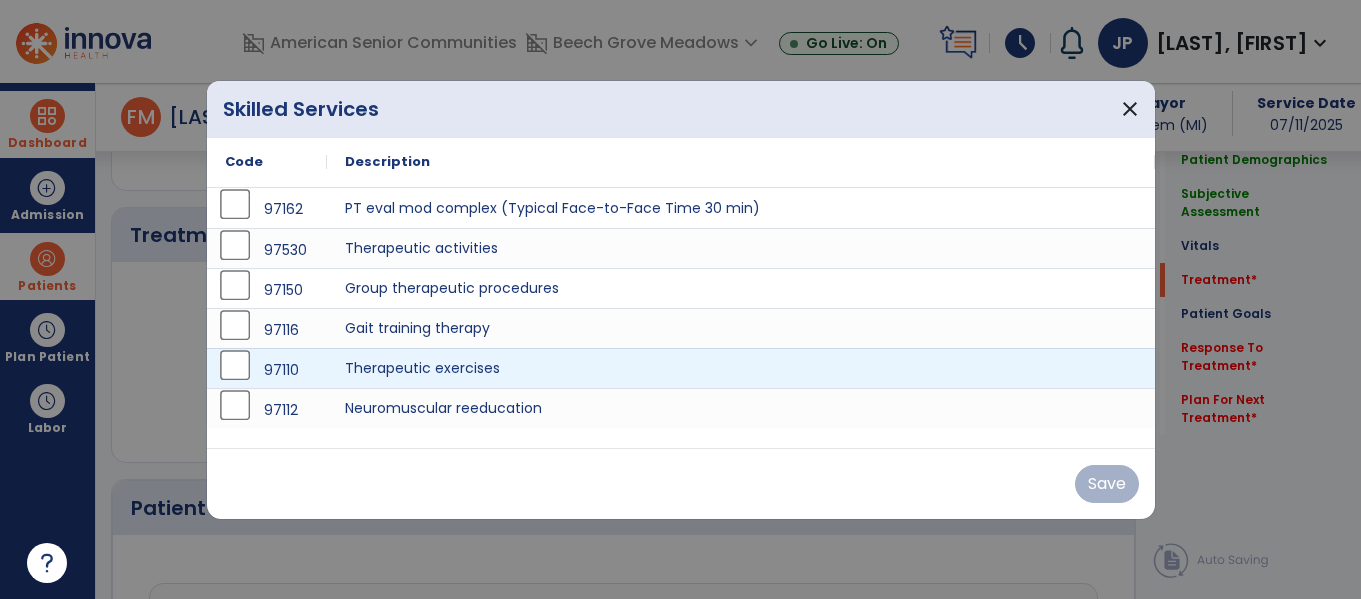 scroll, scrollTop: 1047, scrollLeft: 0, axis: vertical 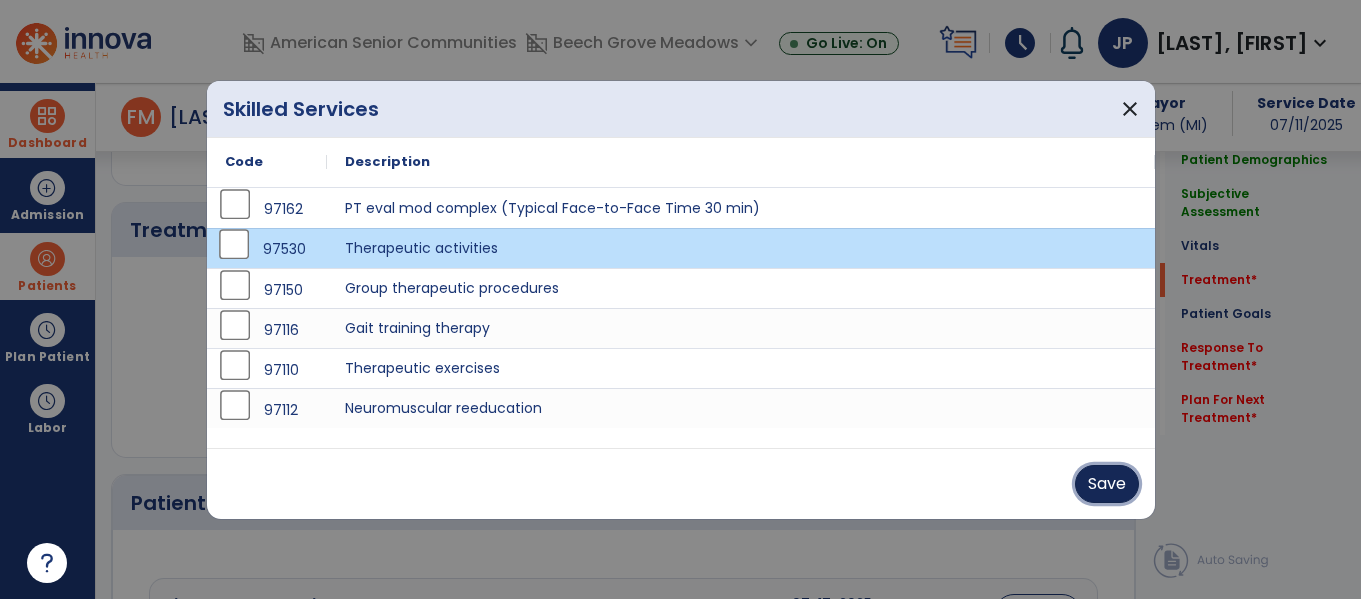 click on "Save" at bounding box center (1107, 484) 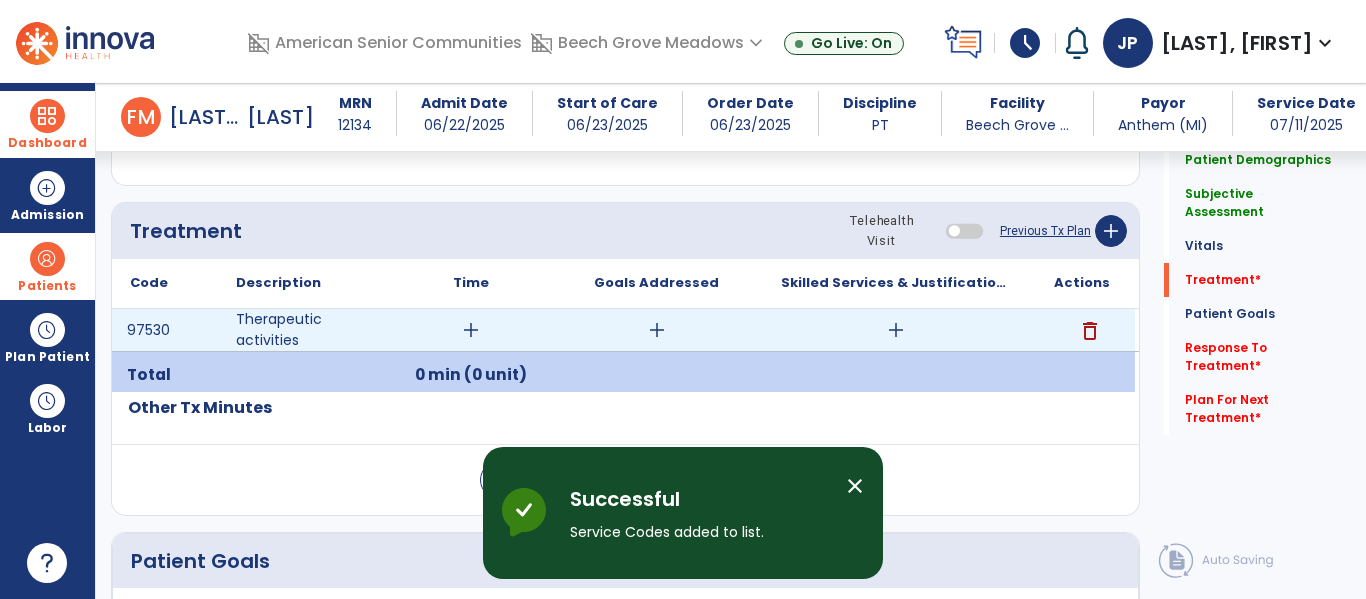 click on "add" at bounding box center (471, 330) 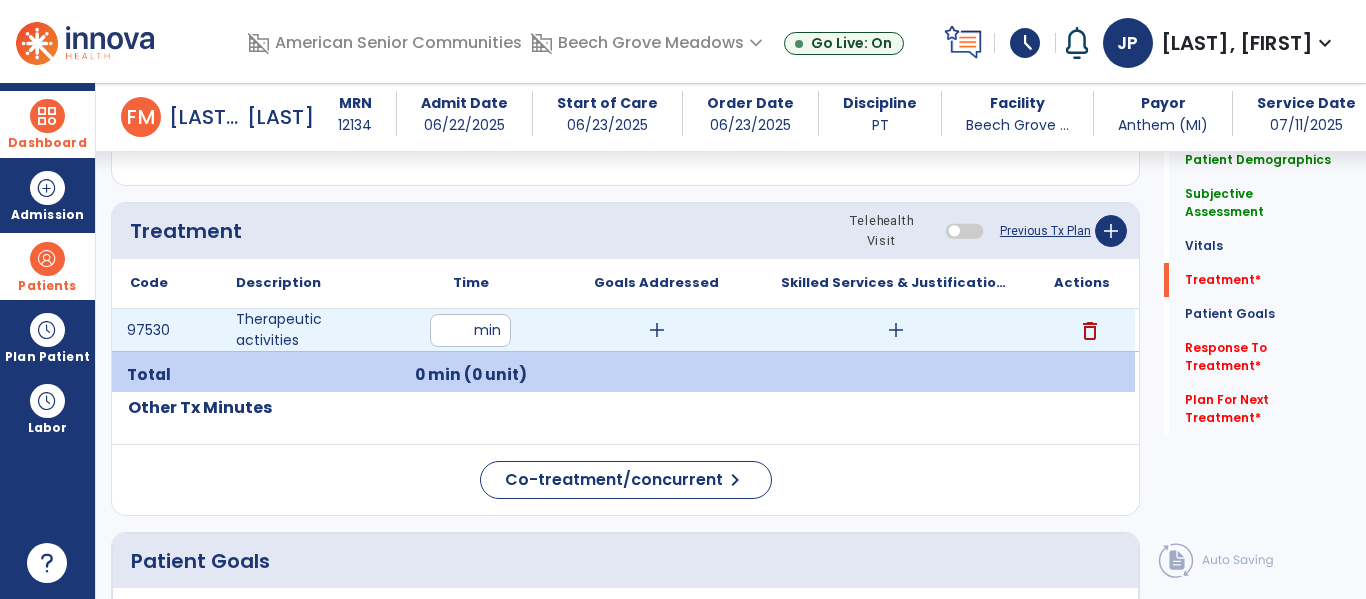 type on "**" 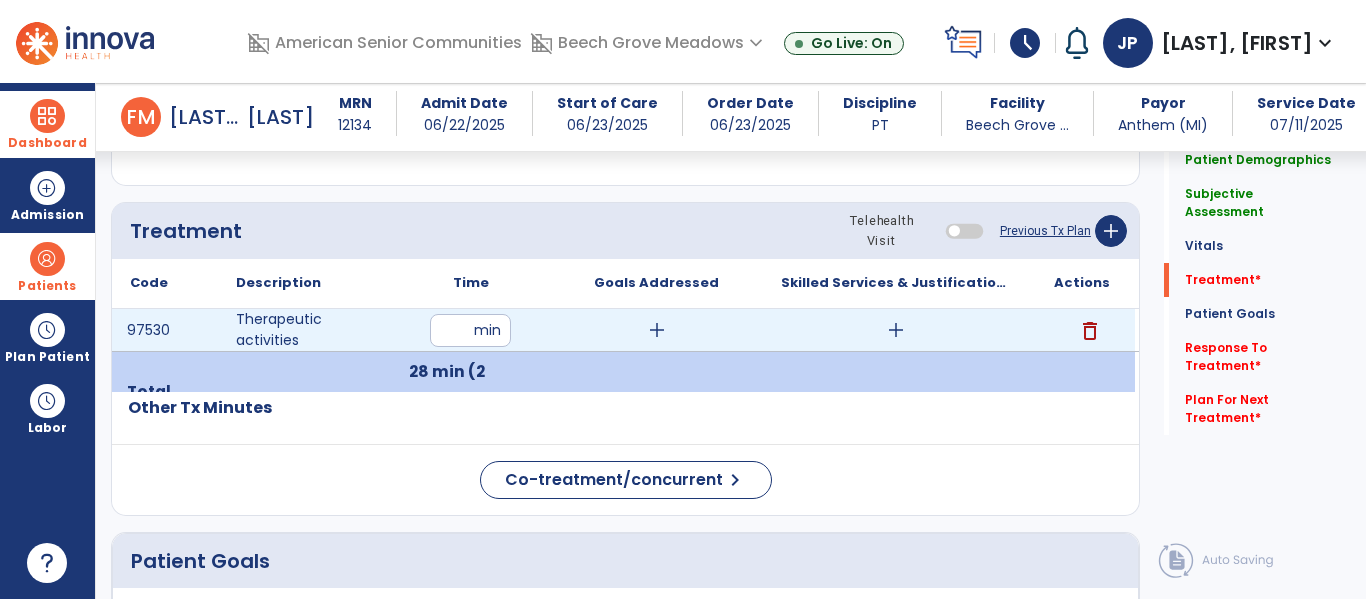 click on "add" at bounding box center (896, 330) 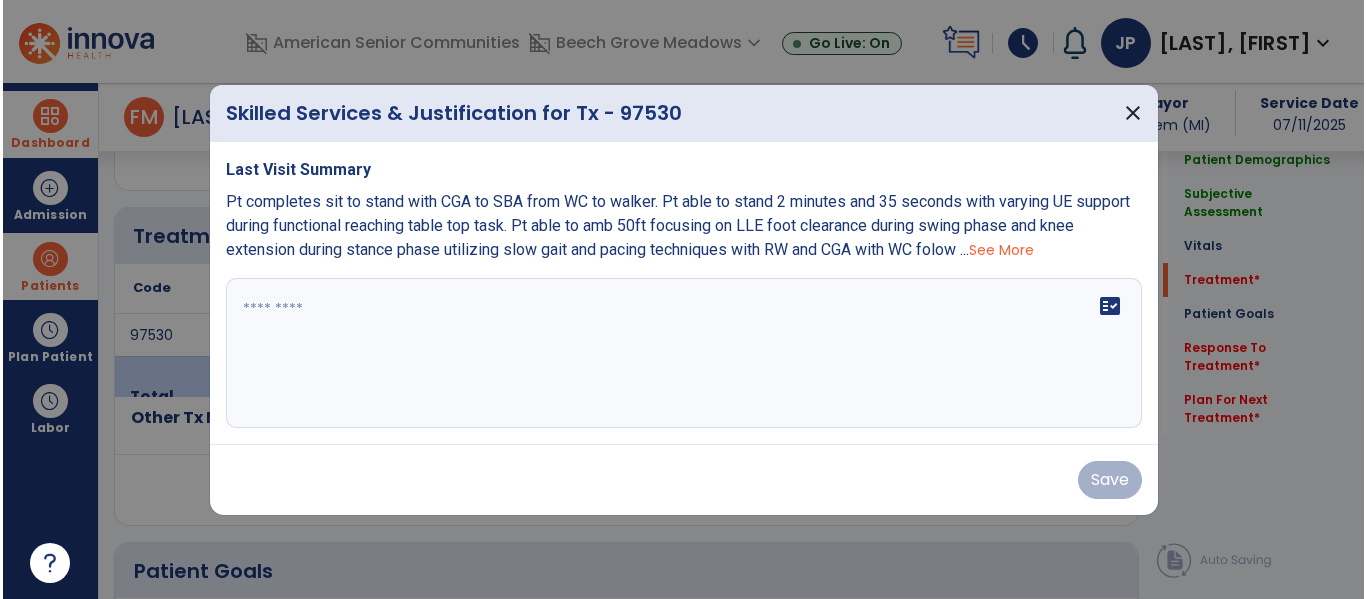 scroll, scrollTop: 1047, scrollLeft: 0, axis: vertical 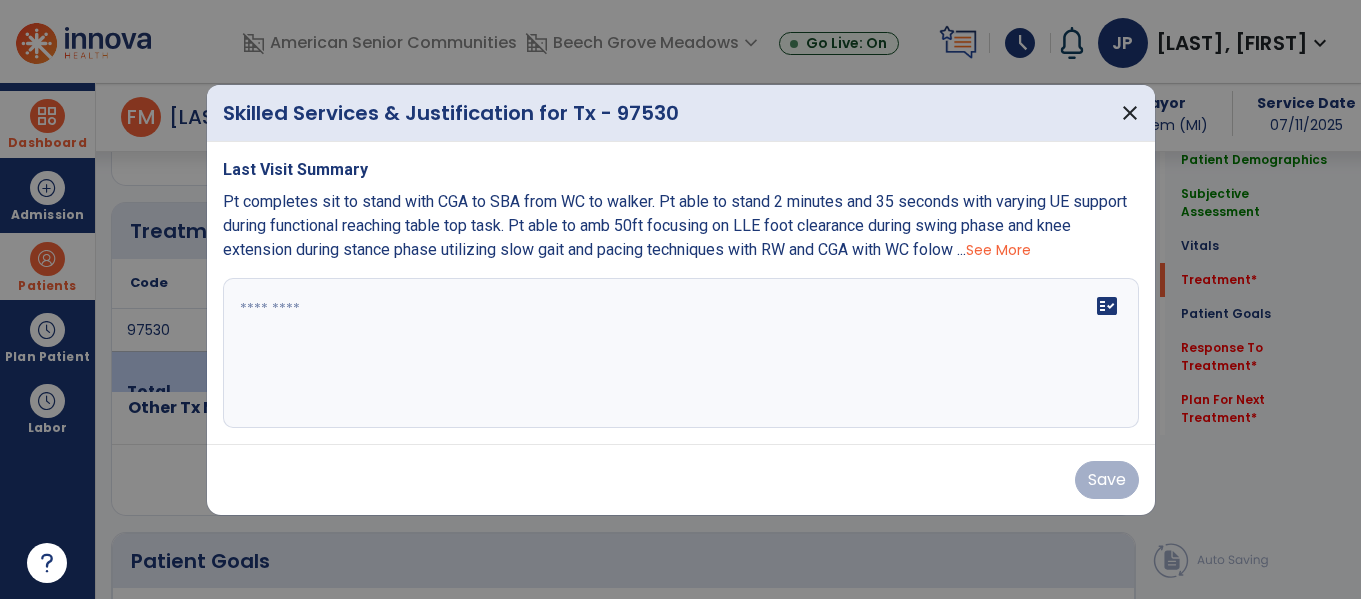 click on "fact_check" at bounding box center (681, 353) 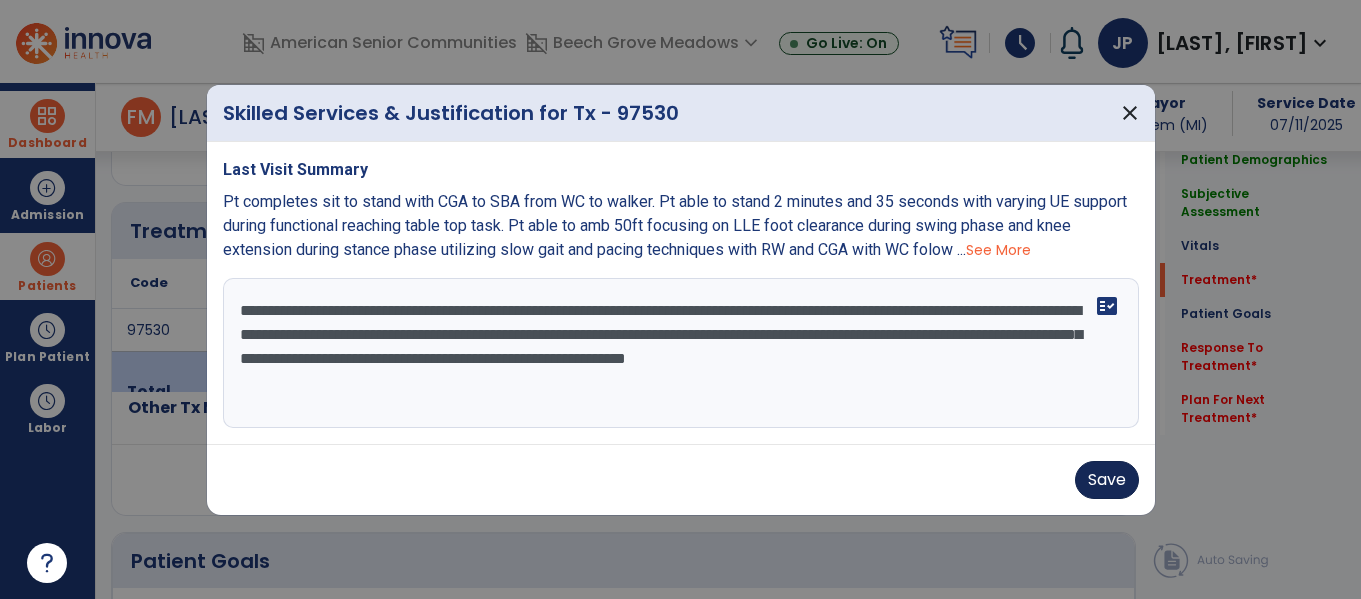 type on "**********" 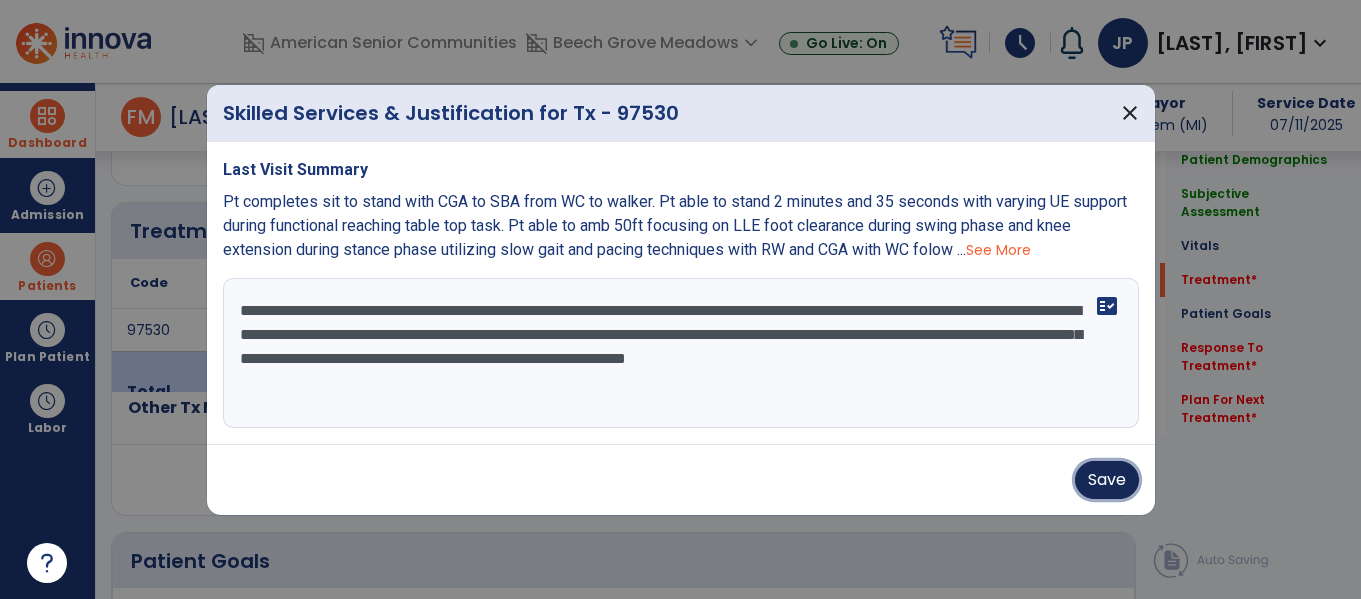 click on "Save" at bounding box center (1107, 480) 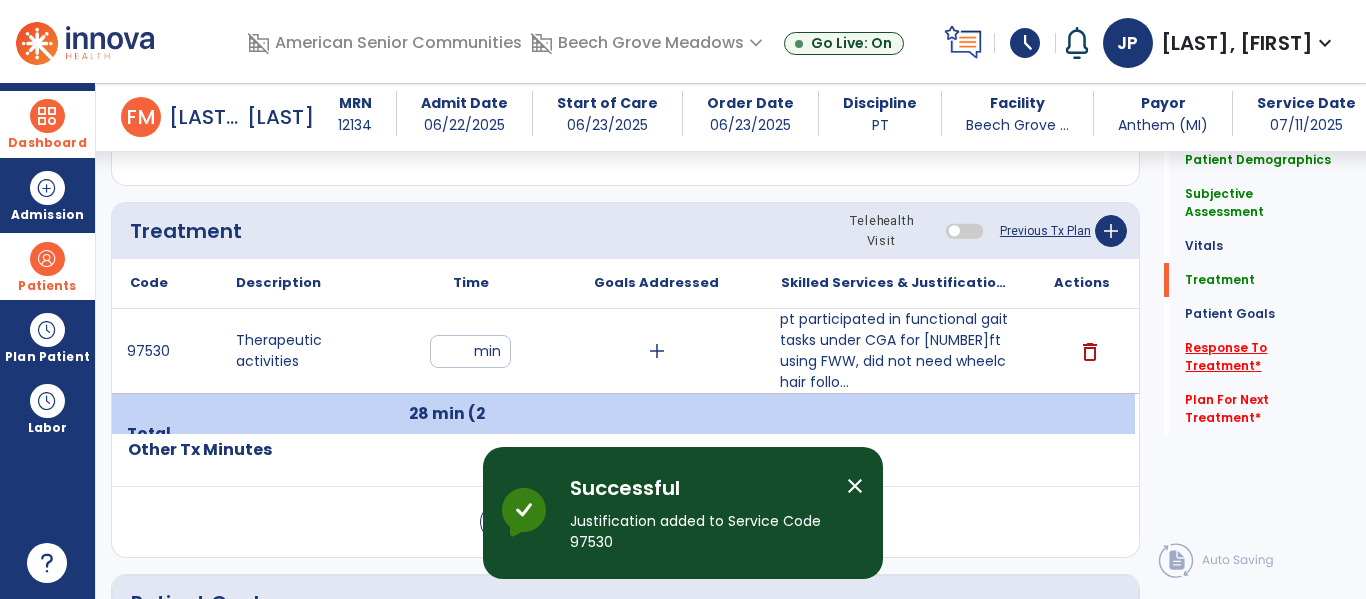 click on "Response To Treatment   *" 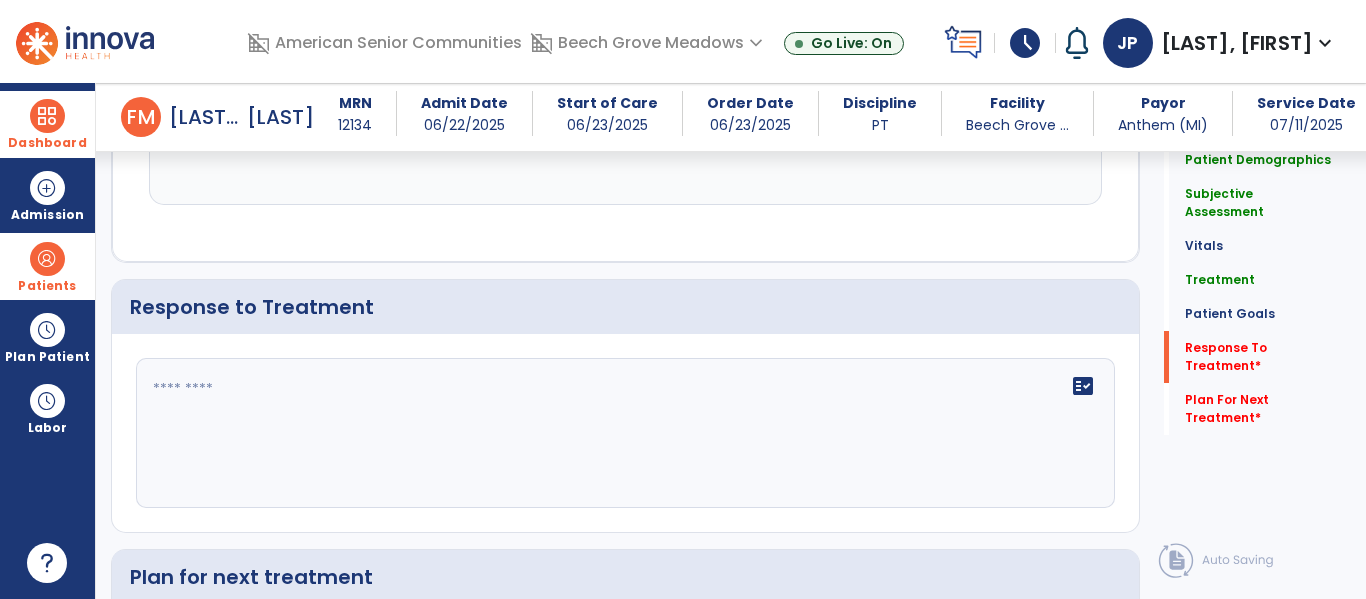 scroll, scrollTop: 3341, scrollLeft: 0, axis: vertical 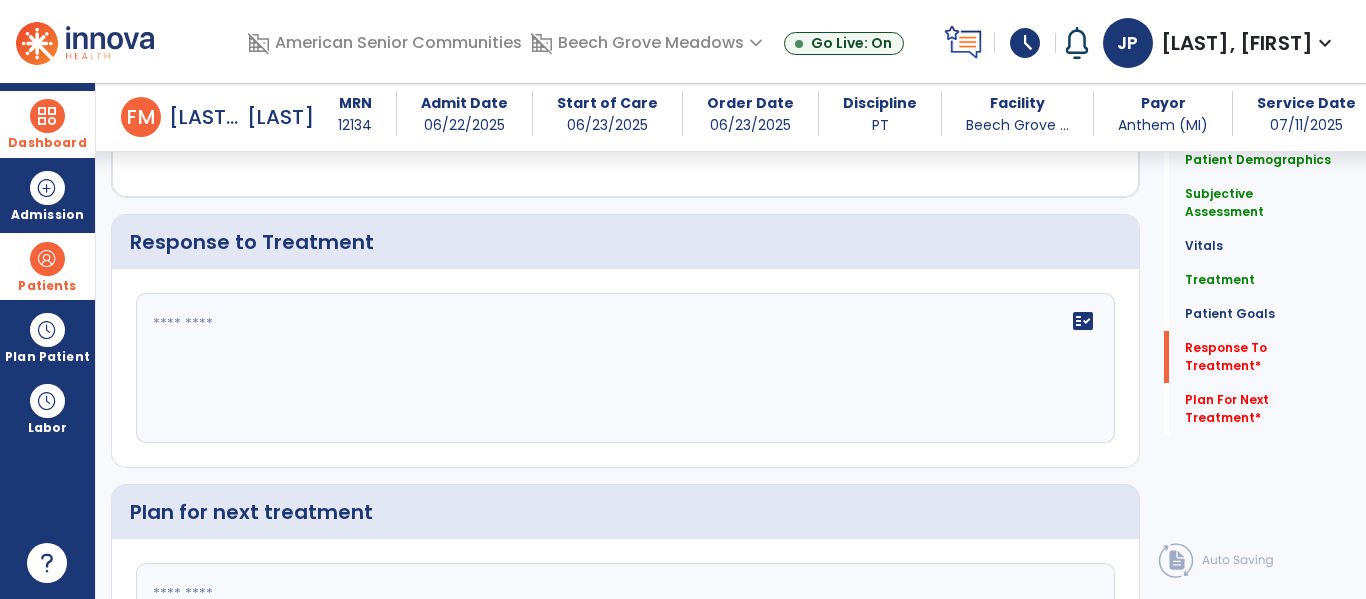 click on "fact_check" 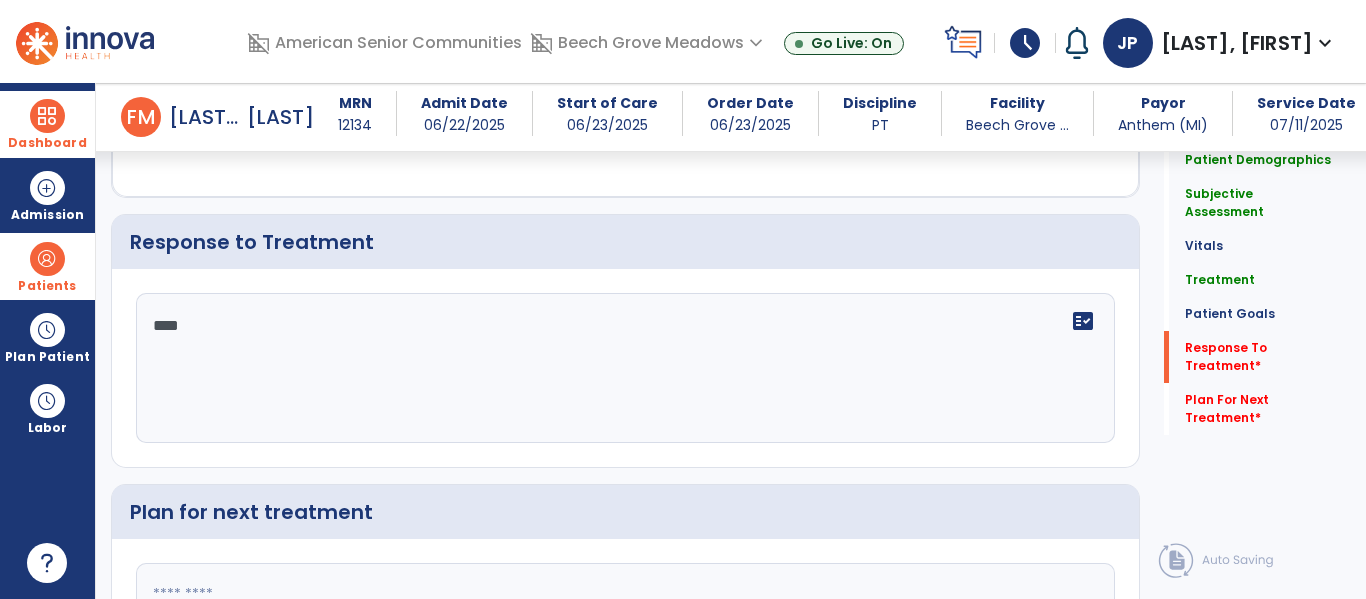 scroll, scrollTop: 3546, scrollLeft: 0, axis: vertical 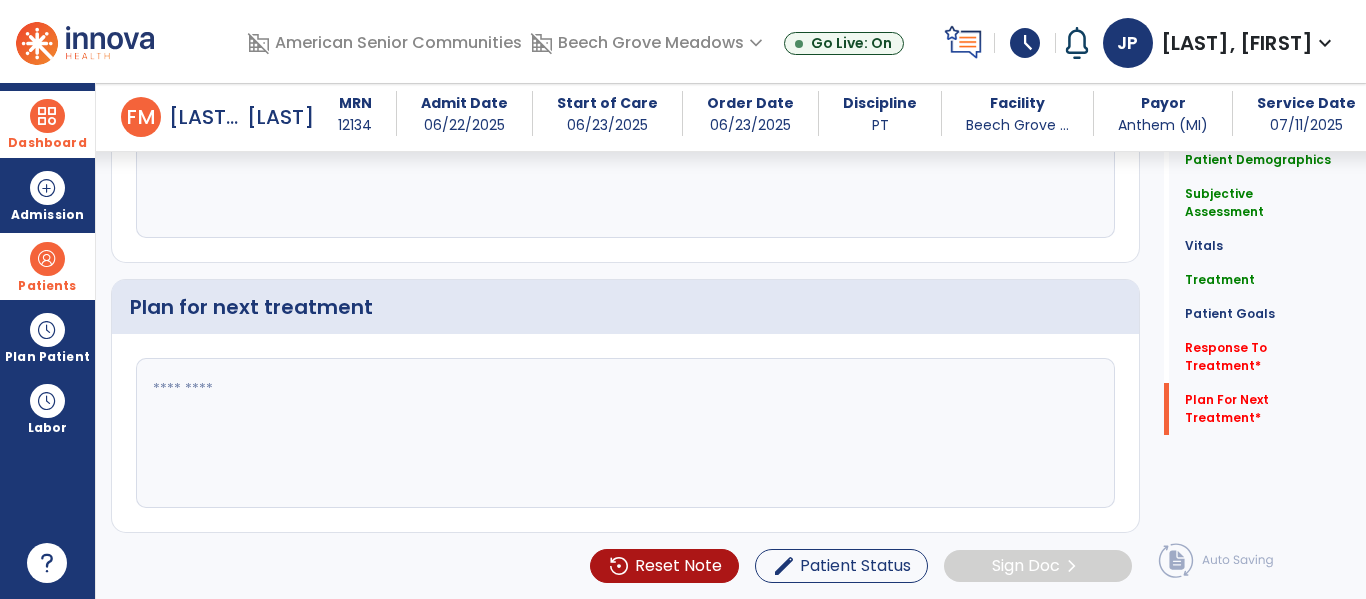 type on "****" 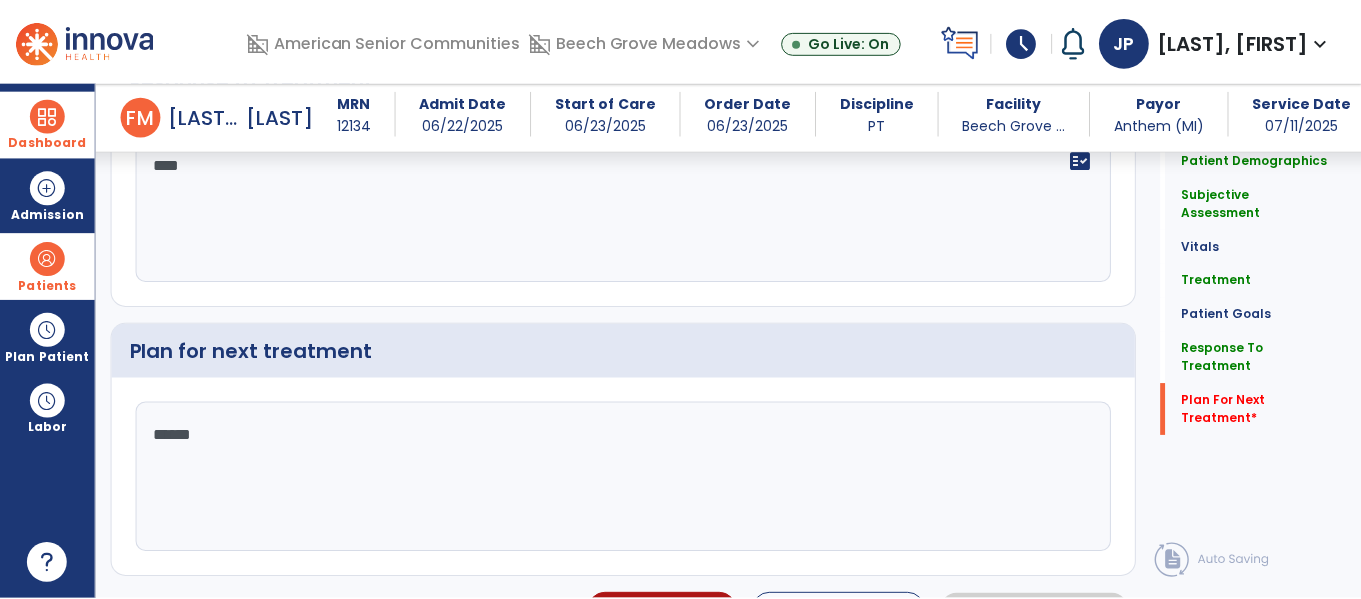 scroll, scrollTop: 3546, scrollLeft: 0, axis: vertical 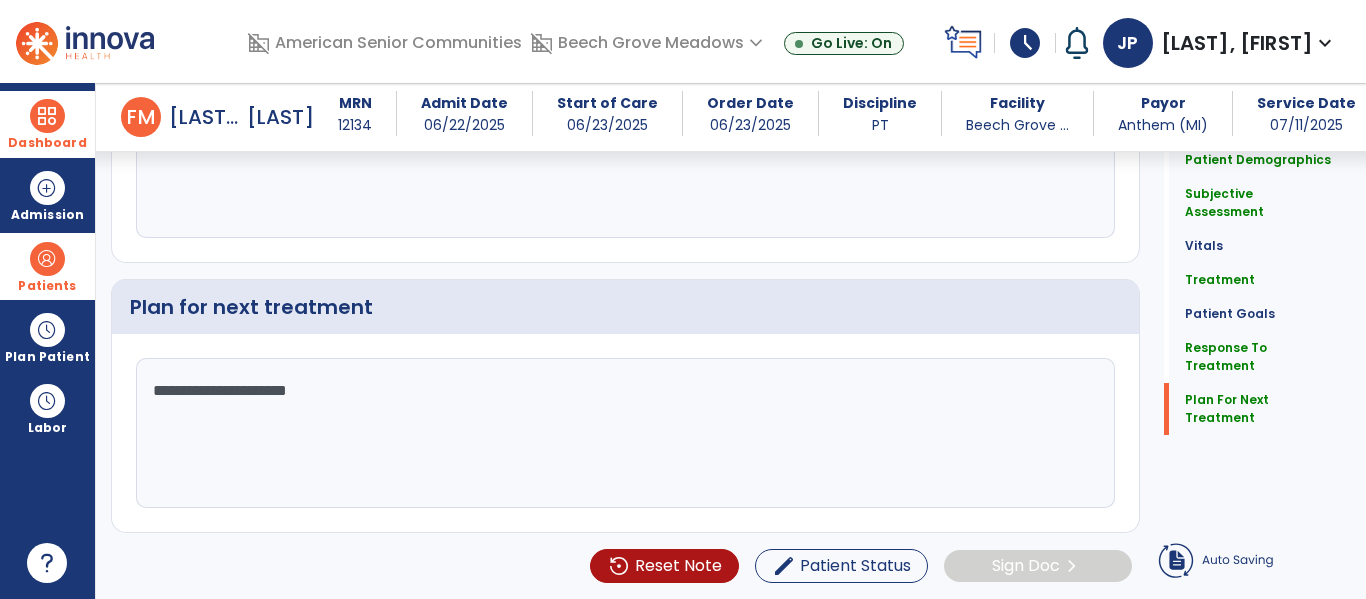 type on "**********" 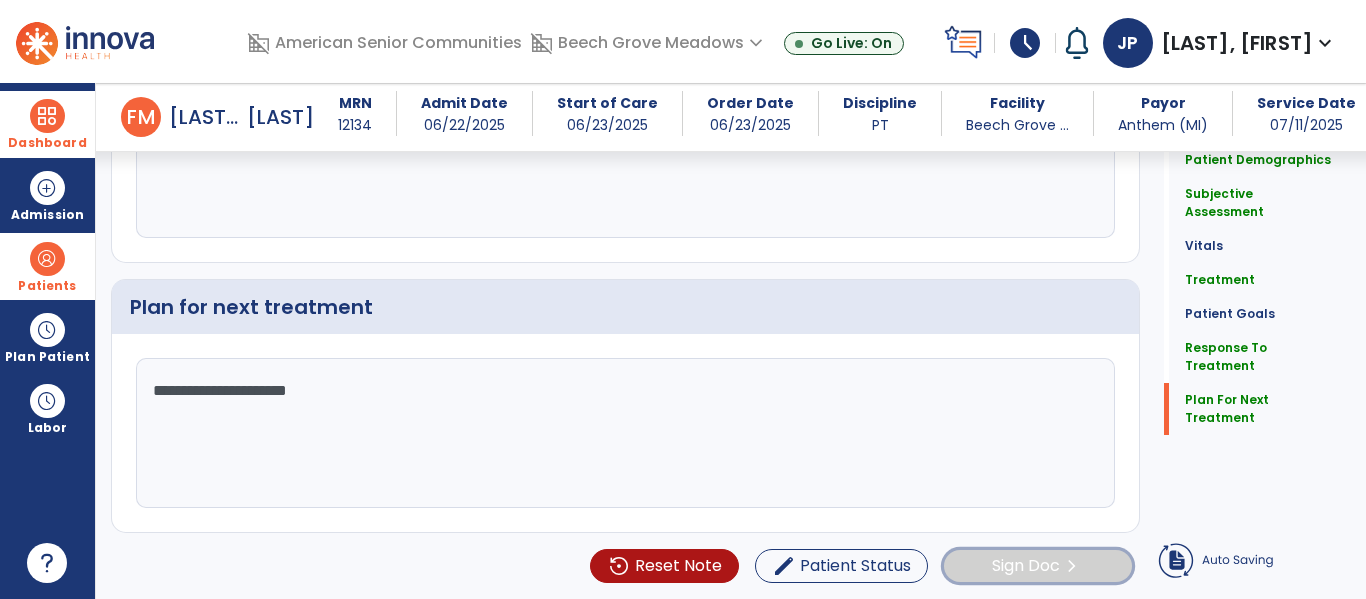 click on "Sign Doc" 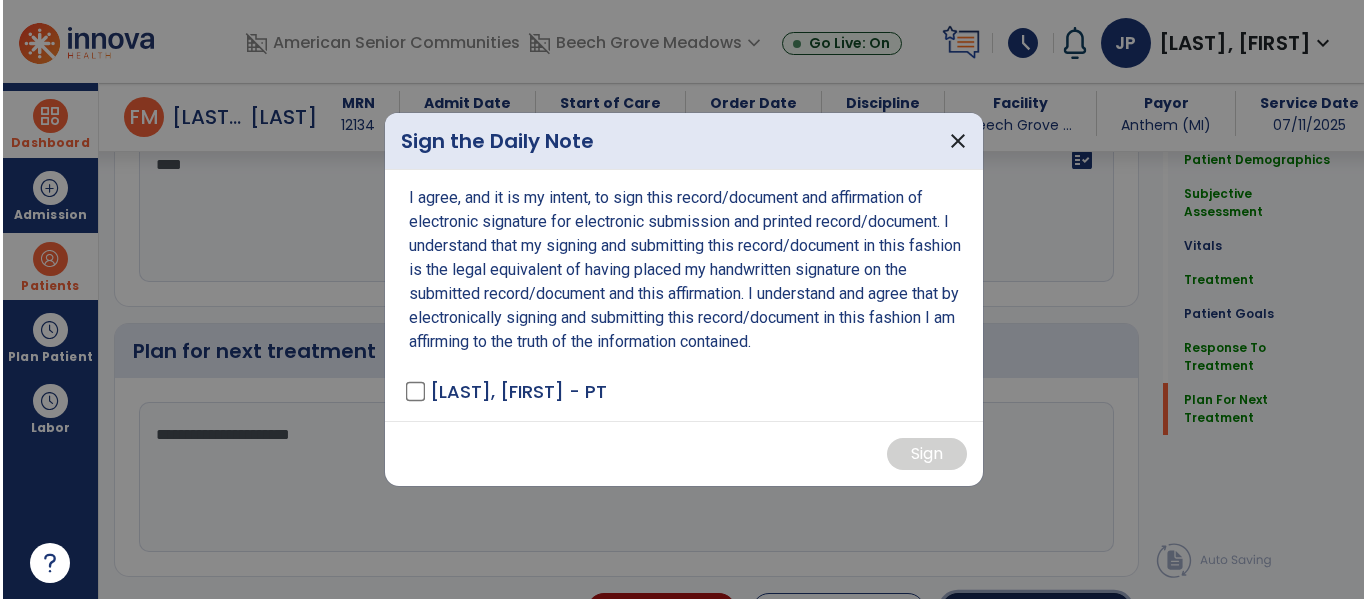 scroll, scrollTop: 3546, scrollLeft: 0, axis: vertical 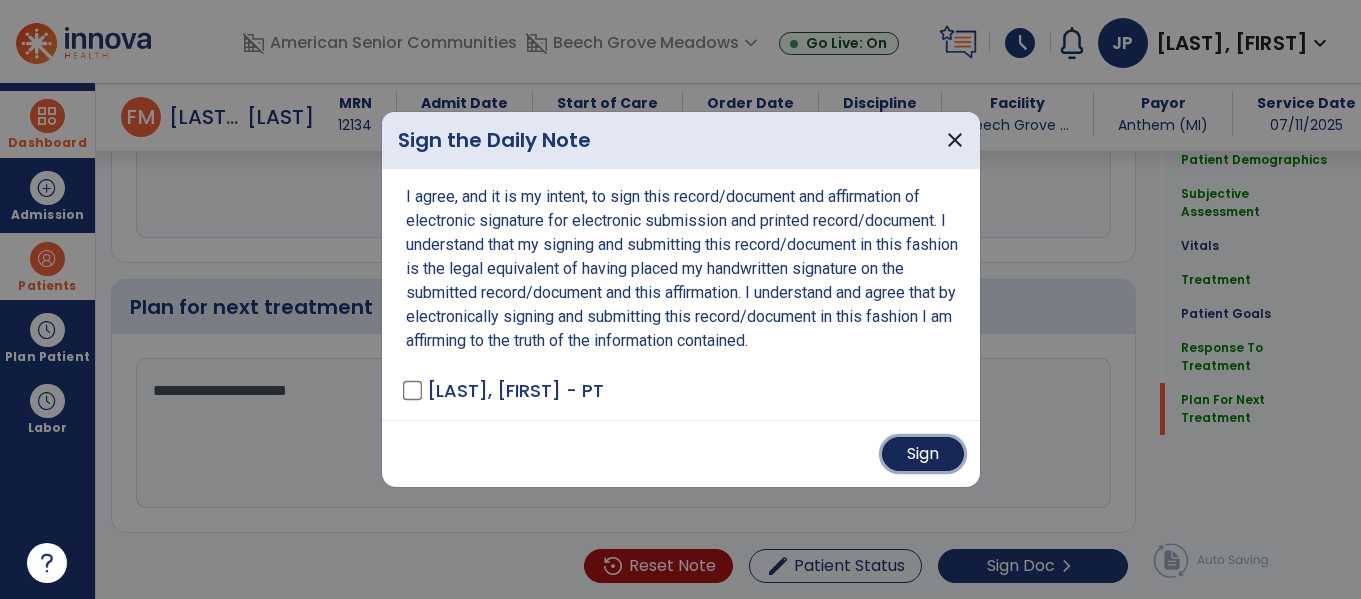 click on "Sign" at bounding box center (923, 454) 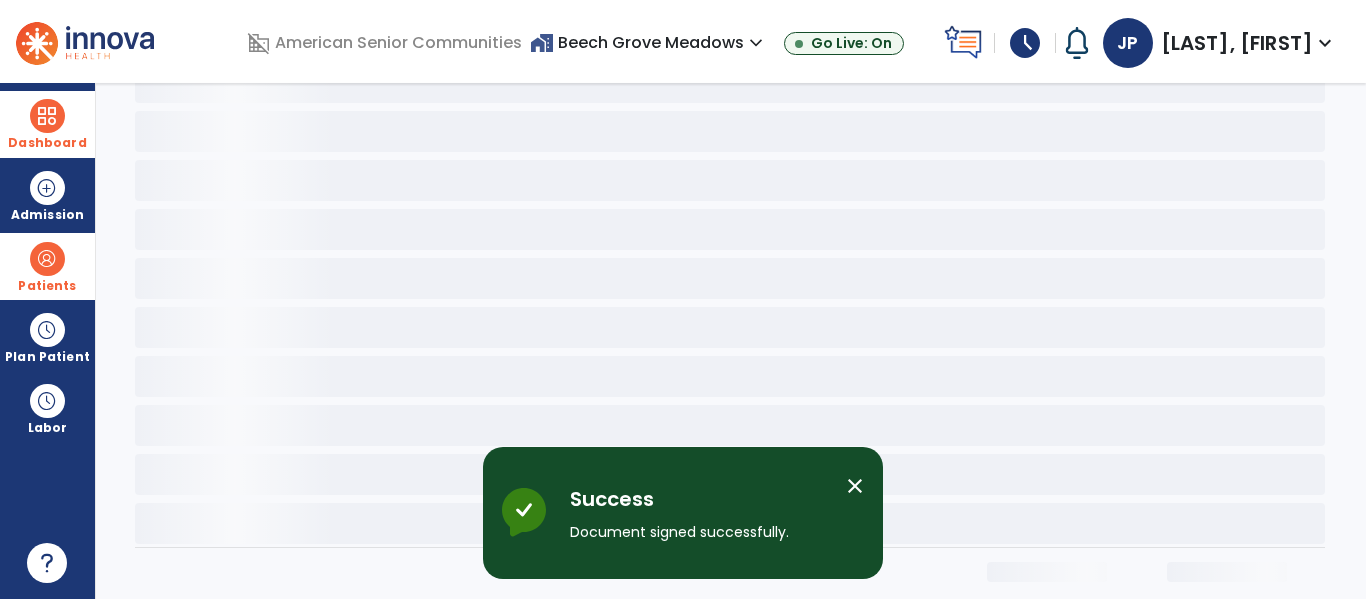 scroll, scrollTop: 0, scrollLeft: 0, axis: both 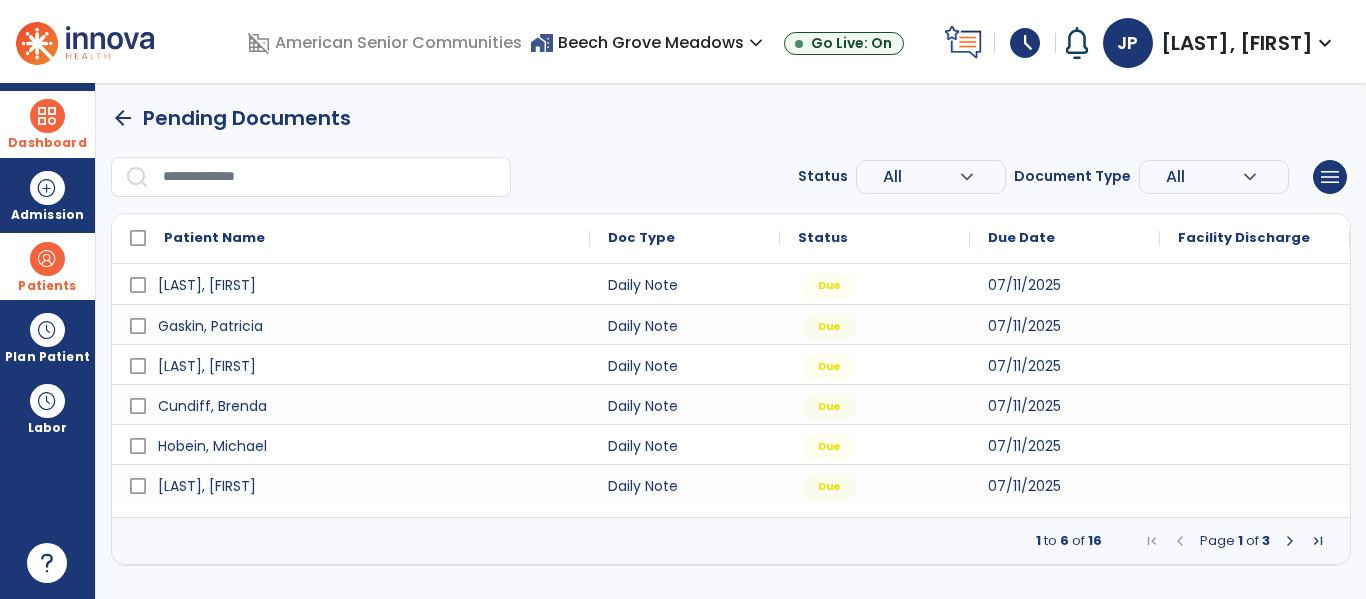 click at bounding box center (1290, 541) 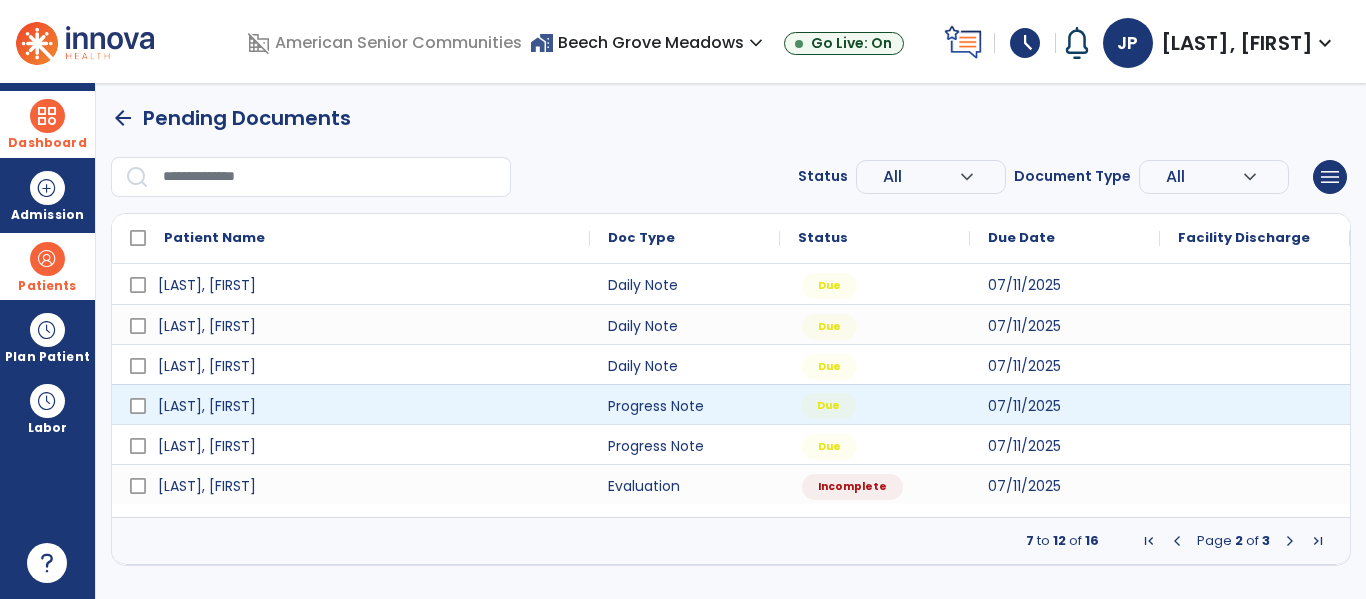 click on "Due" at bounding box center [875, 404] 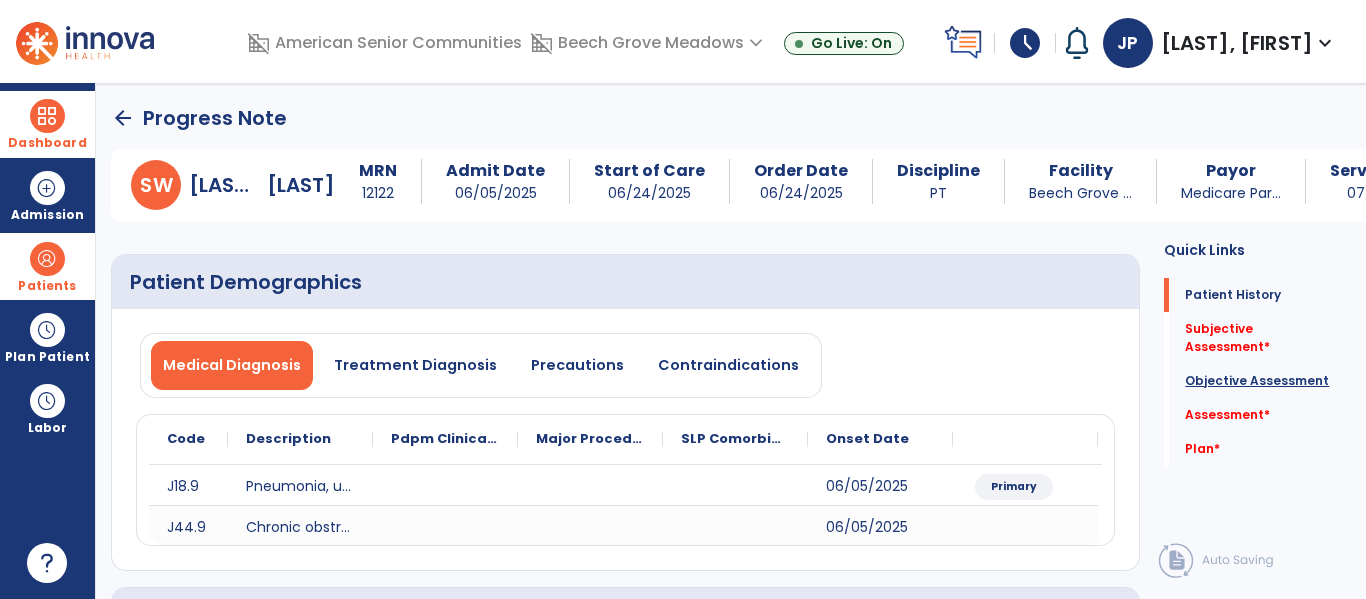click on "Objective Assessment" 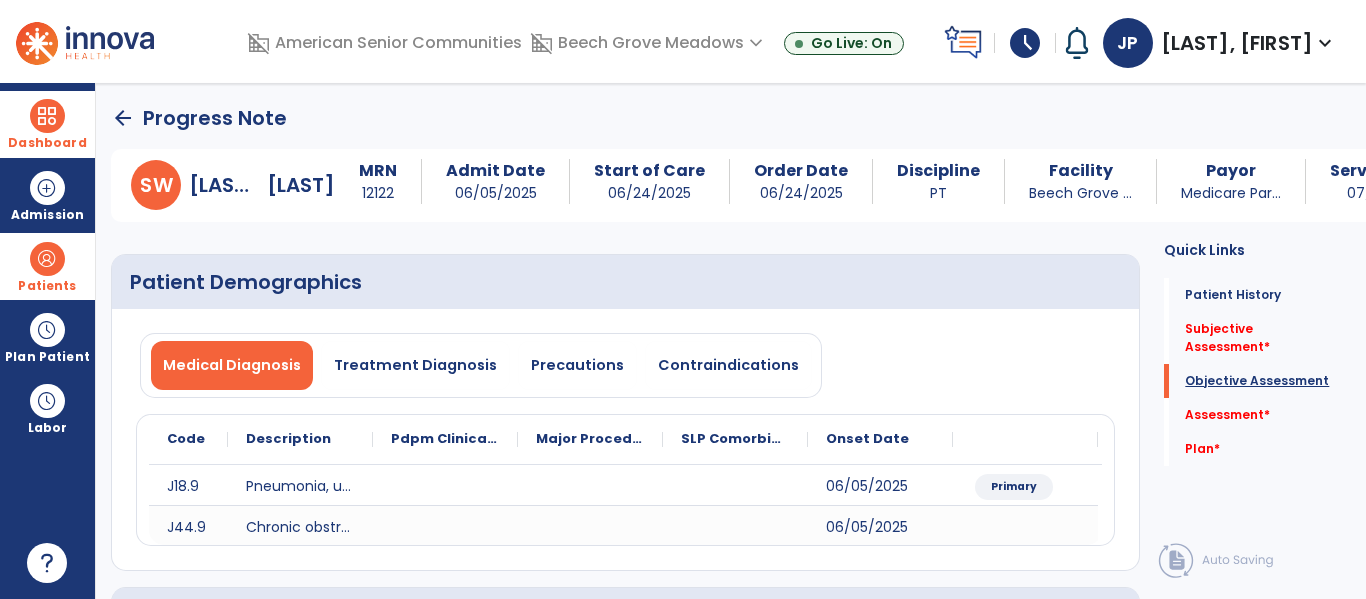 scroll, scrollTop: 41, scrollLeft: 0, axis: vertical 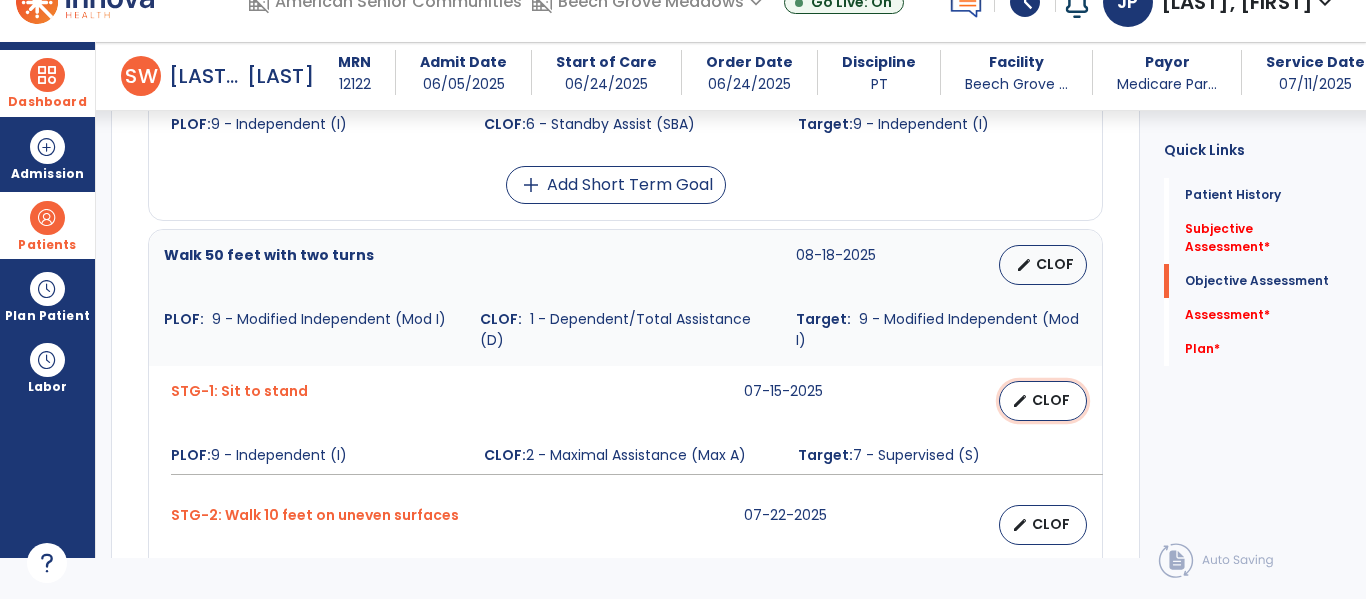 click on "CLOF" at bounding box center [1051, 400] 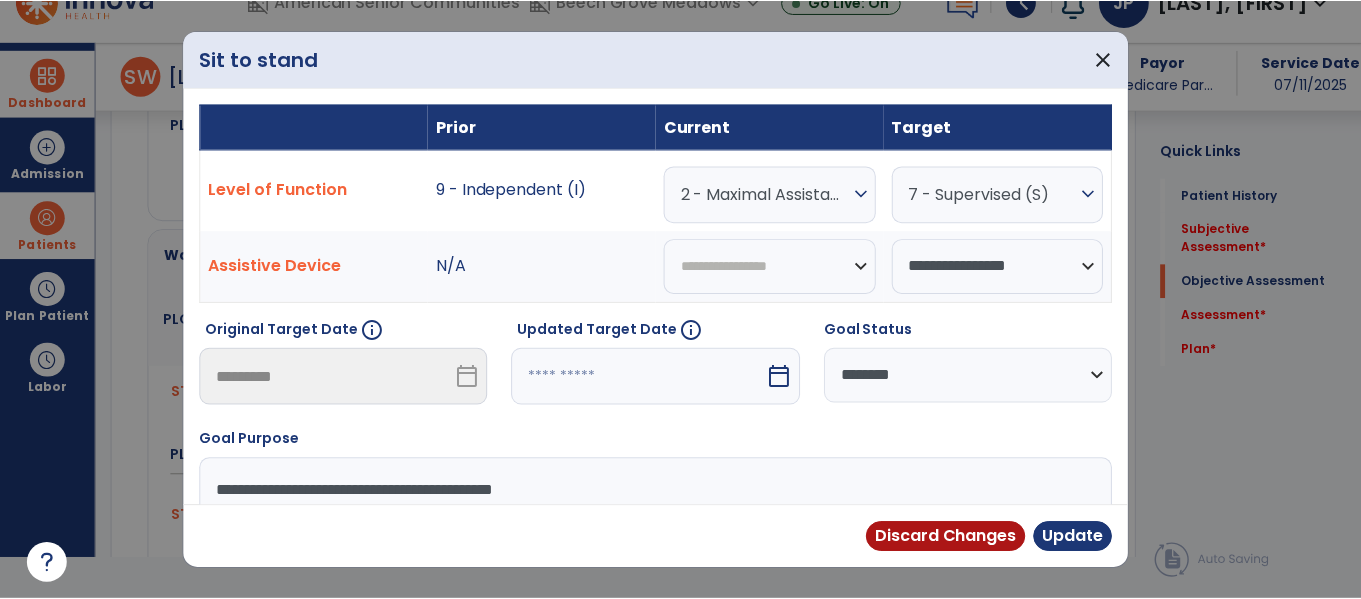 scroll, scrollTop: 0, scrollLeft: 0, axis: both 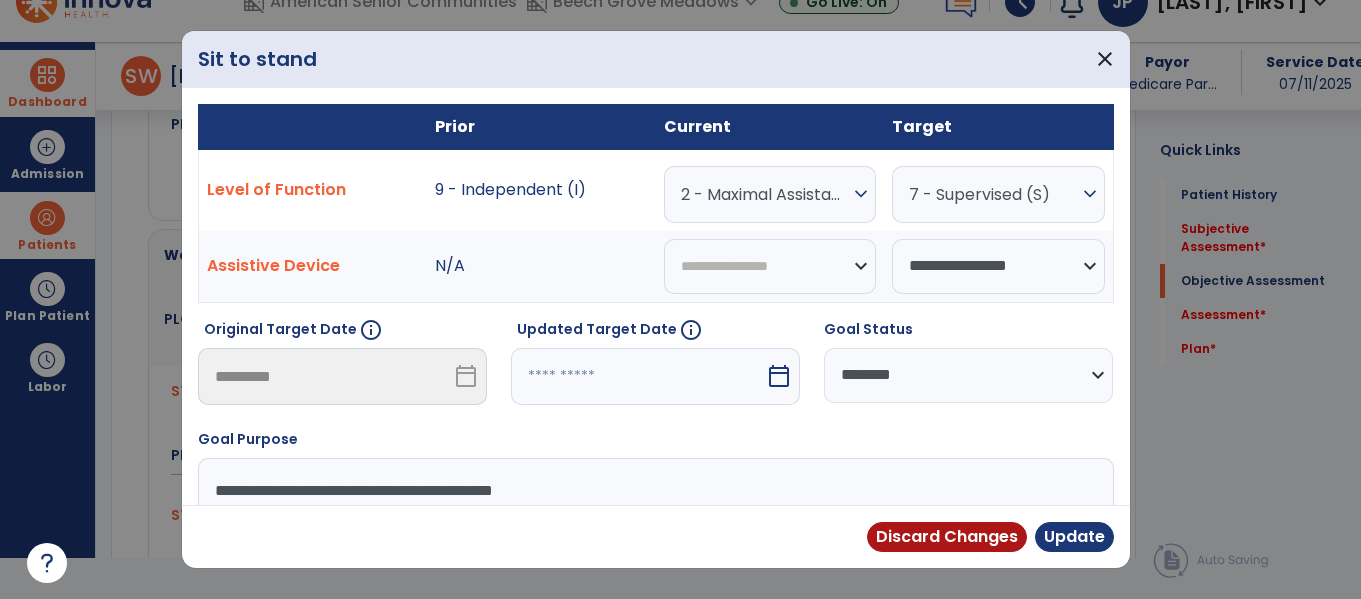 click on "2 - Maximal Assistance (Max A)" at bounding box center (765, 194) 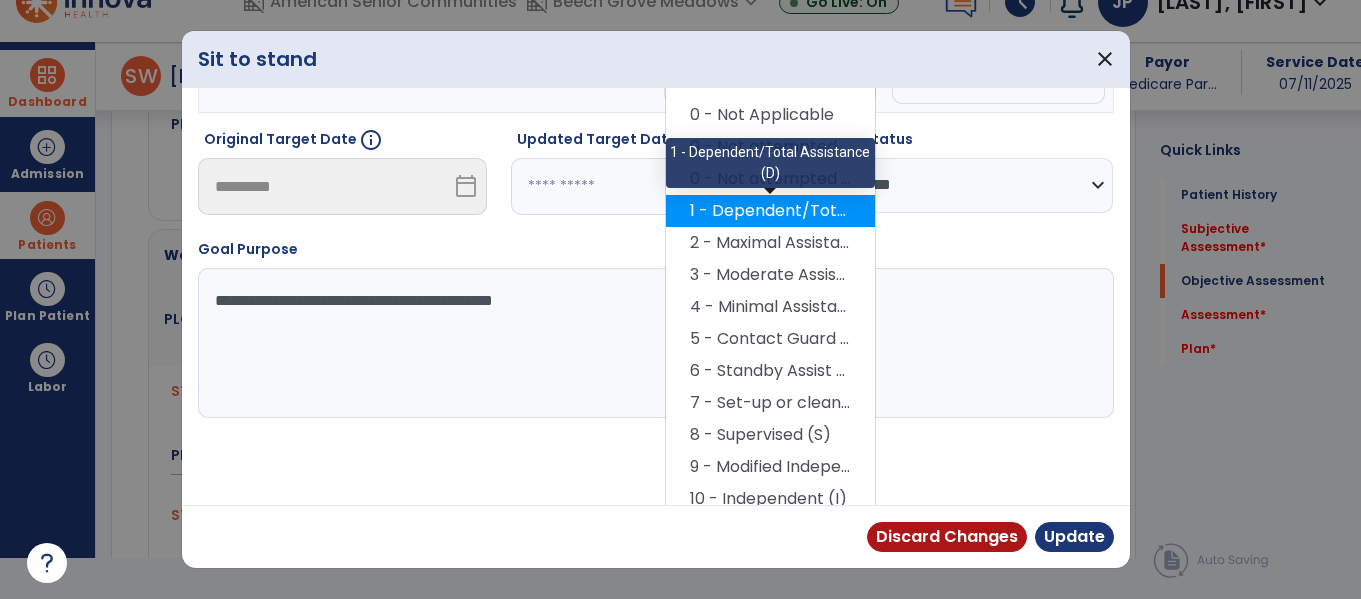 scroll, scrollTop: 201, scrollLeft: 0, axis: vertical 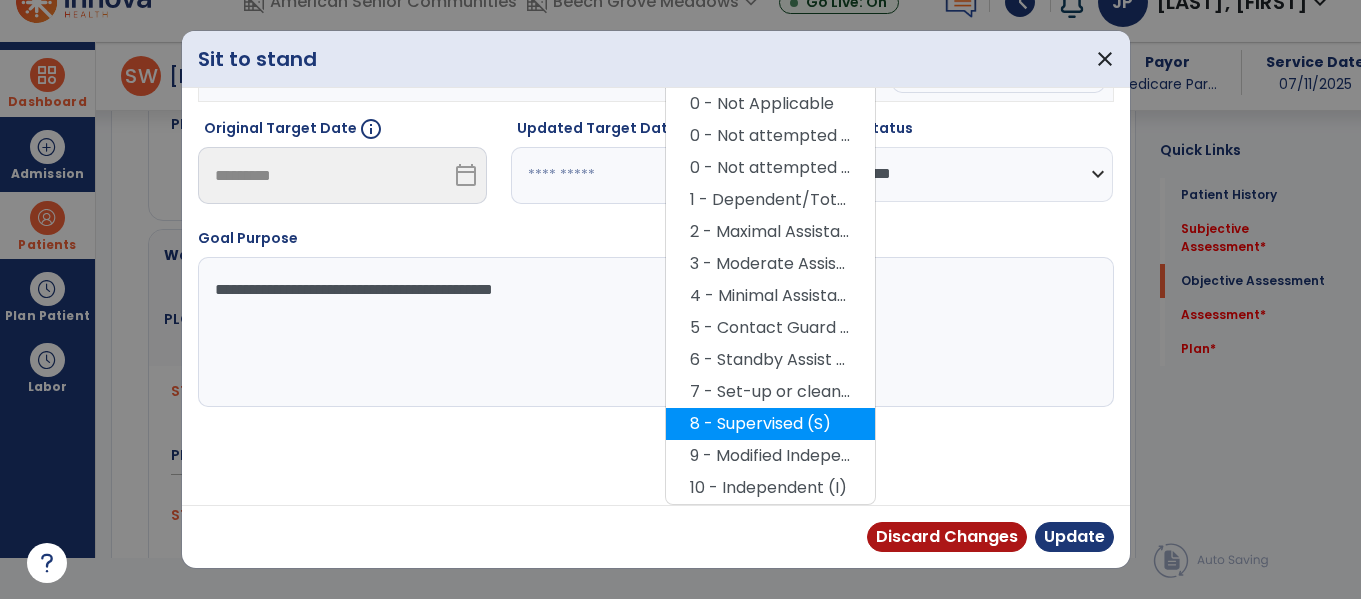 click on "8 - Supervised (S)" at bounding box center (770, 424) 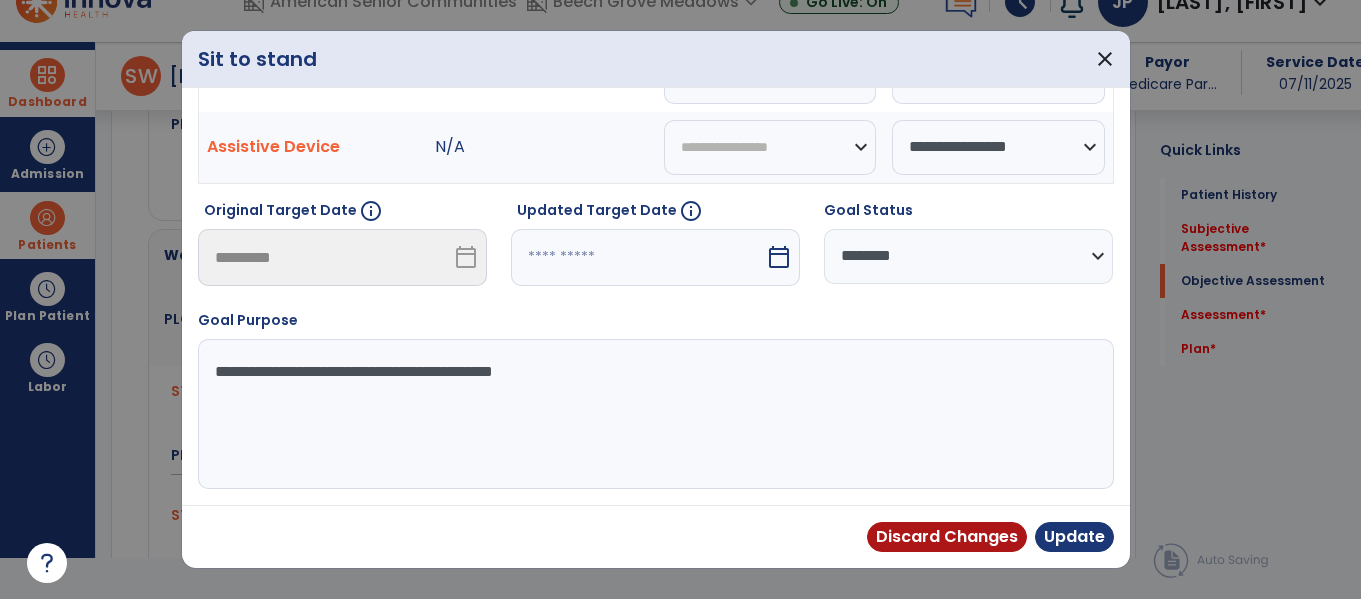 scroll, scrollTop: 119, scrollLeft: 0, axis: vertical 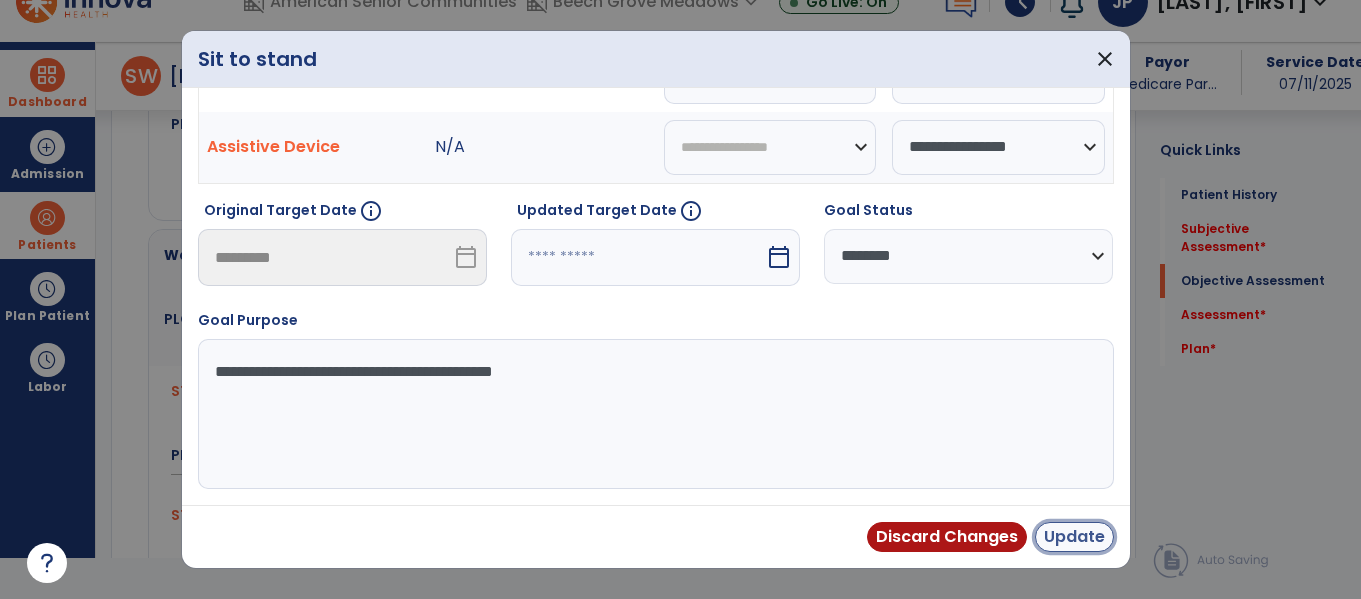 click on "Update" at bounding box center (1074, 537) 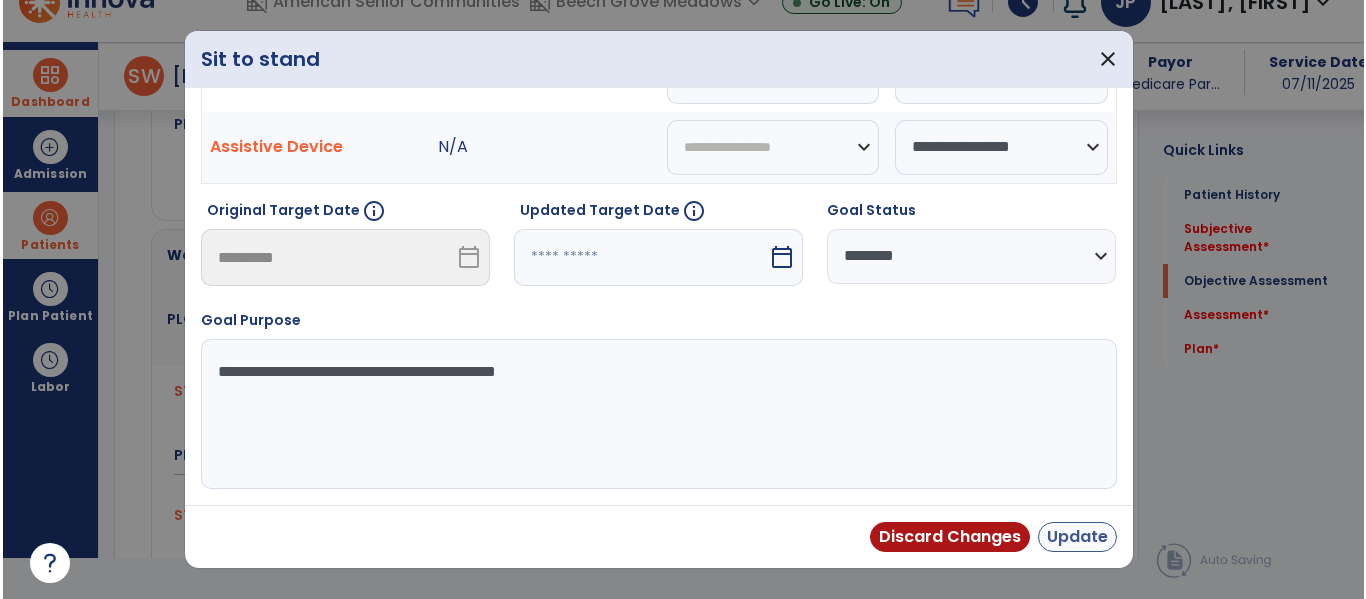 scroll, scrollTop: 41, scrollLeft: 0, axis: vertical 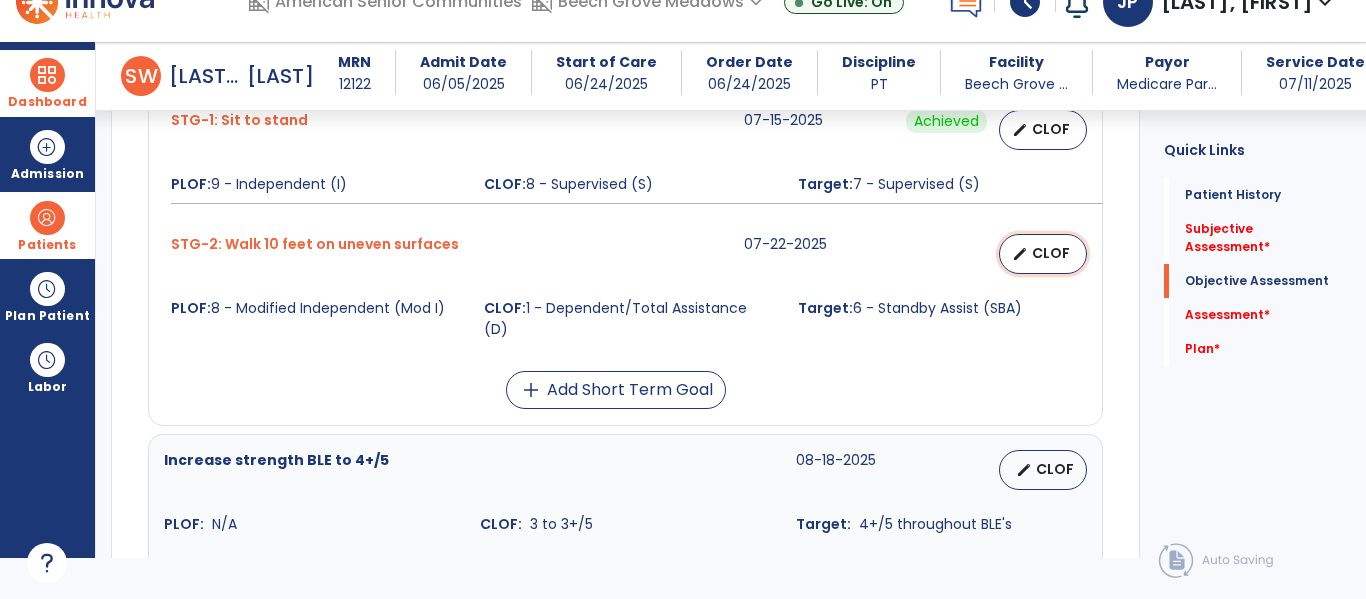 click on "CLOF" at bounding box center [1051, 253] 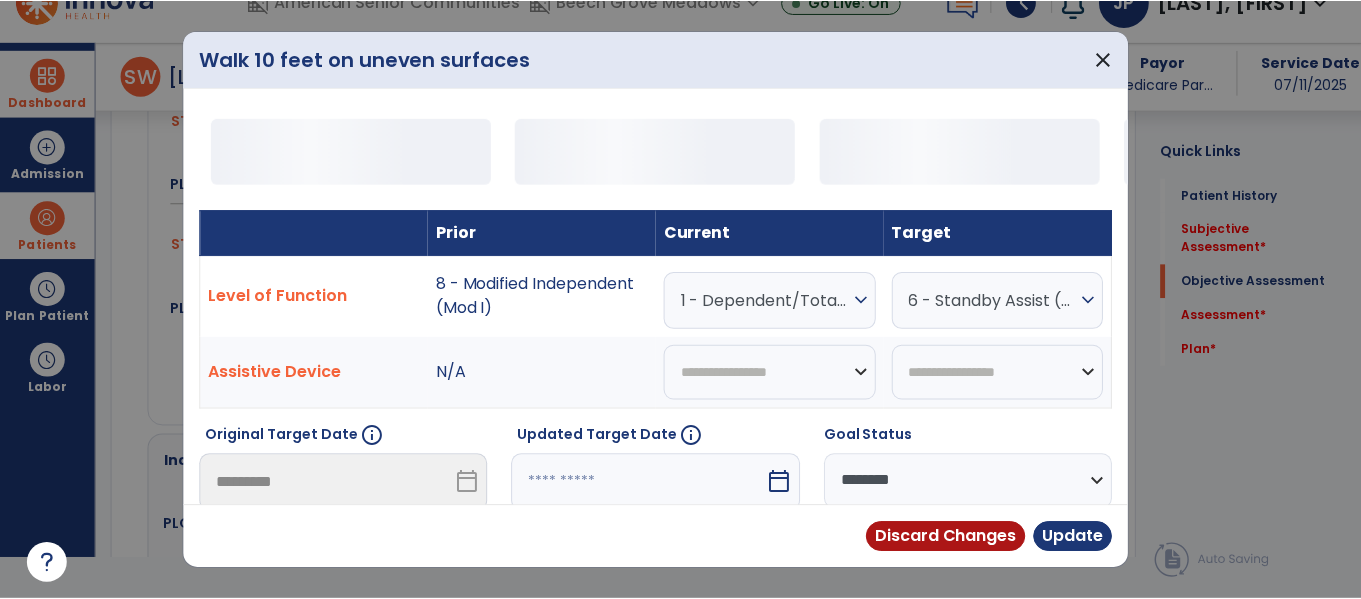 scroll, scrollTop: 0, scrollLeft: 0, axis: both 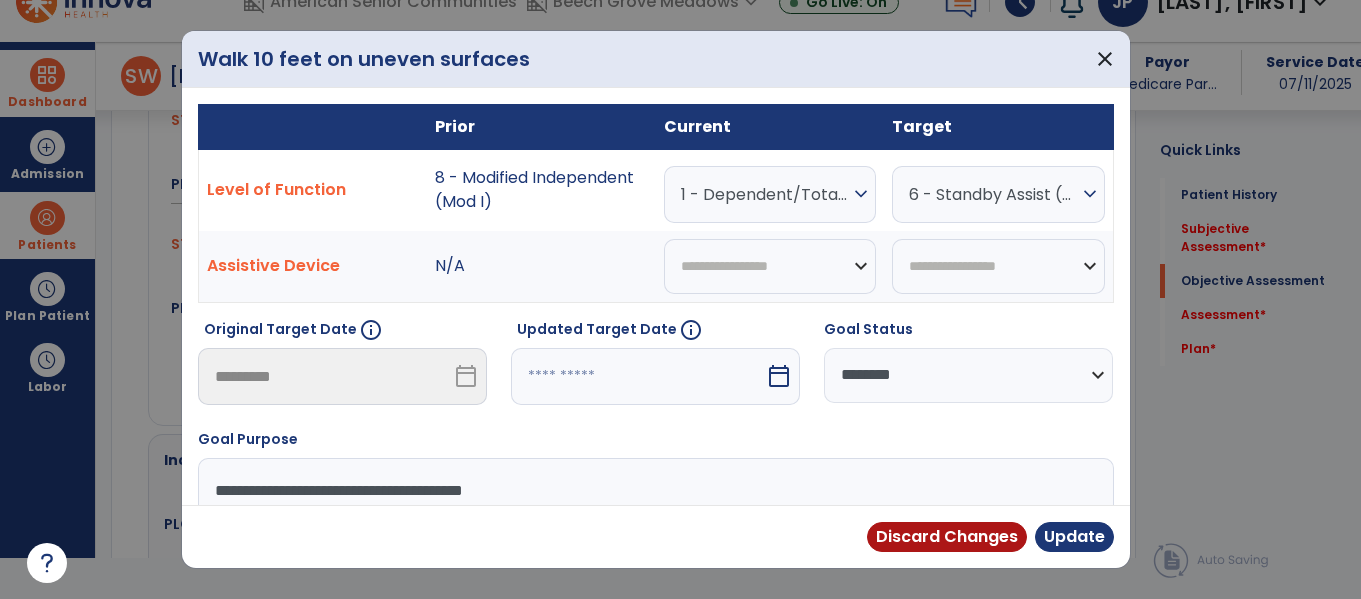 click on "1 - Dependent/Total Assistance (D)" at bounding box center (765, 194) 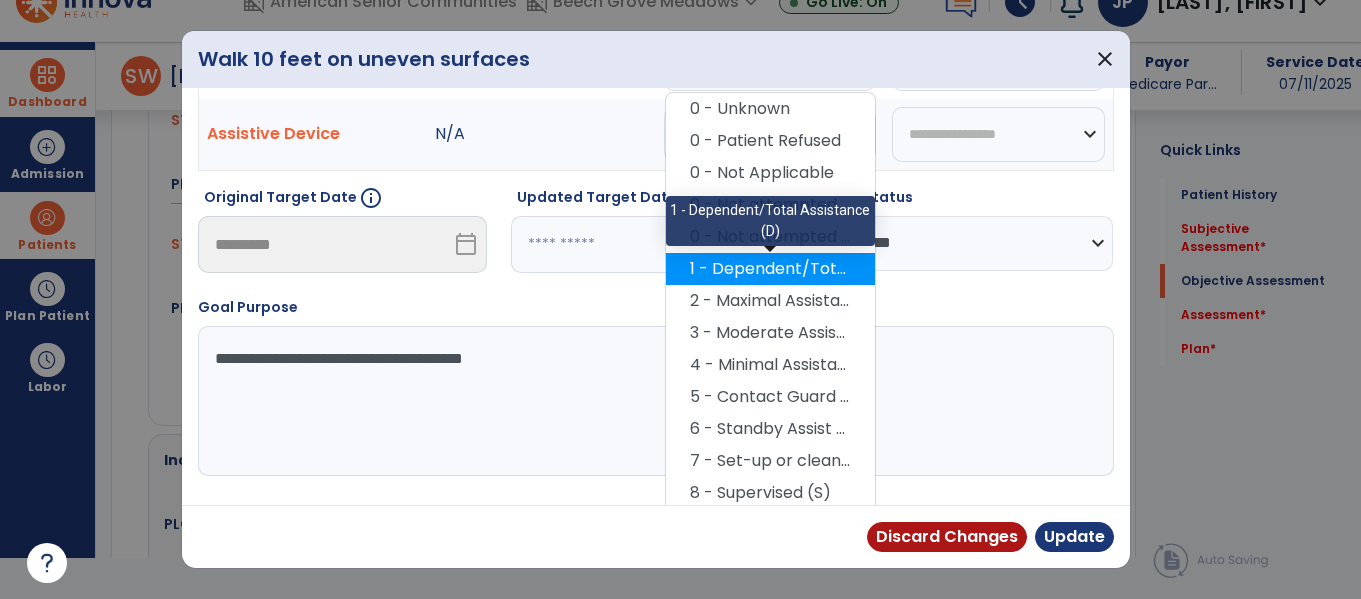 scroll, scrollTop: 134, scrollLeft: 0, axis: vertical 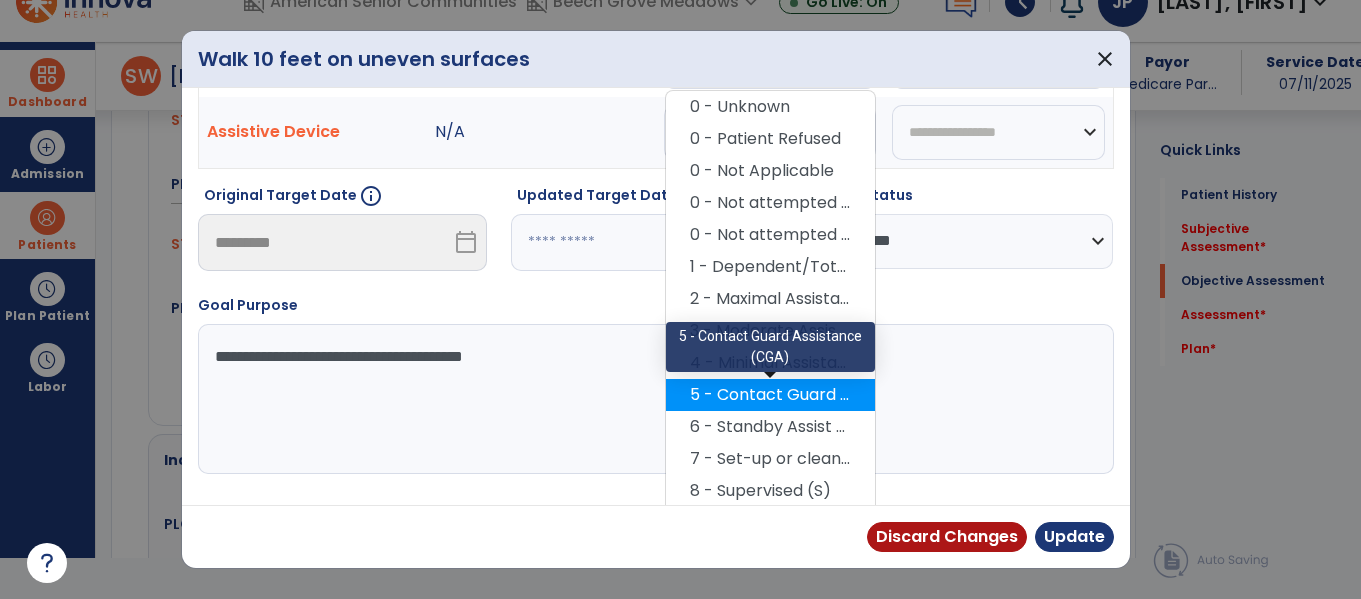click on "5 - Contact Guard Assistance (CGA)" at bounding box center (770, 395) 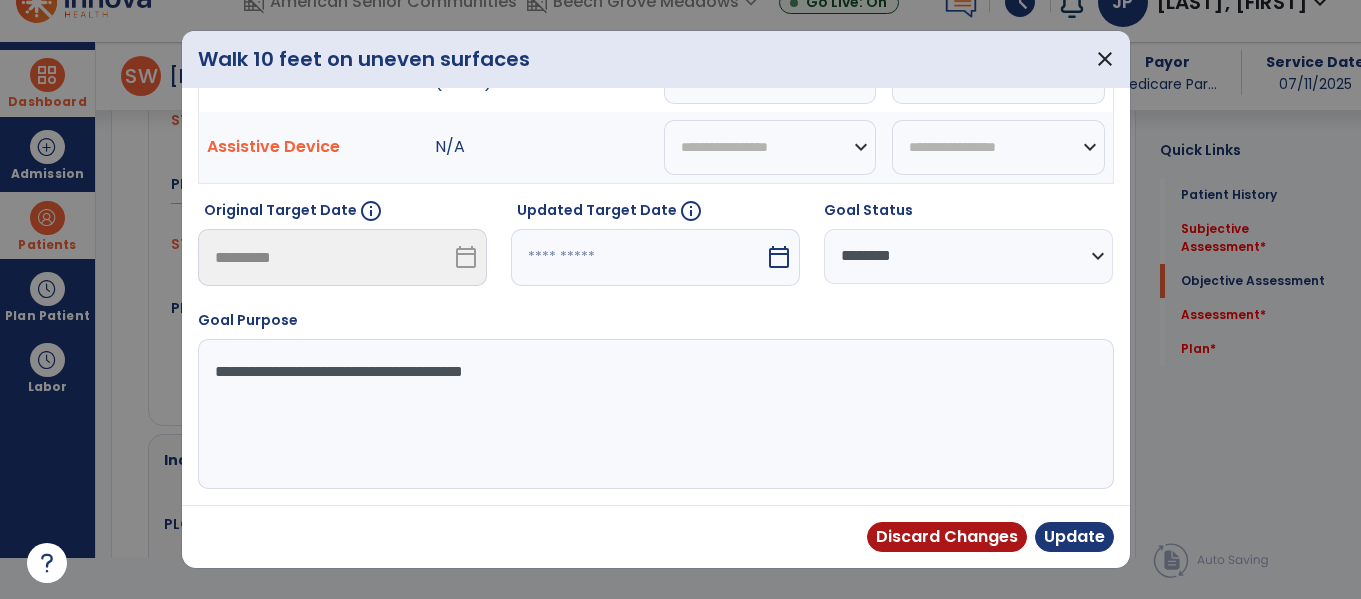 scroll, scrollTop: 0, scrollLeft: 0, axis: both 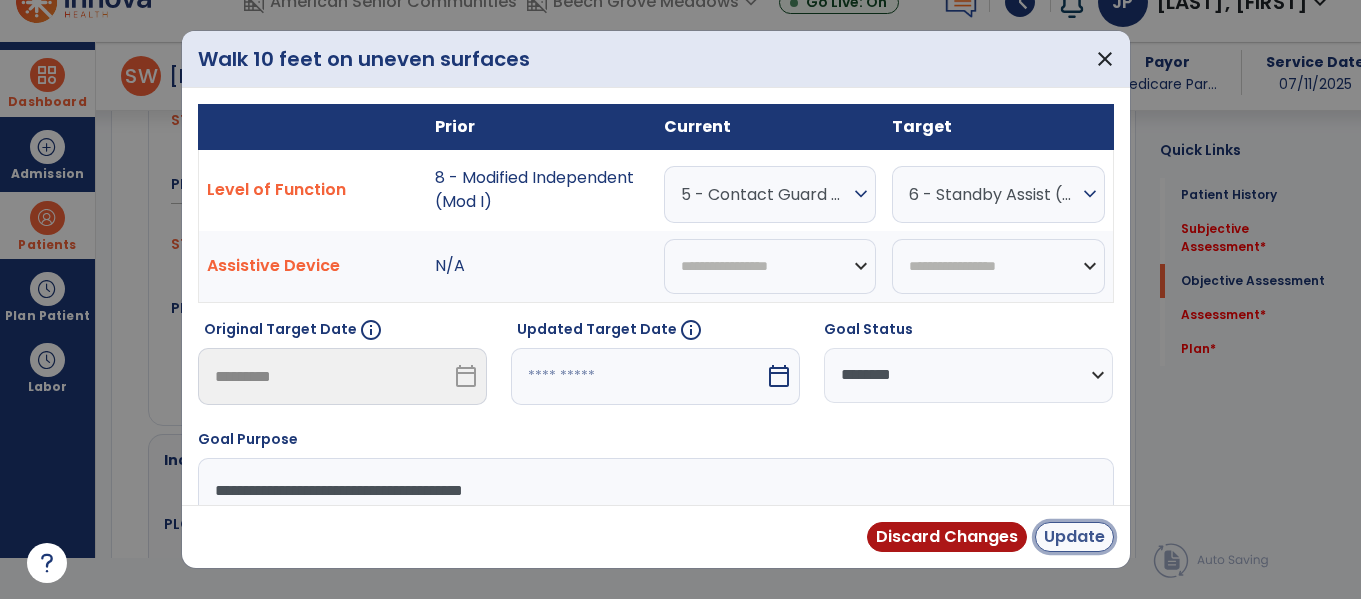 click on "Update" at bounding box center [1074, 537] 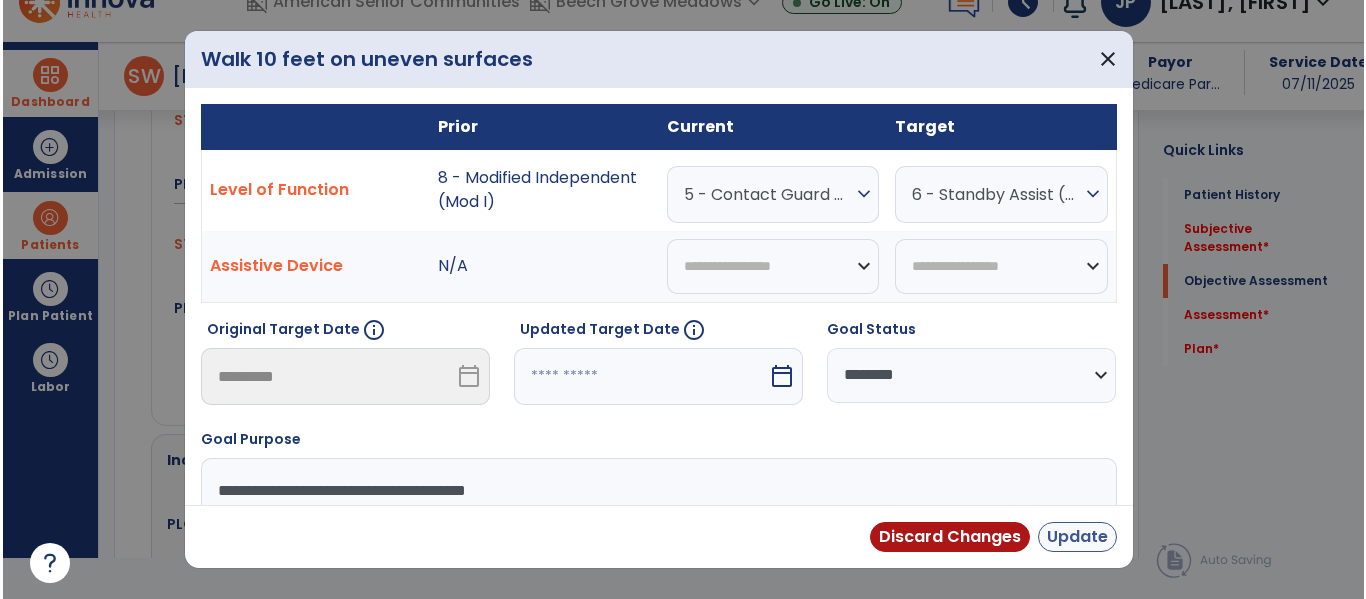 scroll, scrollTop: 41, scrollLeft: 0, axis: vertical 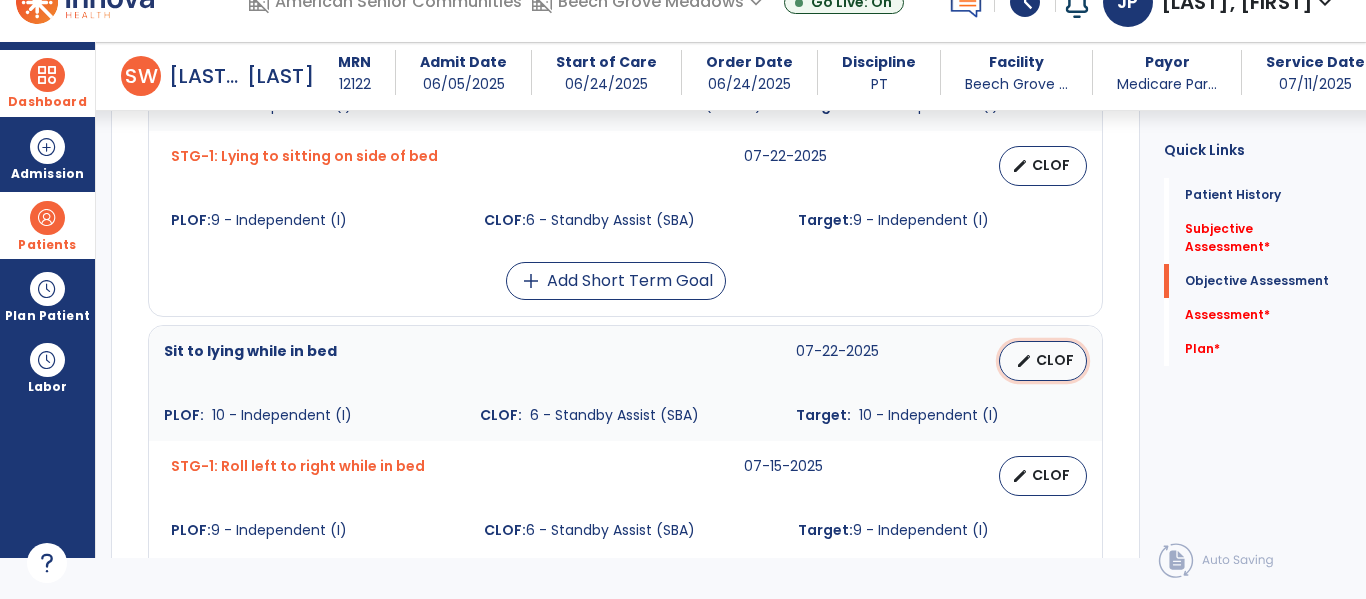 click on "edit   CLOF" at bounding box center [1043, 361] 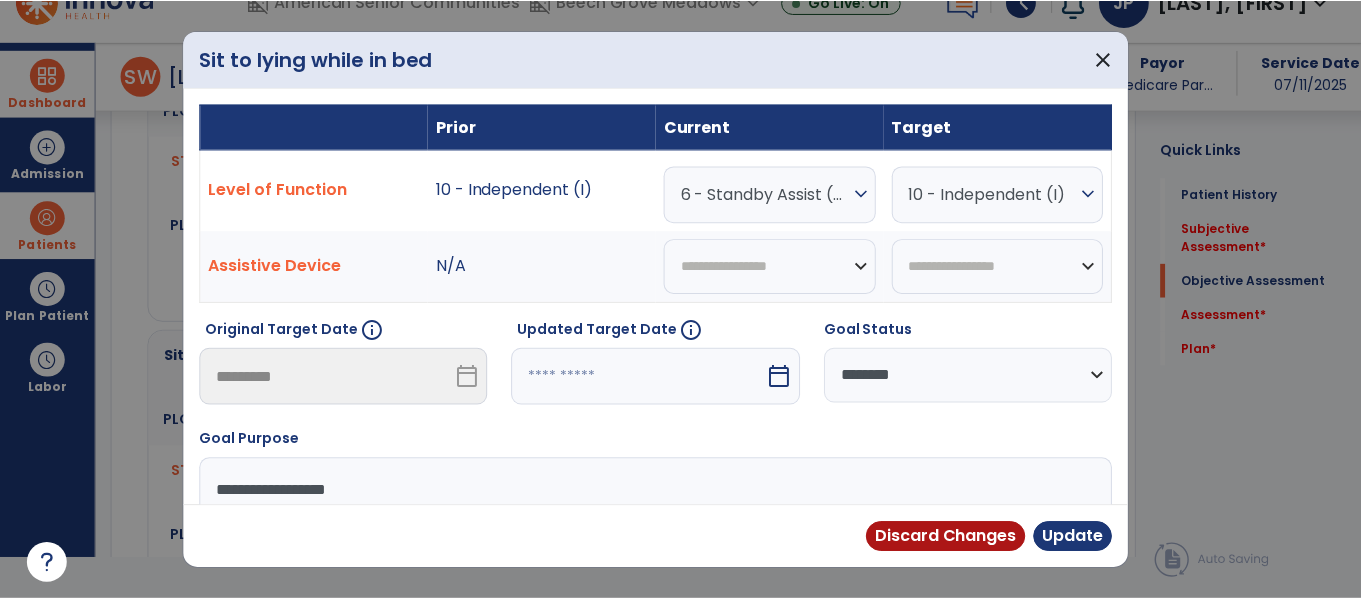 scroll, scrollTop: 0, scrollLeft: 0, axis: both 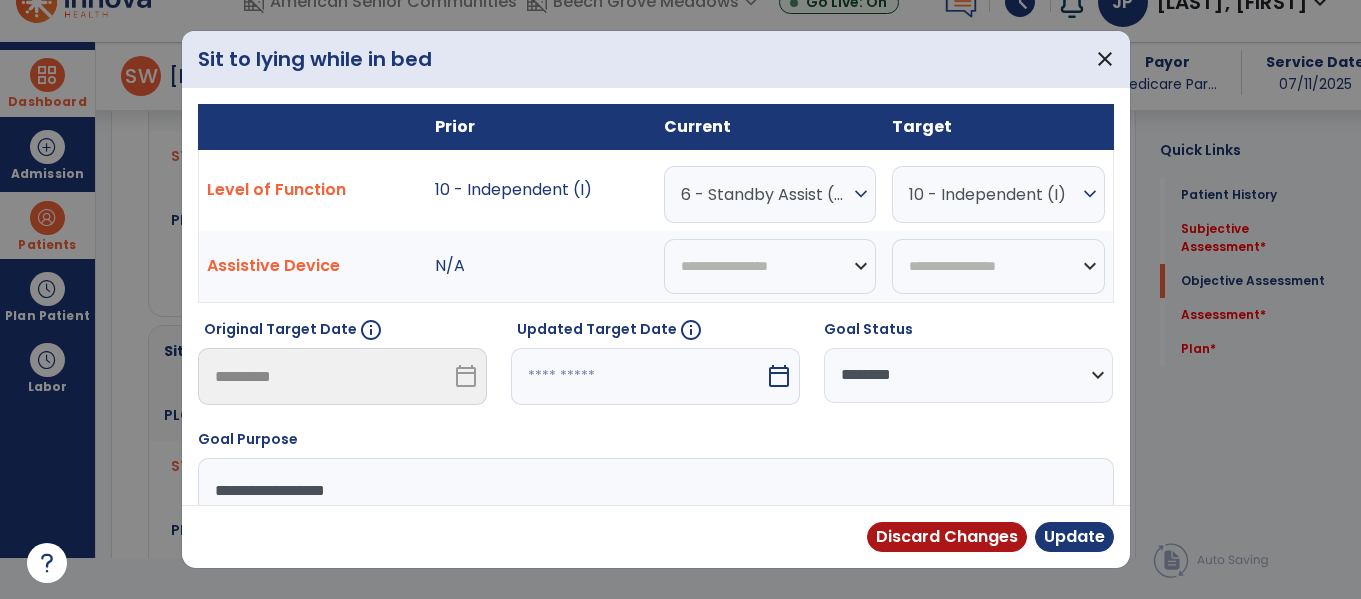 click on "6 - Standby Assist (SBA)" at bounding box center (765, 194) 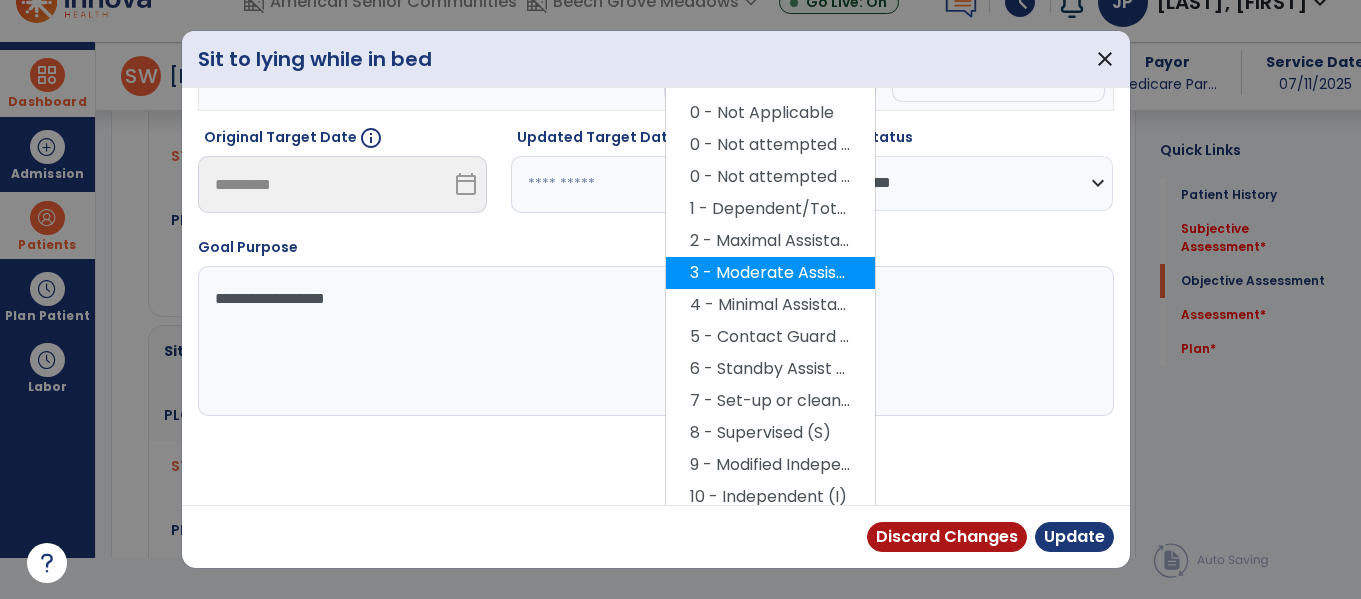 scroll, scrollTop: 201, scrollLeft: 0, axis: vertical 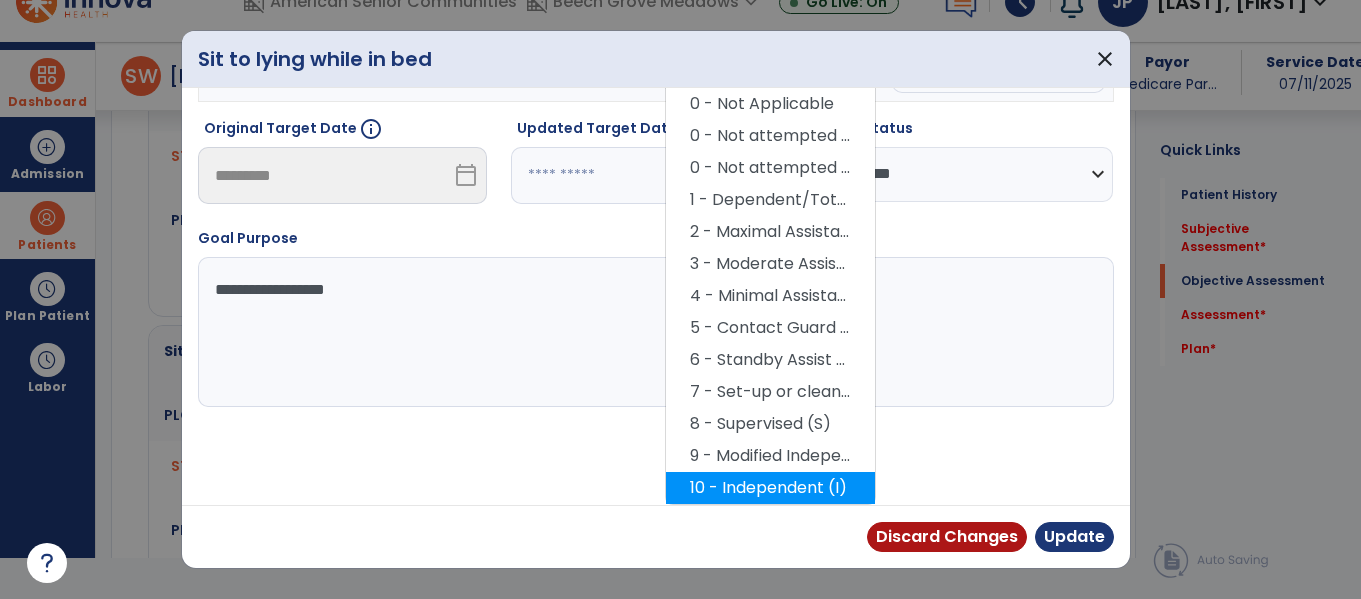 click on "10 - Independent (I)" at bounding box center (770, 488) 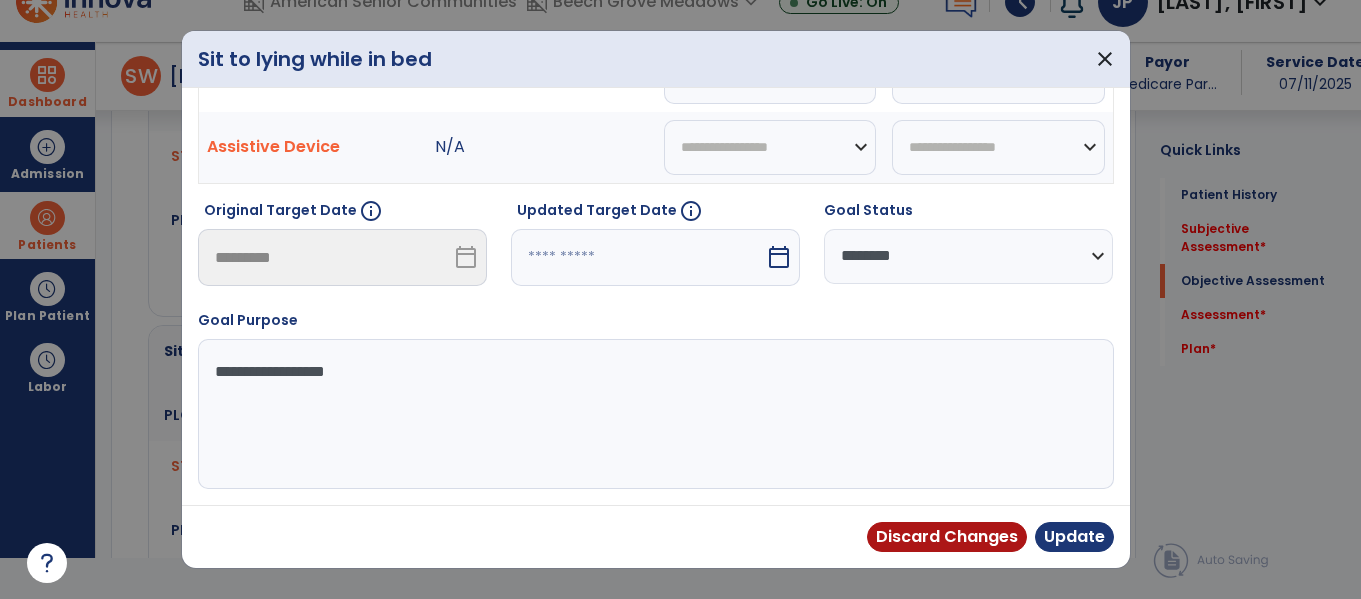 click on "**********" at bounding box center [968, 256] 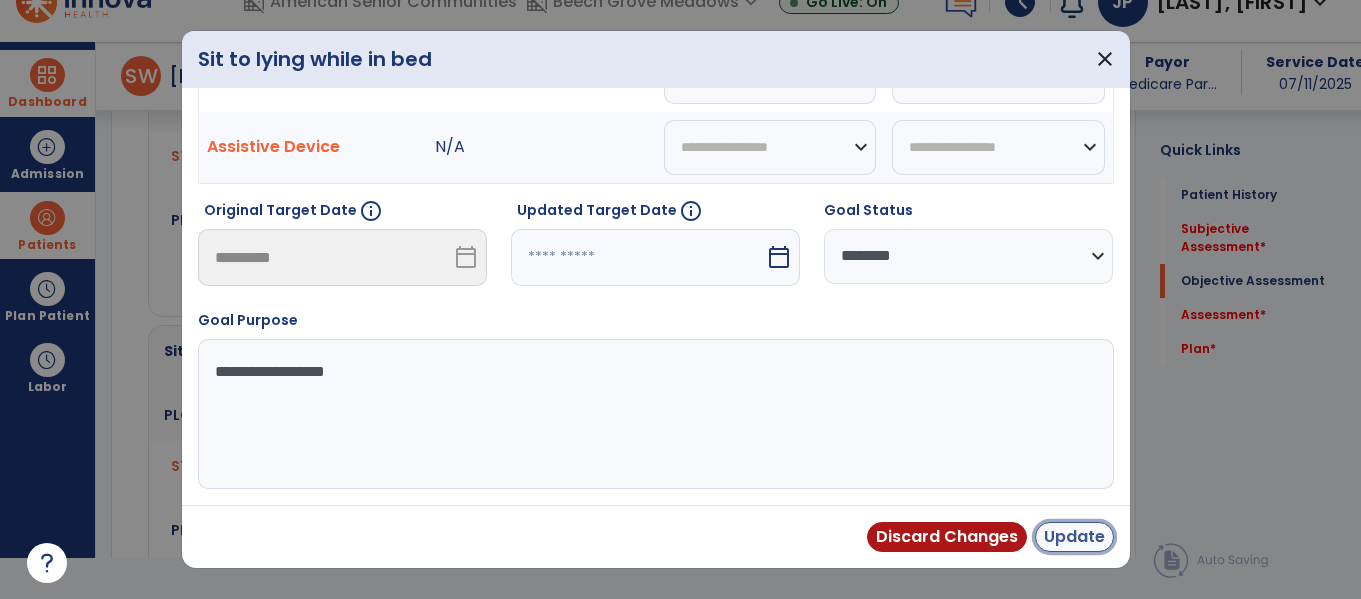 click on "Update" at bounding box center [1074, 537] 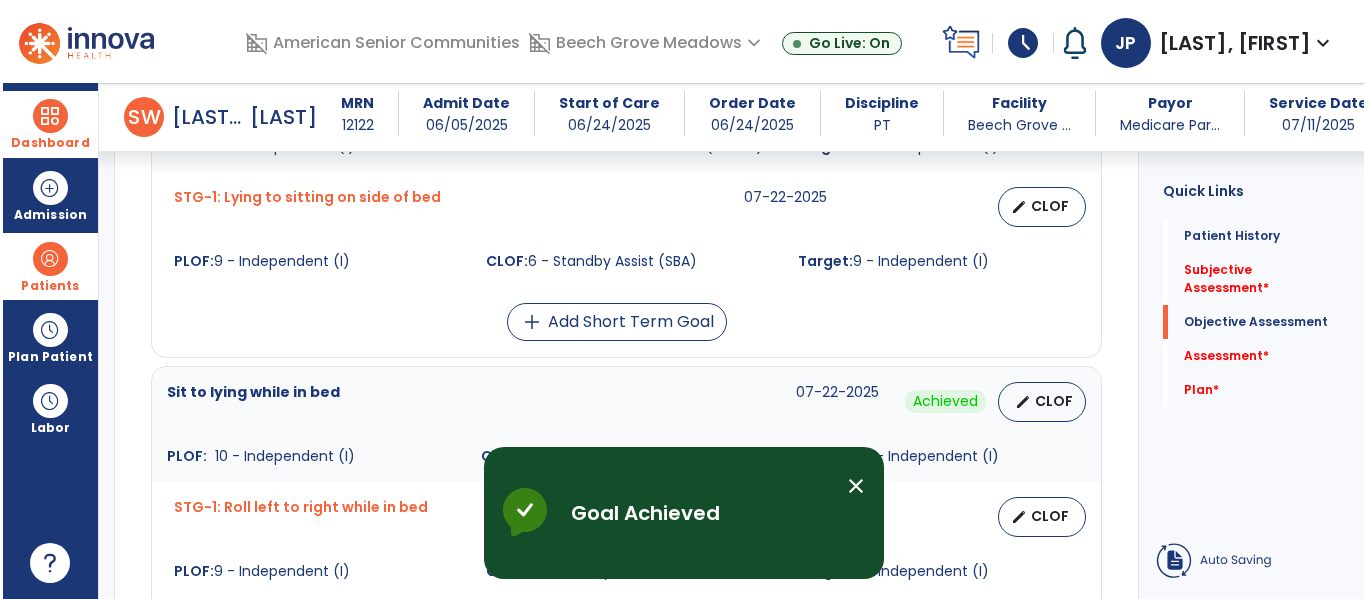 scroll, scrollTop: 41, scrollLeft: 0, axis: vertical 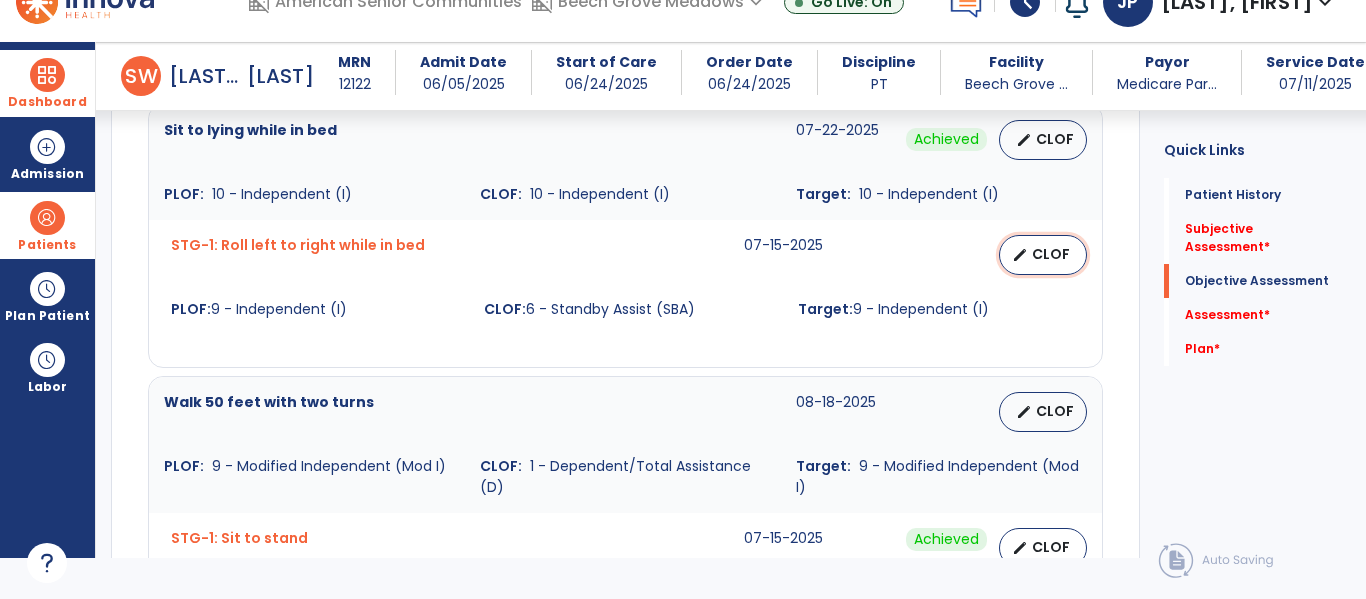 click on "edit   CLOF" at bounding box center (1043, 255) 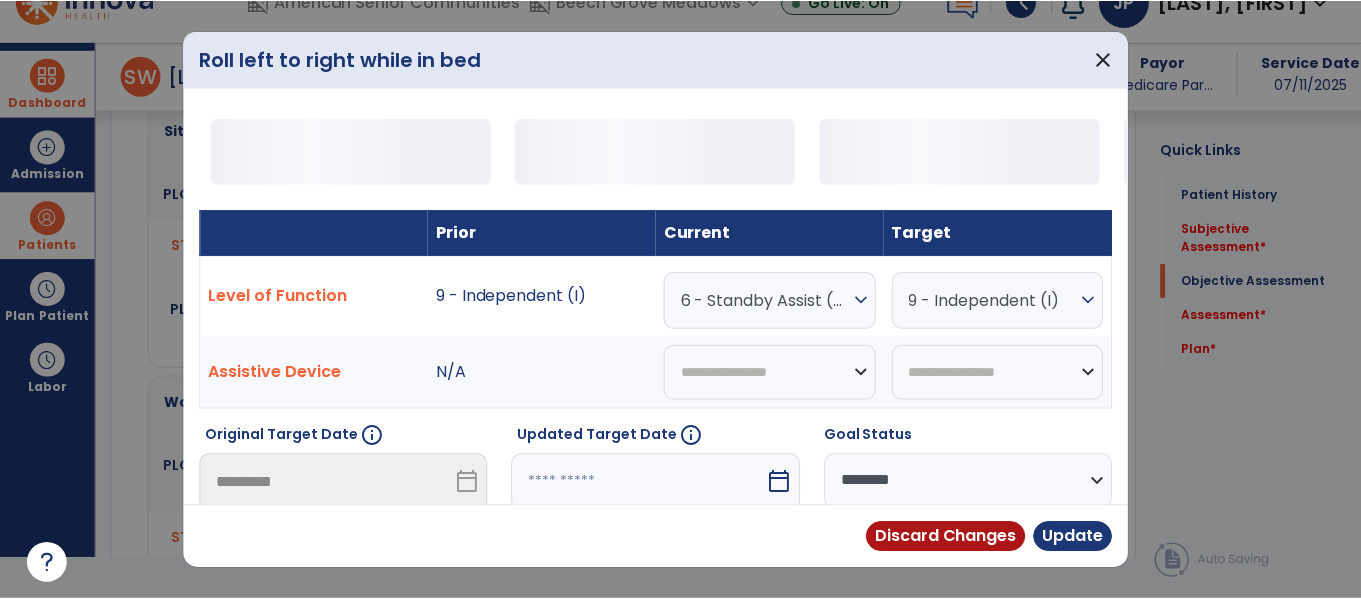 scroll, scrollTop: 0, scrollLeft: 0, axis: both 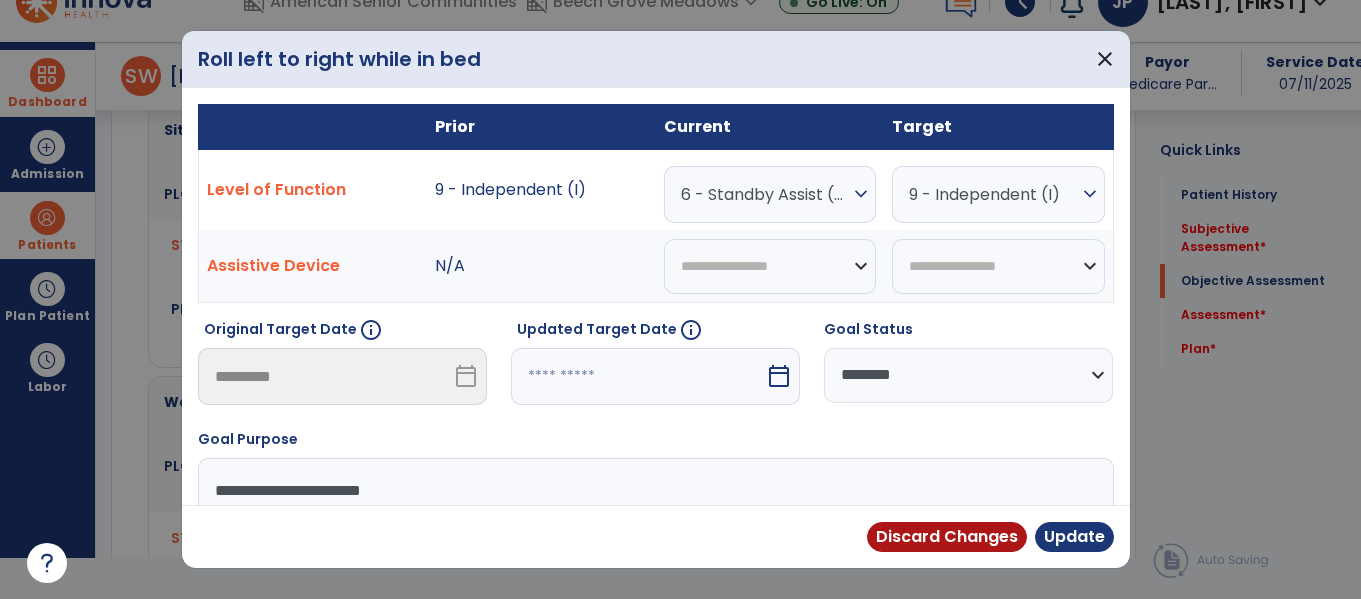 click on "**********" at bounding box center [968, 375] 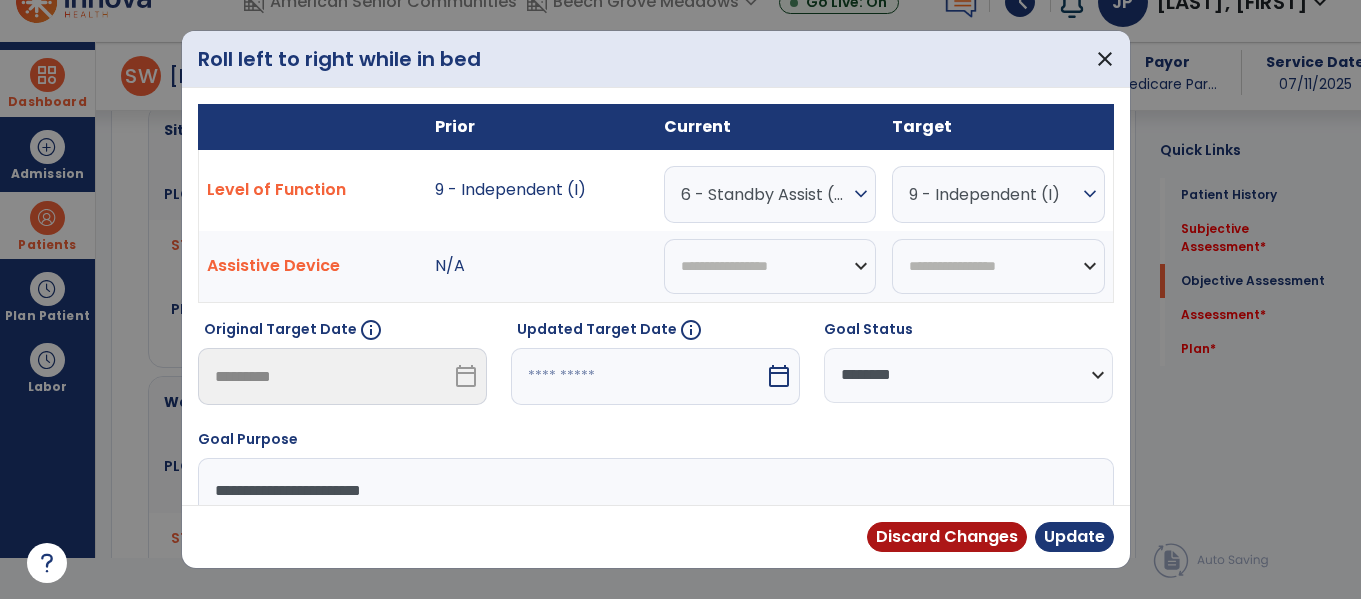 select on "********" 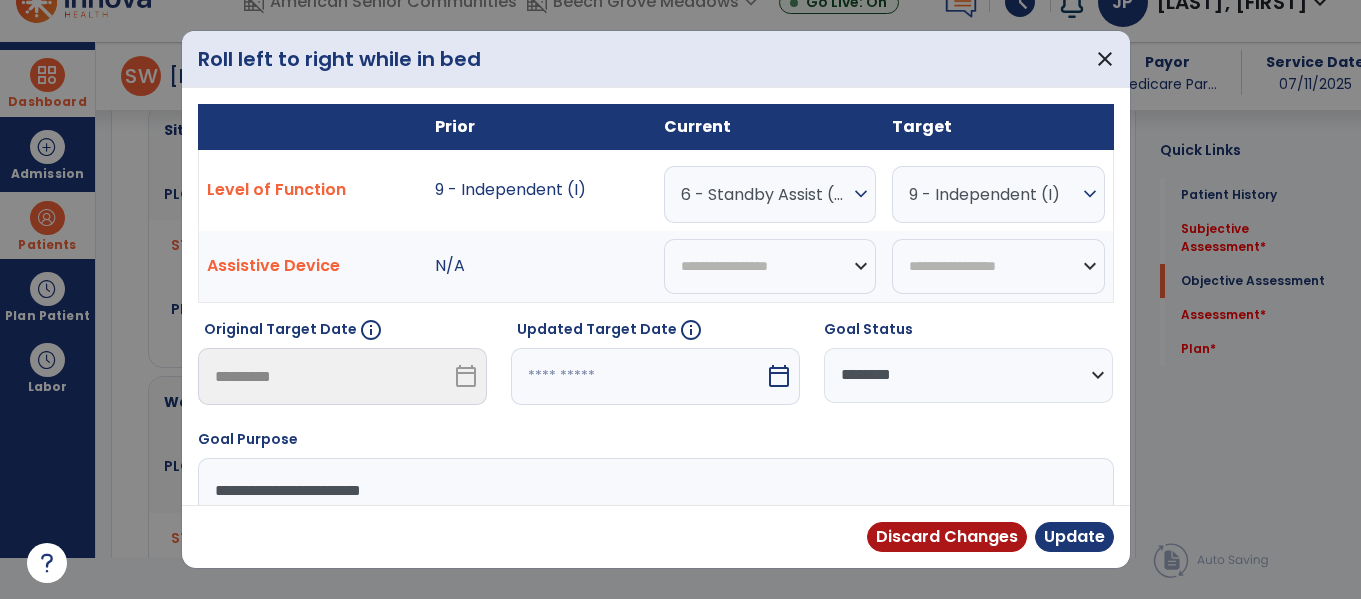 click on "**********" at bounding box center [968, 375] 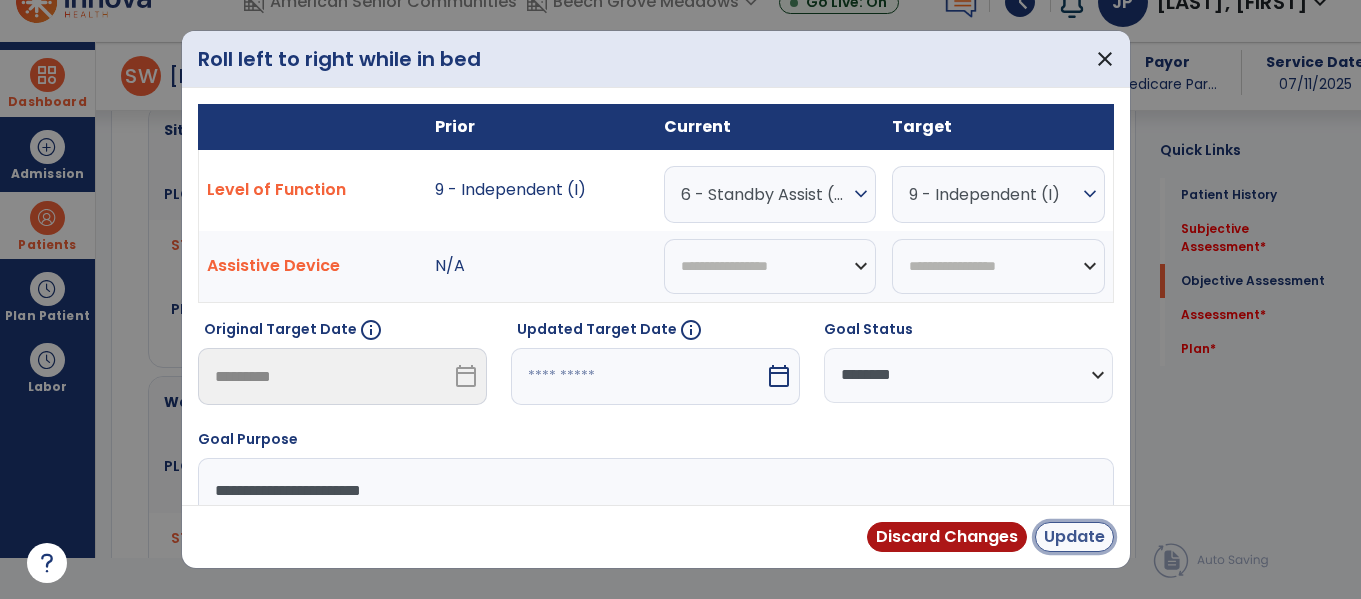 click on "Update" at bounding box center [1074, 537] 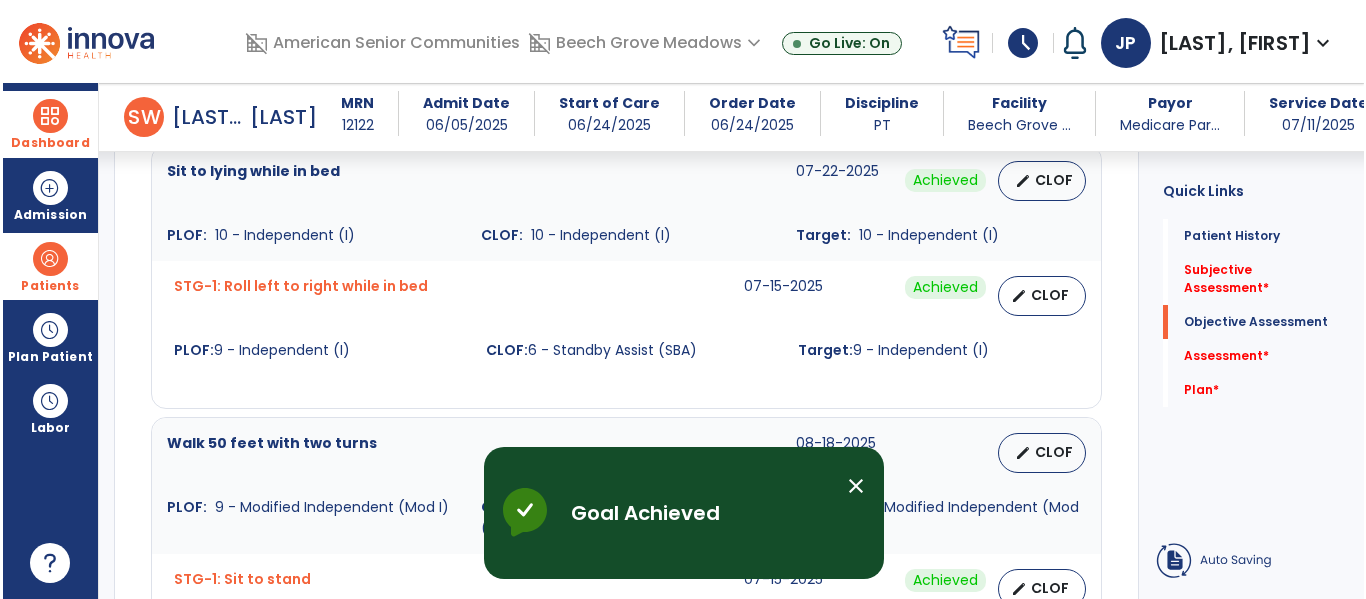 scroll, scrollTop: 41, scrollLeft: 0, axis: vertical 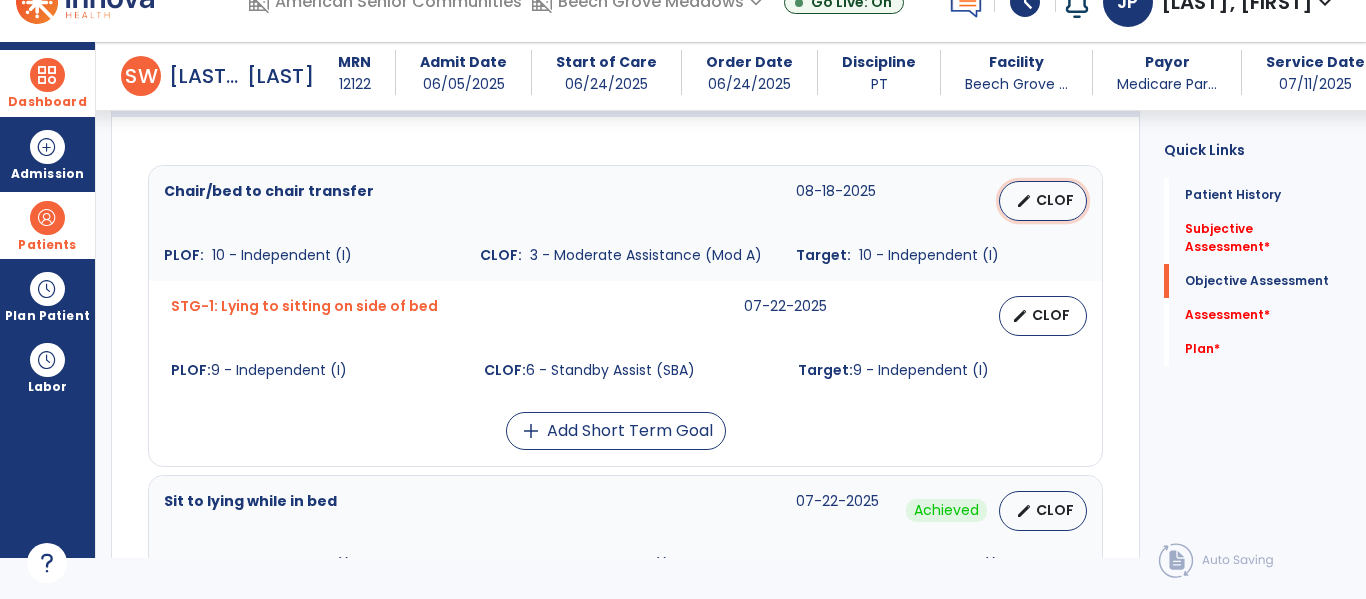 click on "CLOF" at bounding box center [1055, 200] 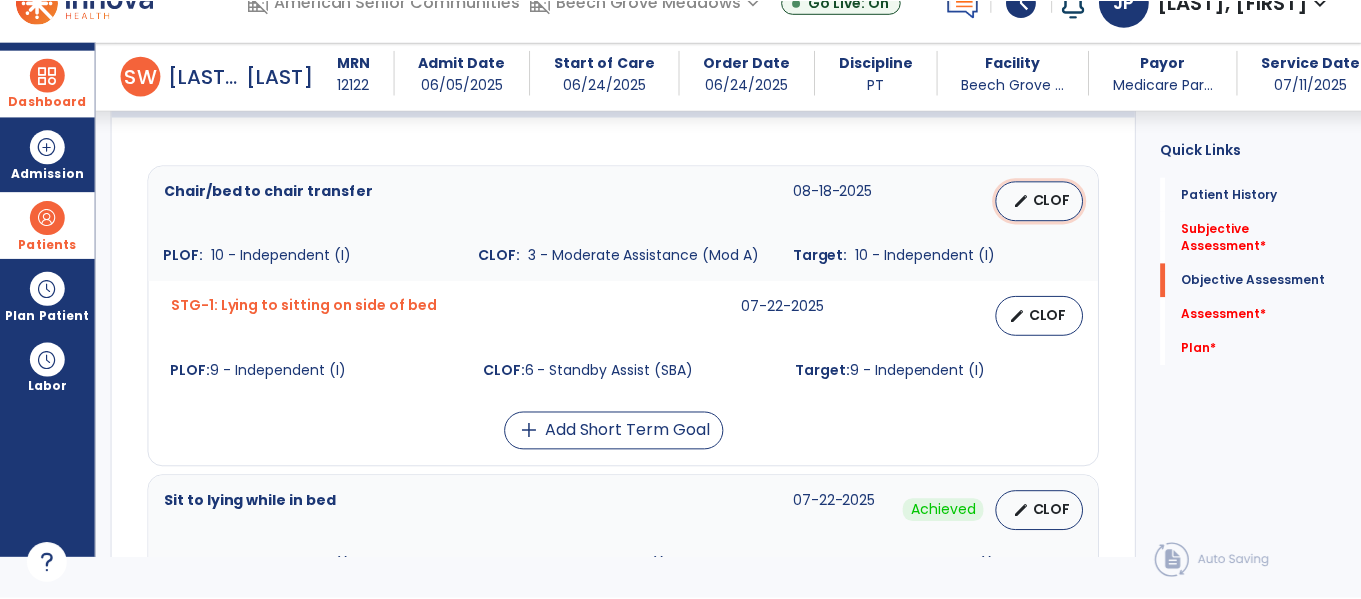 scroll, scrollTop: 0, scrollLeft: 0, axis: both 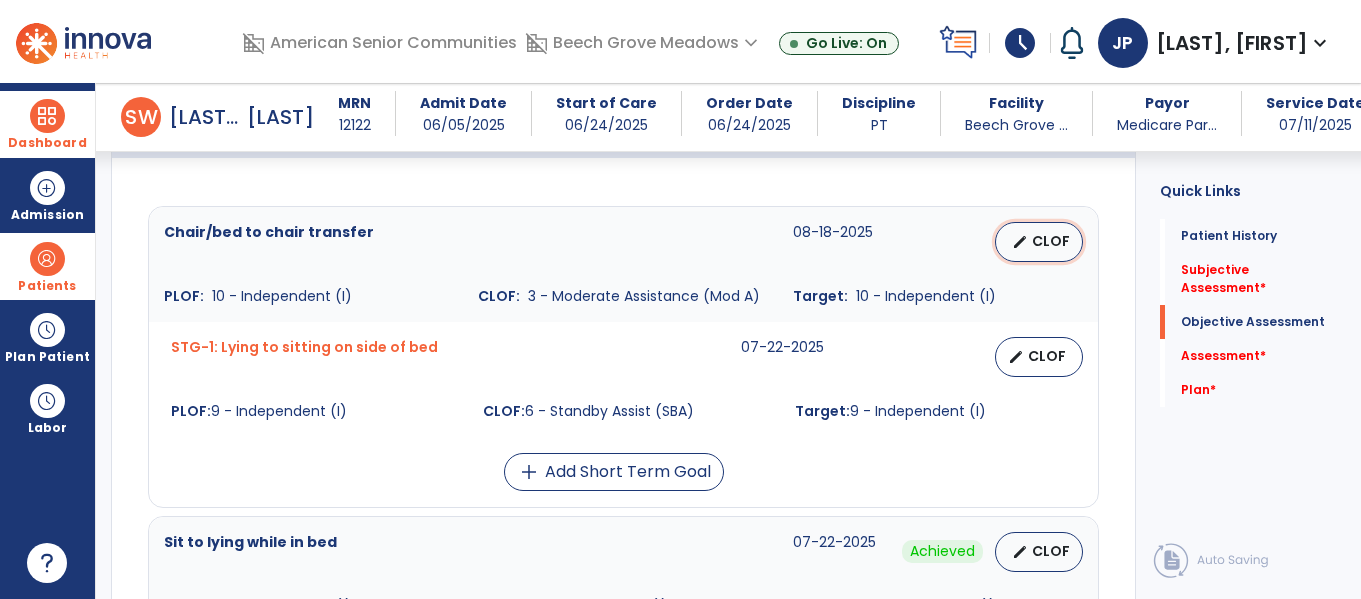 select on "**********" 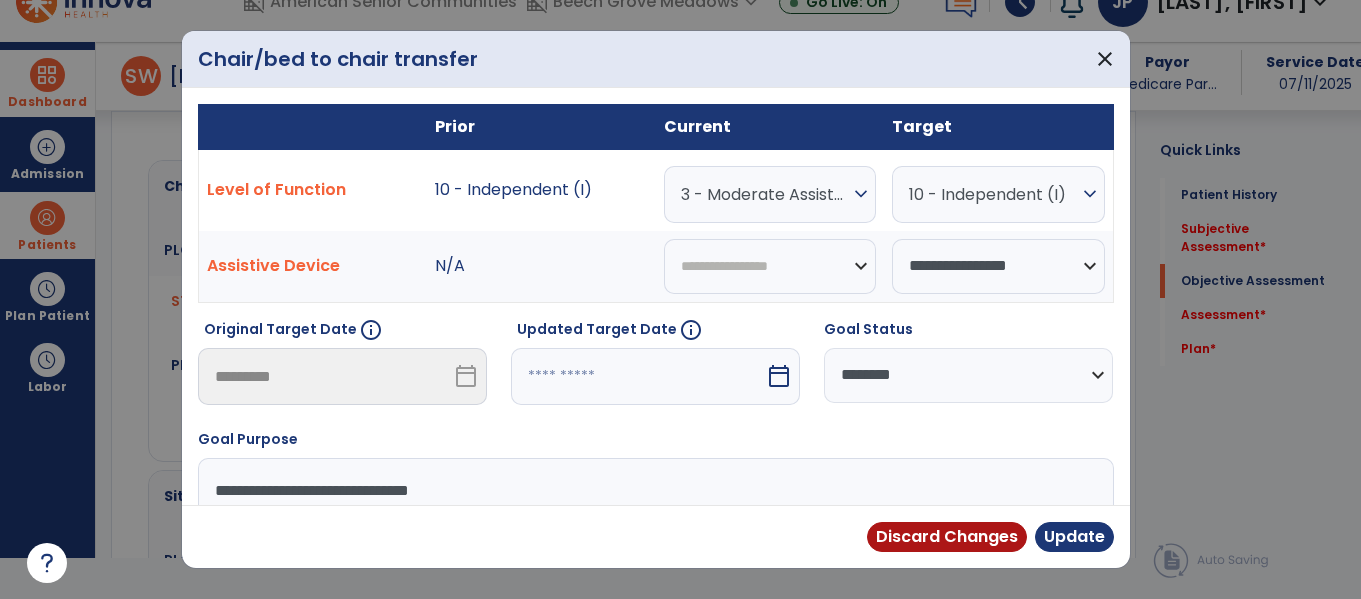 scroll, scrollTop: 764, scrollLeft: 0, axis: vertical 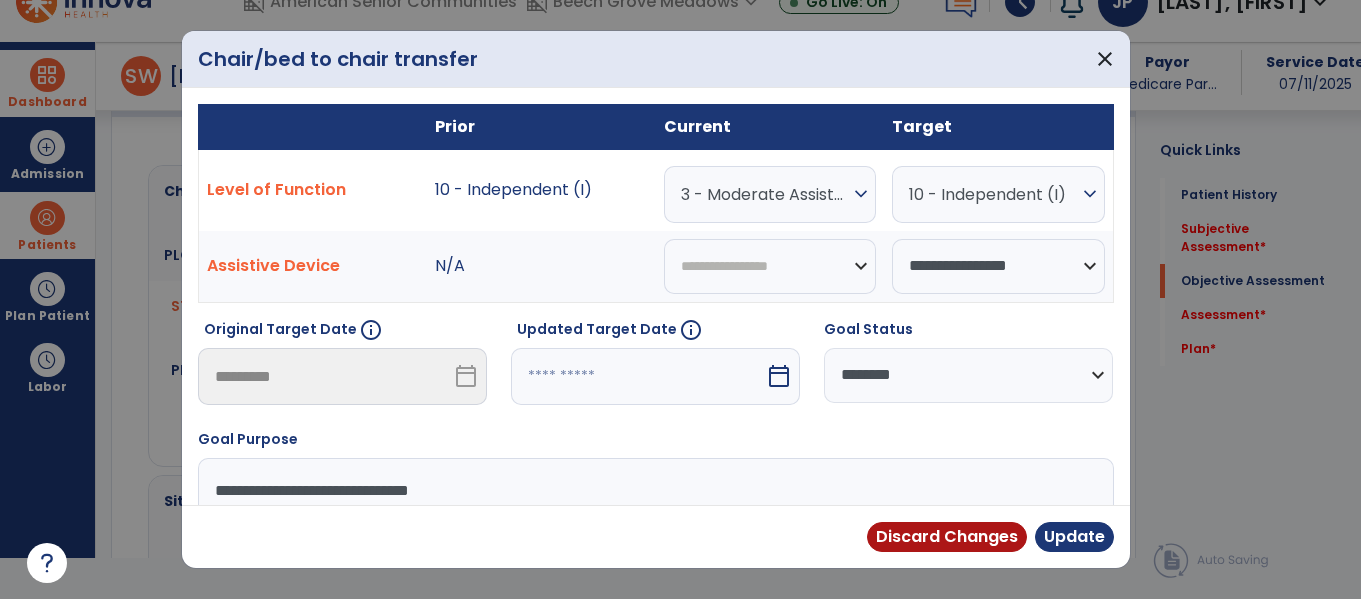 click on "expand_more" at bounding box center (861, 194) 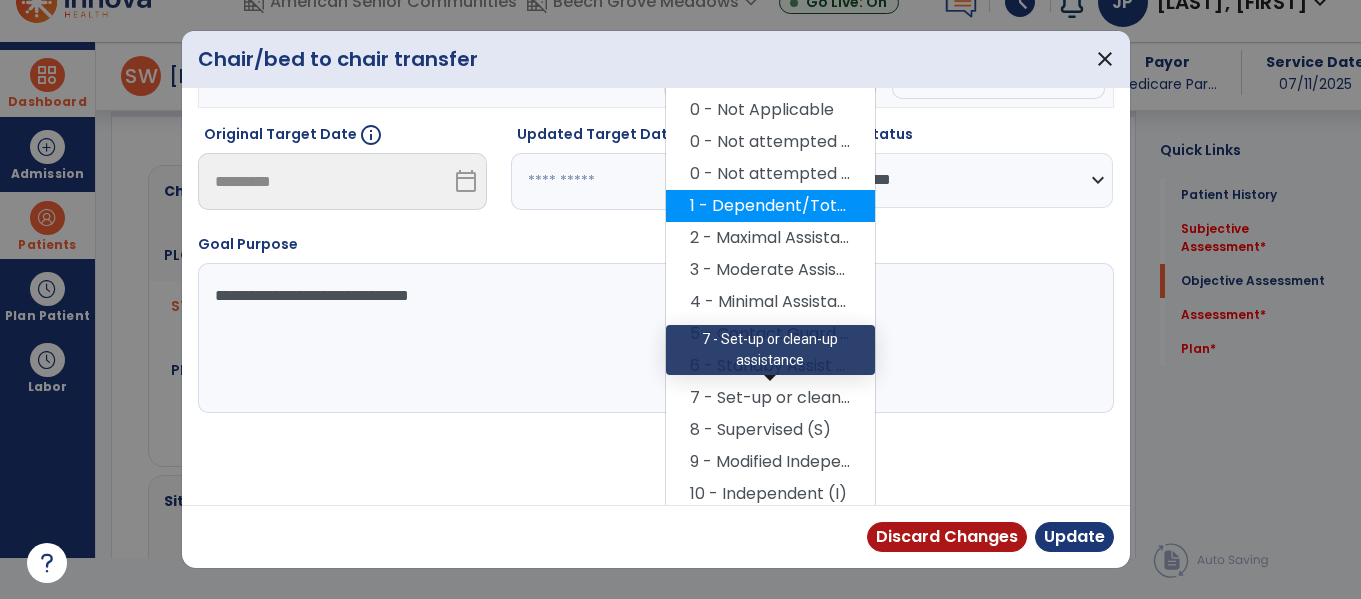 scroll, scrollTop: 201, scrollLeft: 0, axis: vertical 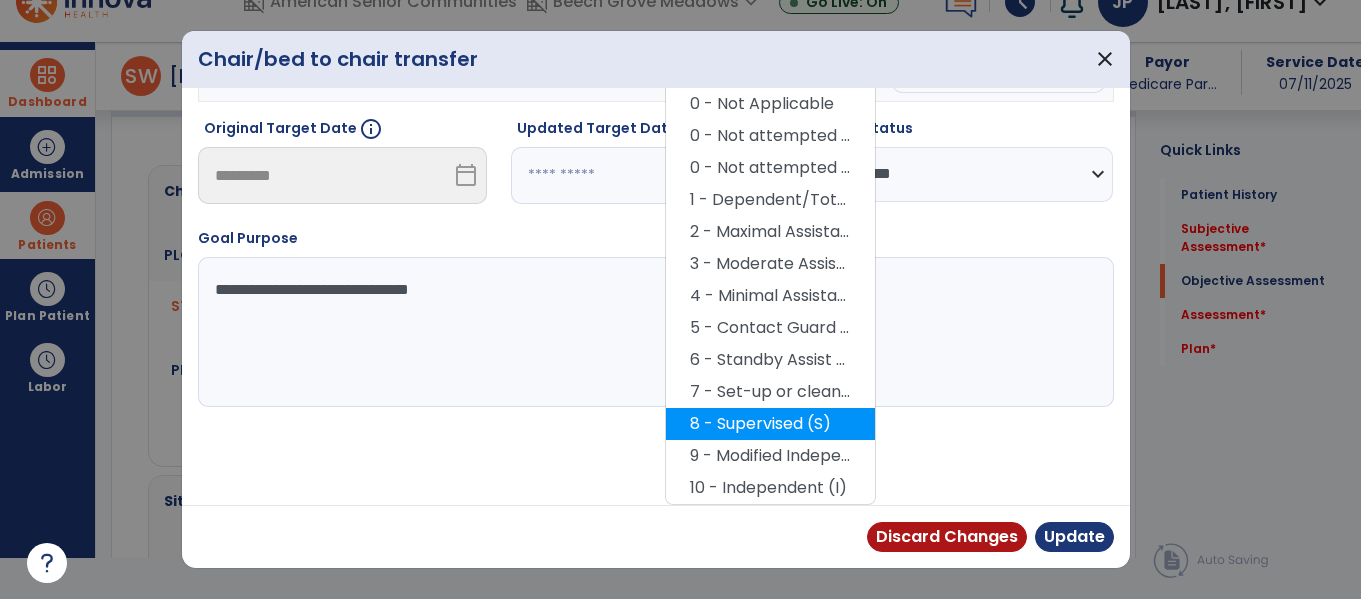 click on "8 - Supervised (S)" at bounding box center (770, 424) 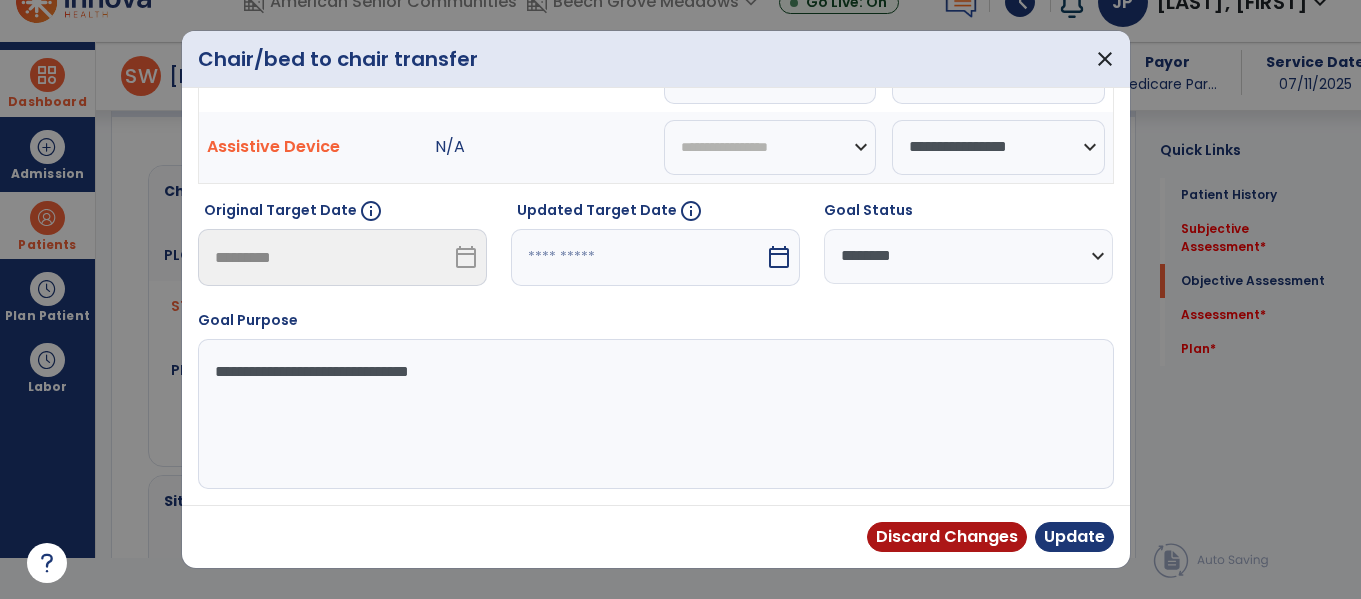 scroll, scrollTop: 119, scrollLeft: 0, axis: vertical 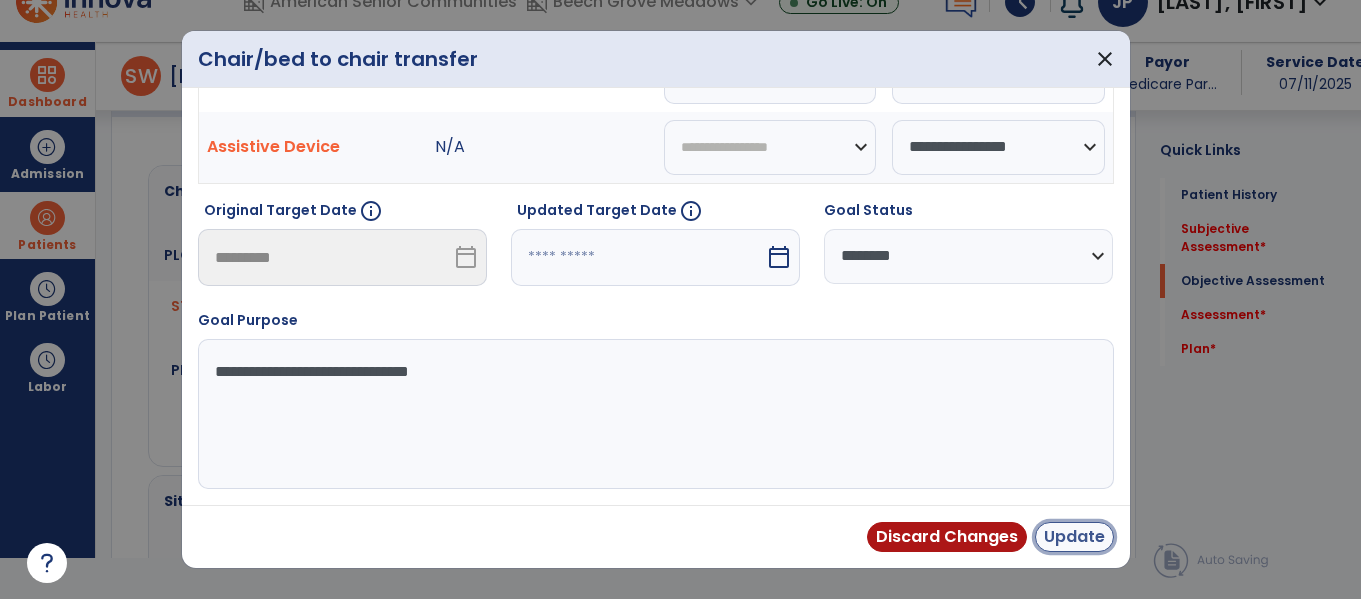 click on "Update" at bounding box center [1074, 537] 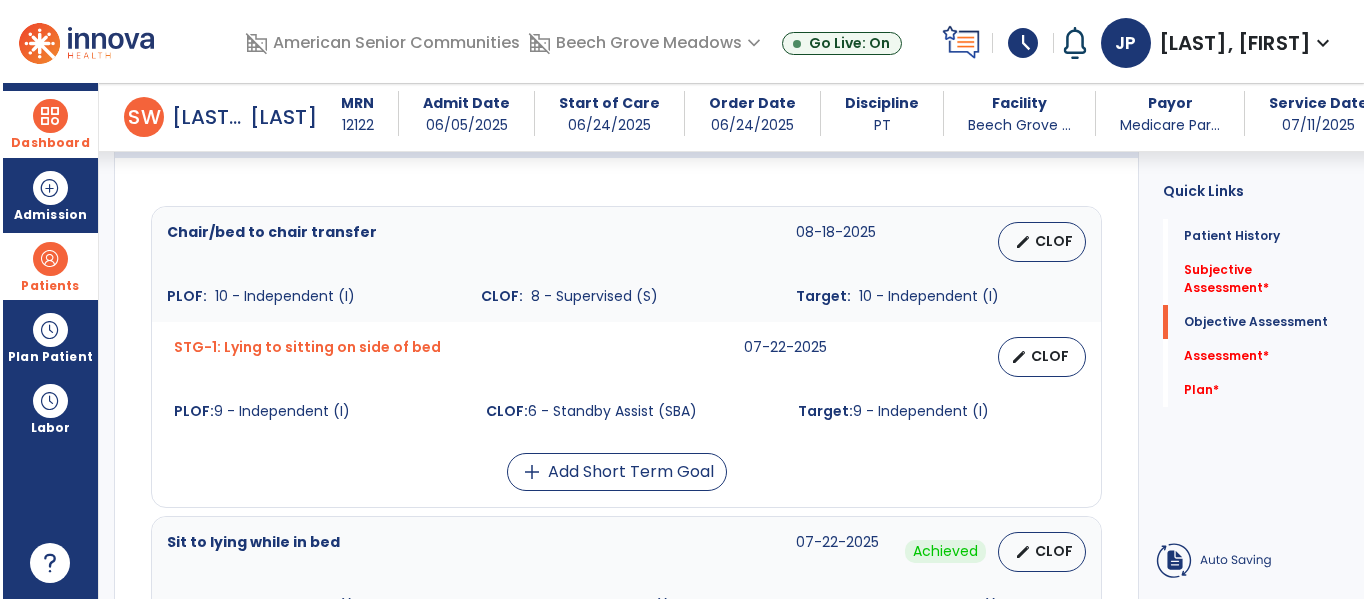 scroll, scrollTop: 41, scrollLeft: 0, axis: vertical 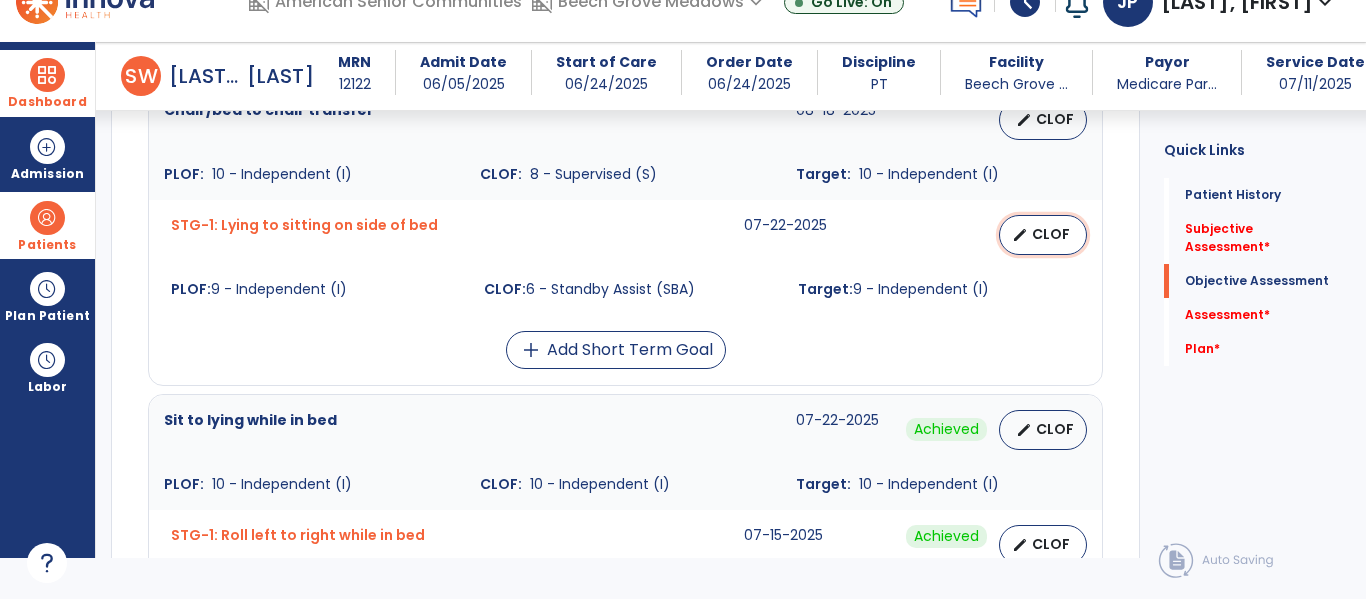 click on "CLOF" at bounding box center (1051, 234) 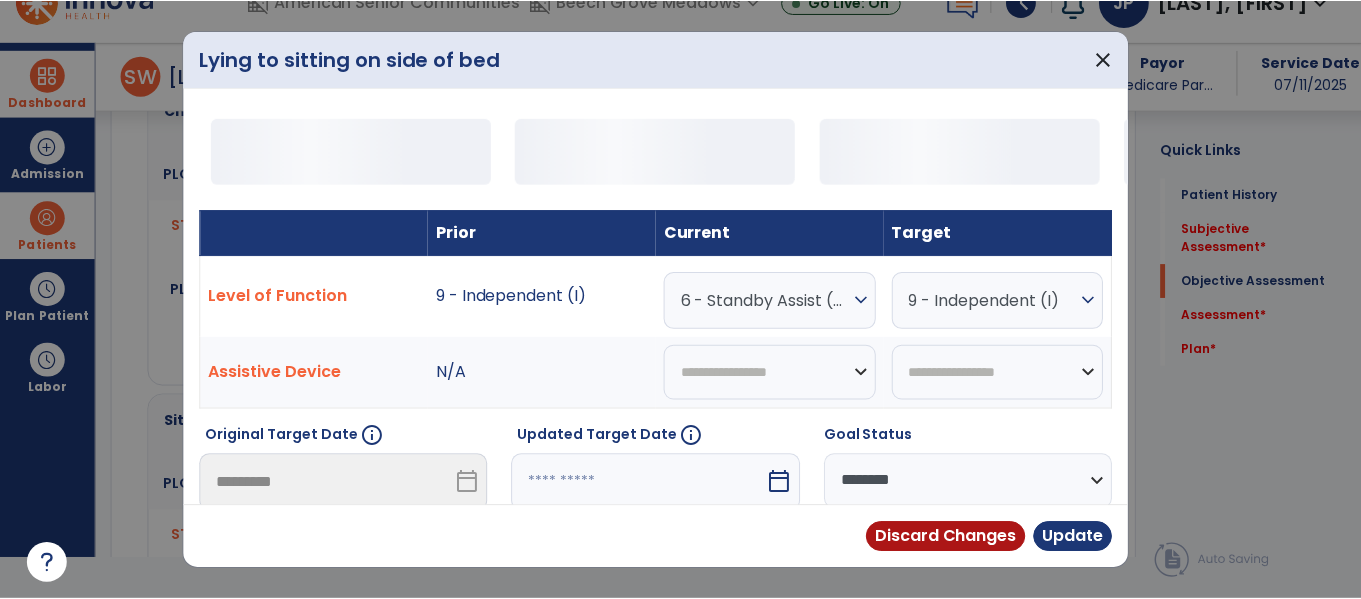 scroll, scrollTop: 0, scrollLeft: 0, axis: both 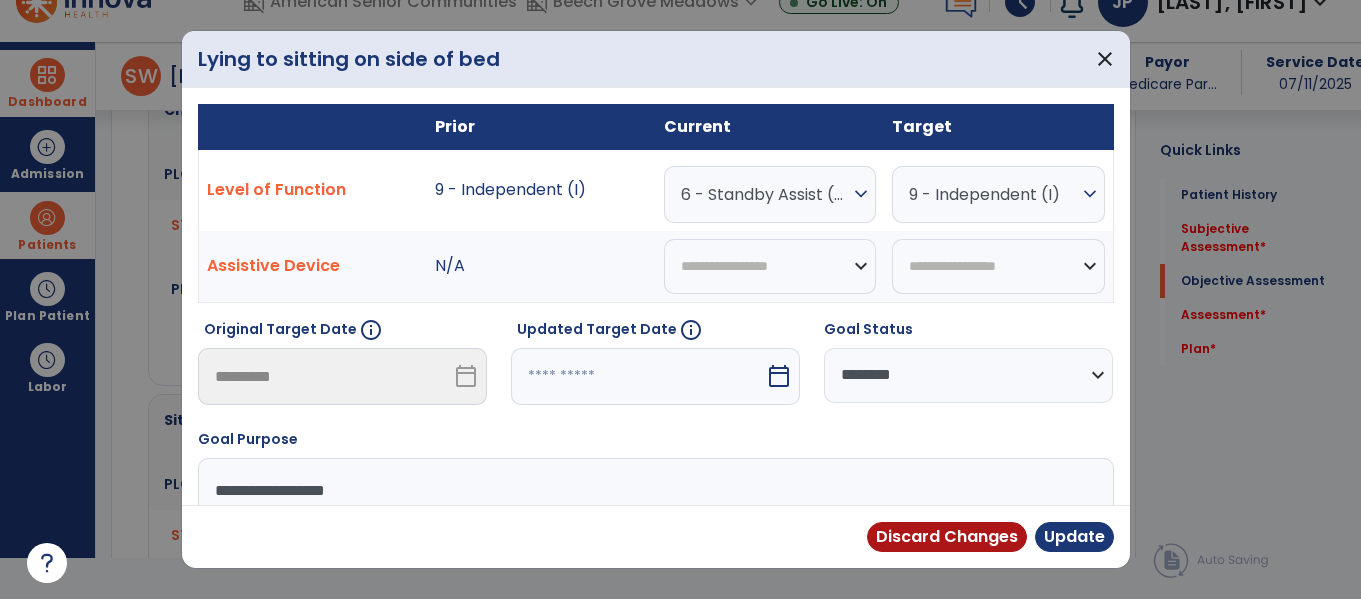 click on "**********" at bounding box center (968, 375) 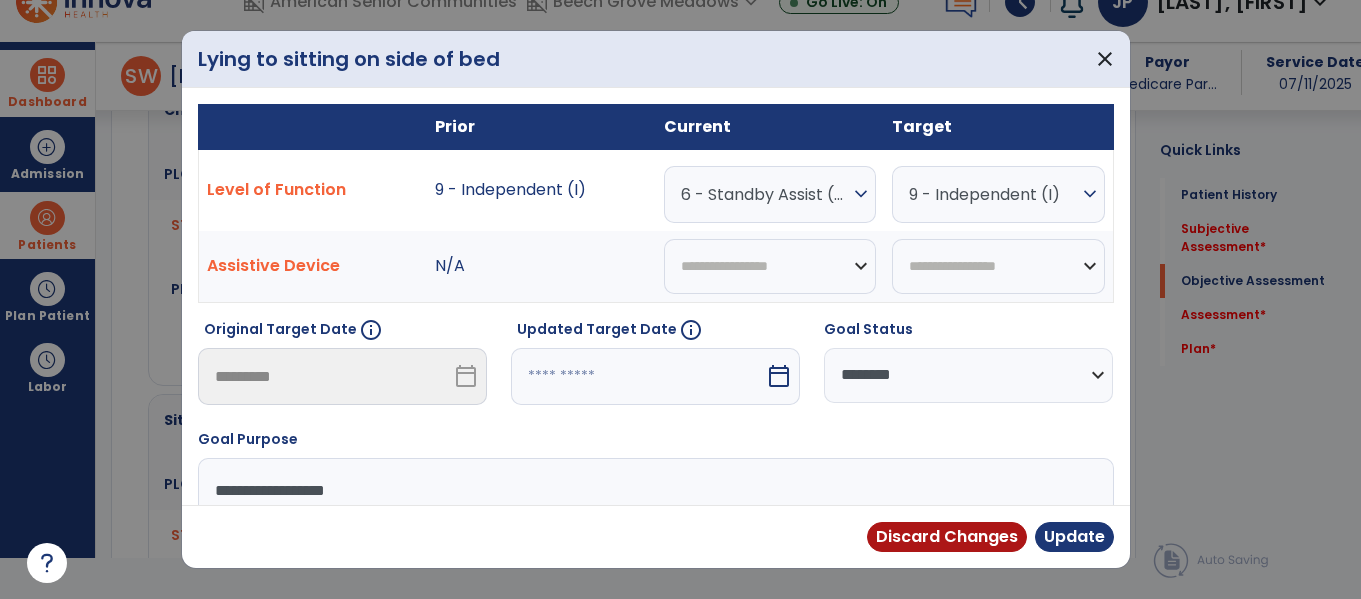 click on "6 - Standby Assist (SBA)" at bounding box center [765, 194] 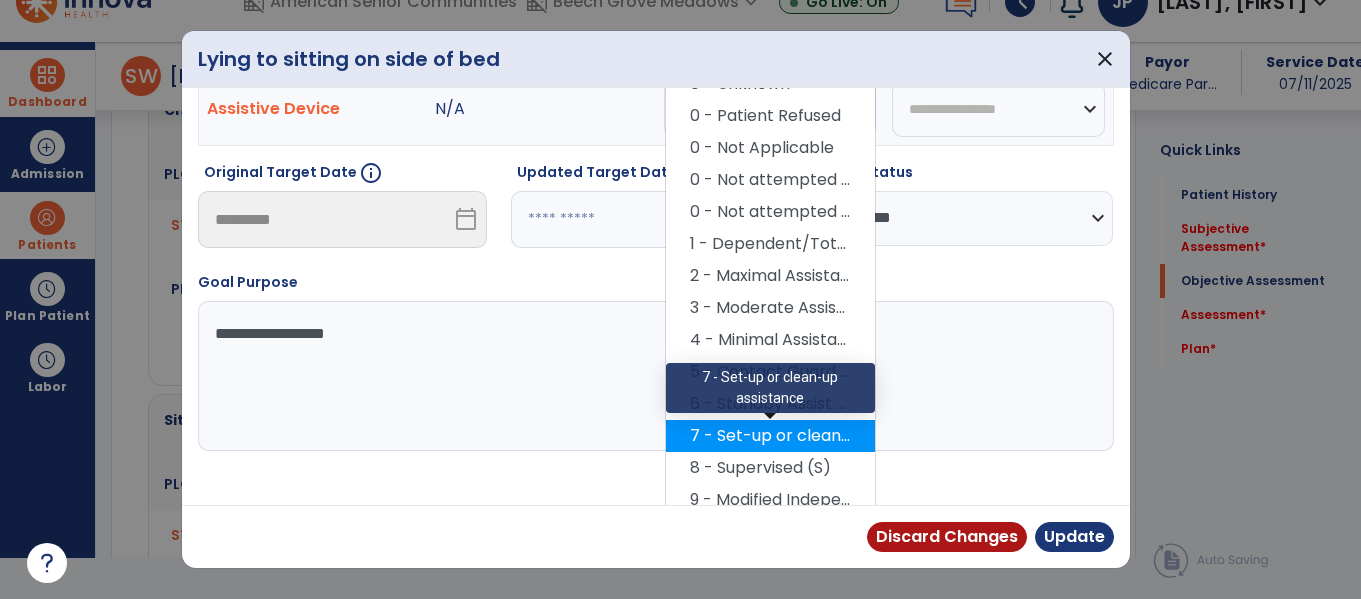 scroll, scrollTop: 201, scrollLeft: 0, axis: vertical 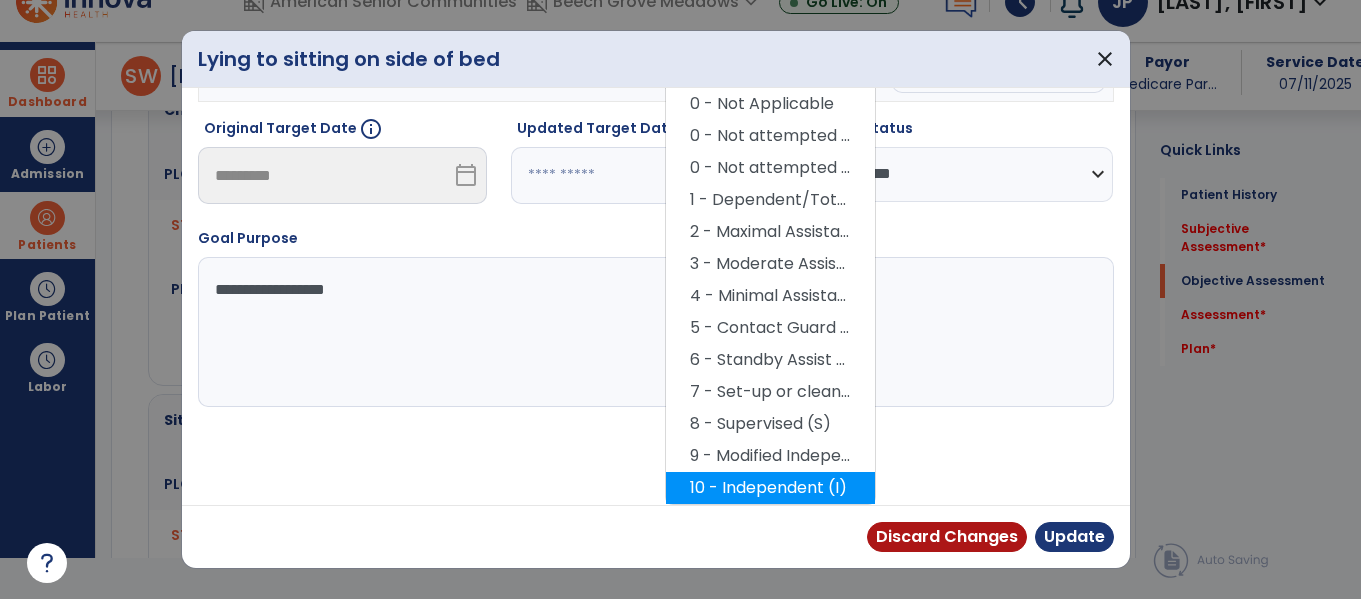 click on "10 - Independent (I)" at bounding box center (770, 488) 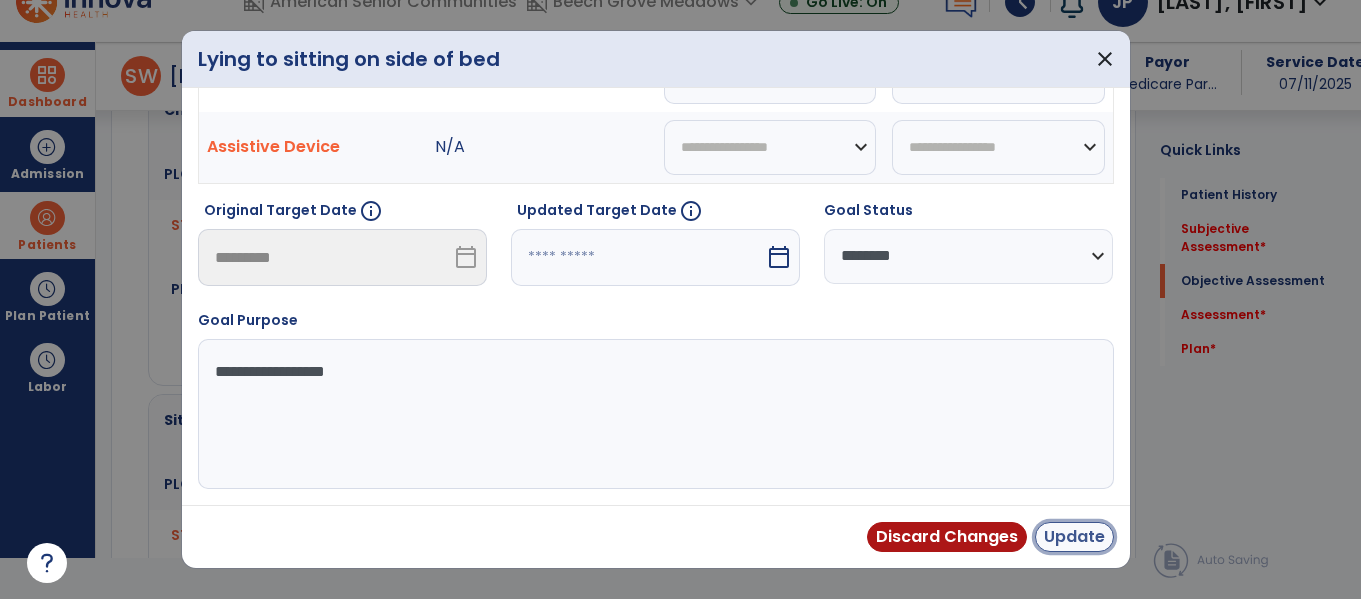 click on "Update" at bounding box center [1074, 537] 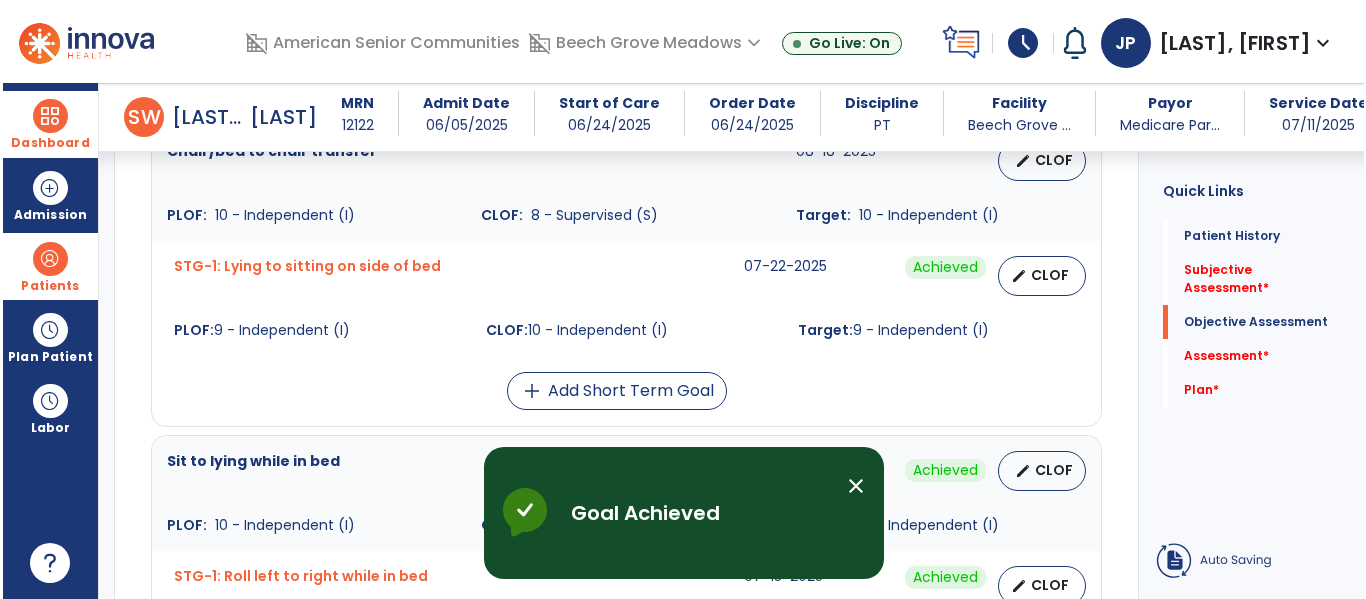 scroll, scrollTop: 41, scrollLeft: 0, axis: vertical 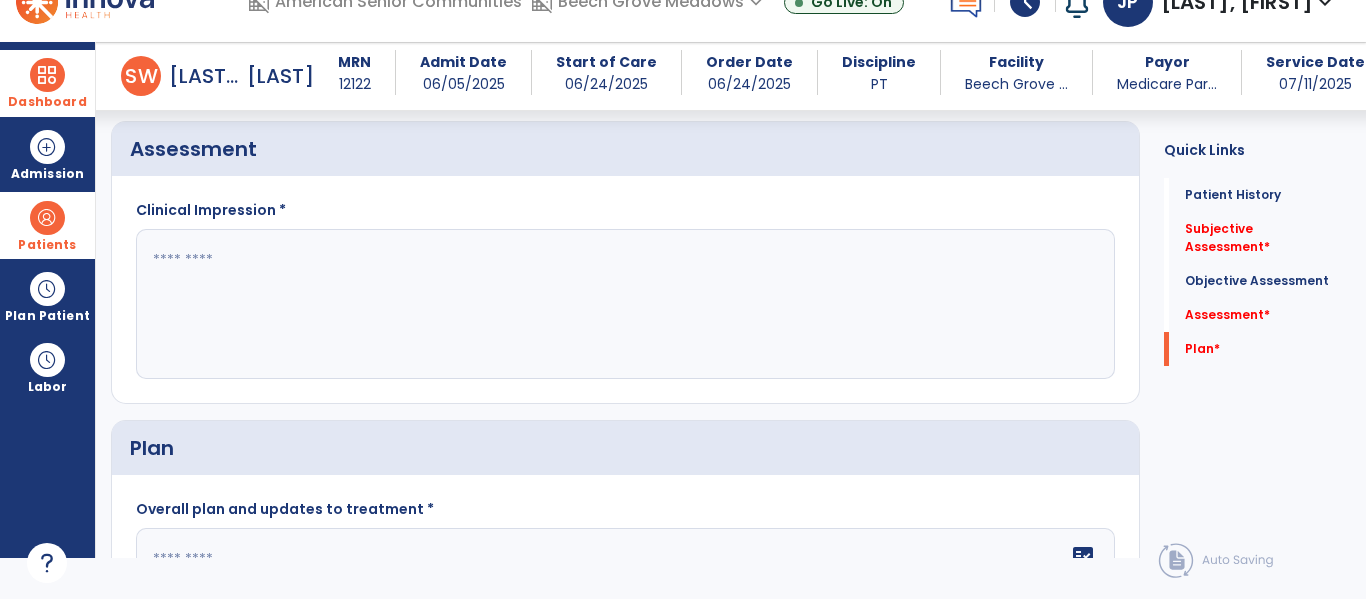 click 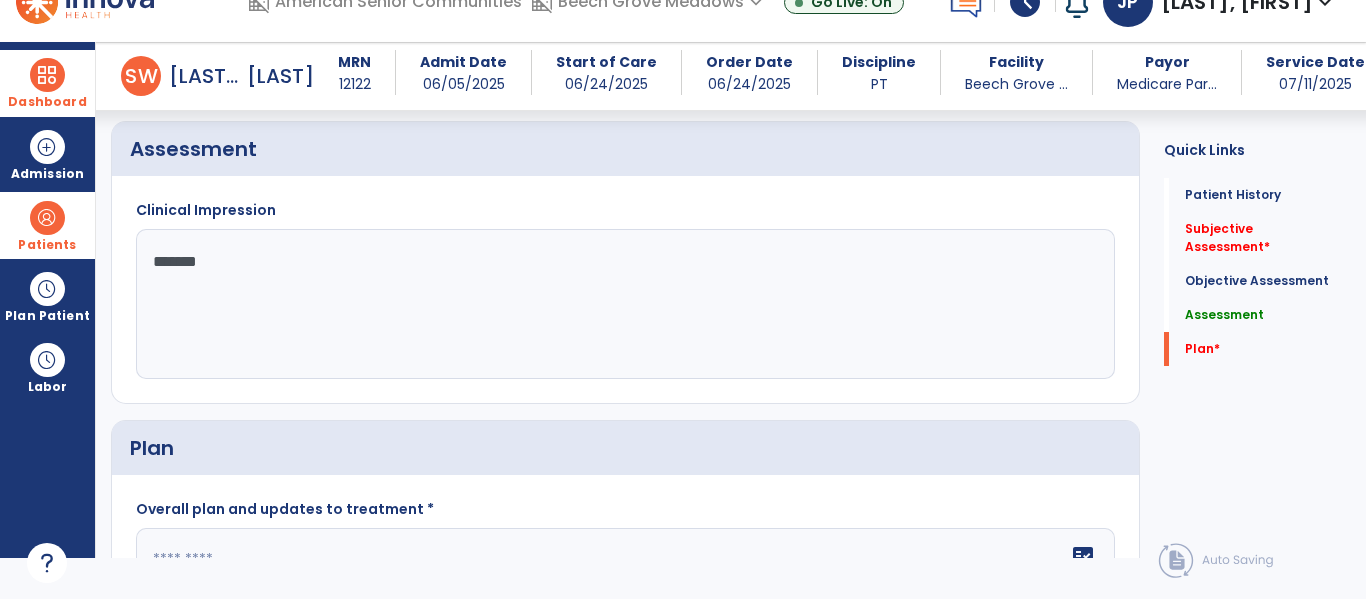 click on "******" 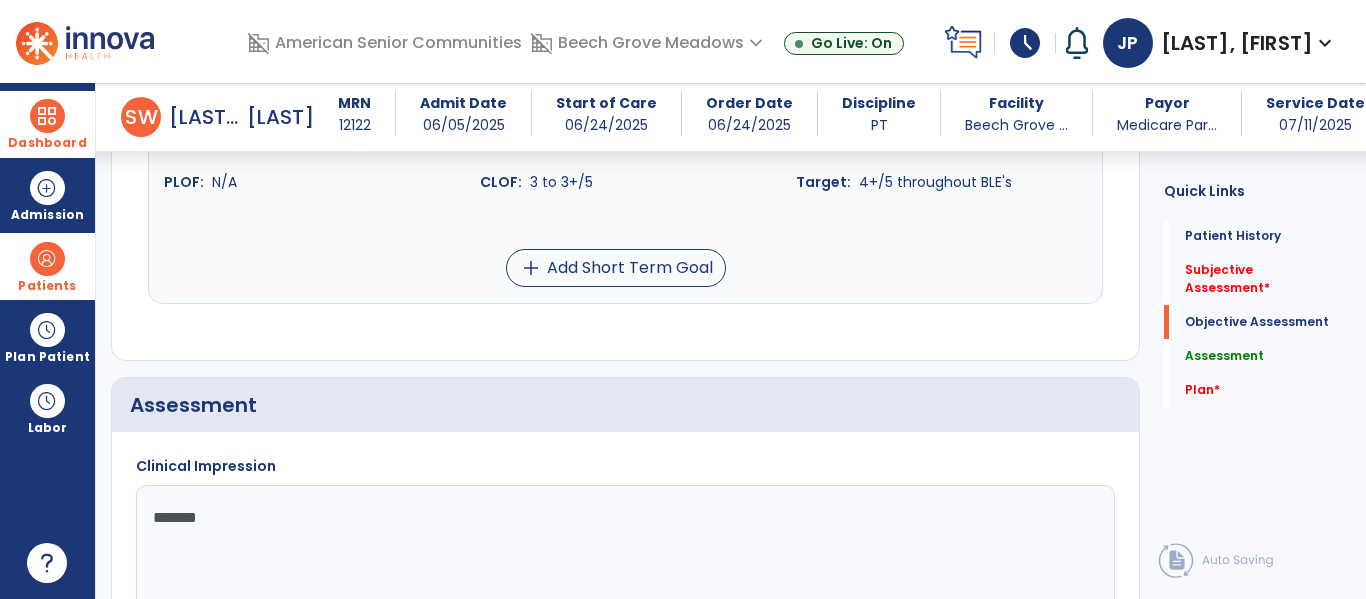 scroll, scrollTop: 1951, scrollLeft: 0, axis: vertical 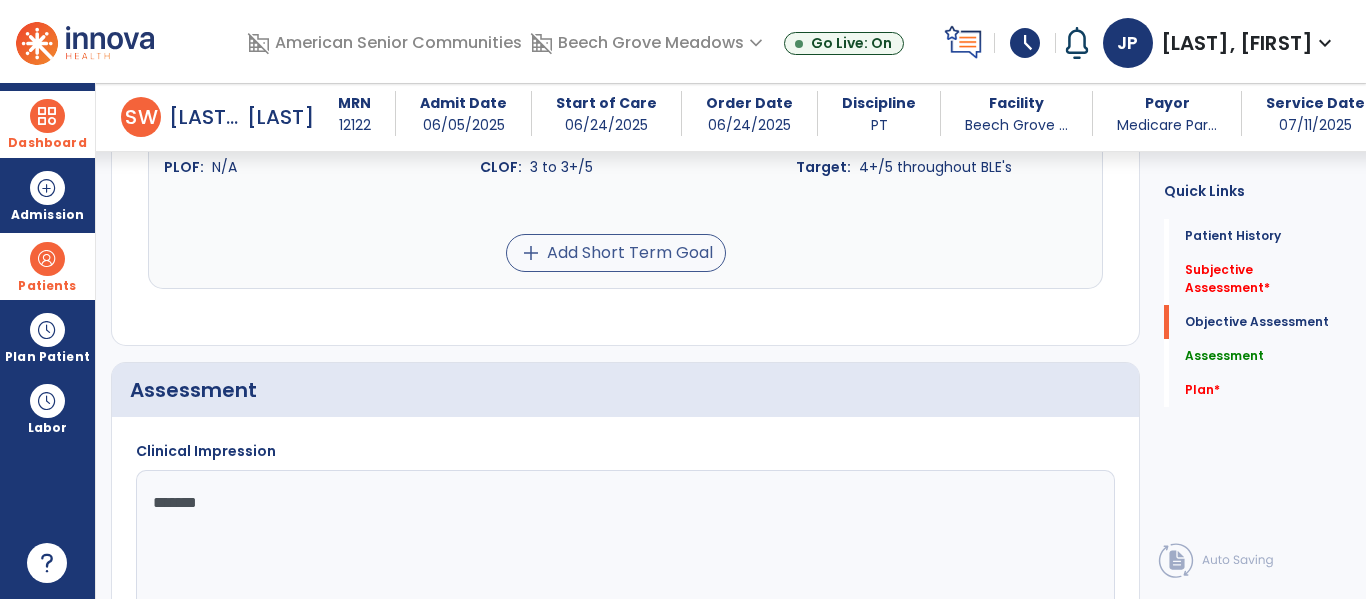 type on "******" 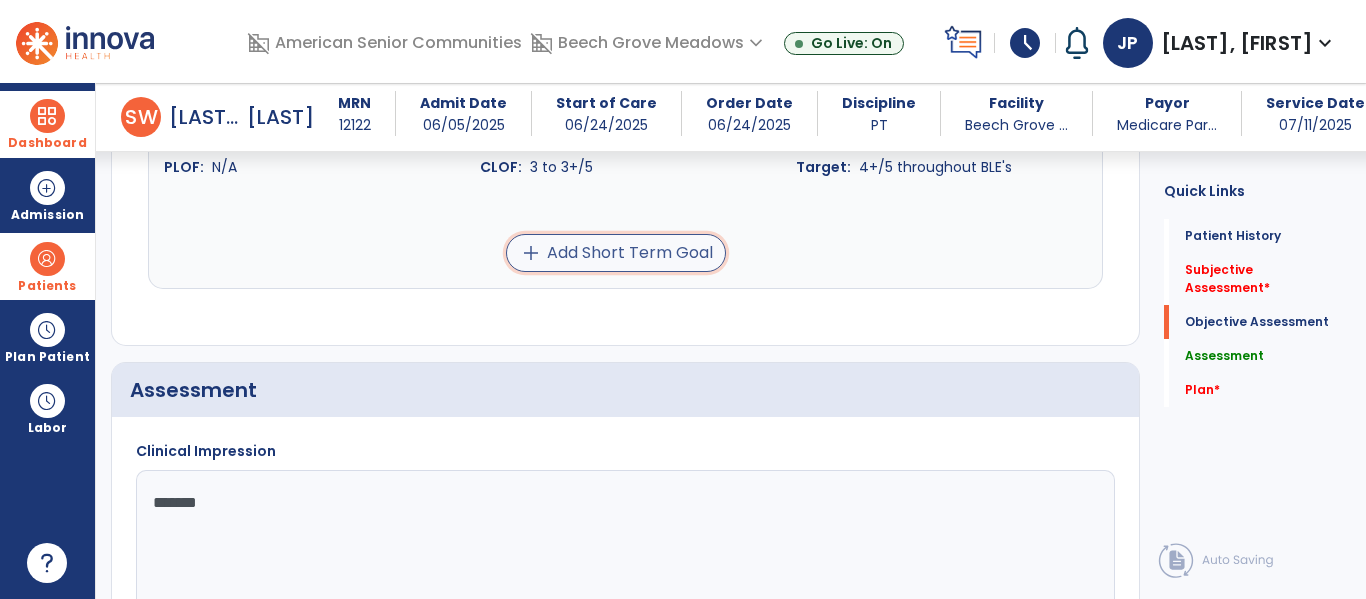 click on "add  Add Short Term Goal" at bounding box center [616, 253] 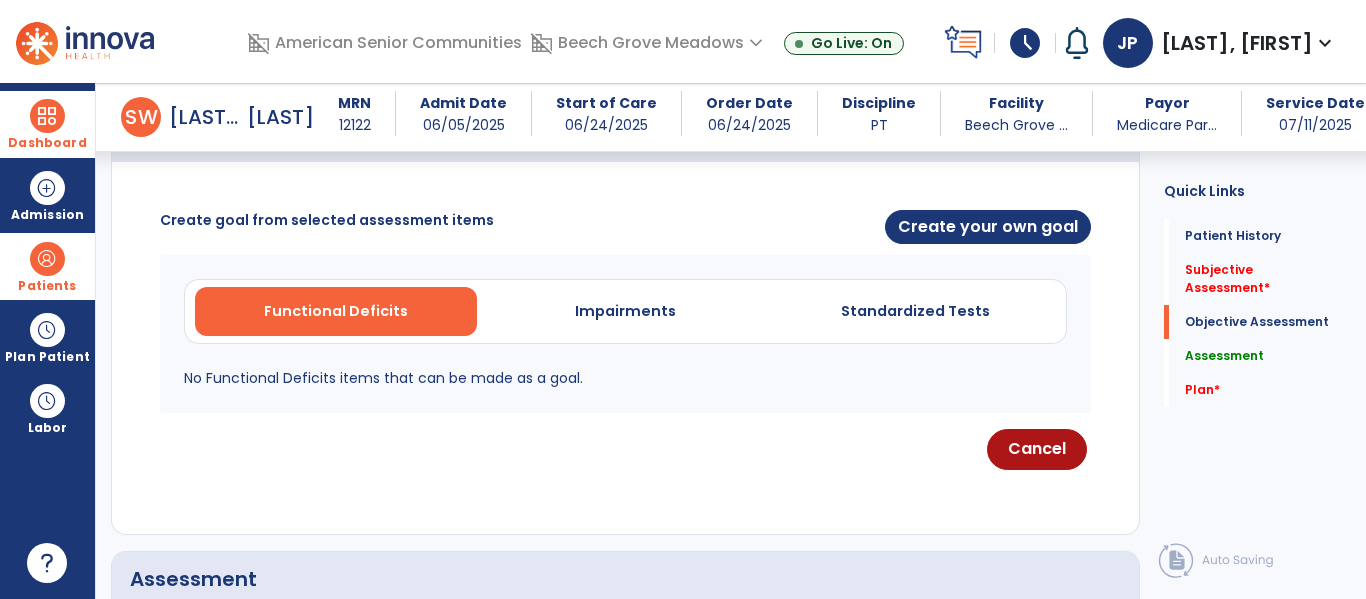 scroll, scrollTop: 754, scrollLeft: 0, axis: vertical 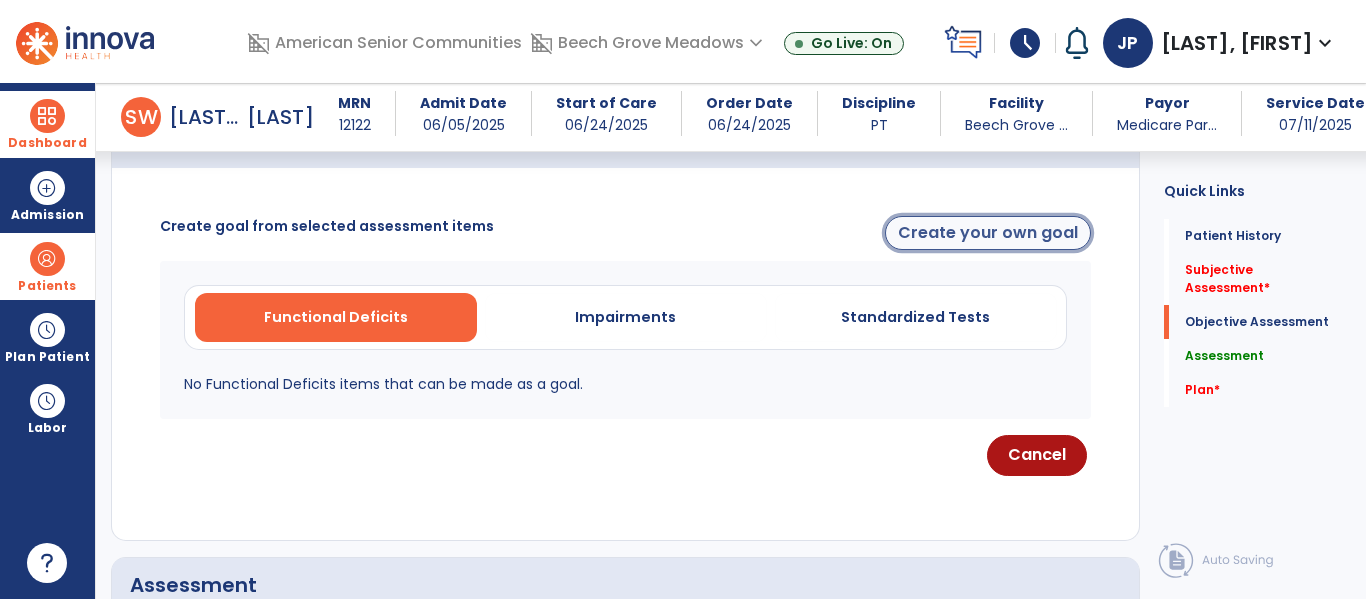 click on "Create your own goal" 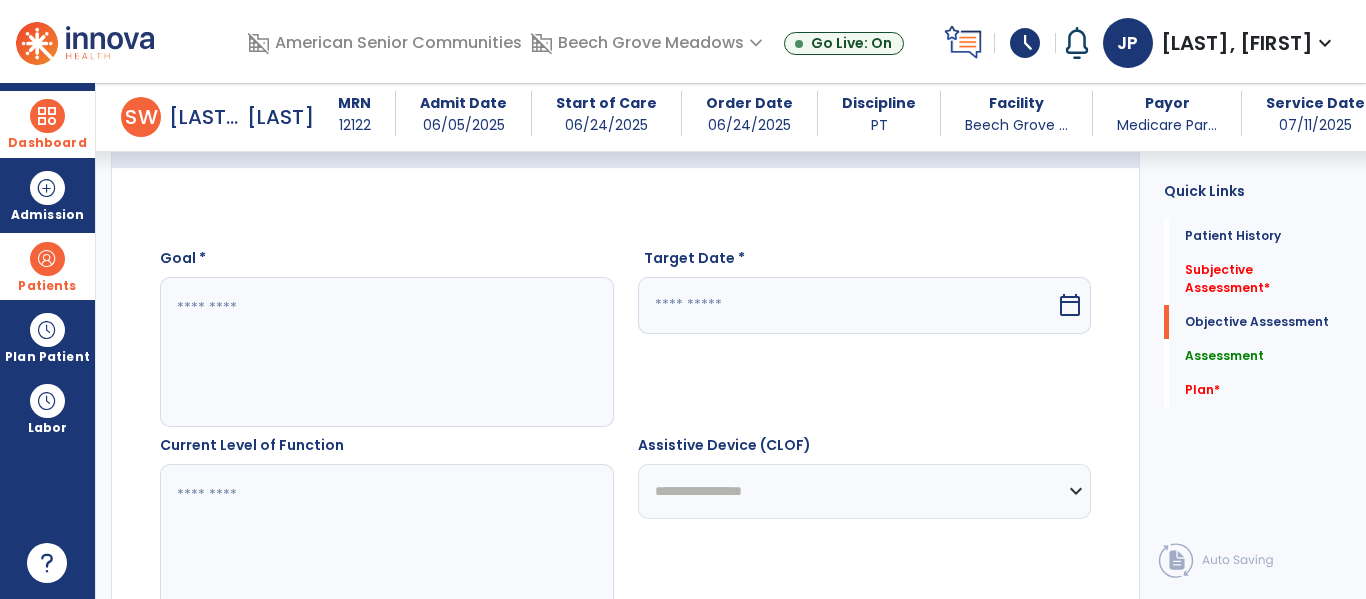 click on "Target Date *  calendar_today" 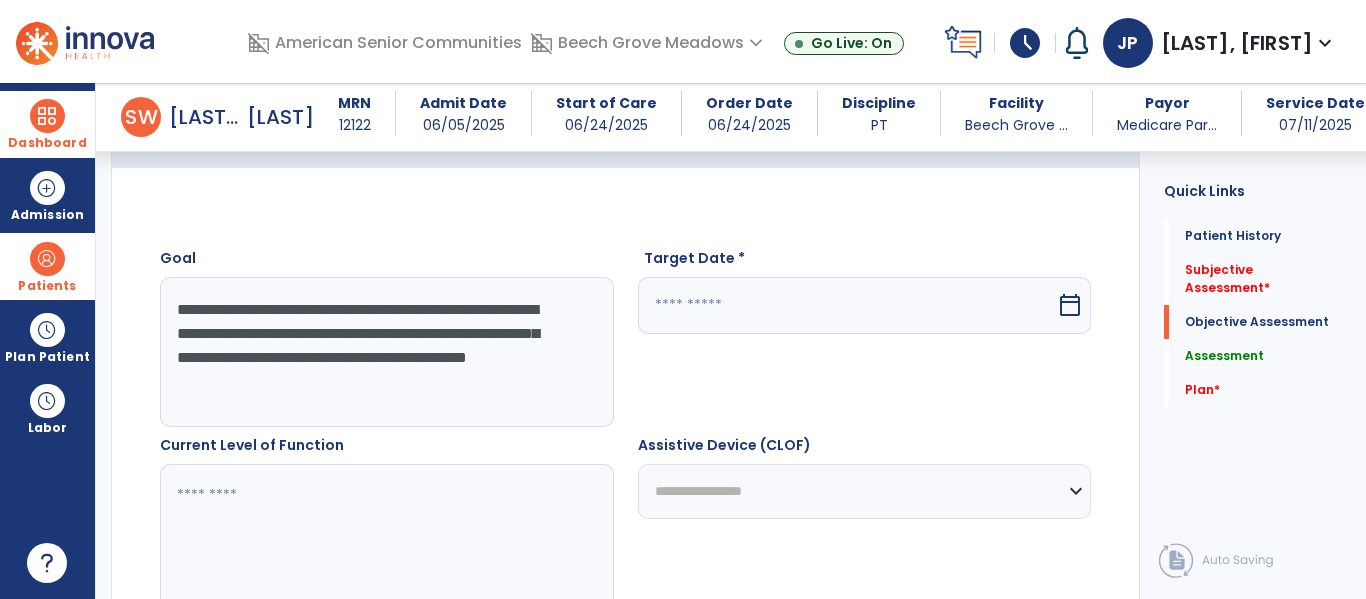 type on "**********" 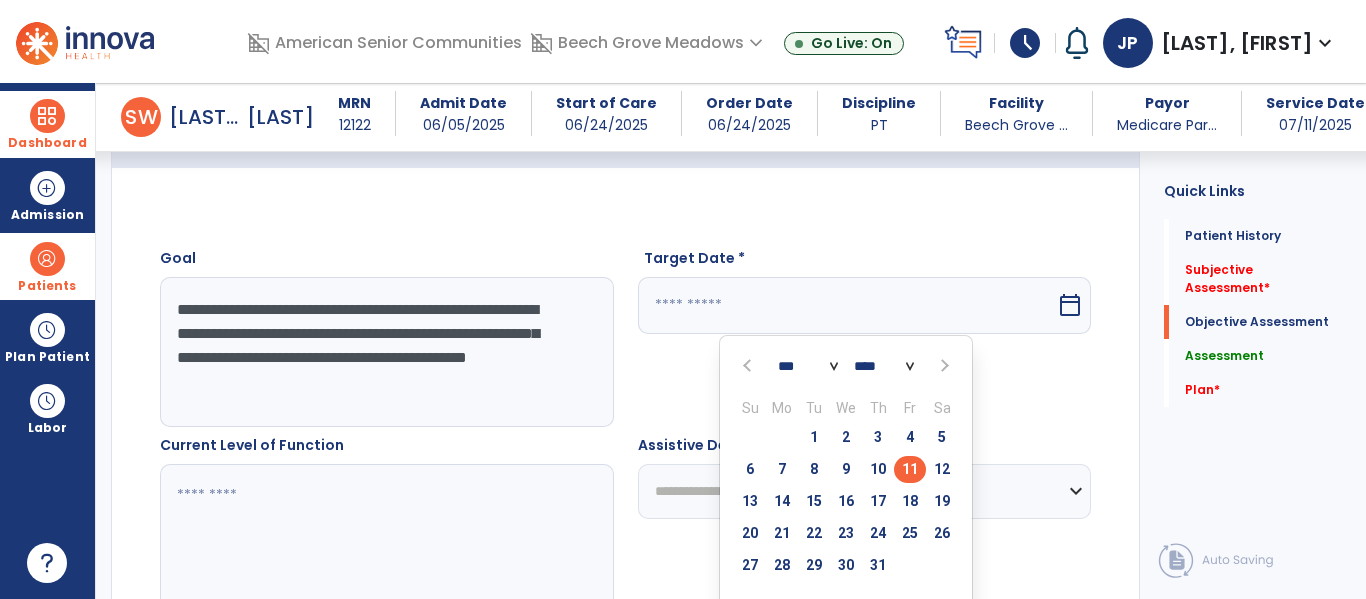 click at bounding box center [942, 365] 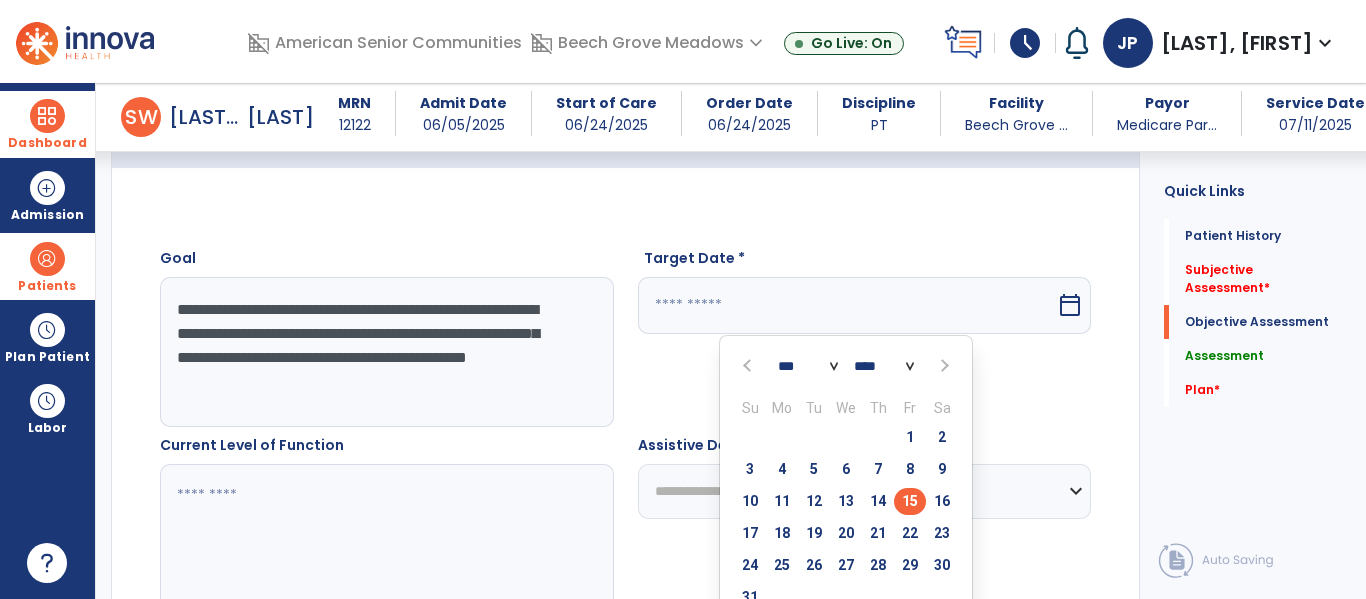 click on "15" at bounding box center [910, 501] 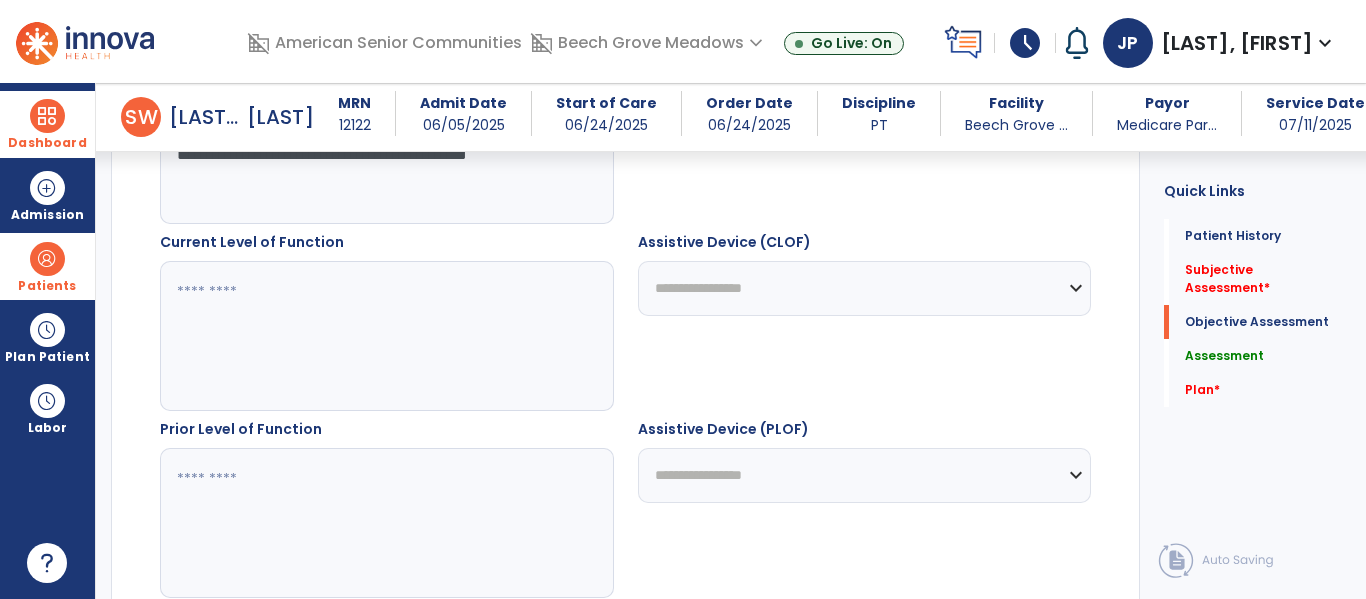 scroll, scrollTop: 961, scrollLeft: 0, axis: vertical 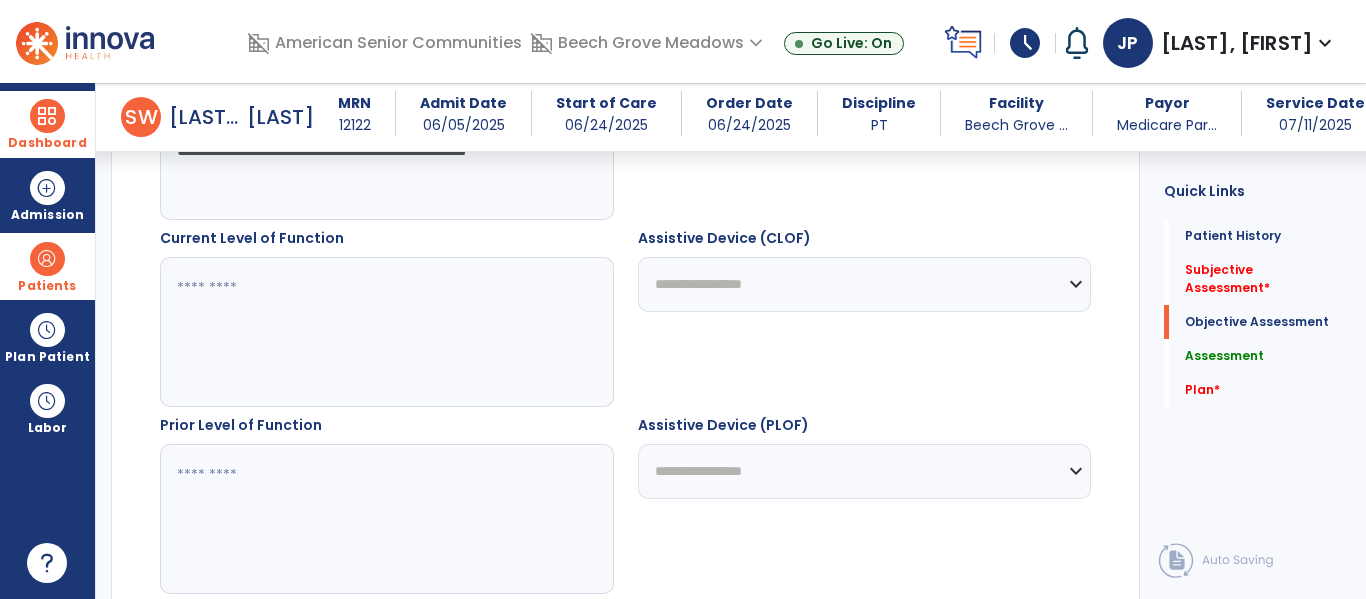 click on "**********" 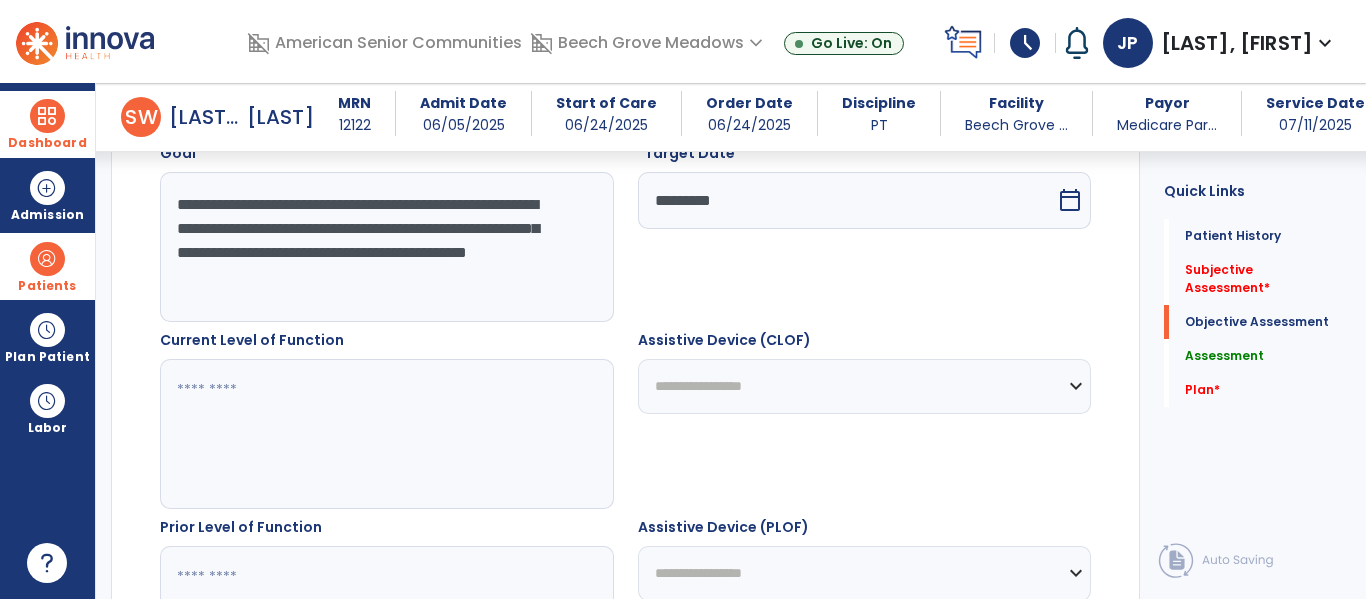 click on "**********" 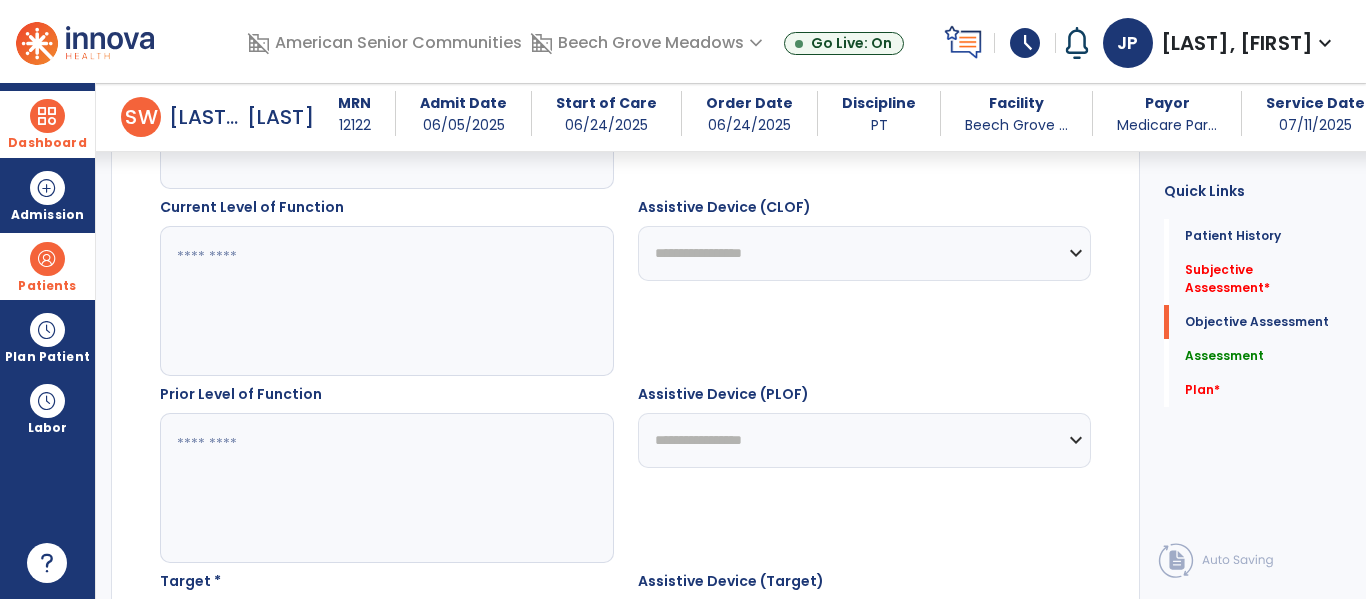 scroll, scrollTop: 996, scrollLeft: 0, axis: vertical 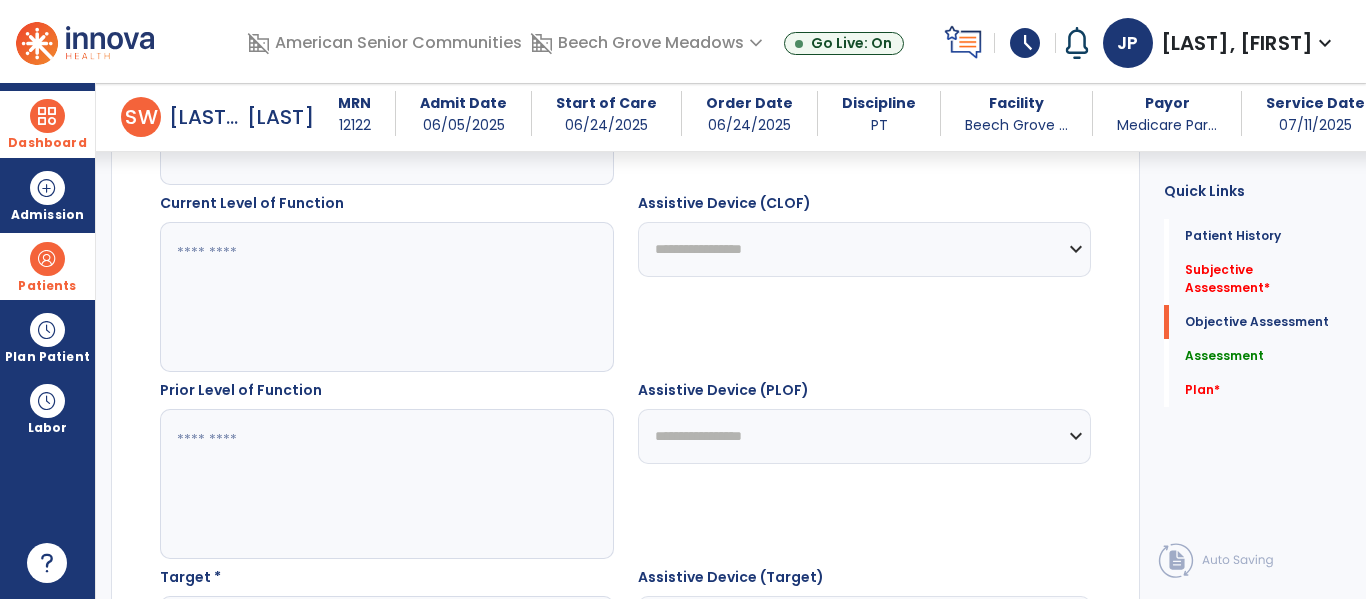type on "**********" 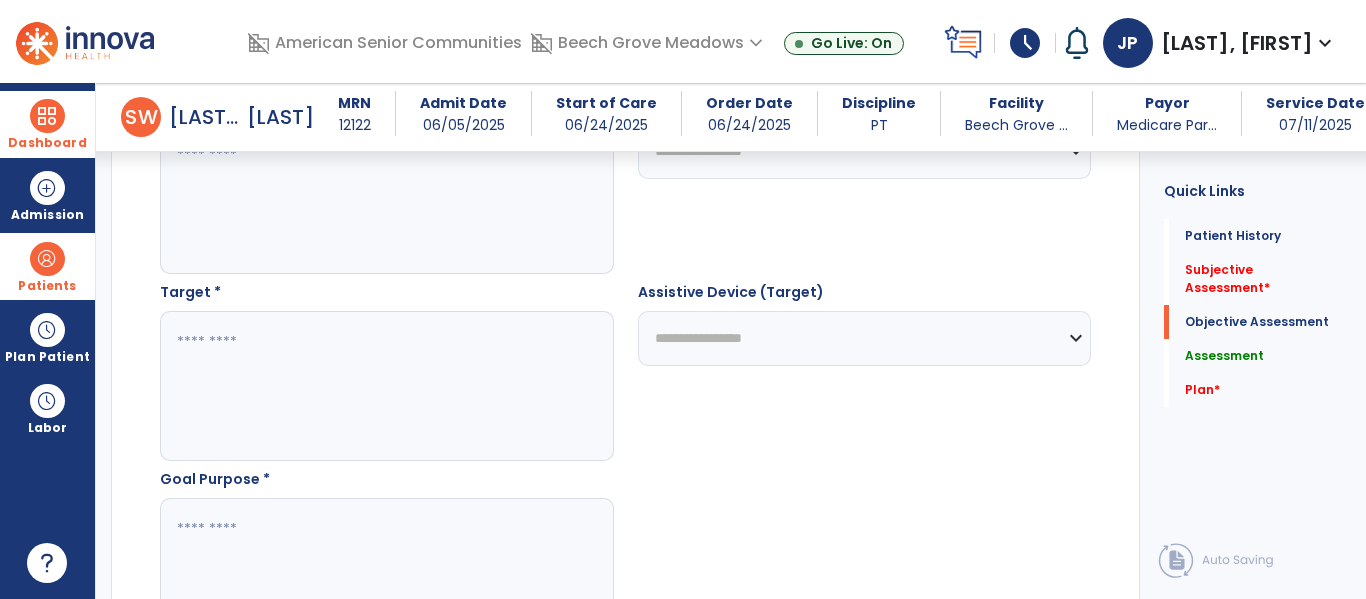 scroll, scrollTop: 1286, scrollLeft: 0, axis: vertical 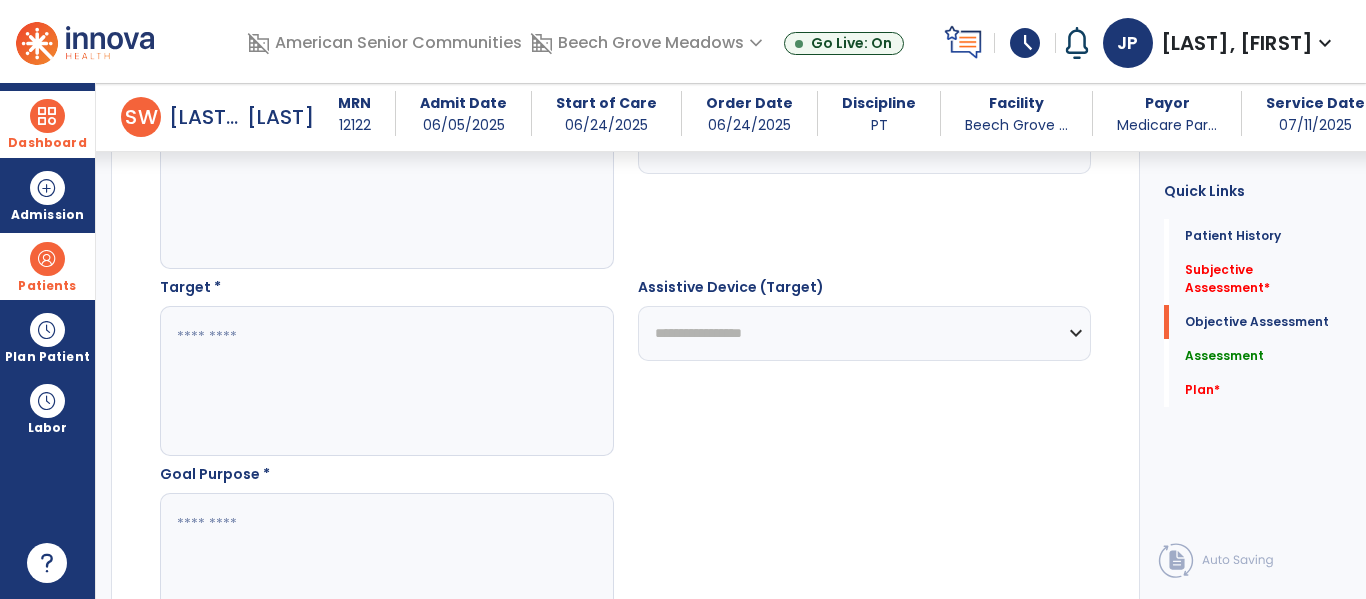type on "**********" 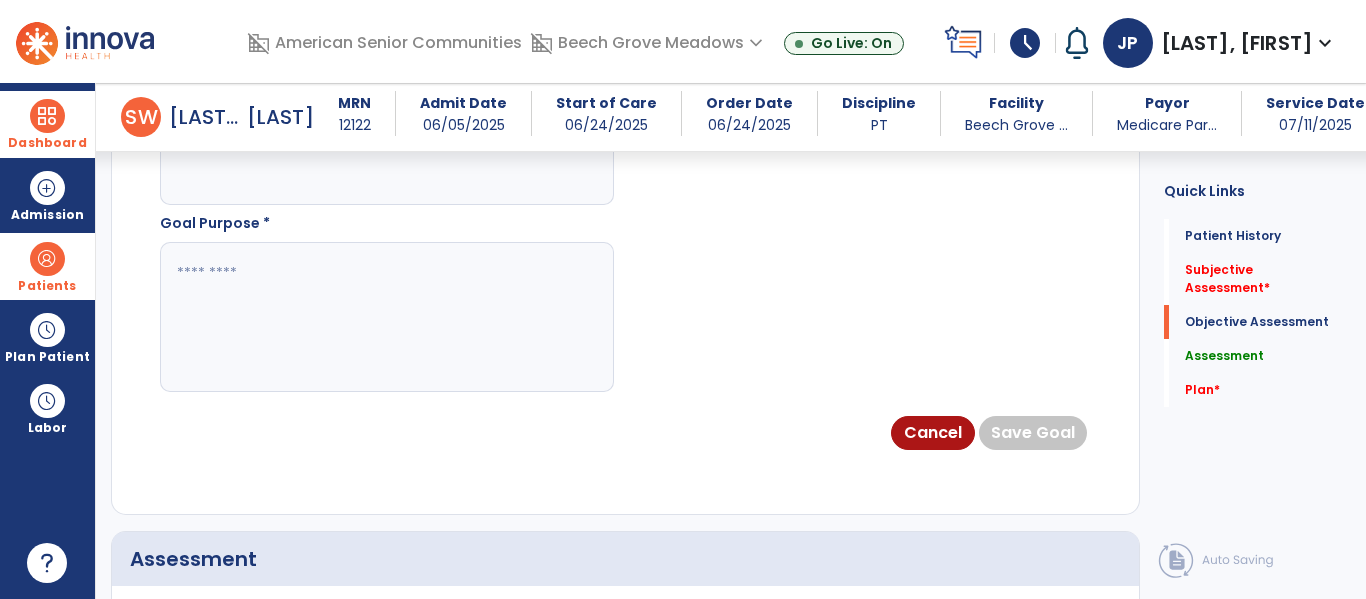 scroll, scrollTop: 1535, scrollLeft: 0, axis: vertical 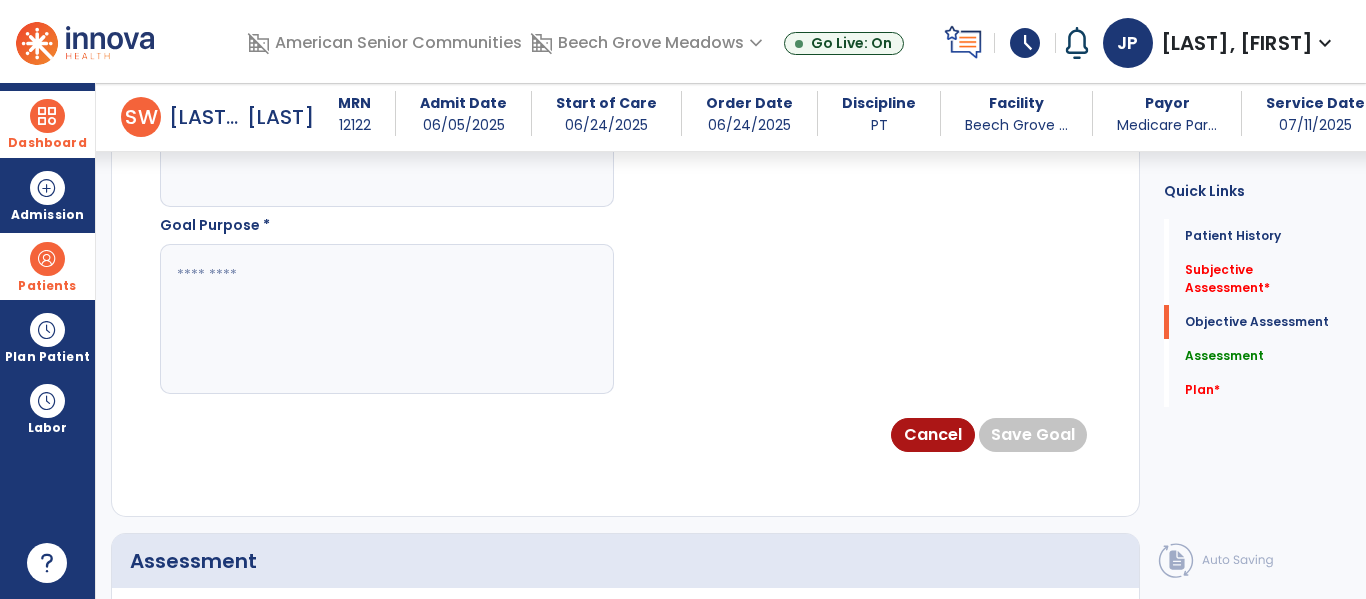 type on "**********" 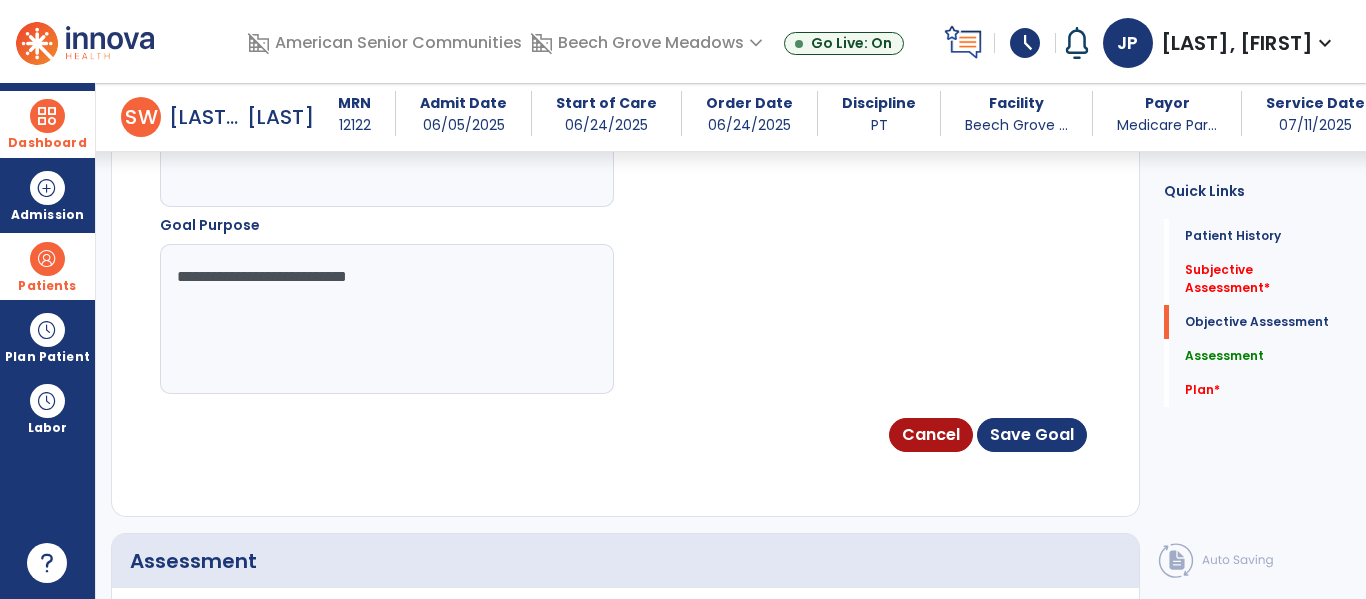 type on "**********" 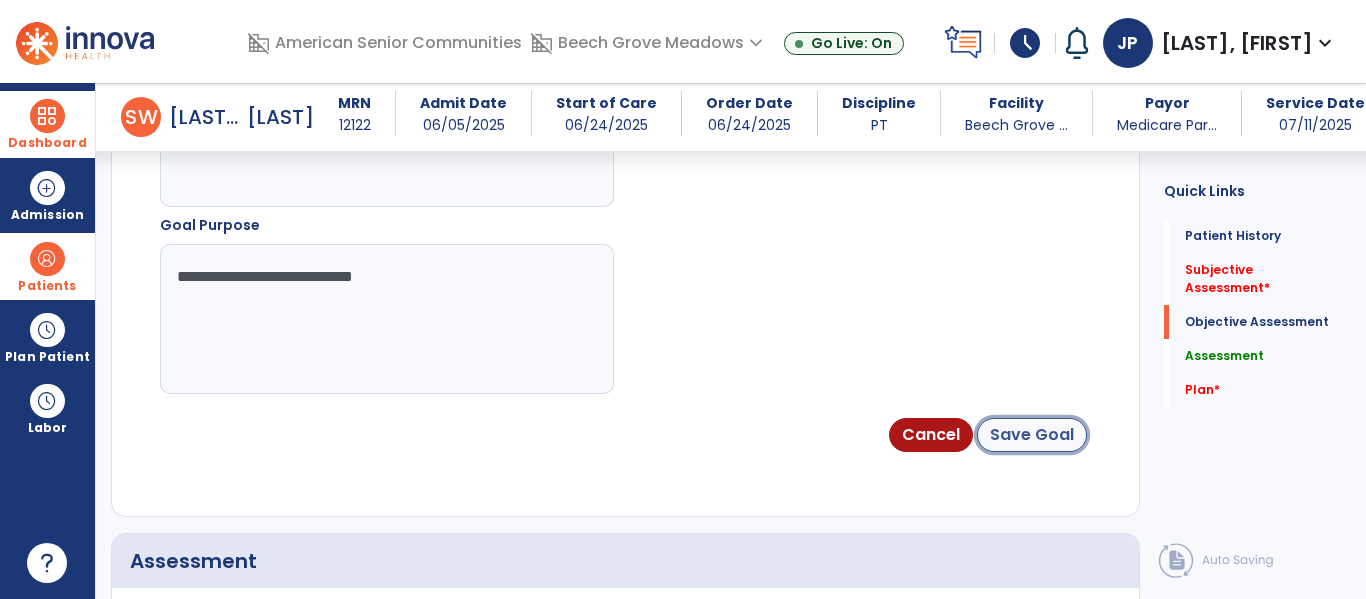 click on "Save Goal" 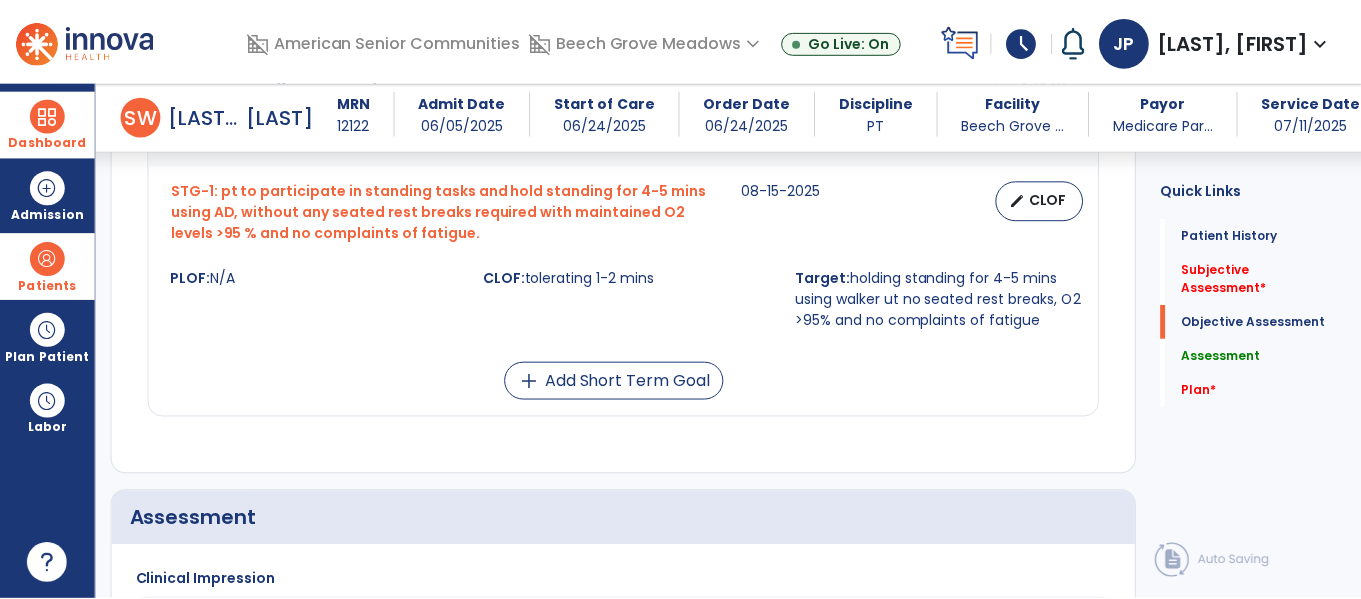scroll, scrollTop: 1975, scrollLeft: 0, axis: vertical 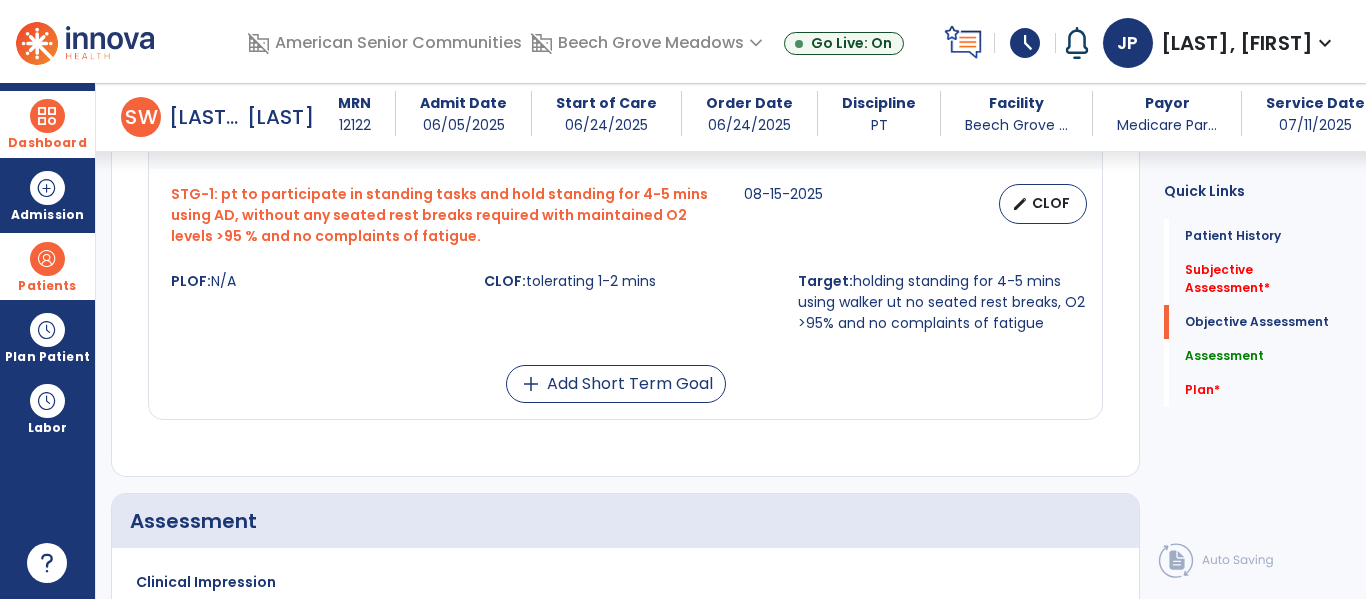click on "Target:  holding standing for 4-5 mins using walker ut no seated rest breaks, O2 >95% and no complaints of fatigue" at bounding box center [942, 302] 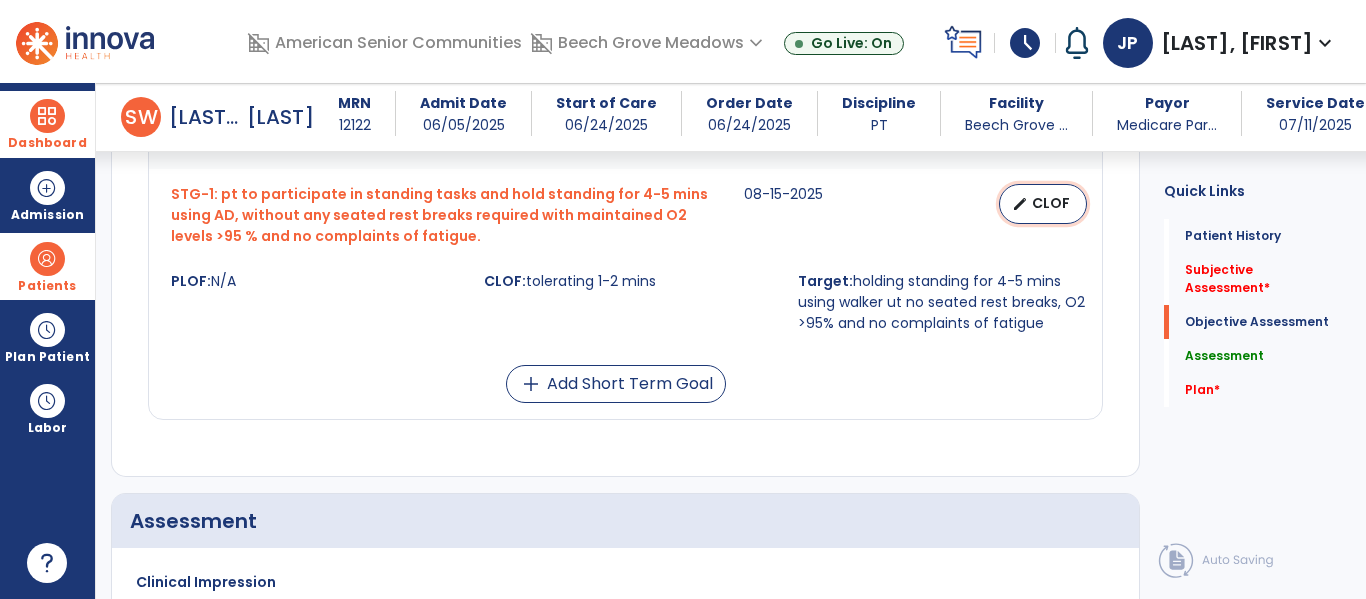 click on "CLOF" at bounding box center [1051, 203] 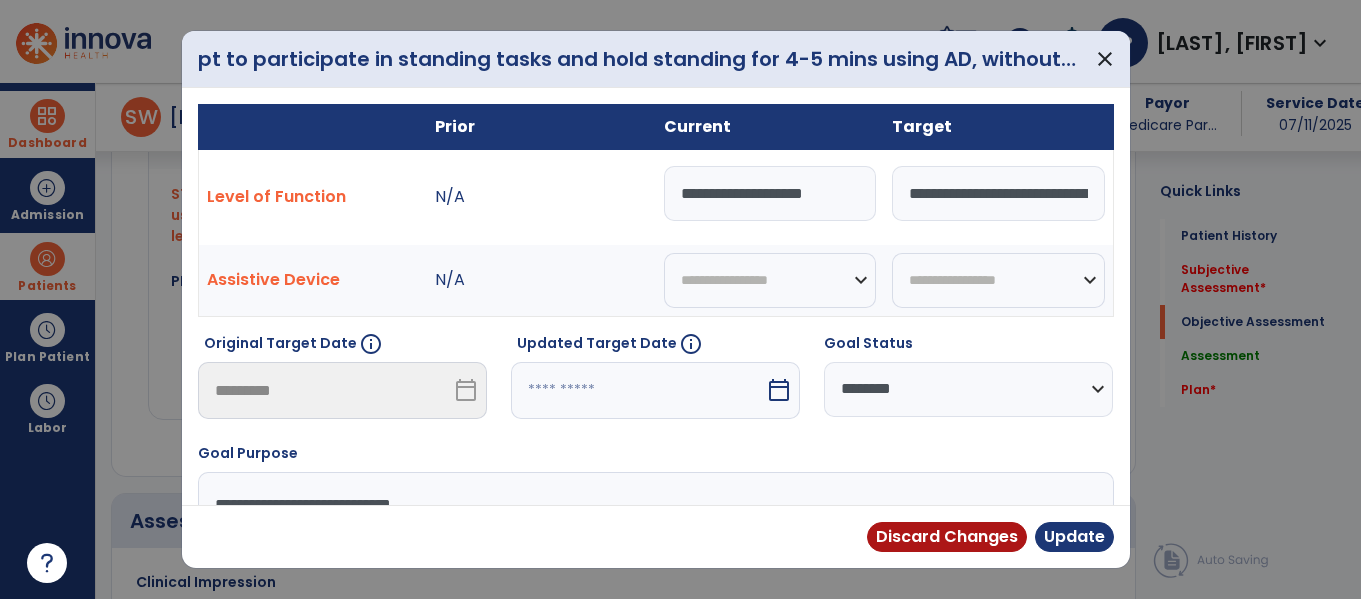 scroll, scrollTop: 1975, scrollLeft: 0, axis: vertical 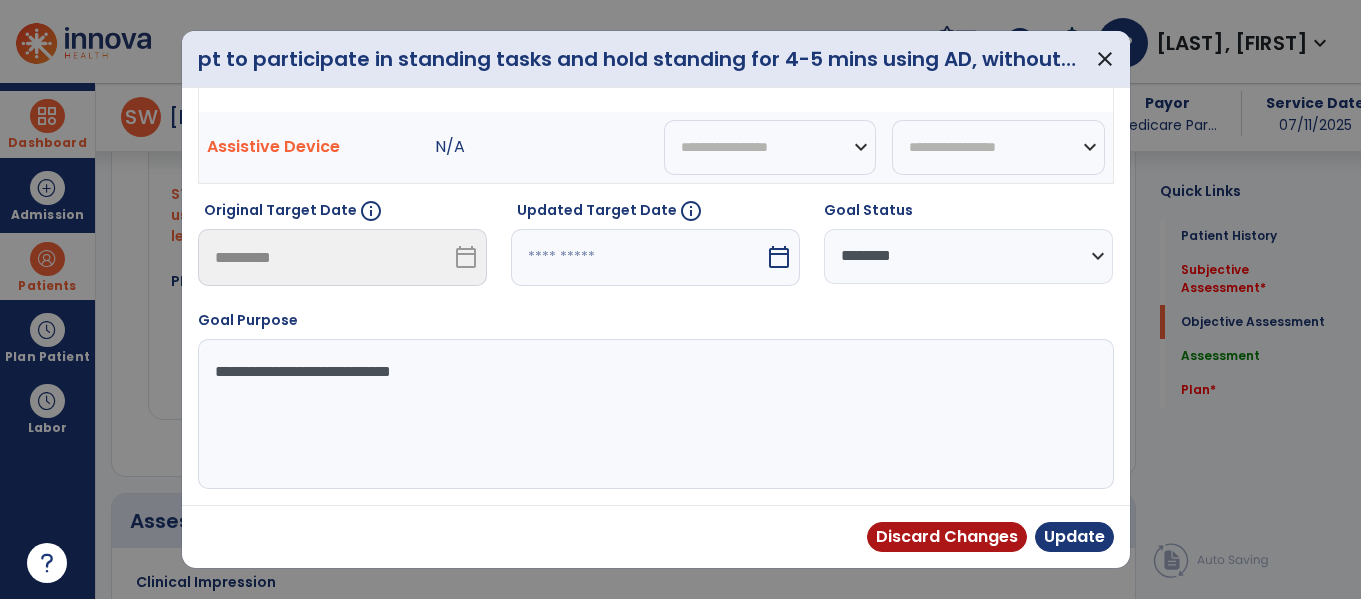 type 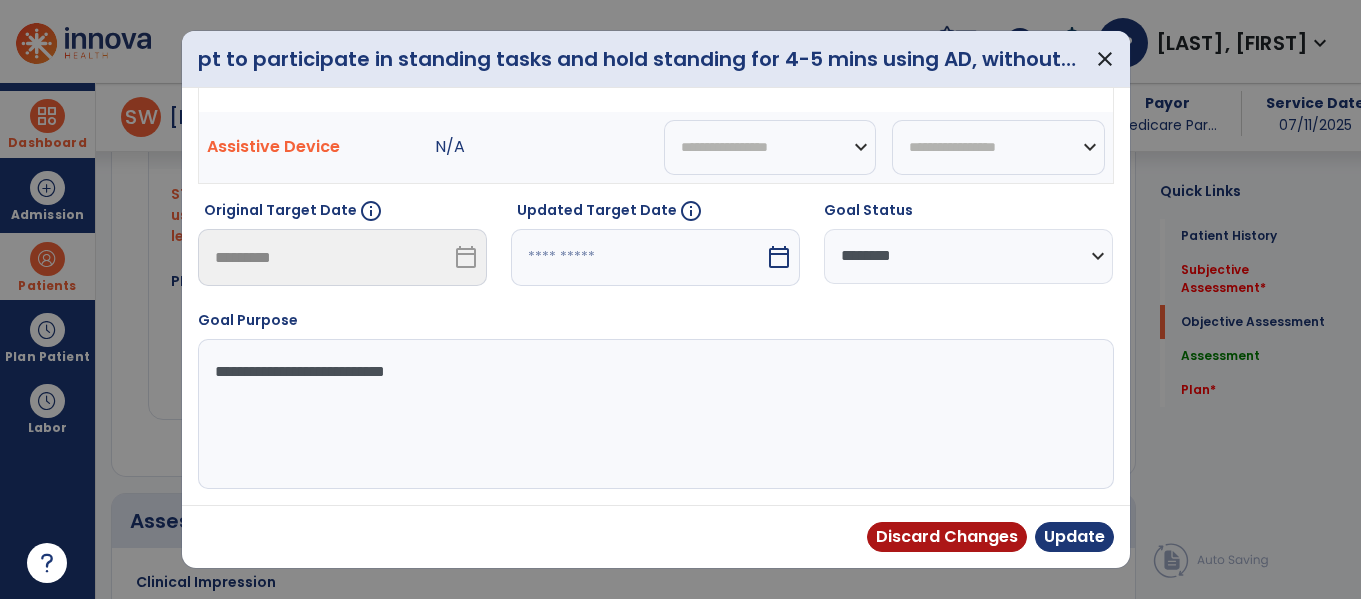 type on "**********" 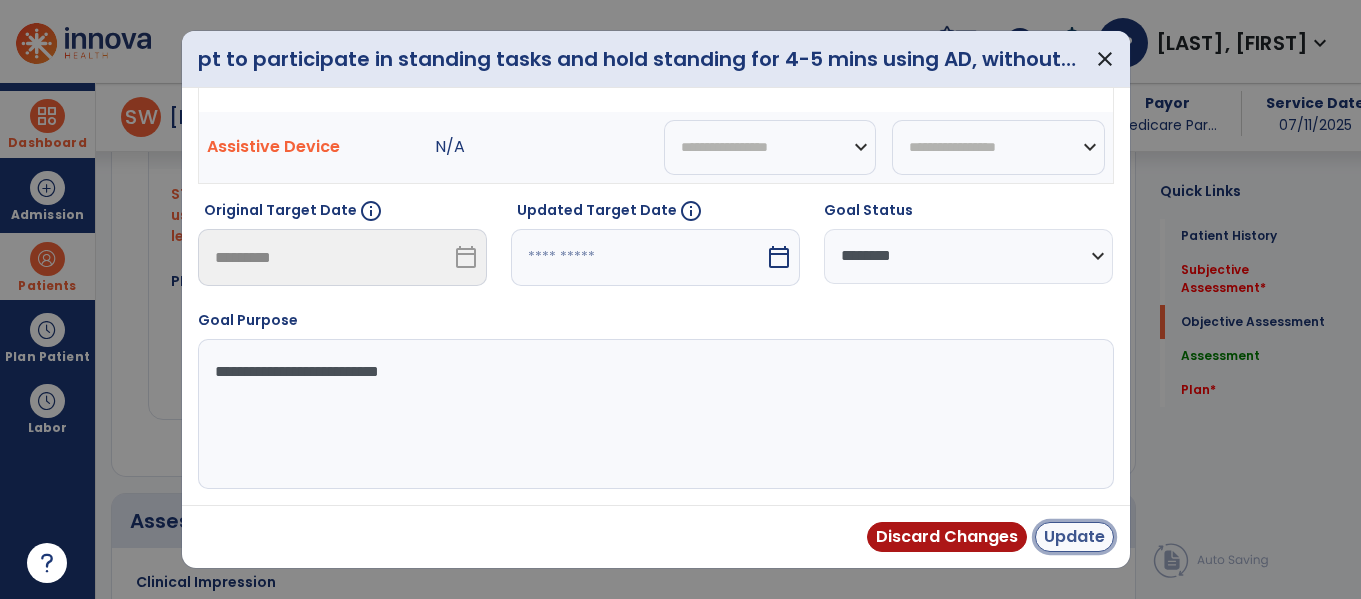 click on "Update" at bounding box center [1074, 537] 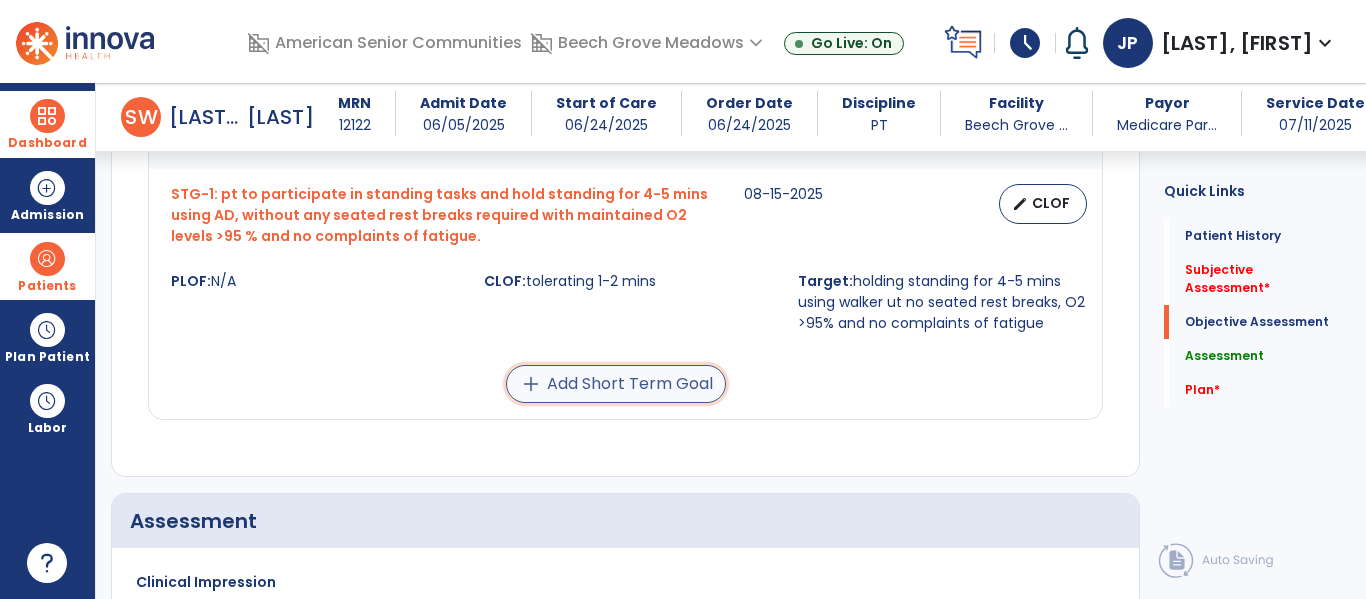 click on "add  Add Short Term Goal" at bounding box center [616, 384] 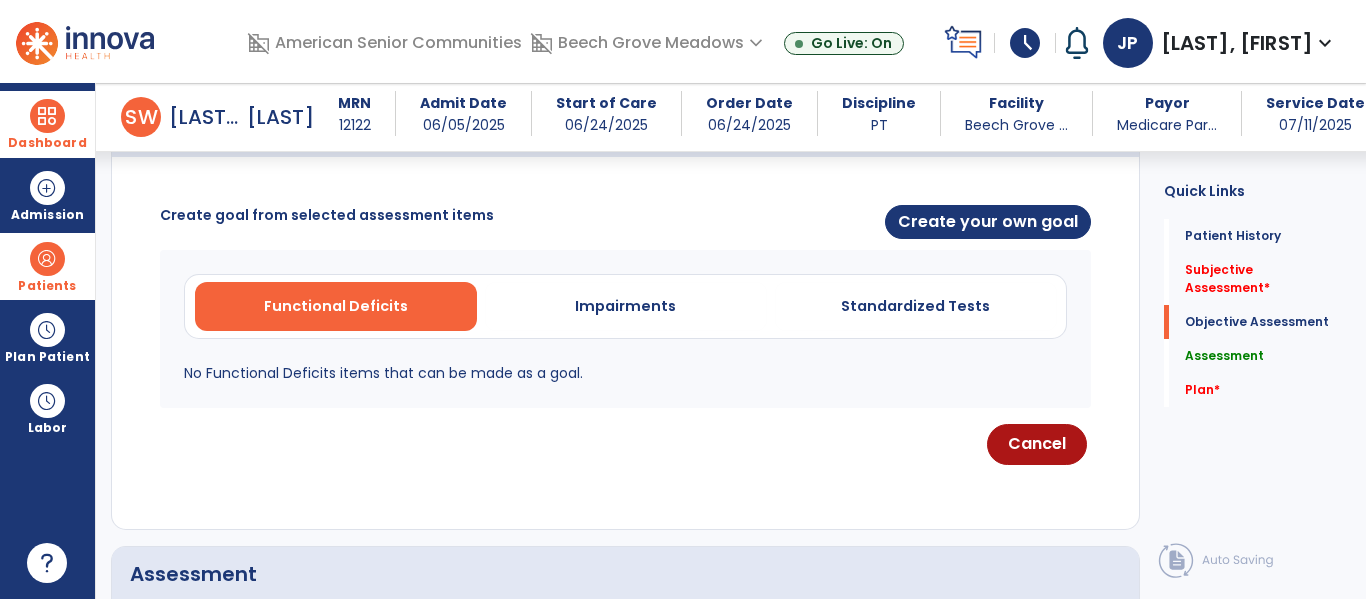 scroll, scrollTop: 776, scrollLeft: 0, axis: vertical 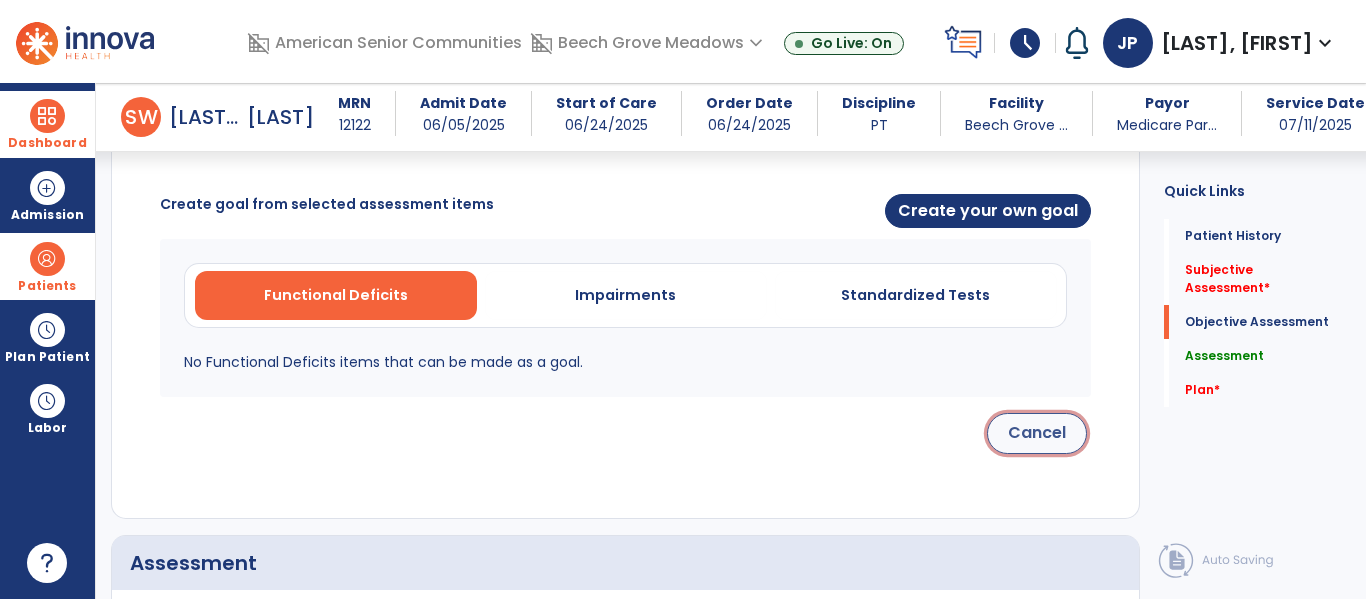 click on "Cancel" 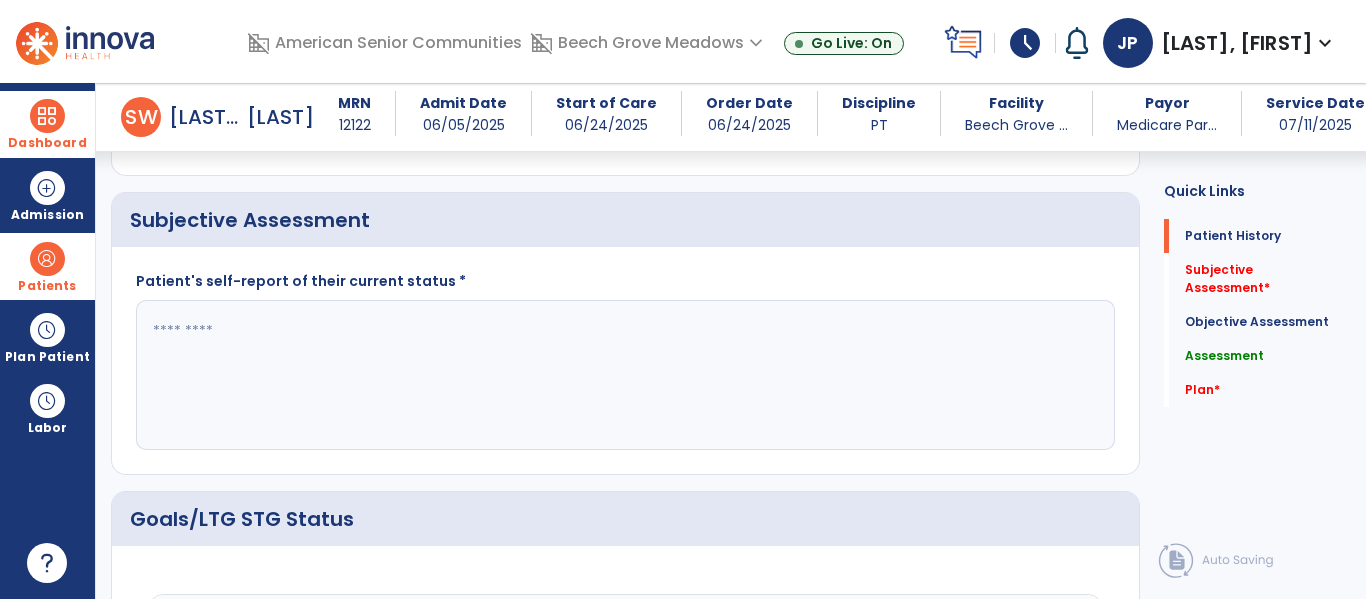 scroll, scrollTop: 0, scrollLeft: 0, axis: both 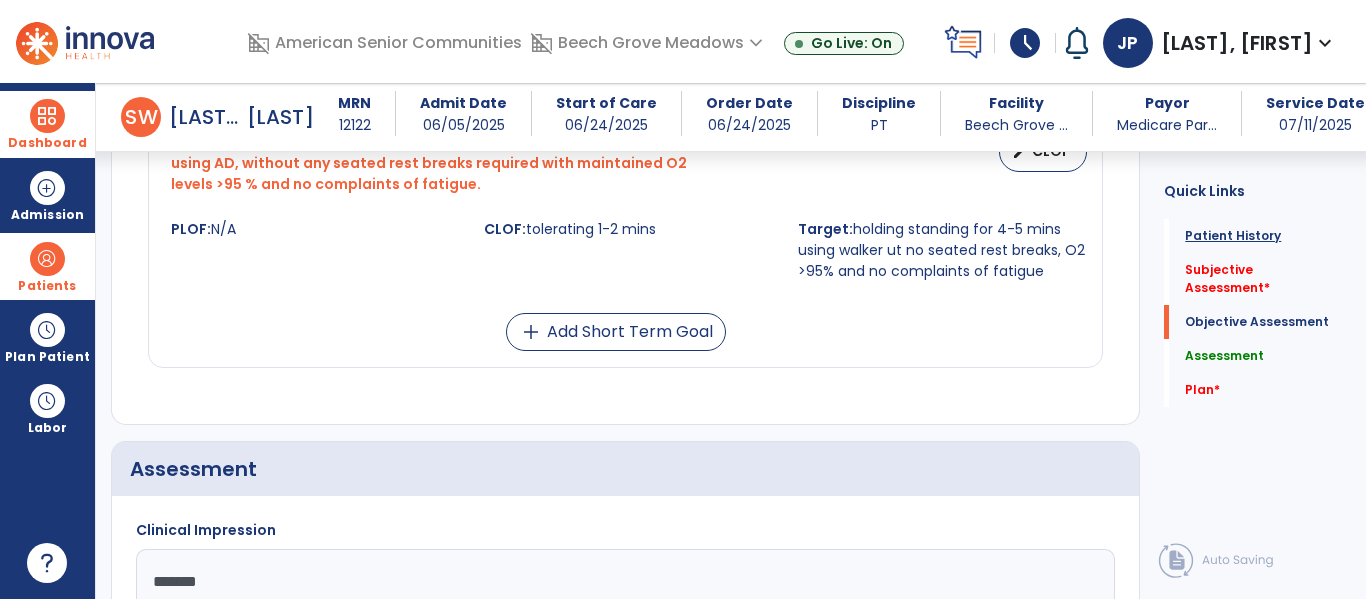 click on "Patient History" 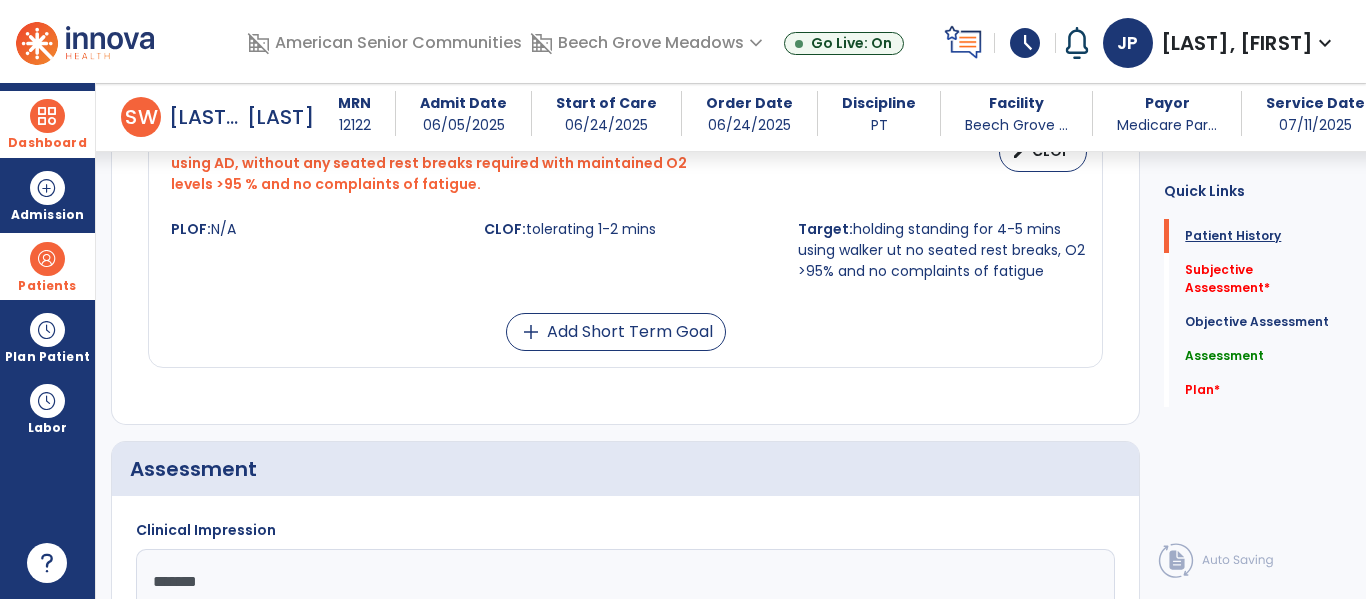 scroll, scrollTop: 1199, scrollLeft: 0, axis: vertical 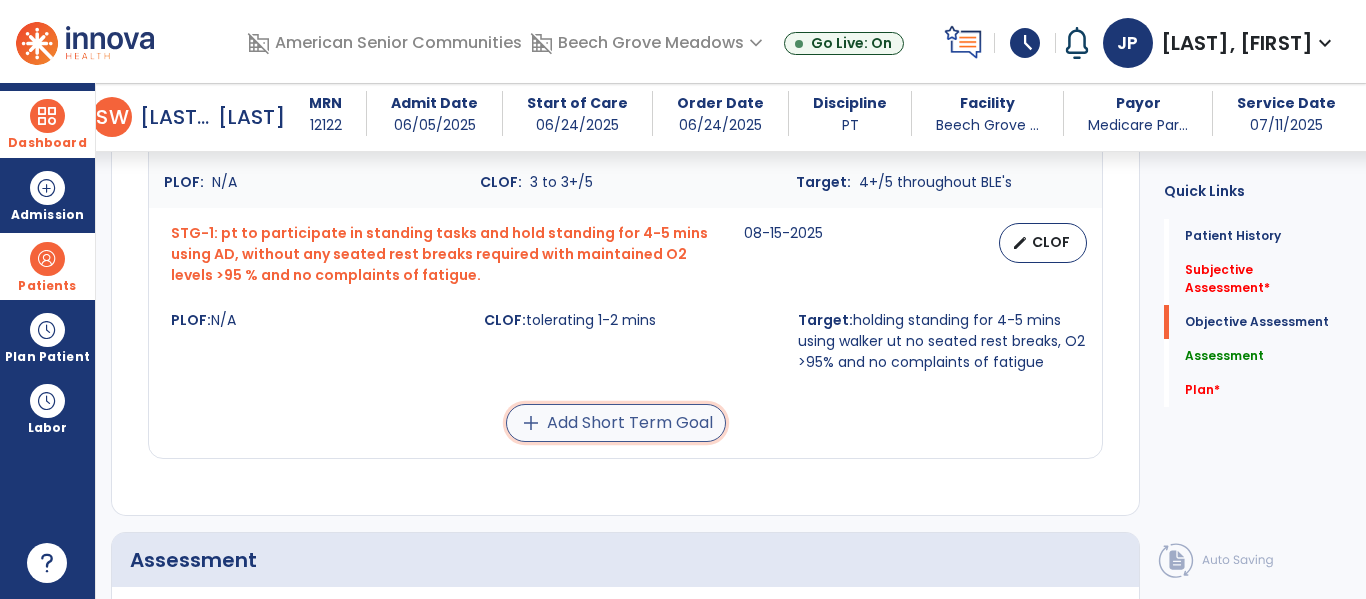 click on "add  Add Short Term Goal" at bounding box center [616, 423] 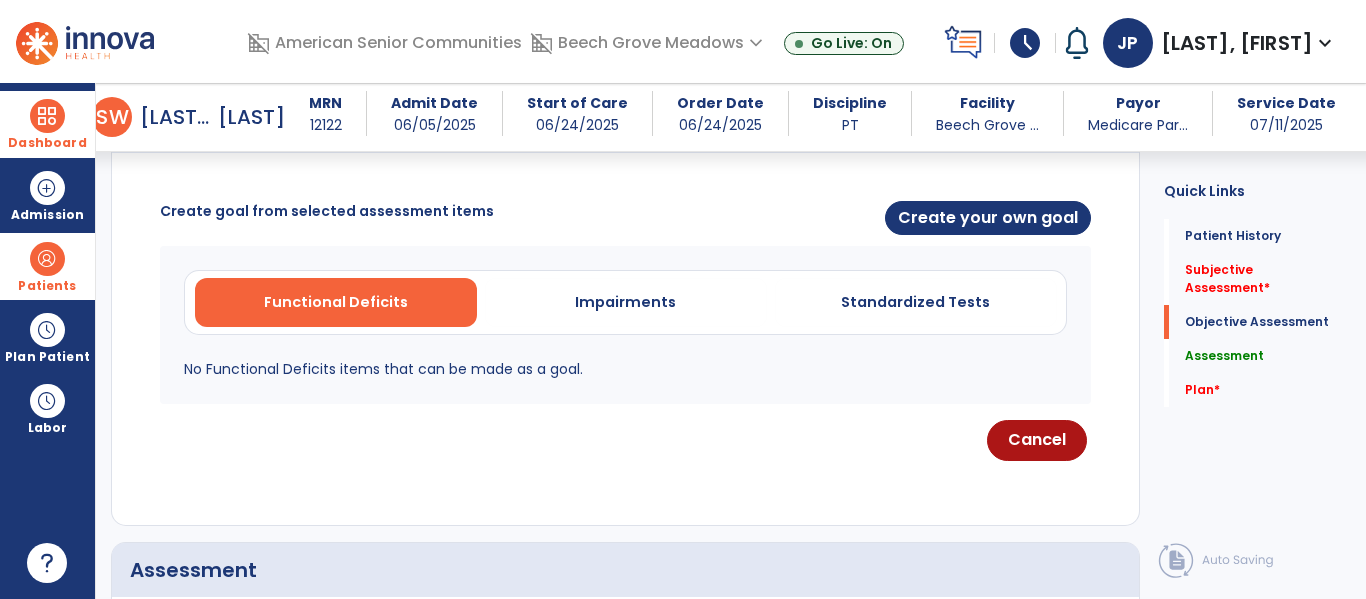 scroll, scrollTop: 766, scrollLeft: 0, axis: vertical 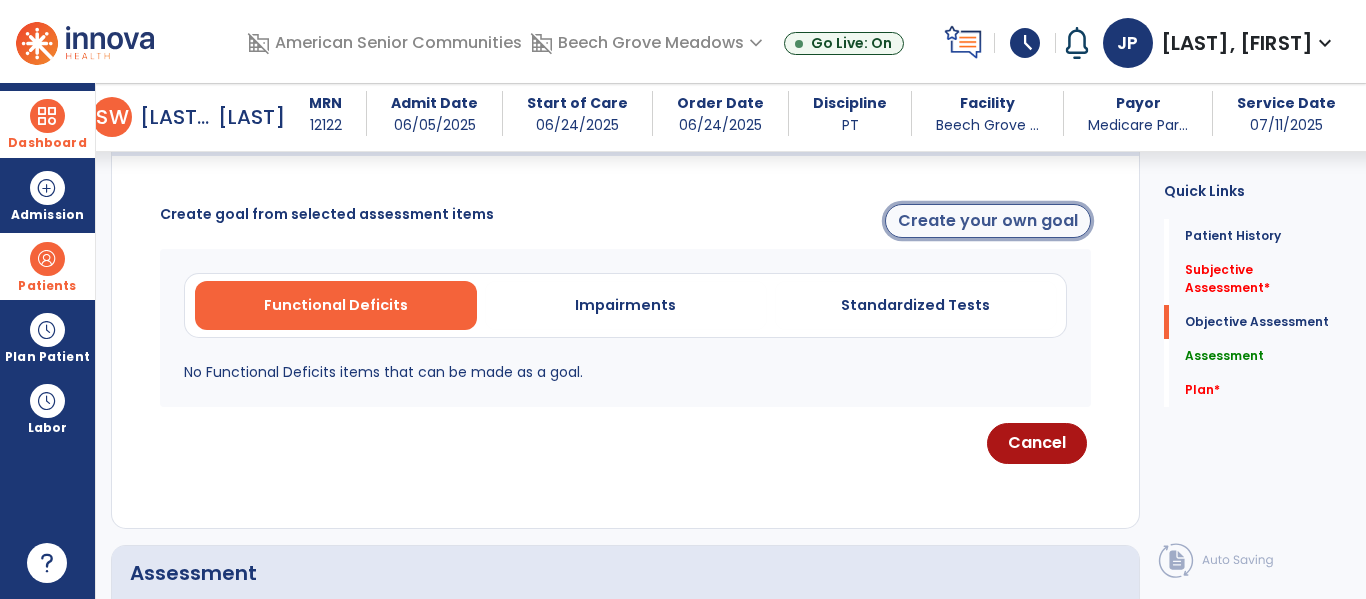 click on "Create your own goal" 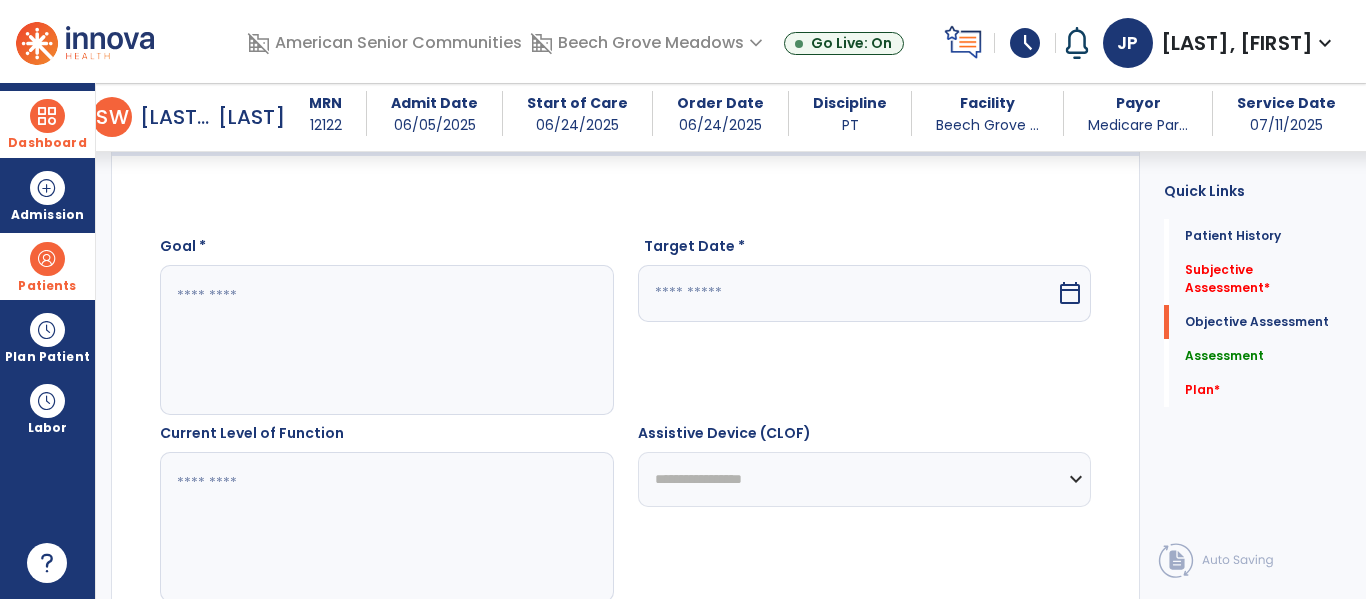 click 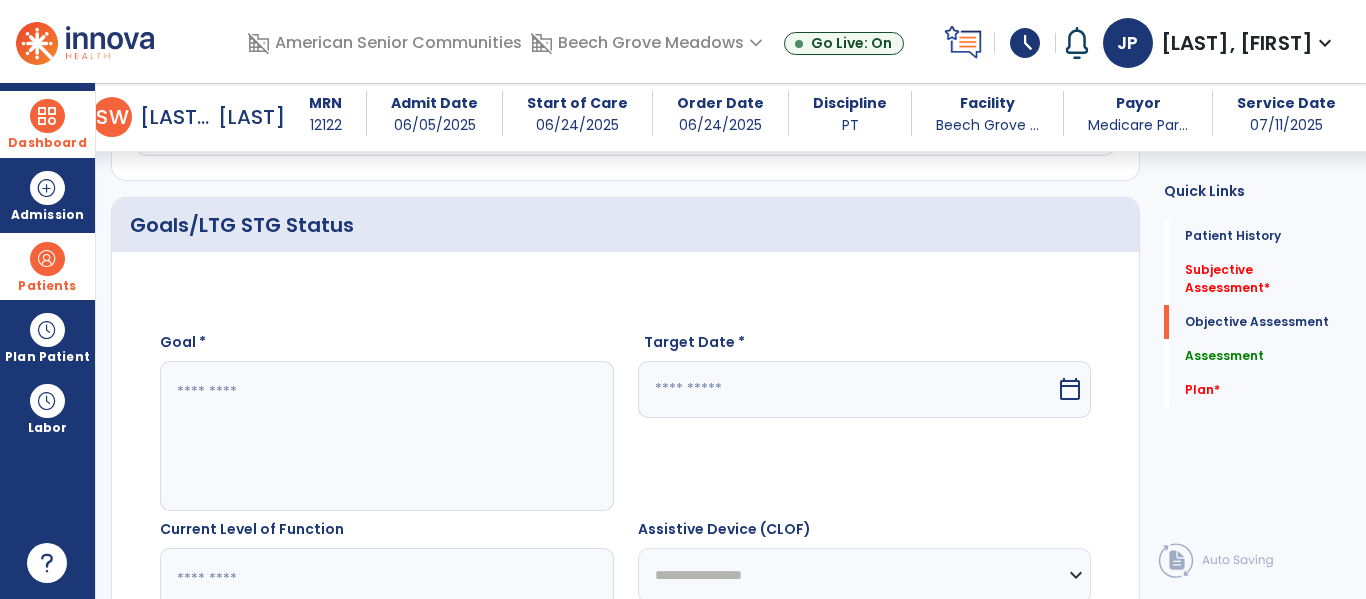 scroll, scrollTop: 674, scrollLeft: 0, axis: vertical 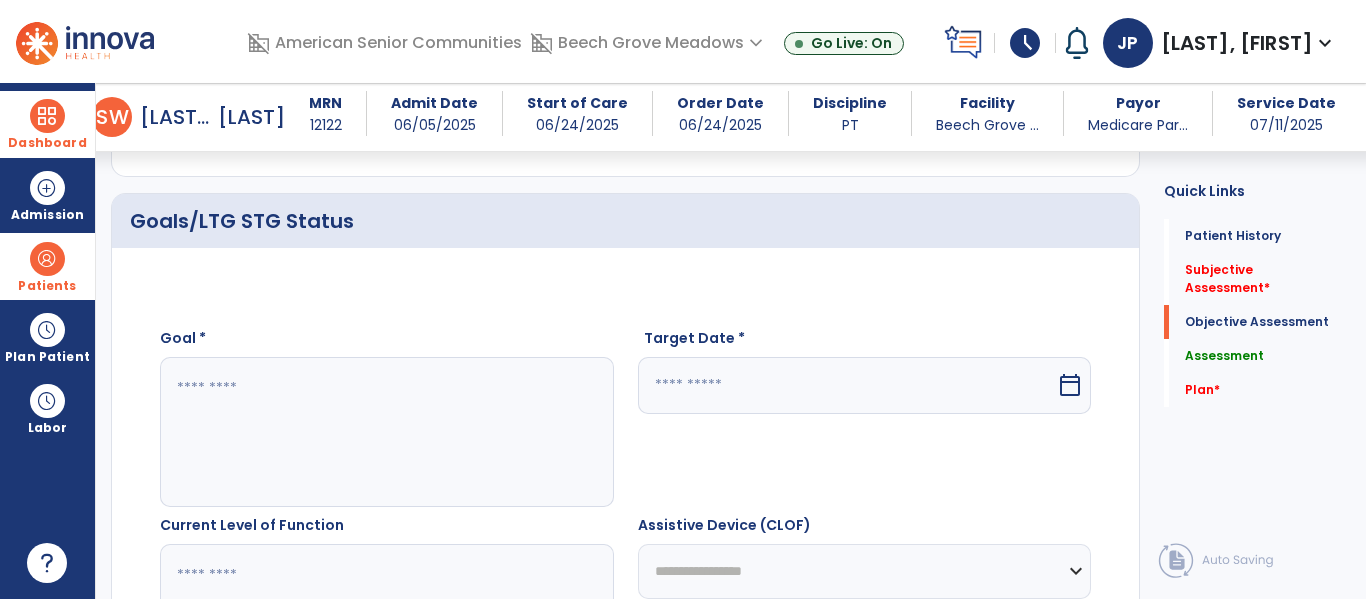 click 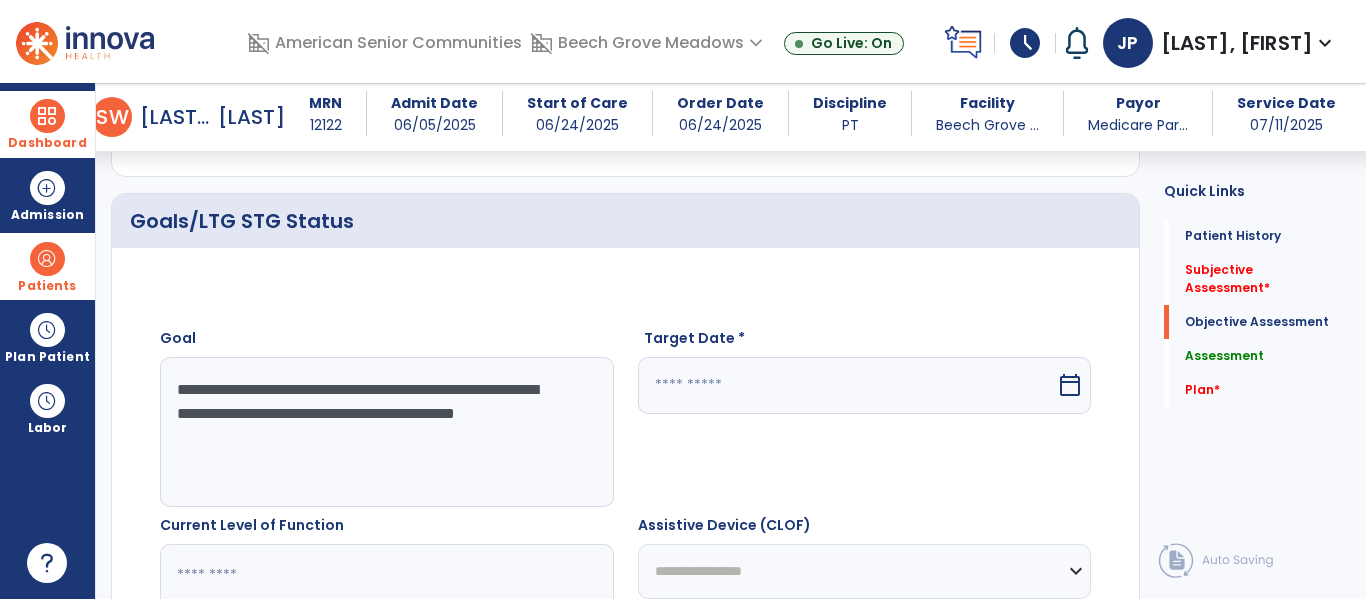 click on "**********" 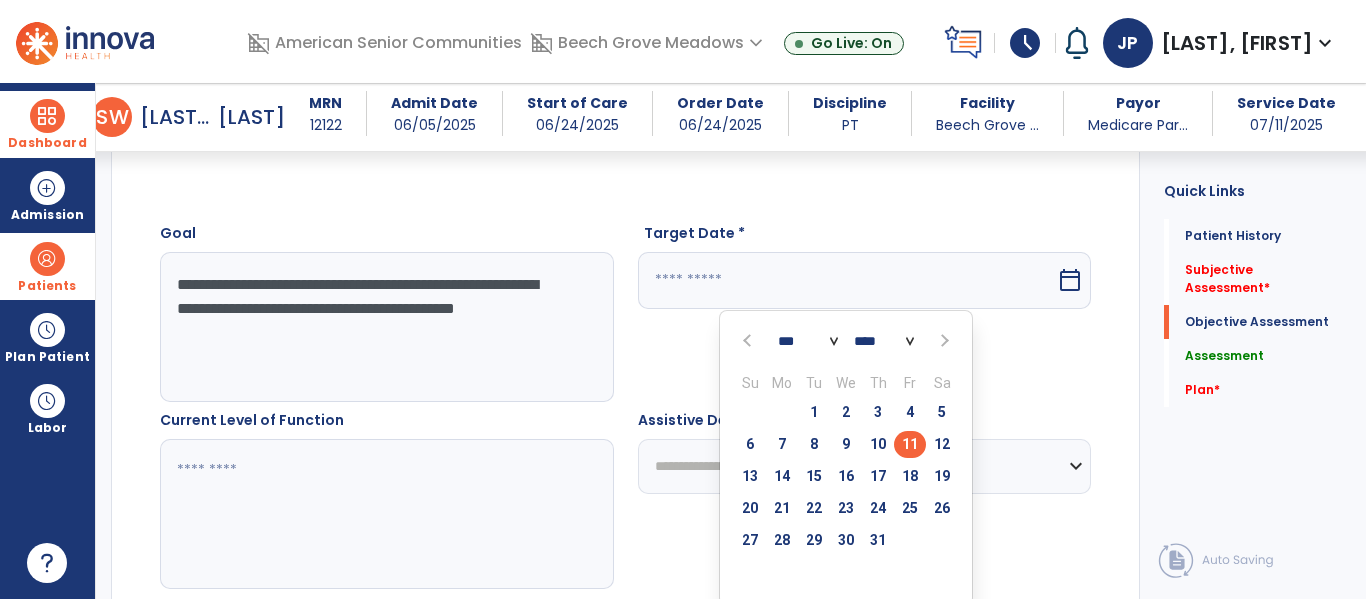 scroll, scrollTop: 784, scrollLeft: 0, axis: vertical 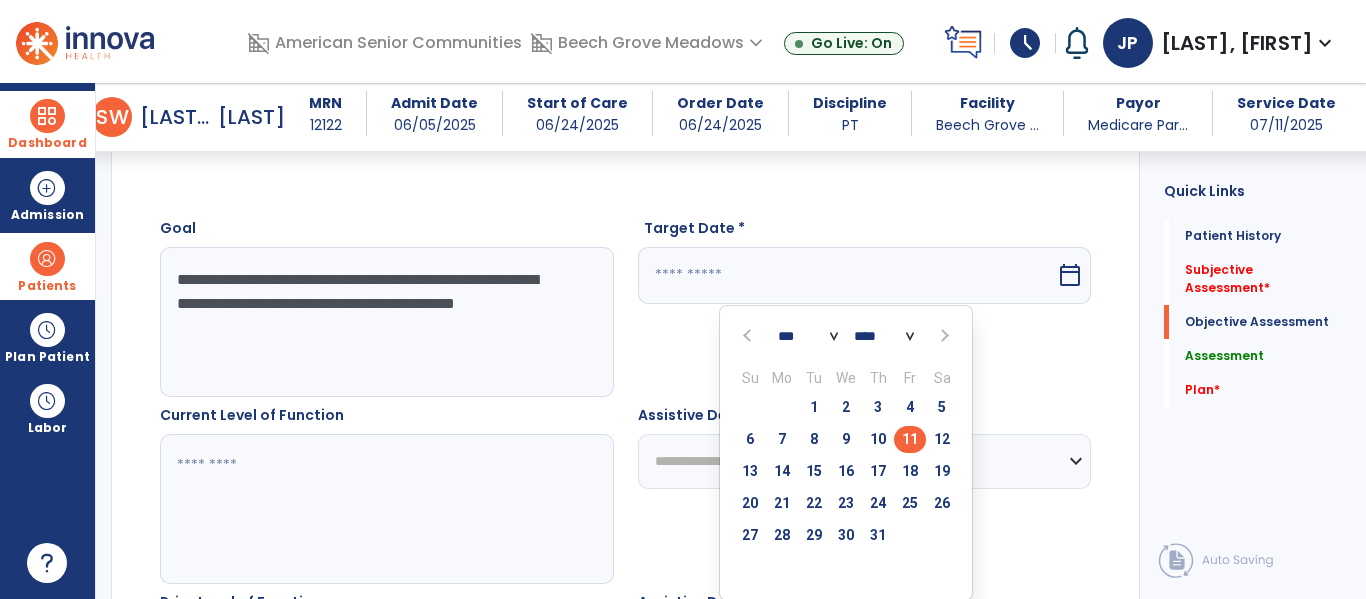 click at bounding box center [942, 335] 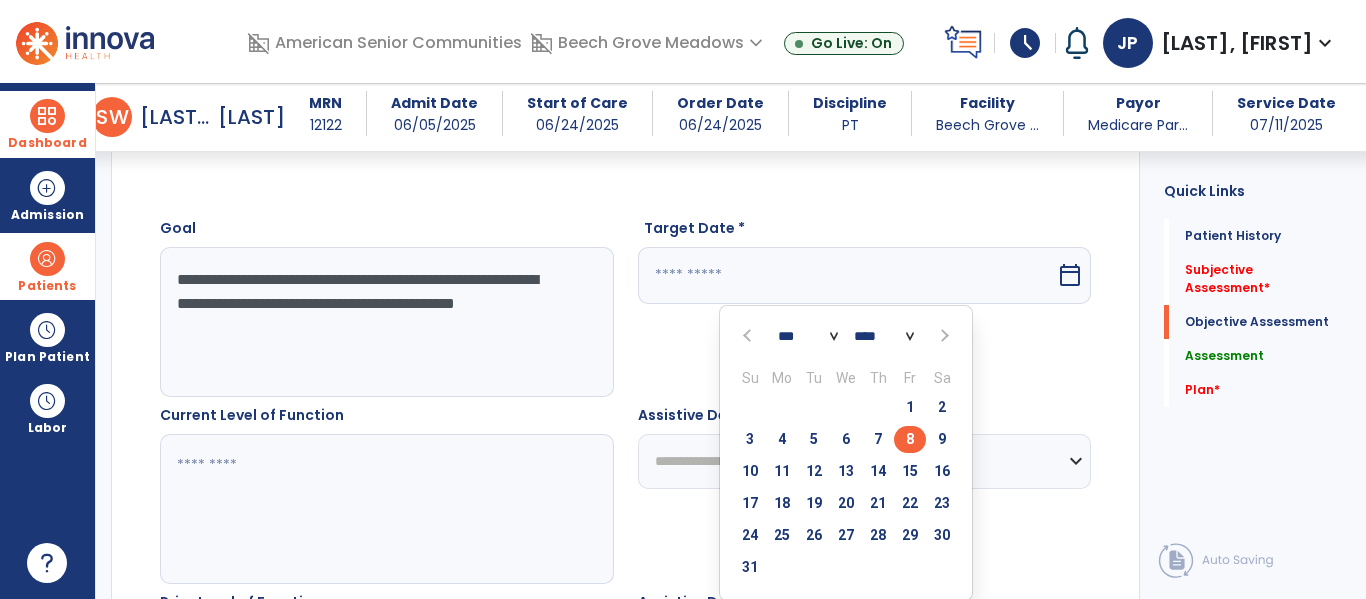 click on "8" at bounding box center (910, 439) 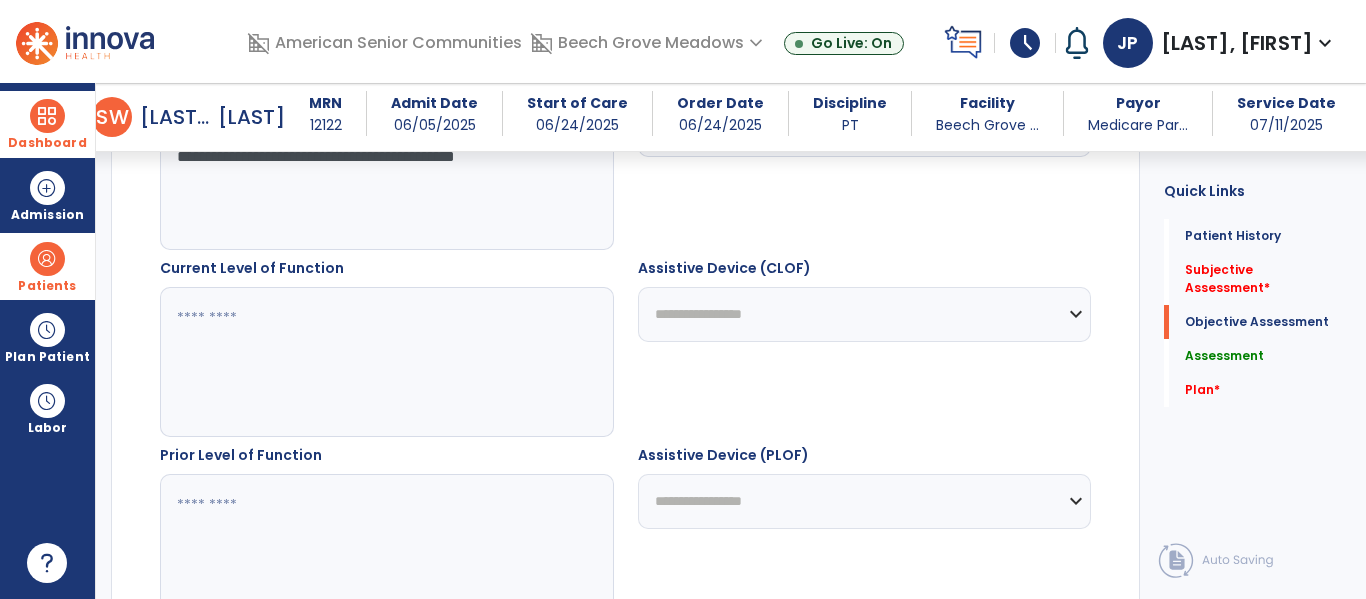scroll, scrollTop: 925, scrollLeft: 0, axis: vertical 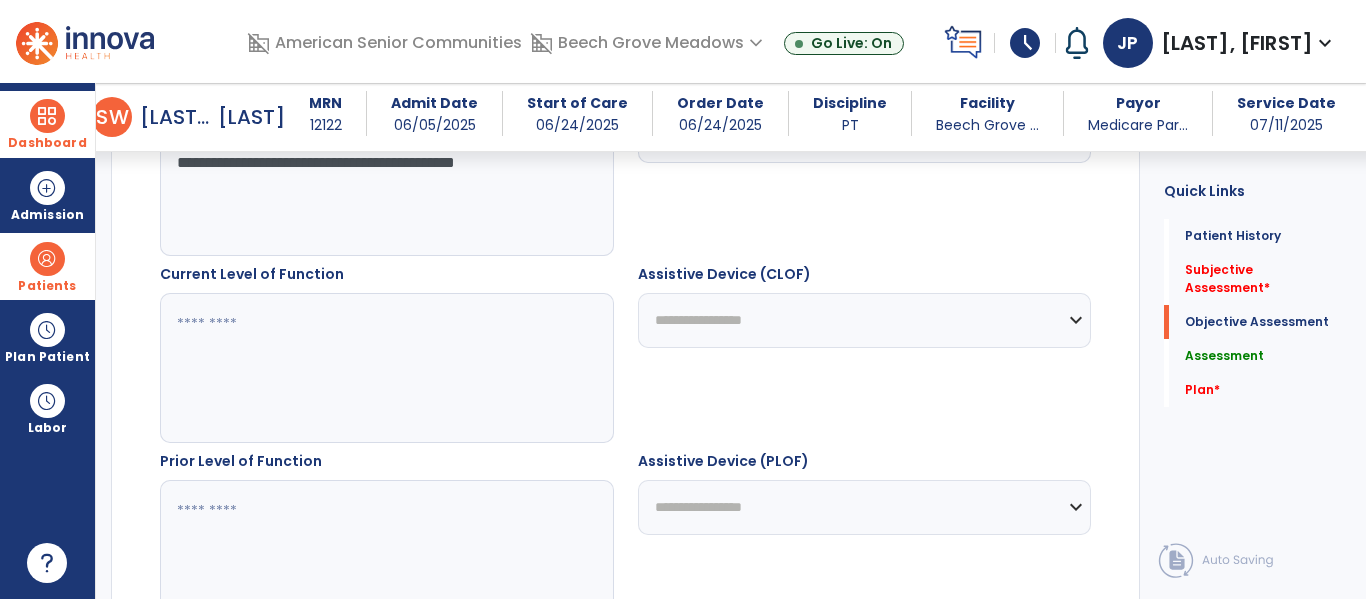 click 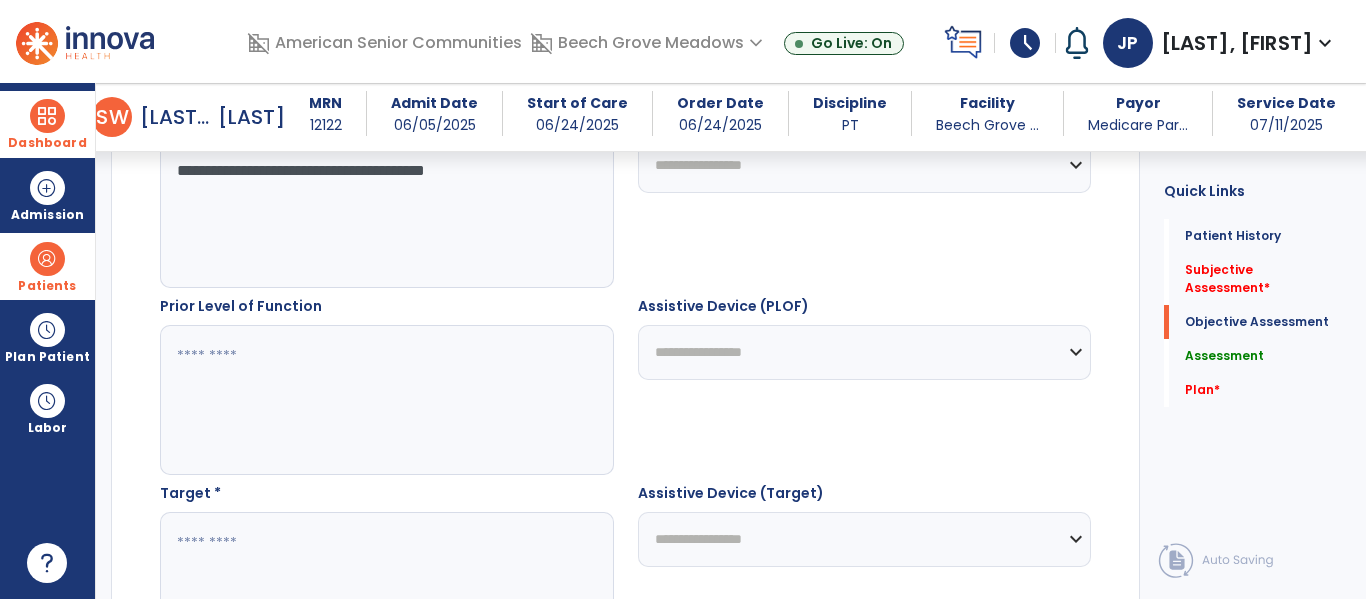 scroll, scrollTop: 1243, scrollLeft: 0, axis: vertical 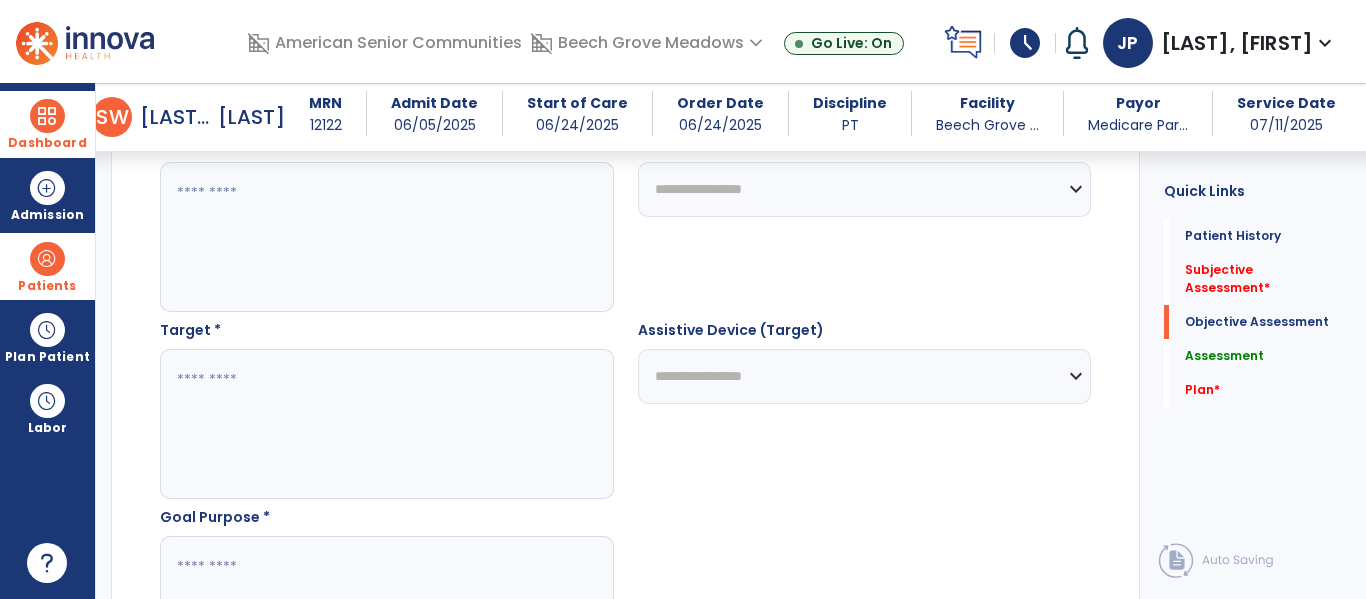type on "**********" 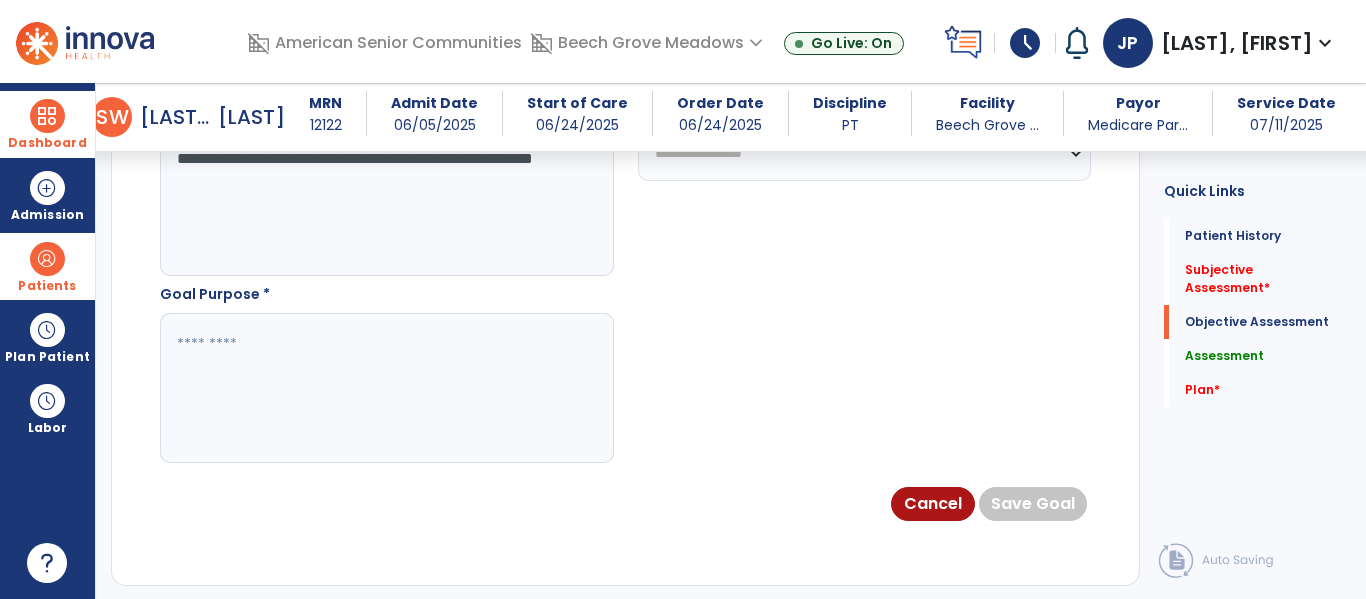 scroll, scrollTop: 1470, scrollLeft: 0, axis: vertical 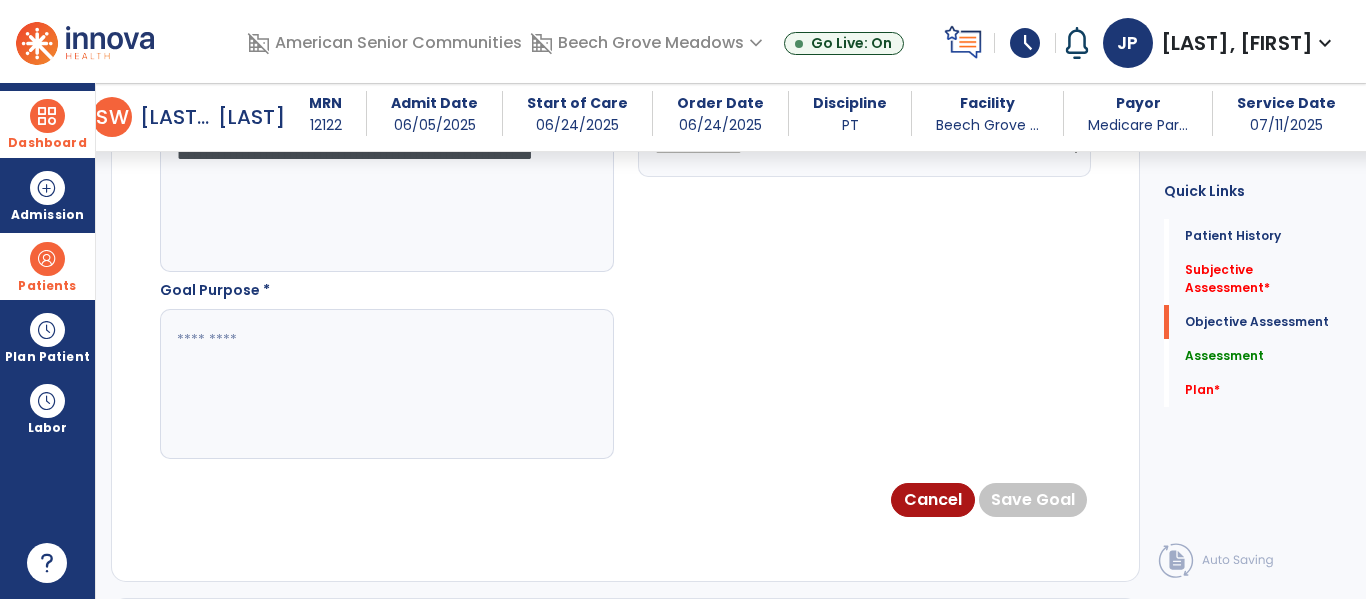 type on "**********" 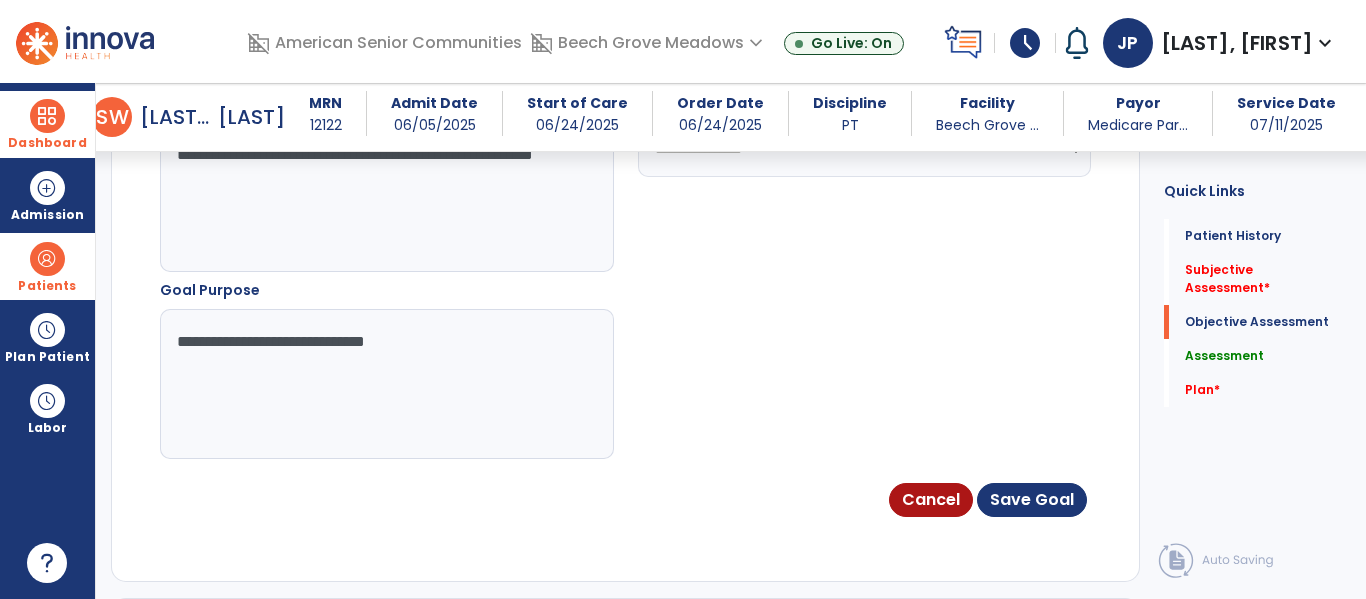 type on "**********" 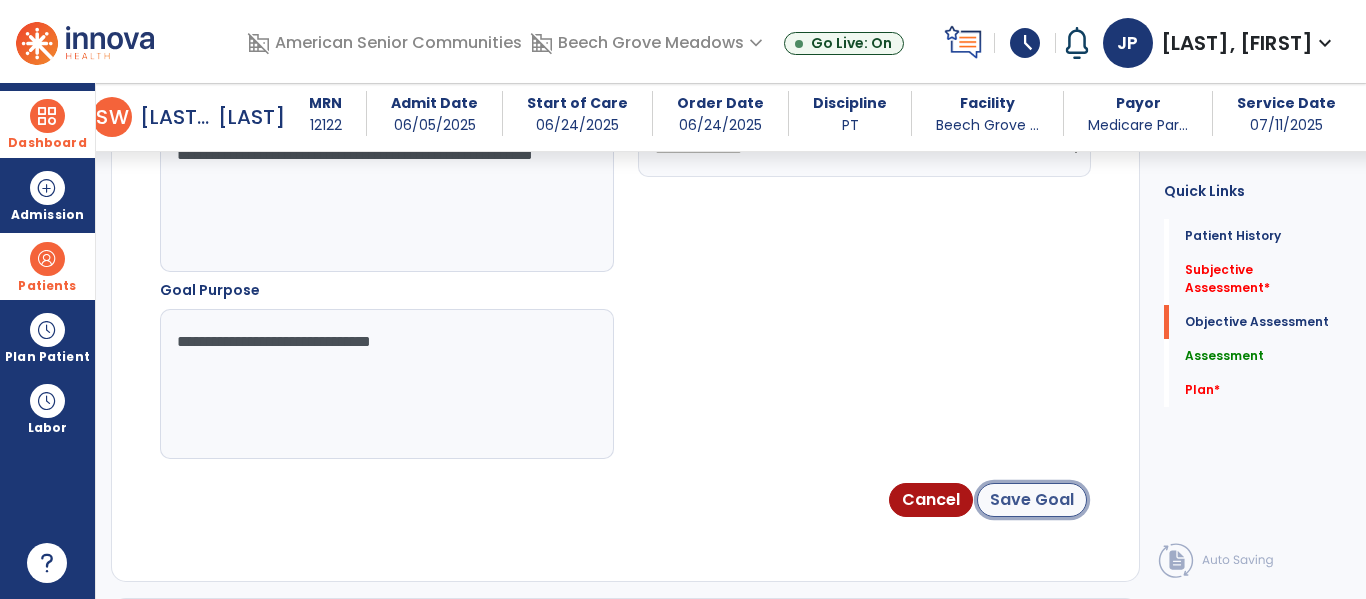 click on "Save Goal" 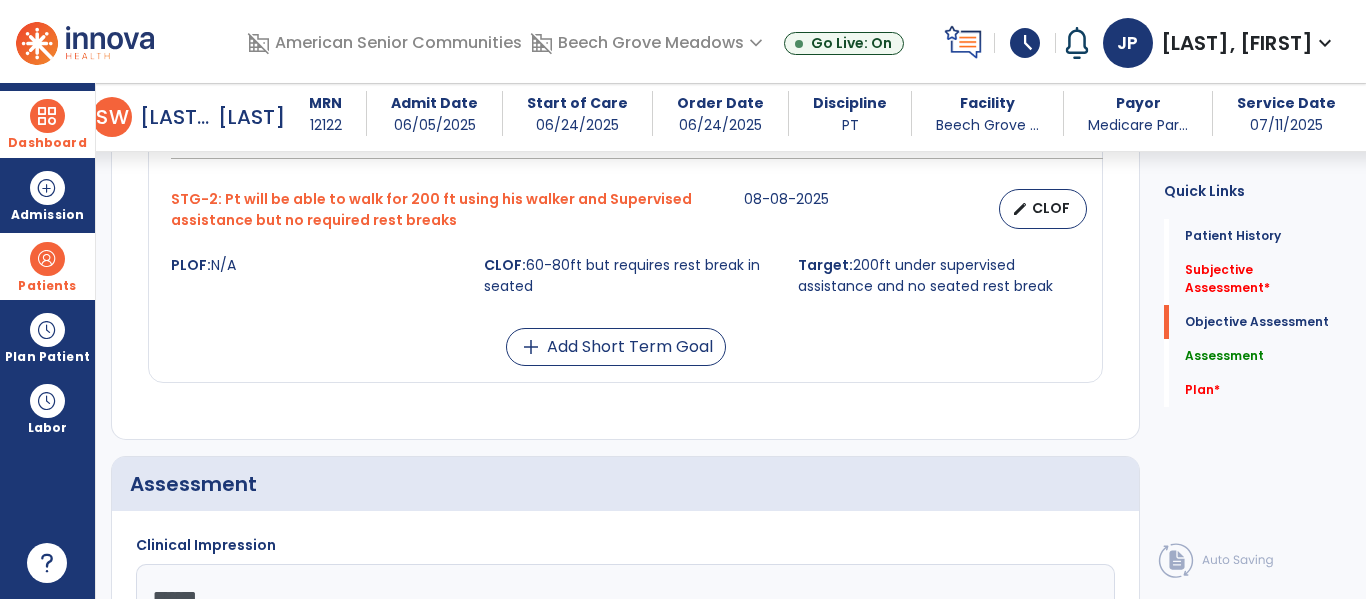 scroll, scrollTop: 2057, scrollLeft: 0, axis: vertical 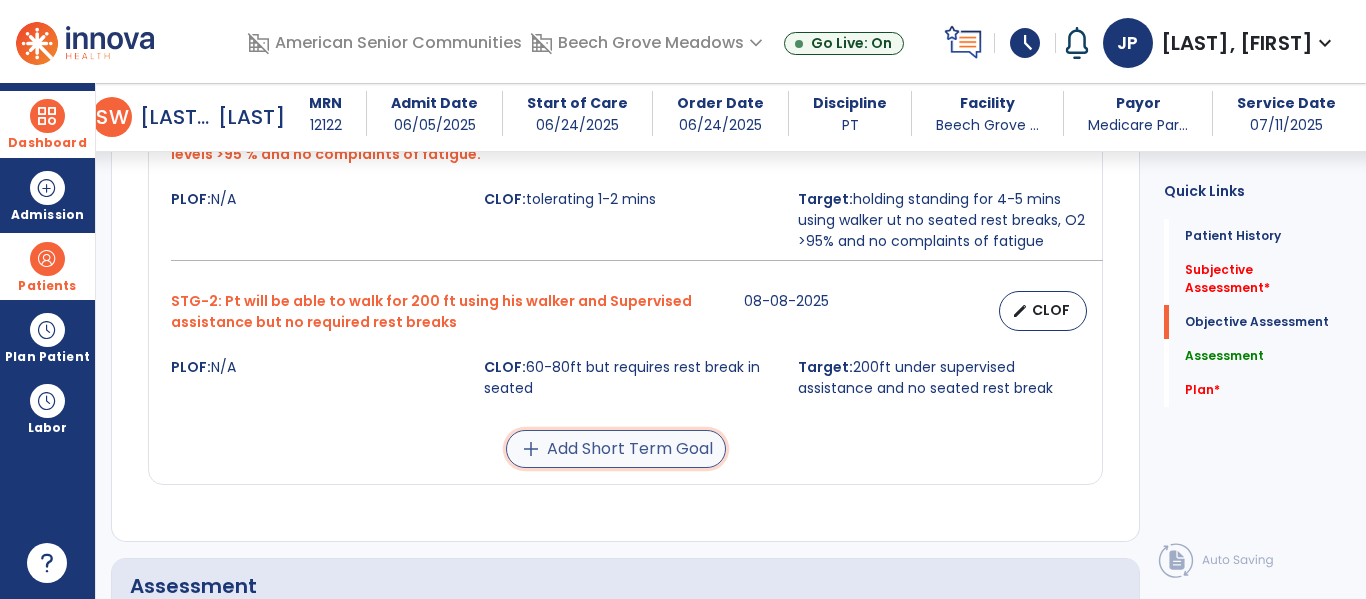 click on "add  Add Short Term Goal" at bounding box center (616, 449) 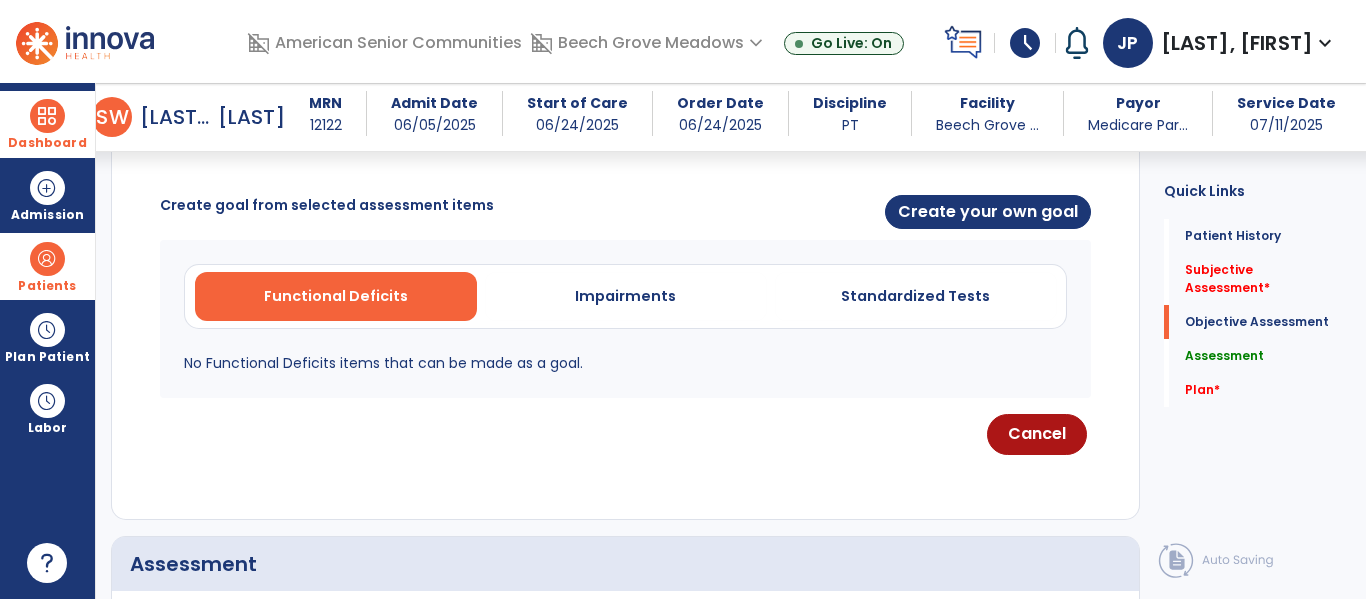 scroll, scrollTop: 768, scrollLeft: 0, axis: vertical 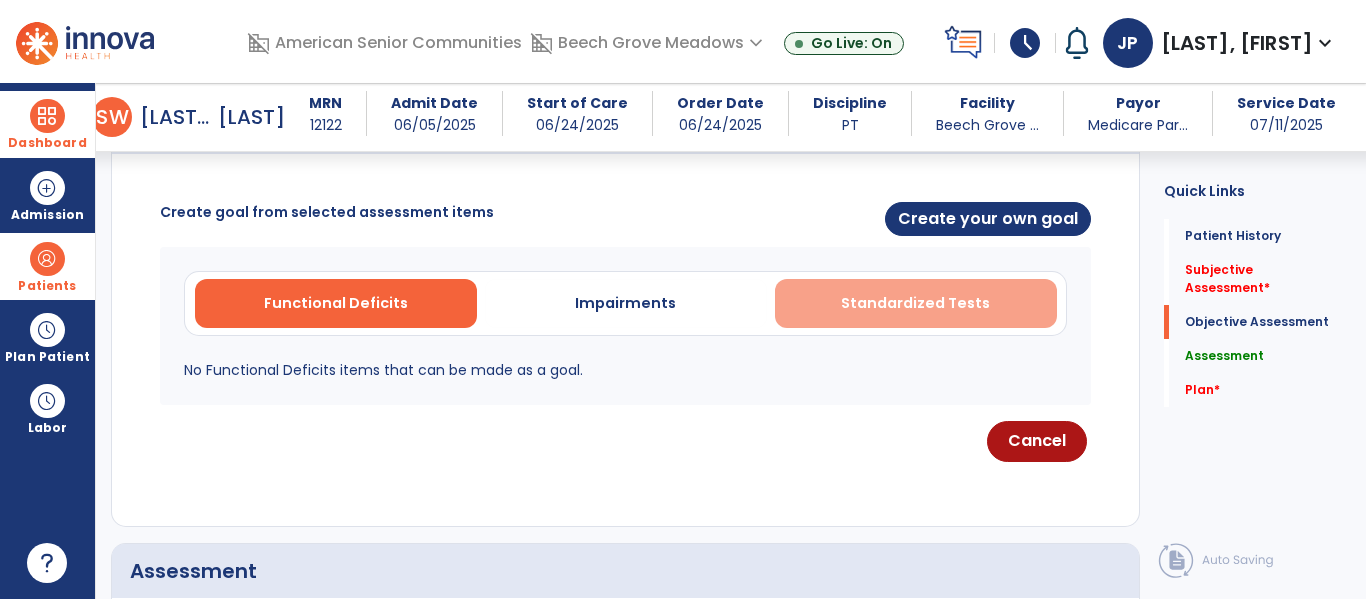 click on "Standardized Tests" at bounding box center (915, 303) 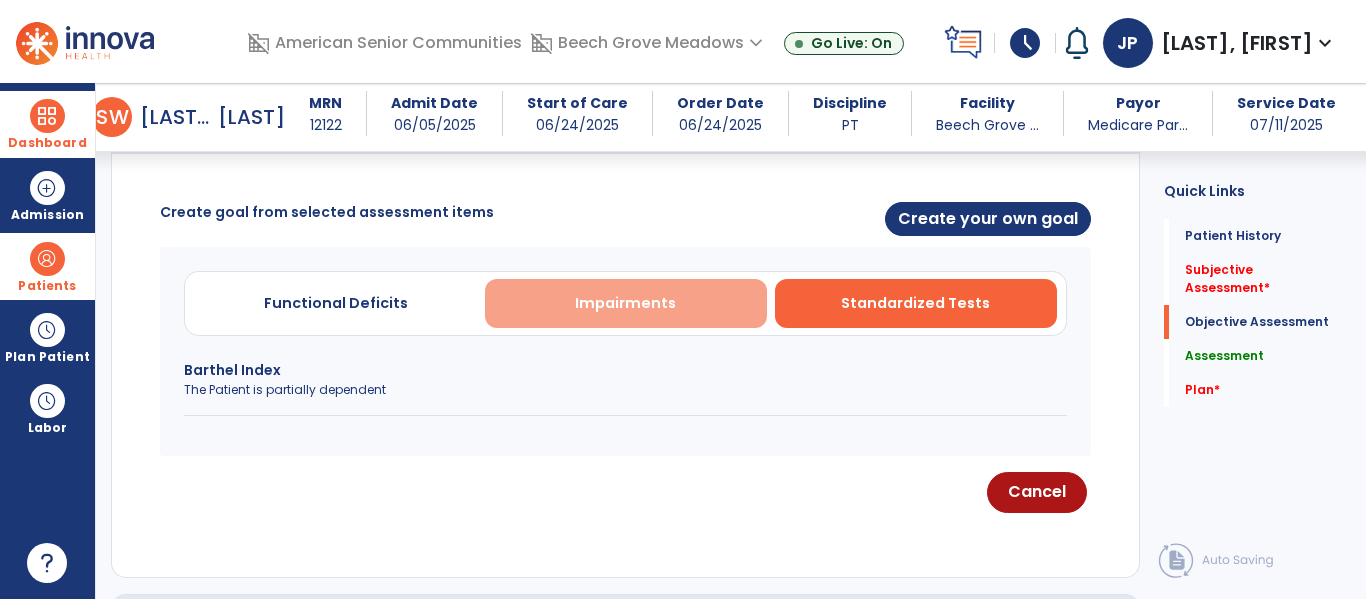 click on "Impairments" at bounding box center [626, 303] 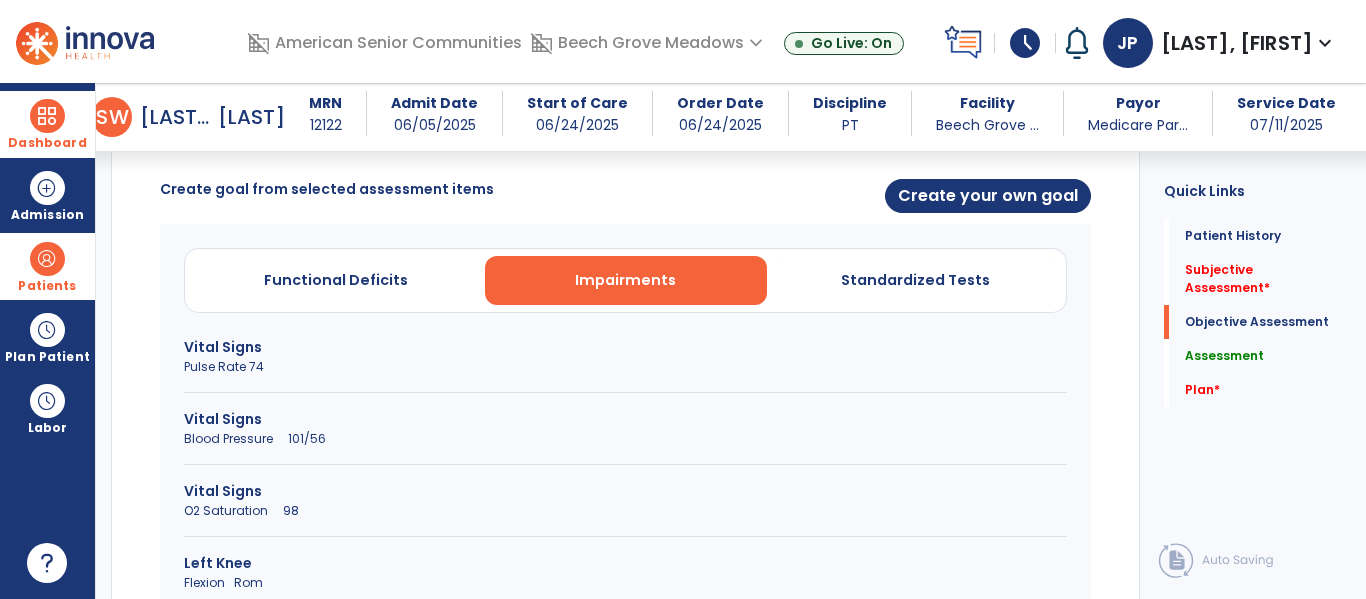 scroll, scrollTop: 792, scrollLeft: 0, axis: vertical 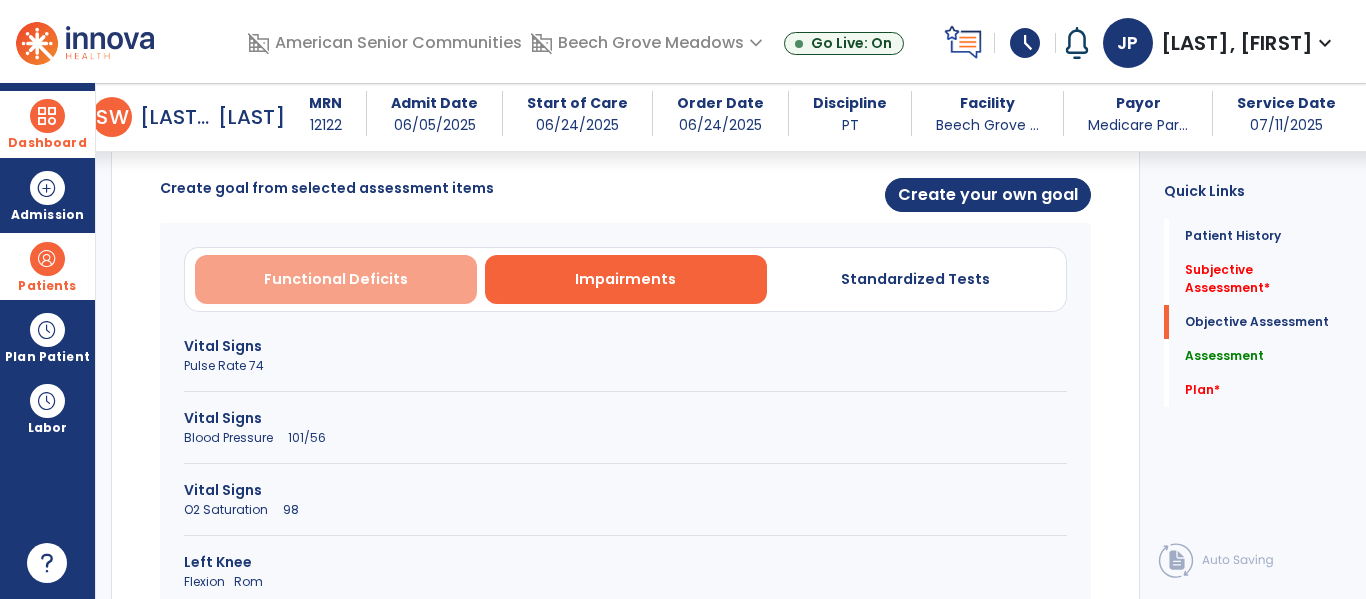 click on "Functional Deficits" at bounding box center [336, 279] 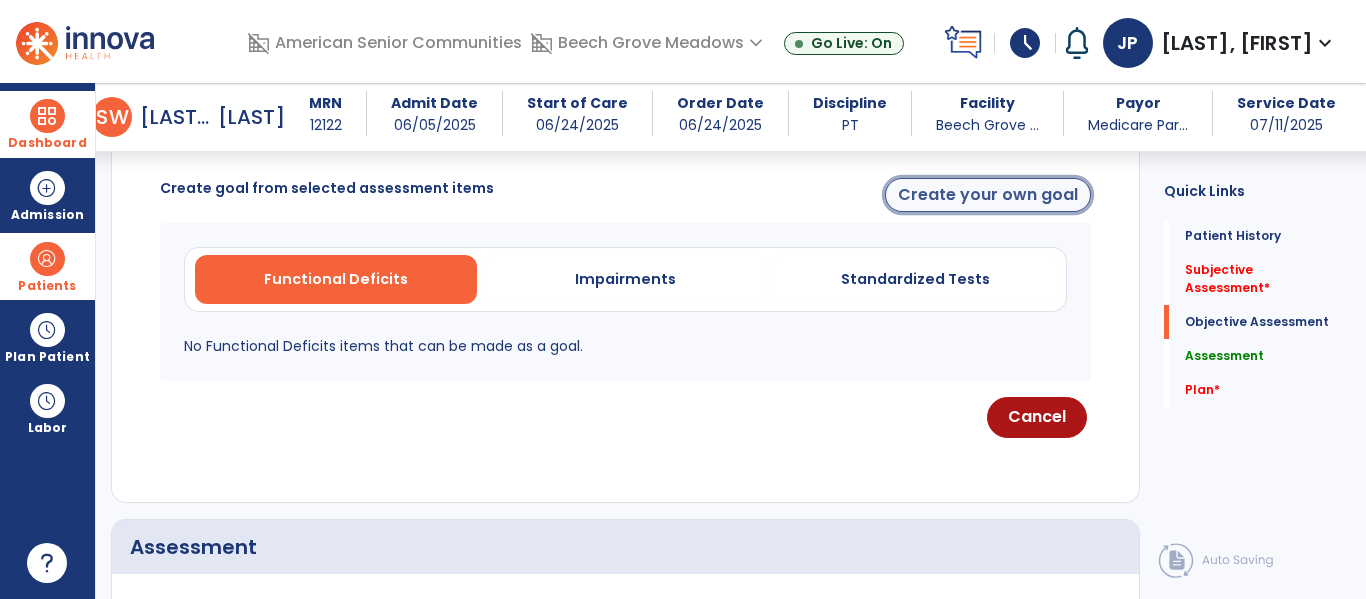 click on "Create your own goal" 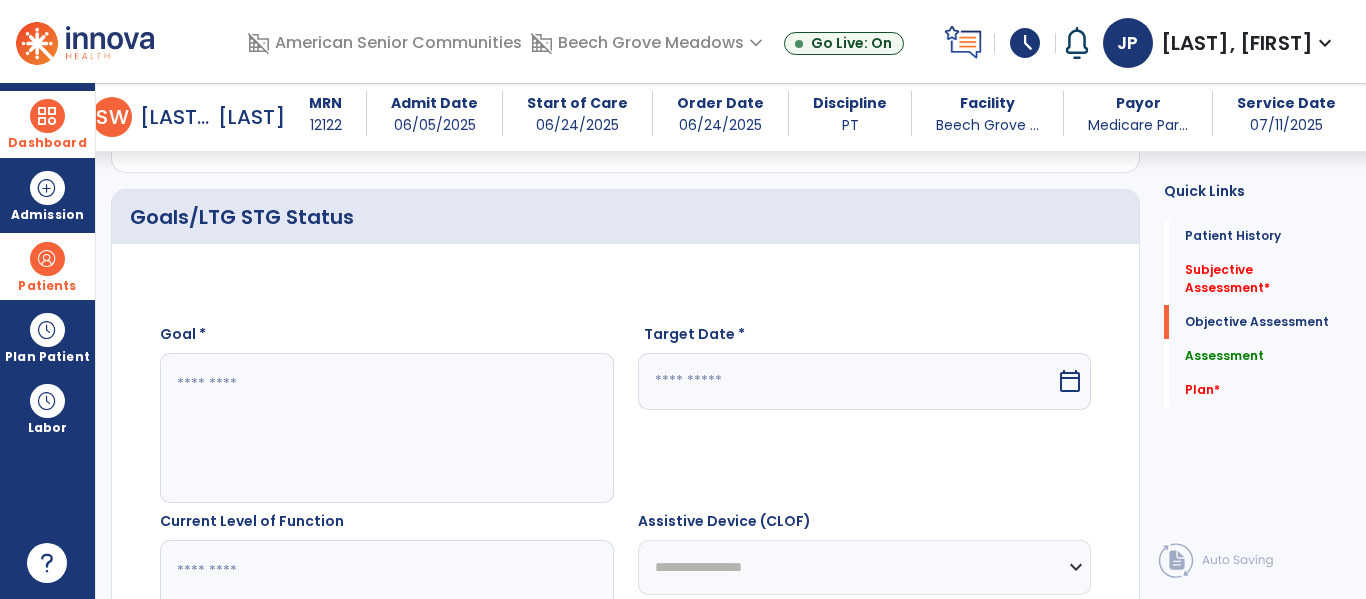 scroll, scrollTop: 683, scrollLeft: 0, axis: vertical 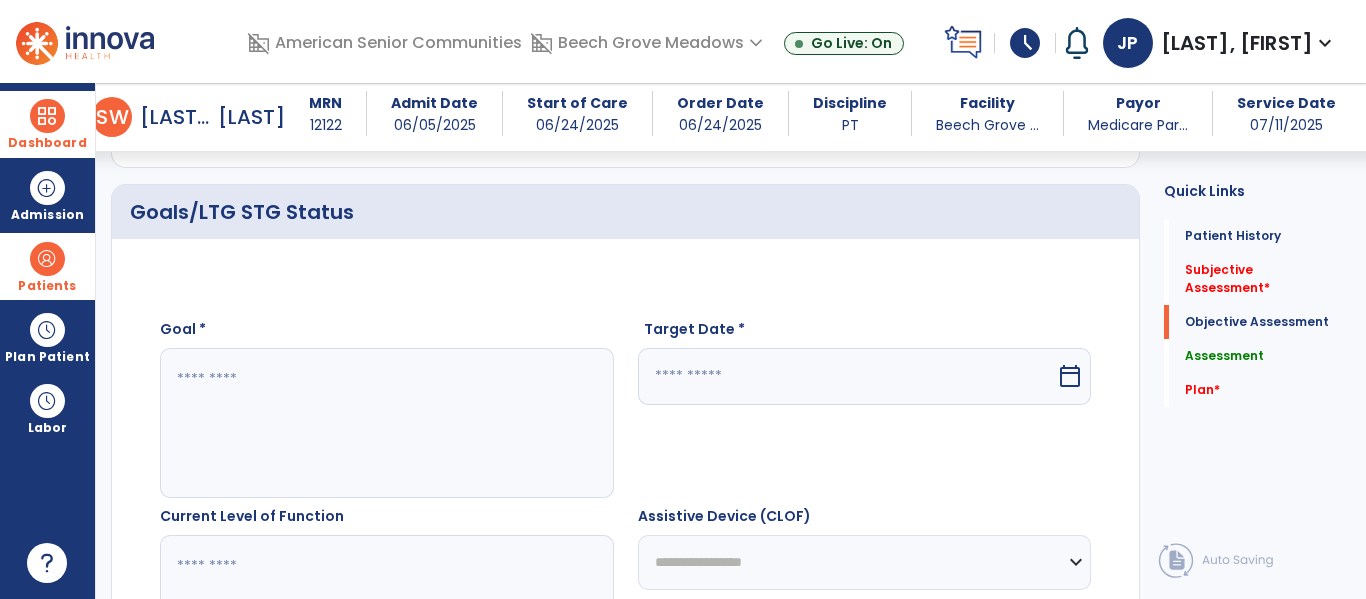 click 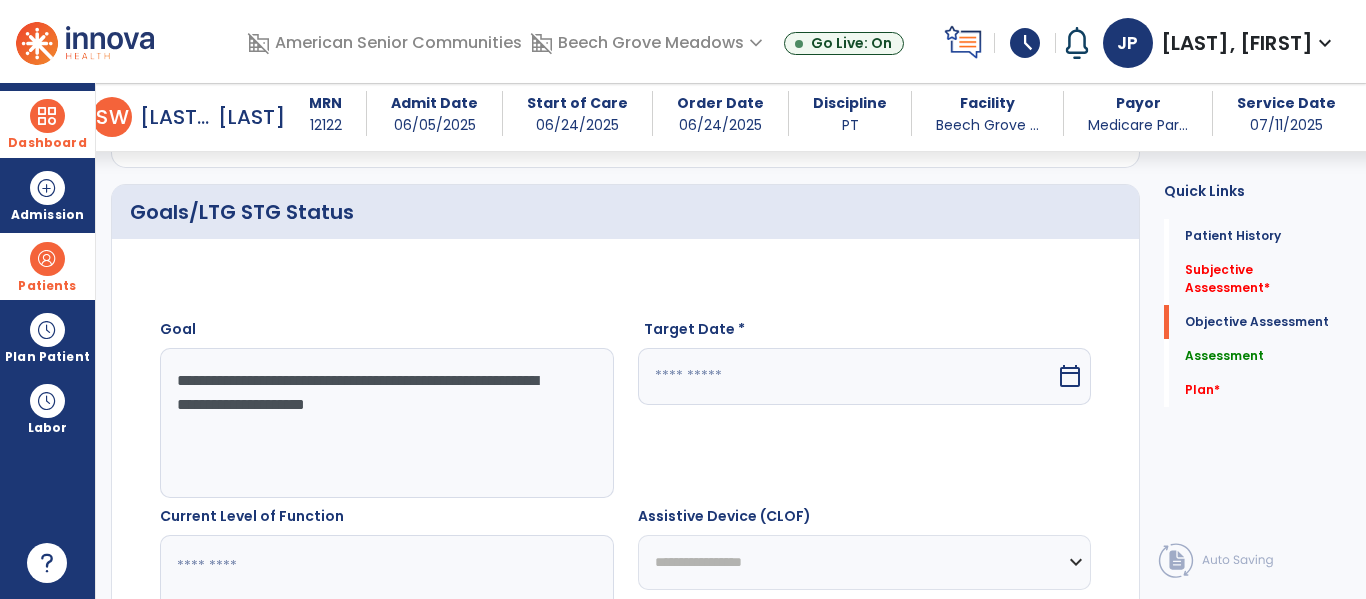 type on "**********" 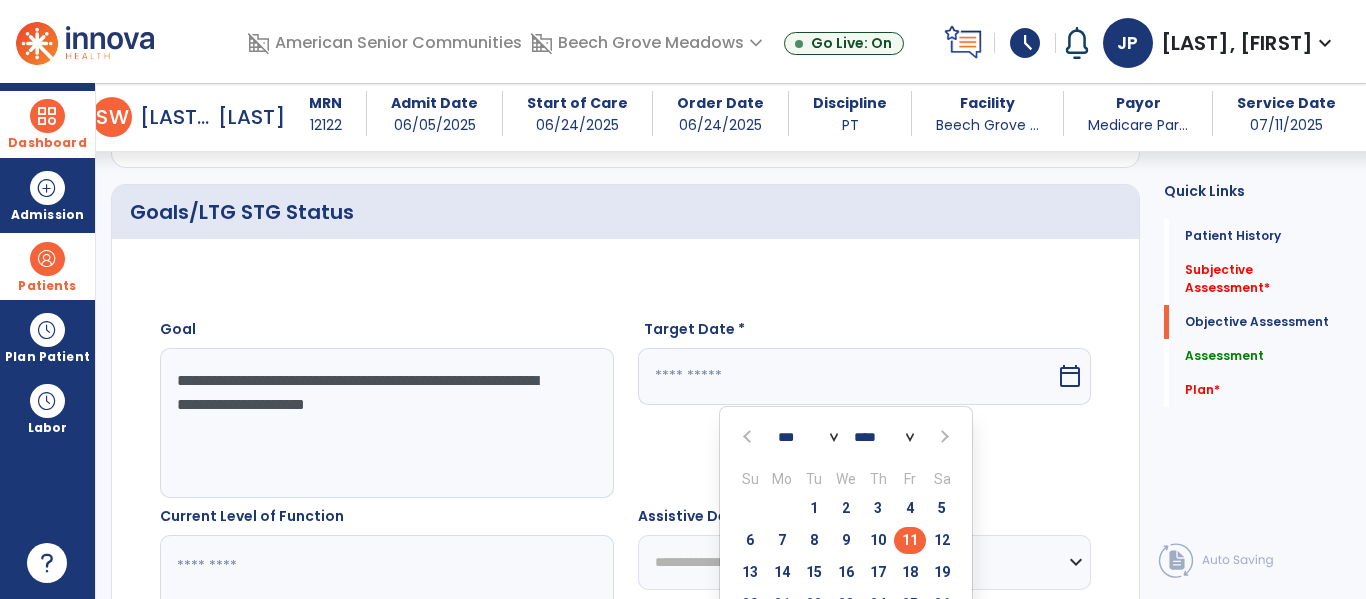 click at bounding box center [943, 437] 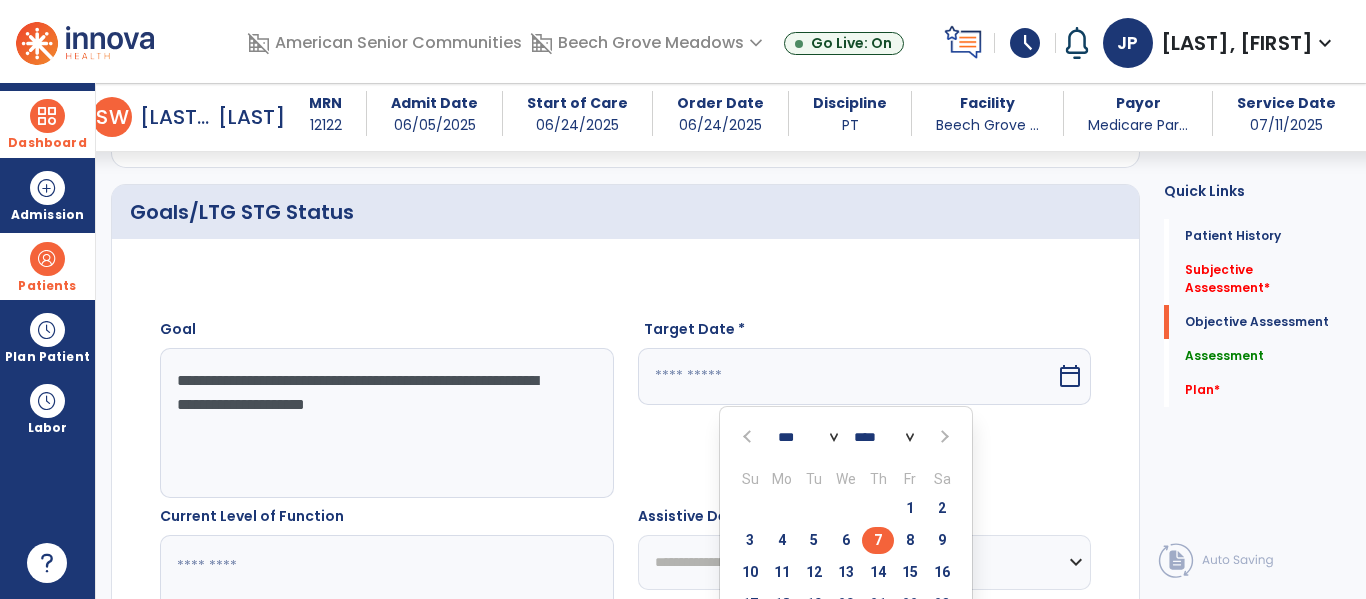 click on "7" at bounding box center (878, 540) 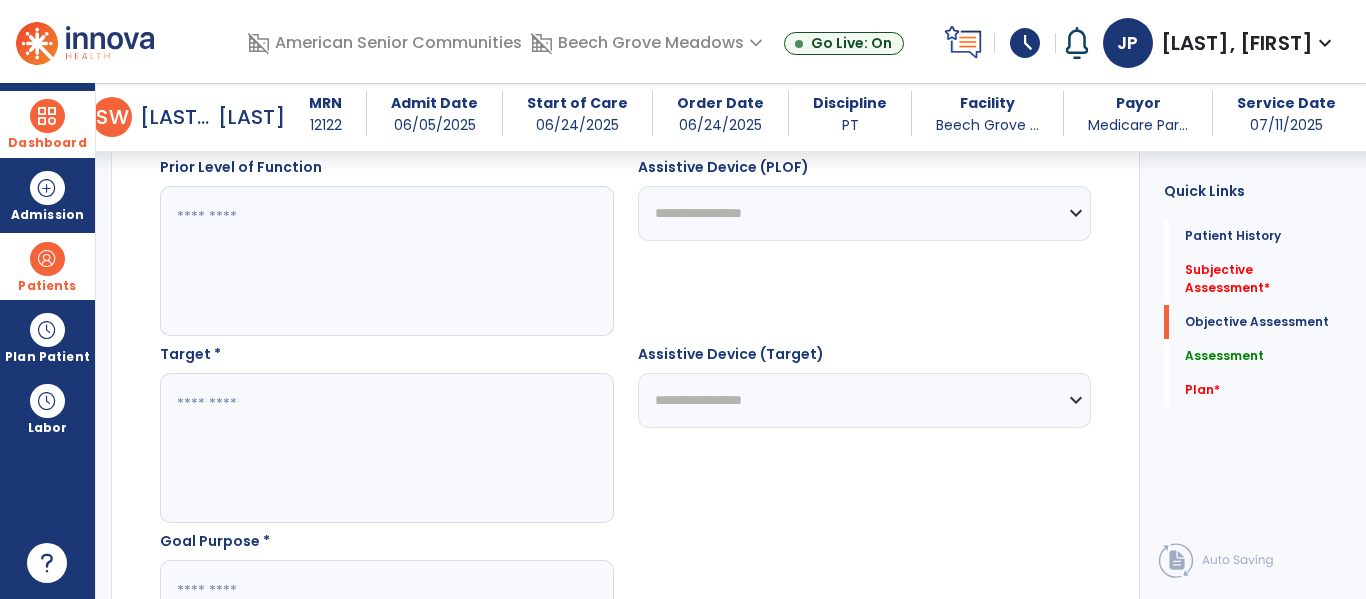 scroll, scrollTop: 1221, scrollLeft: 0, axis: vertical 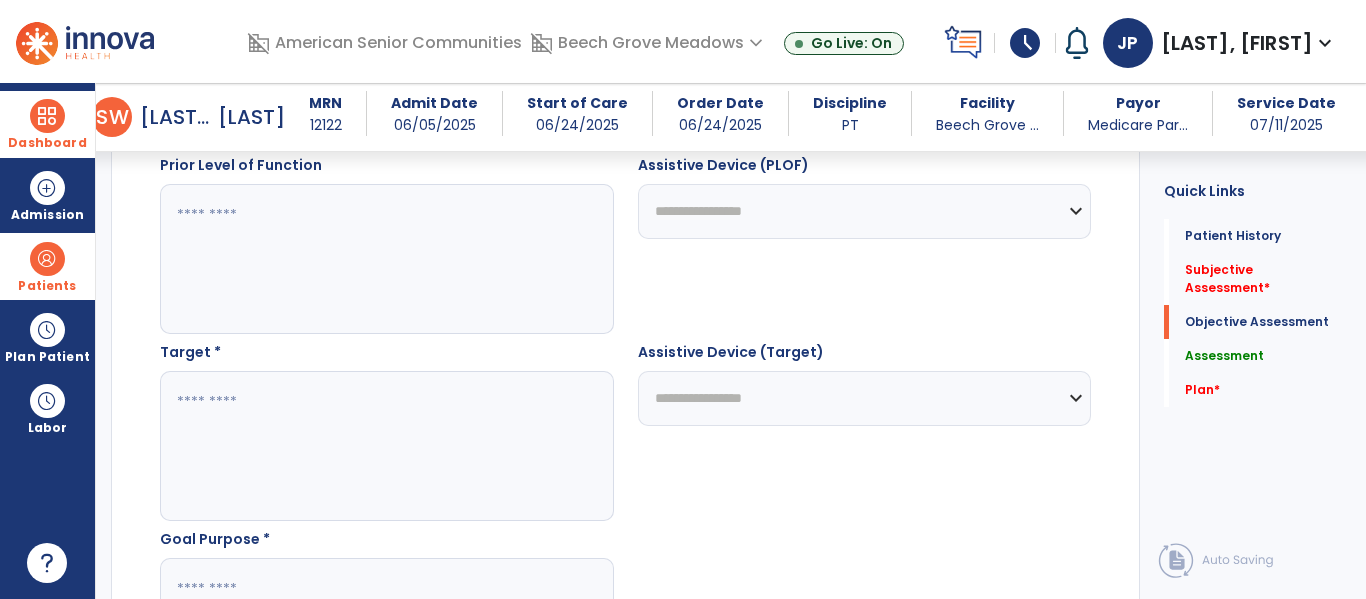 click 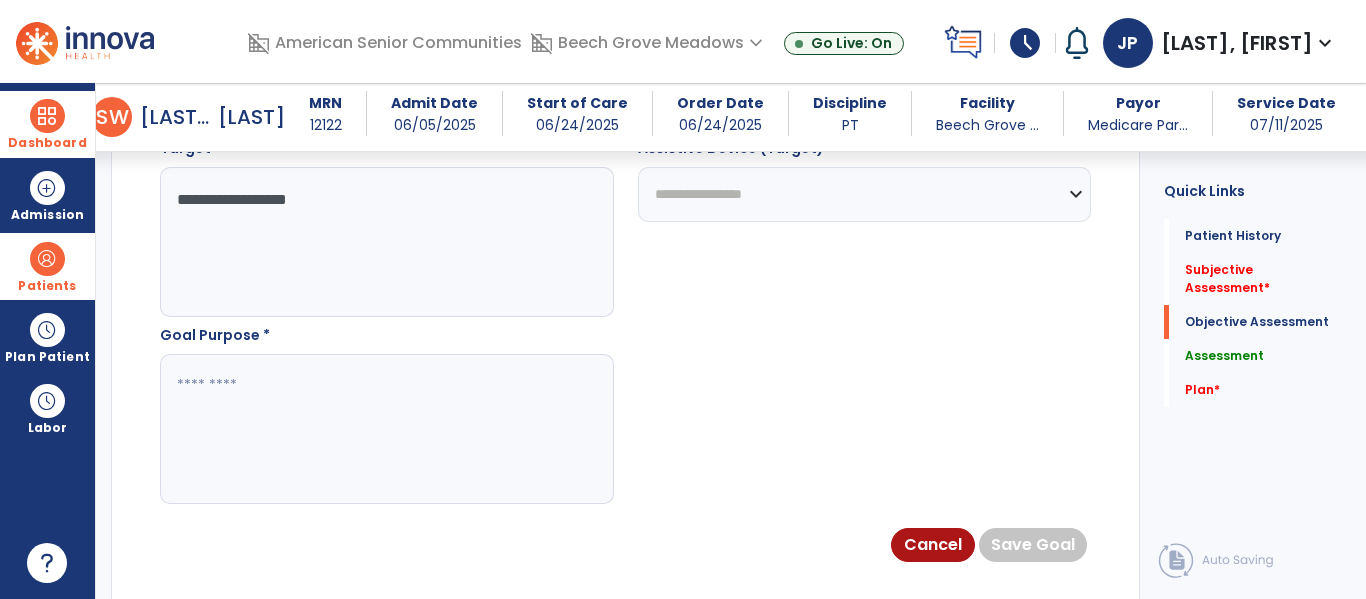 scroll, scrollTop: 1478, scrollLeft: 0, axis: vertical 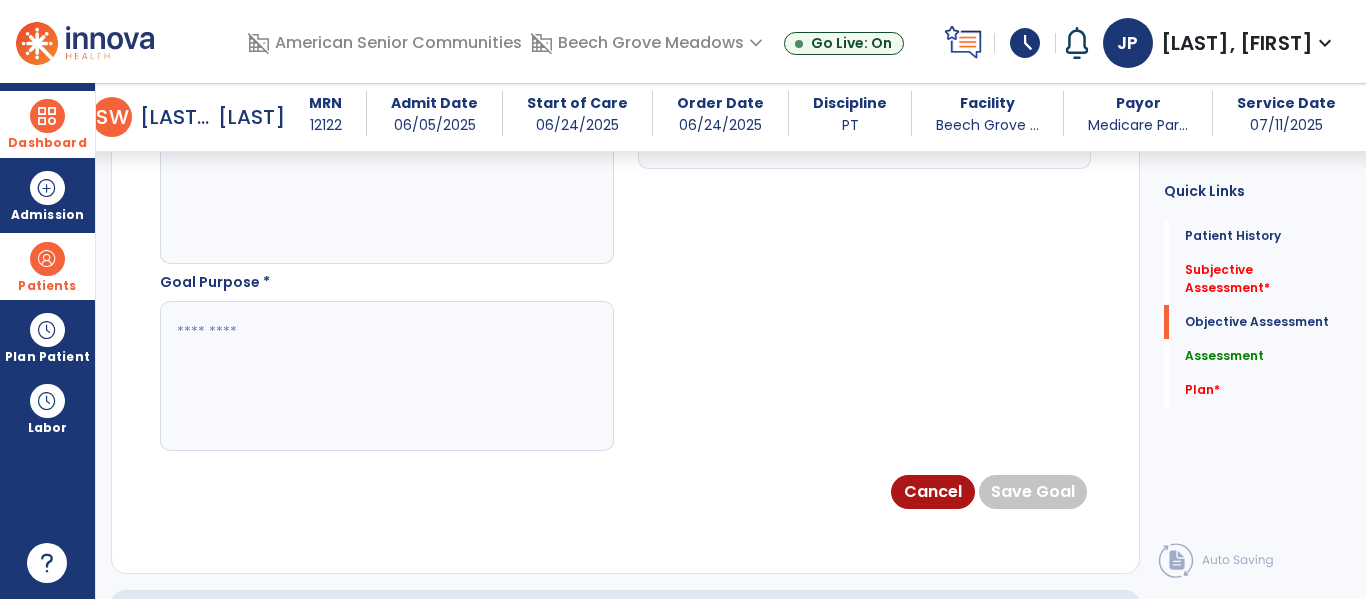 type on "**********" 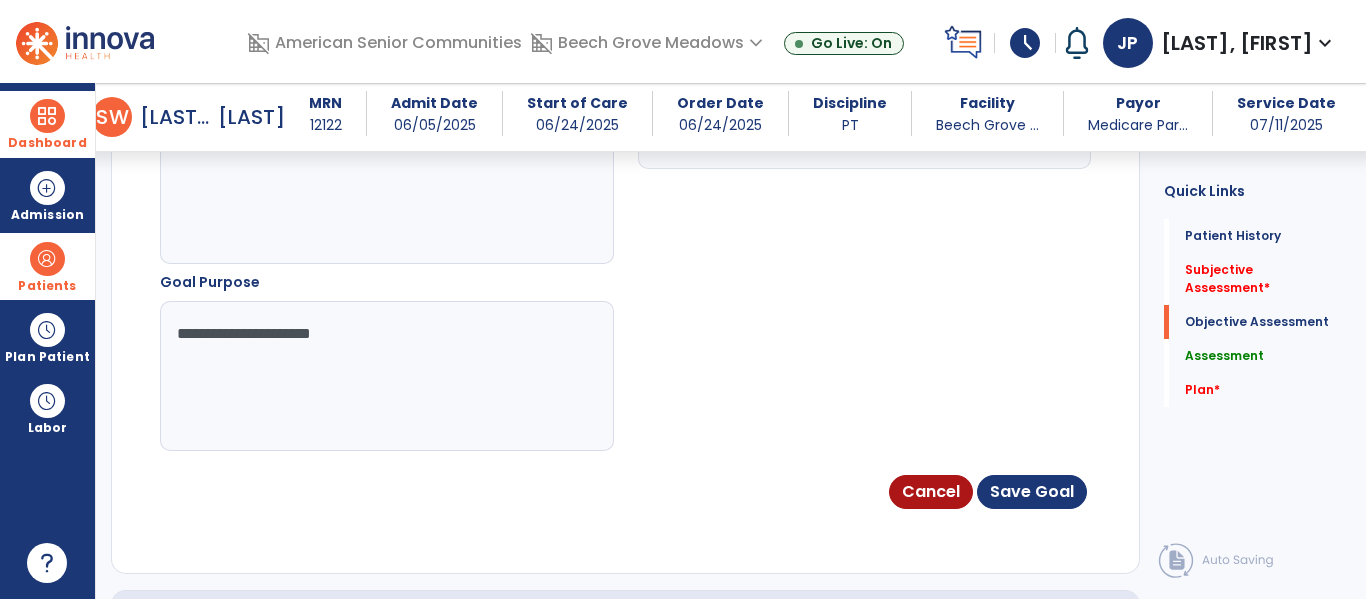 type on "**********" 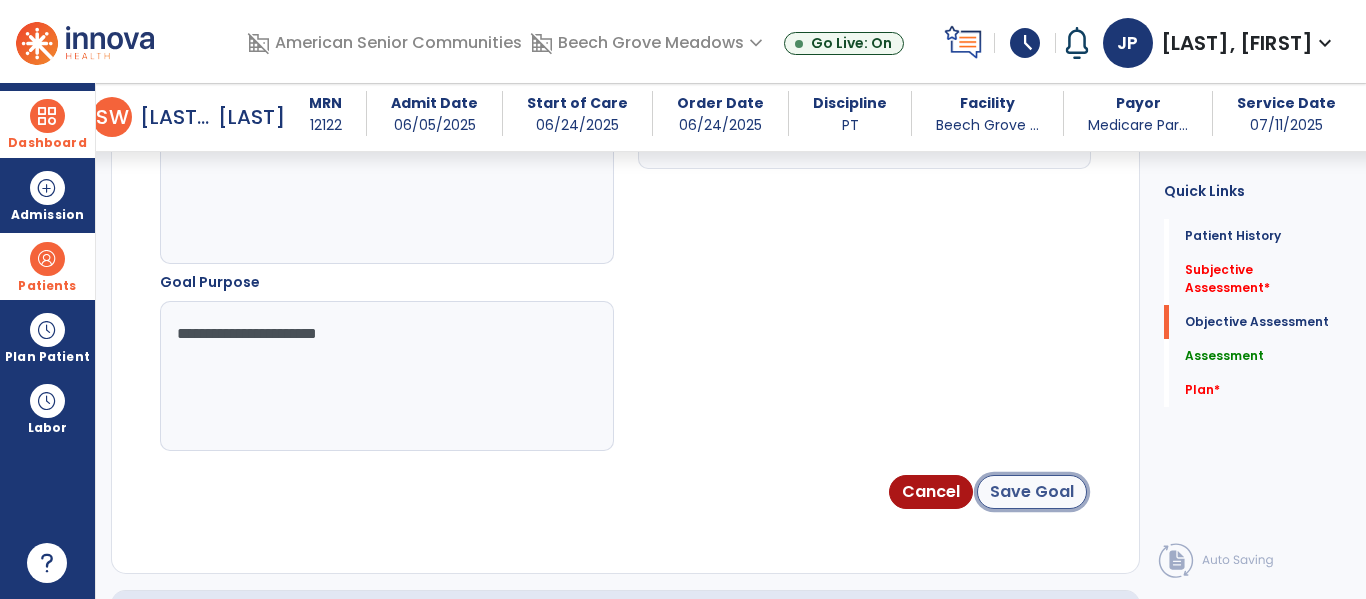 click on "Save Goal" 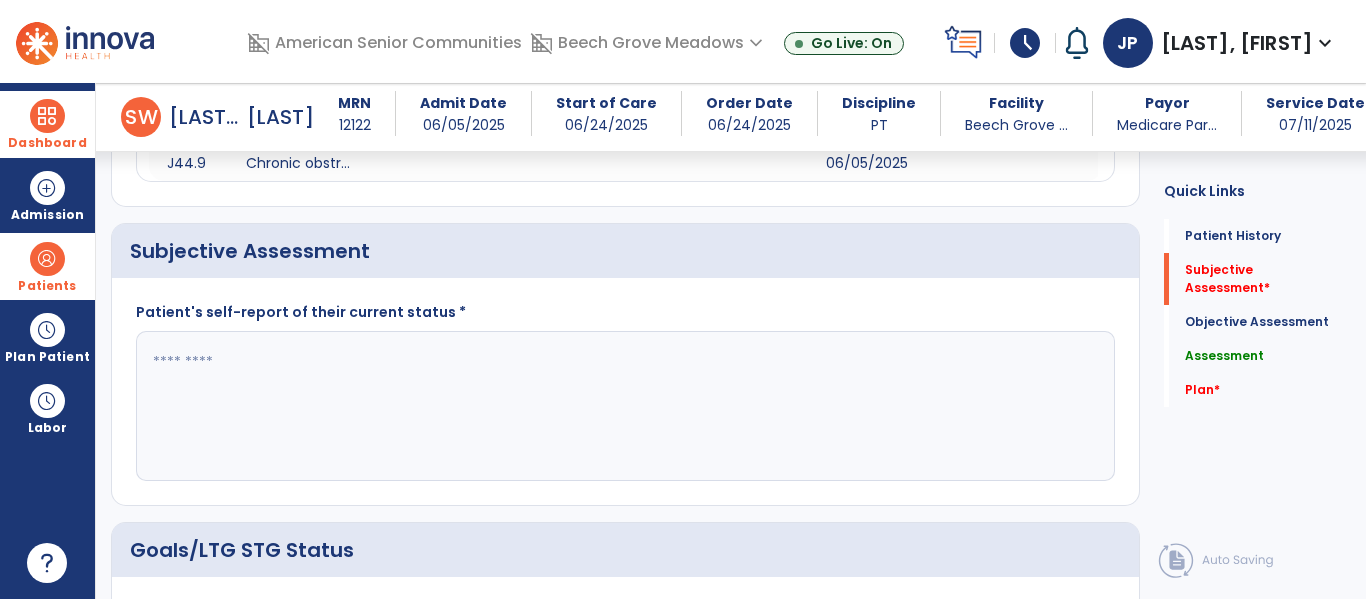 scroll, scrollTop: 348, scrollLeft: 0, axis: vertical 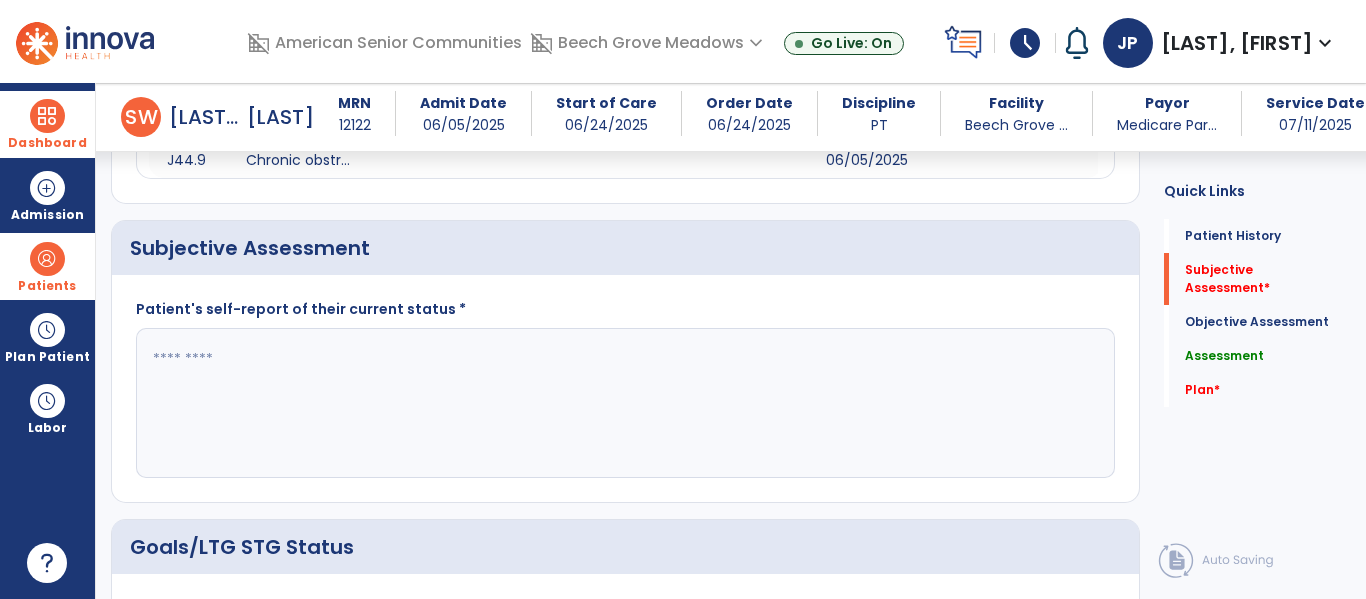 click 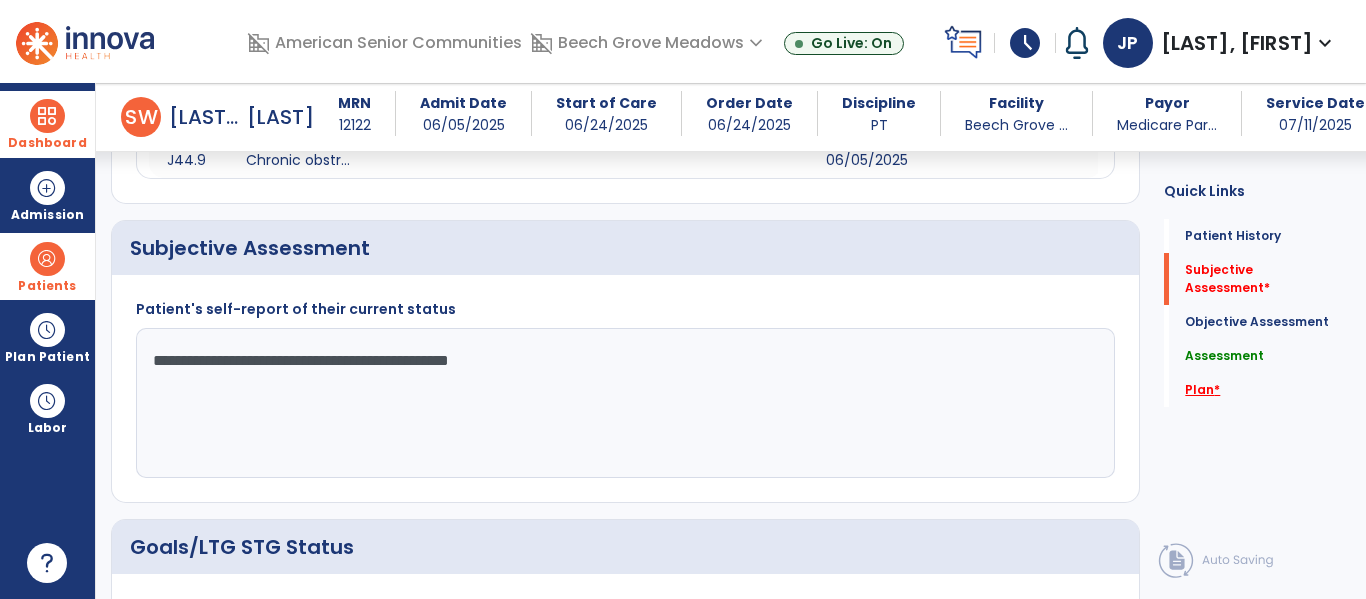 type on "**********" 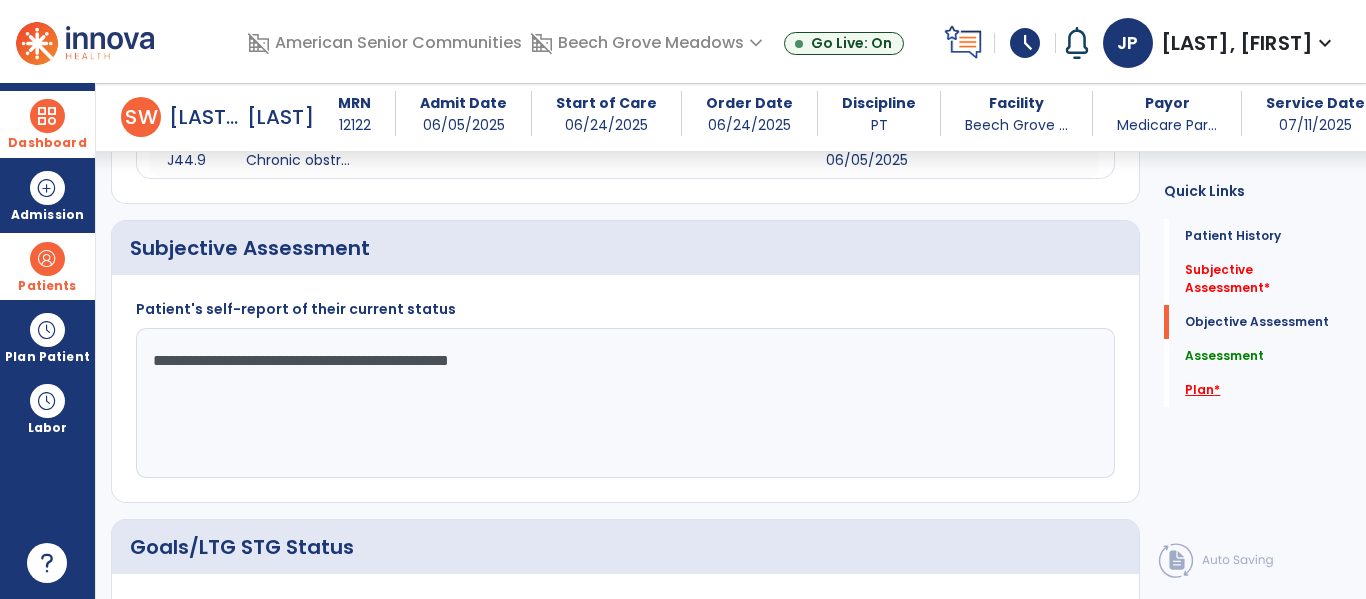 scroll, scrollTop: 1275, scrollLeft: 0, axis: vertical 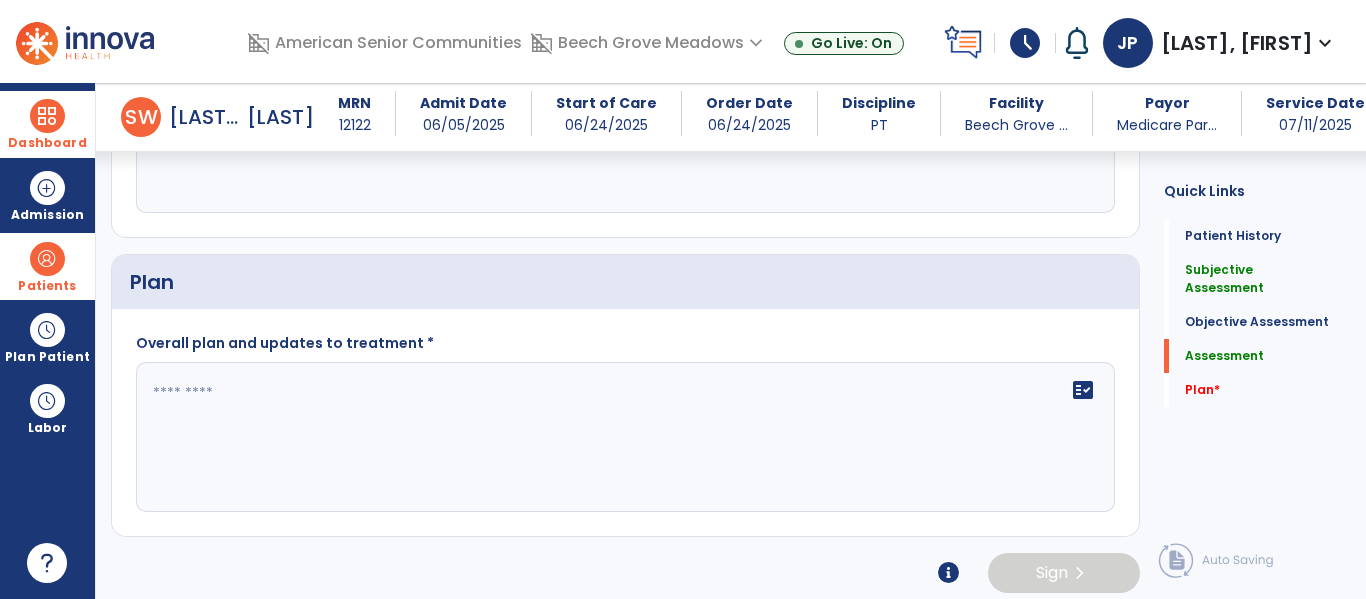 click on "fact_check" 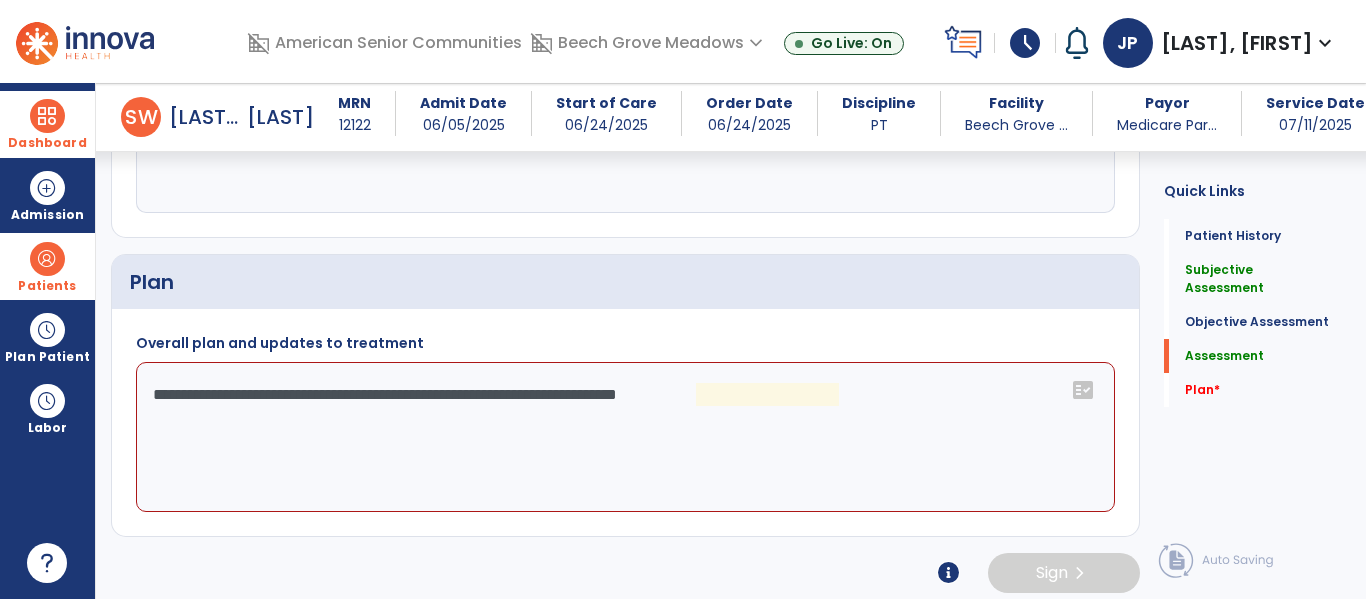 click on "**********" 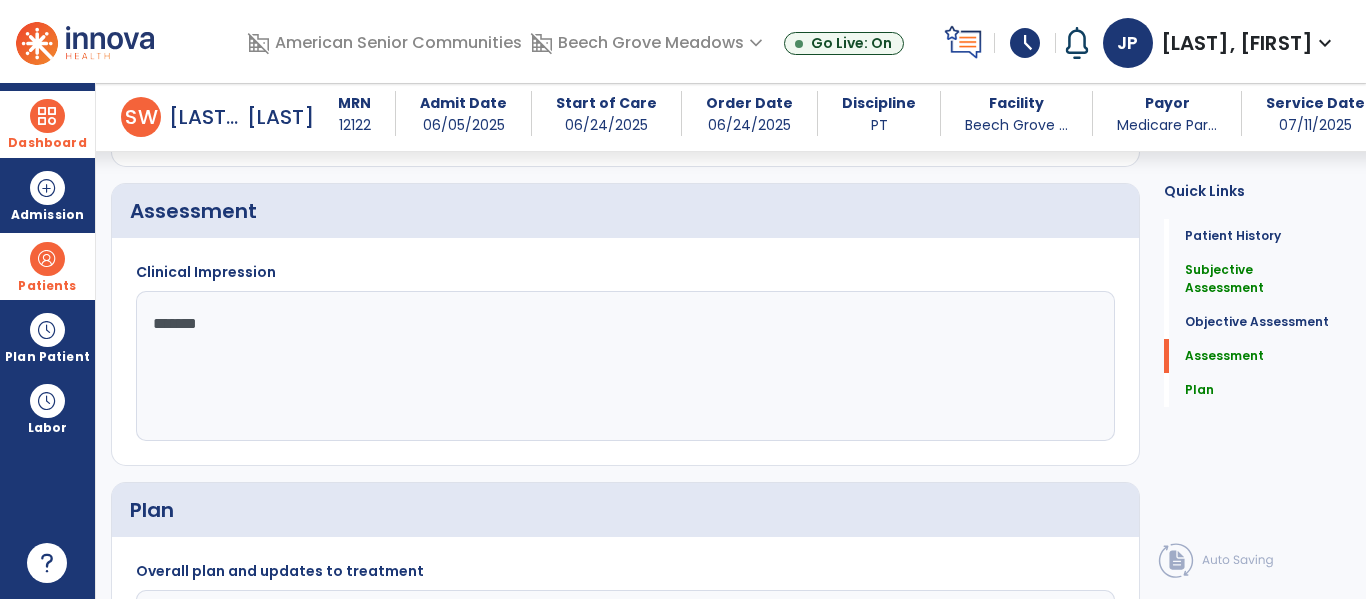 scroll, scrollTop: 2559, scrollLeft: 0, axis: vertical 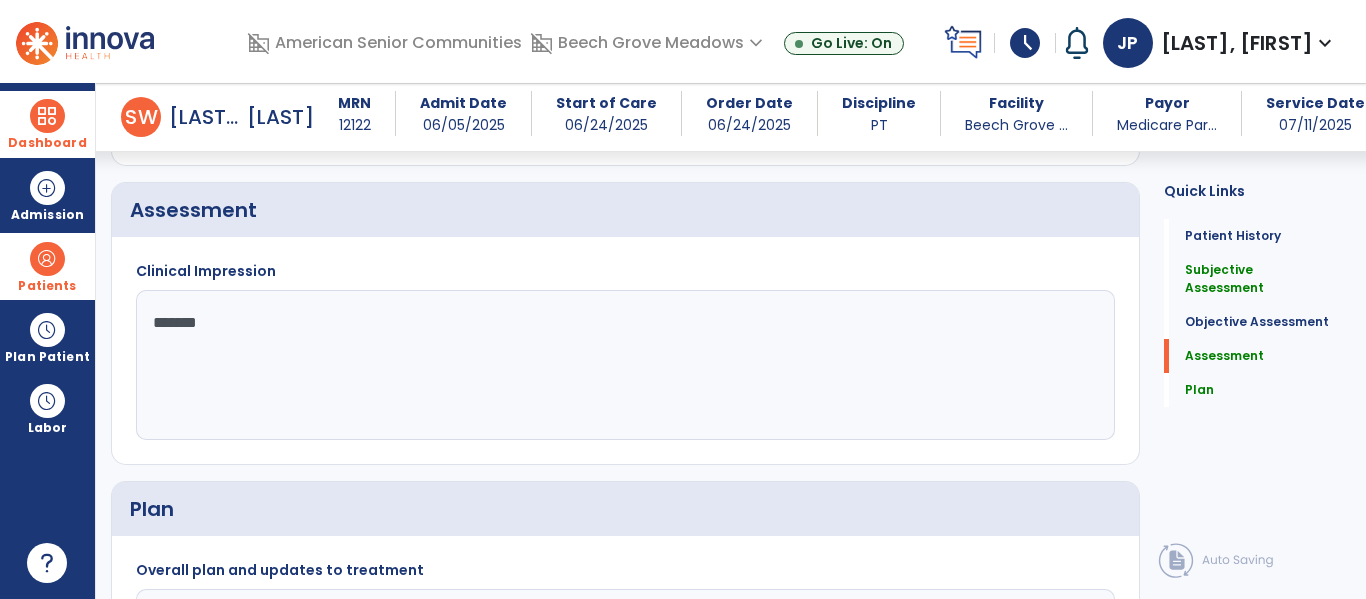 type on "**********" 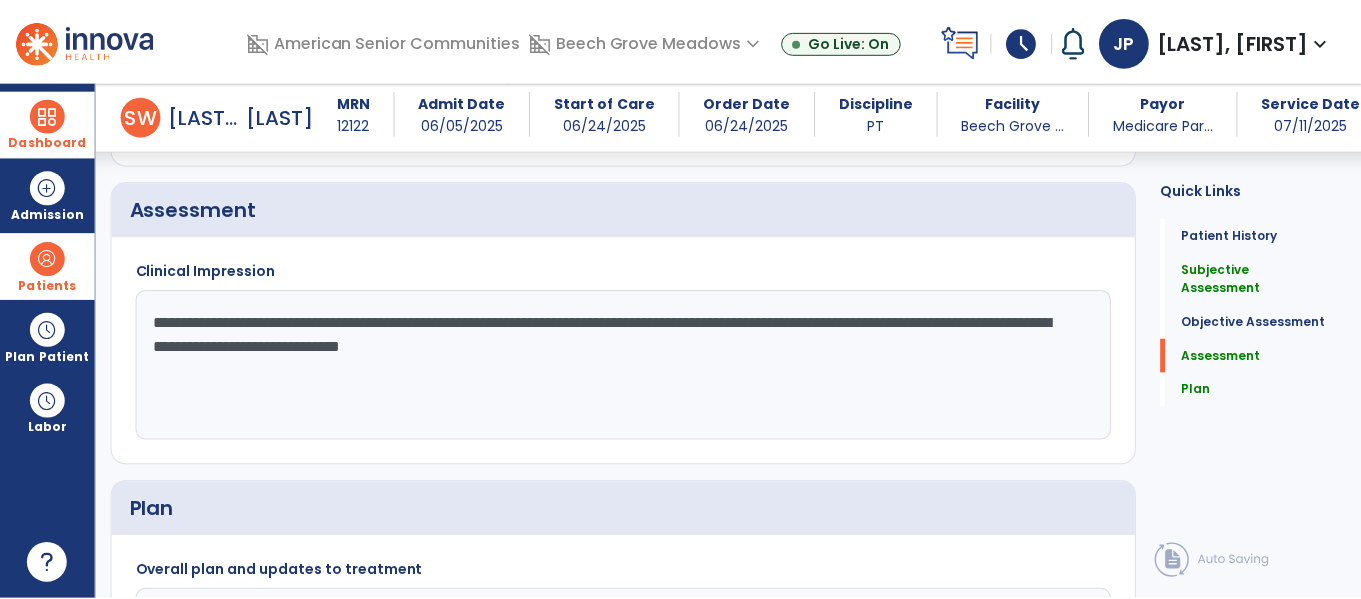 scroll, scrollTop: 2798, scrollLeft: 0, axis: vertical 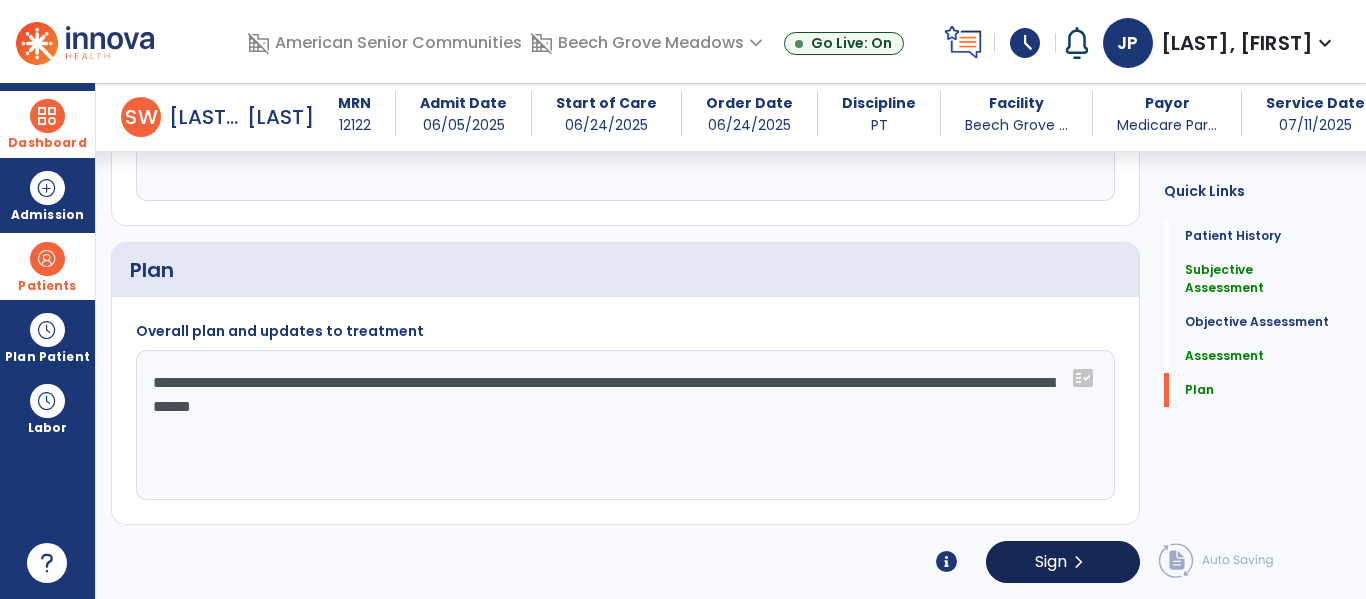 type on "**********" 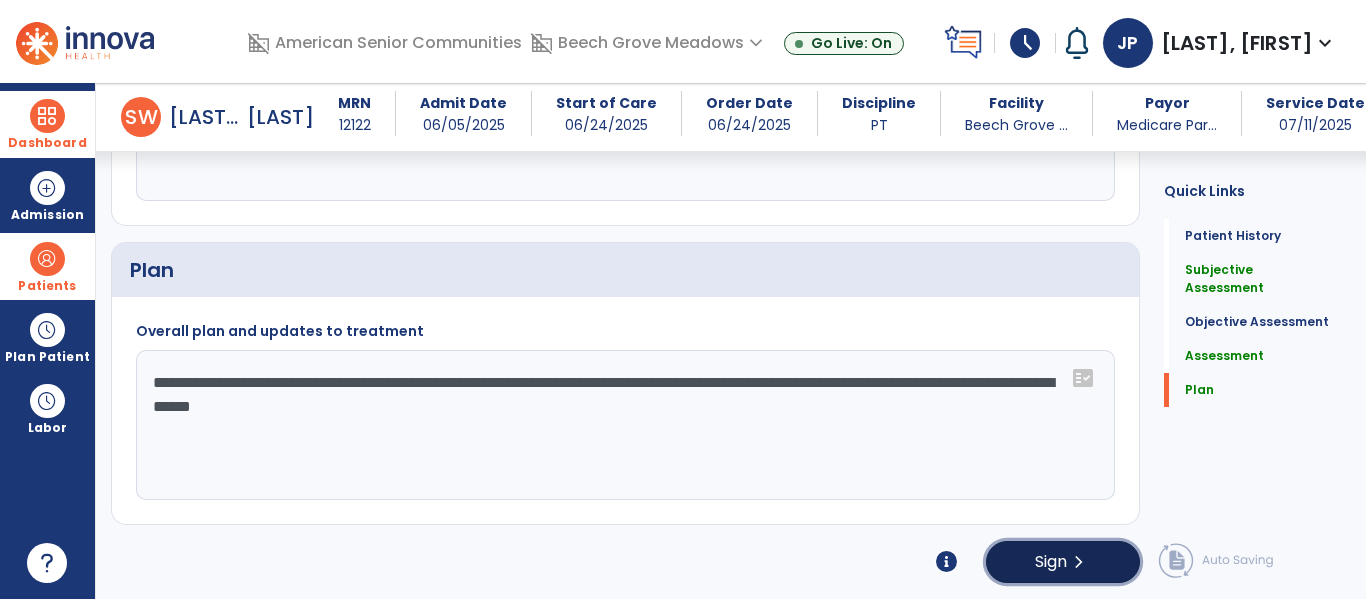click on "Sign  chevron_right" 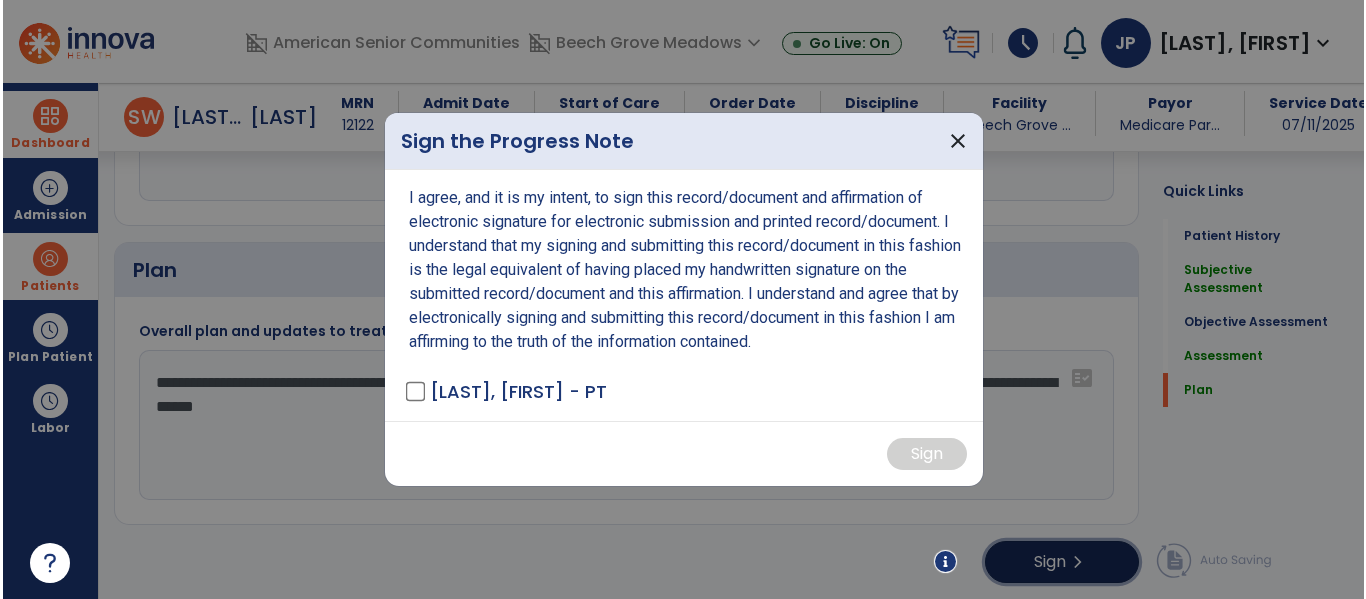 scroll, scrollTop: 2798, scrollLeft: 0, axis: vertical 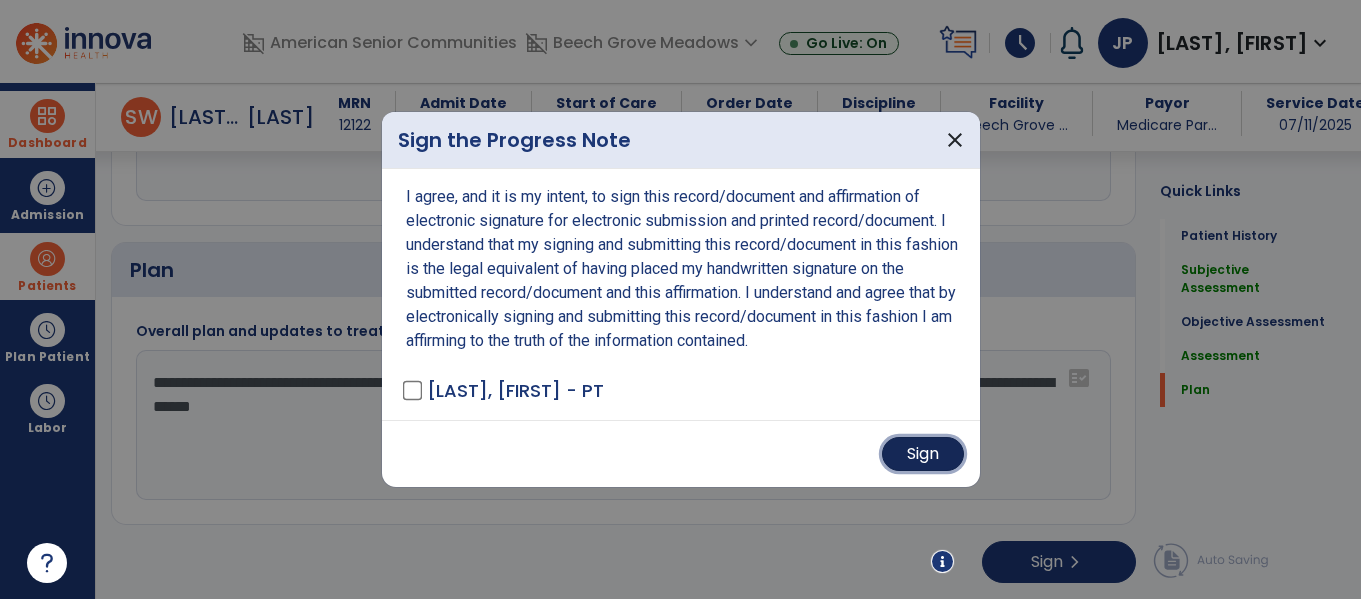 click on "Sign" at bounding box center (923, 454) 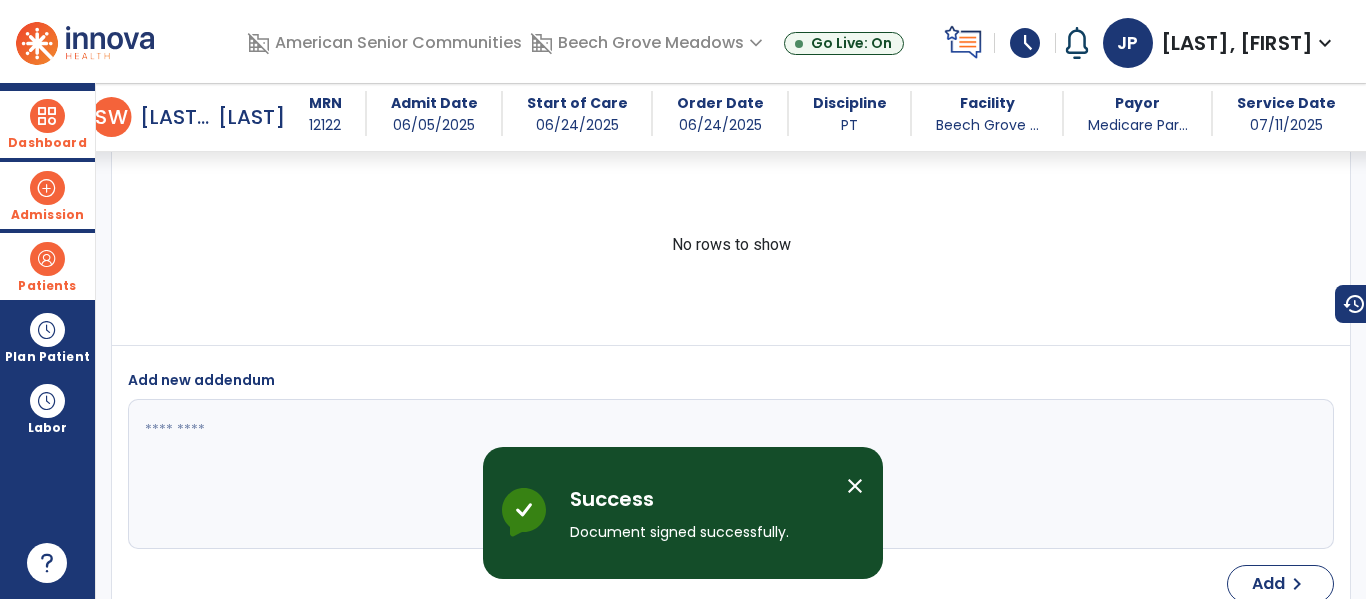 click on "Admission" at bounding box center (47, 195) 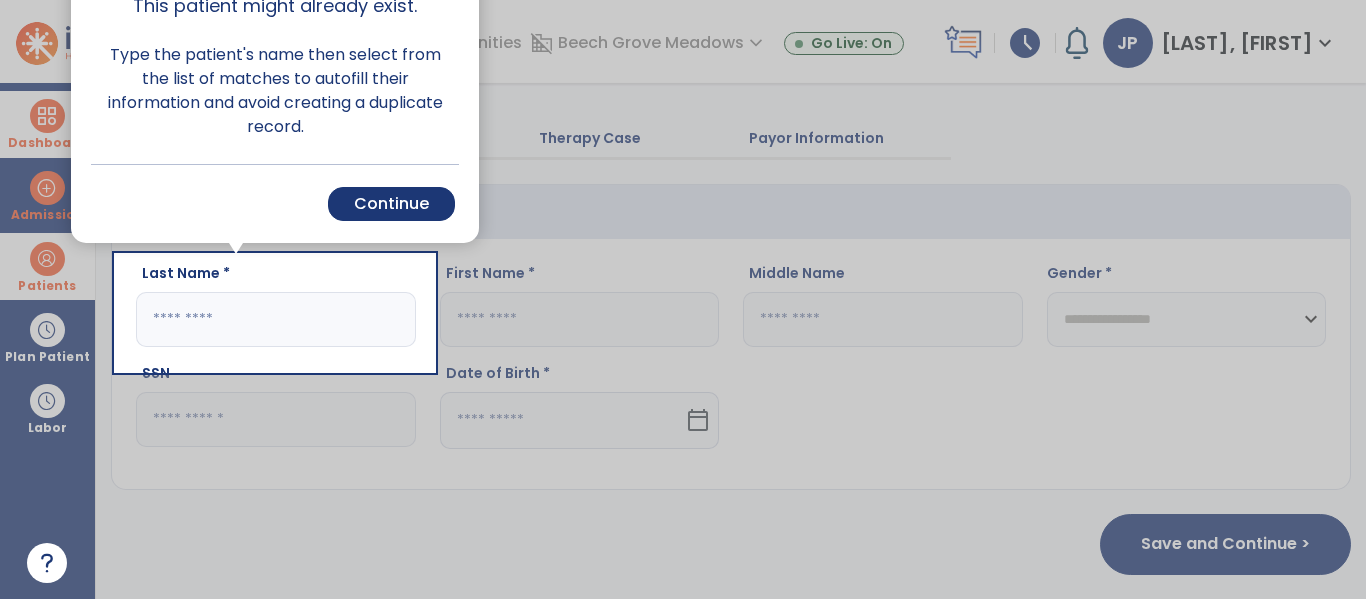 scroll, scrollTop: 29, scrollLeft: 0, axis: vertical 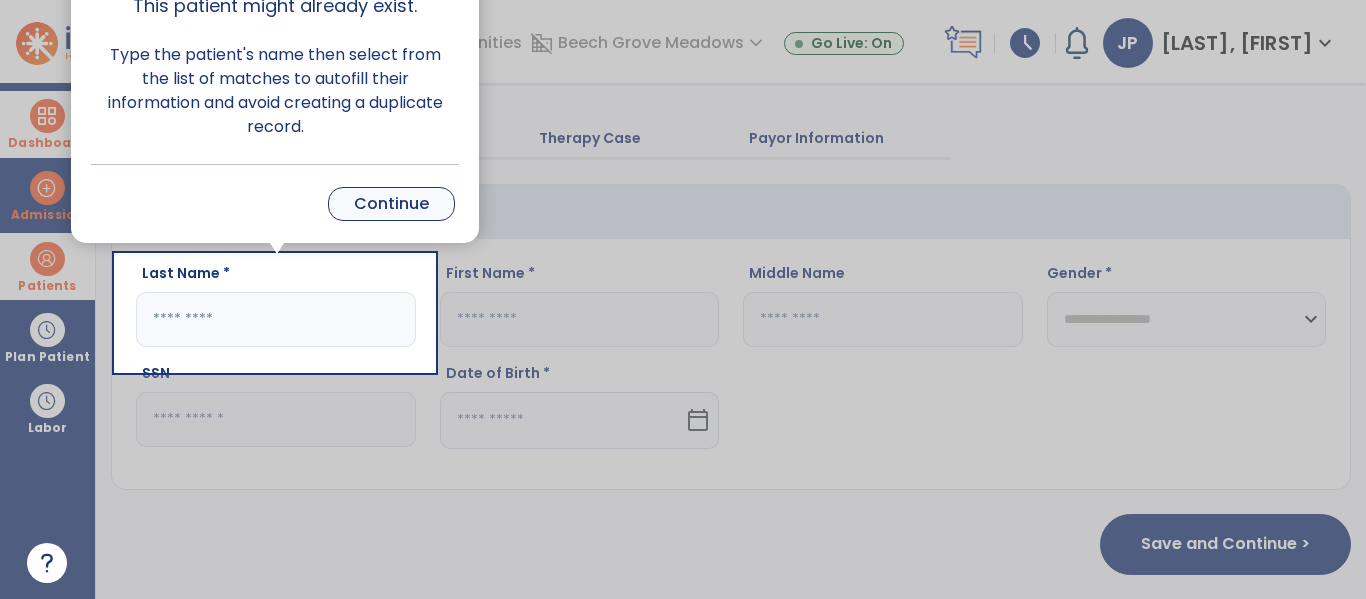 click on "Continue" at bounding box center (391, 204) 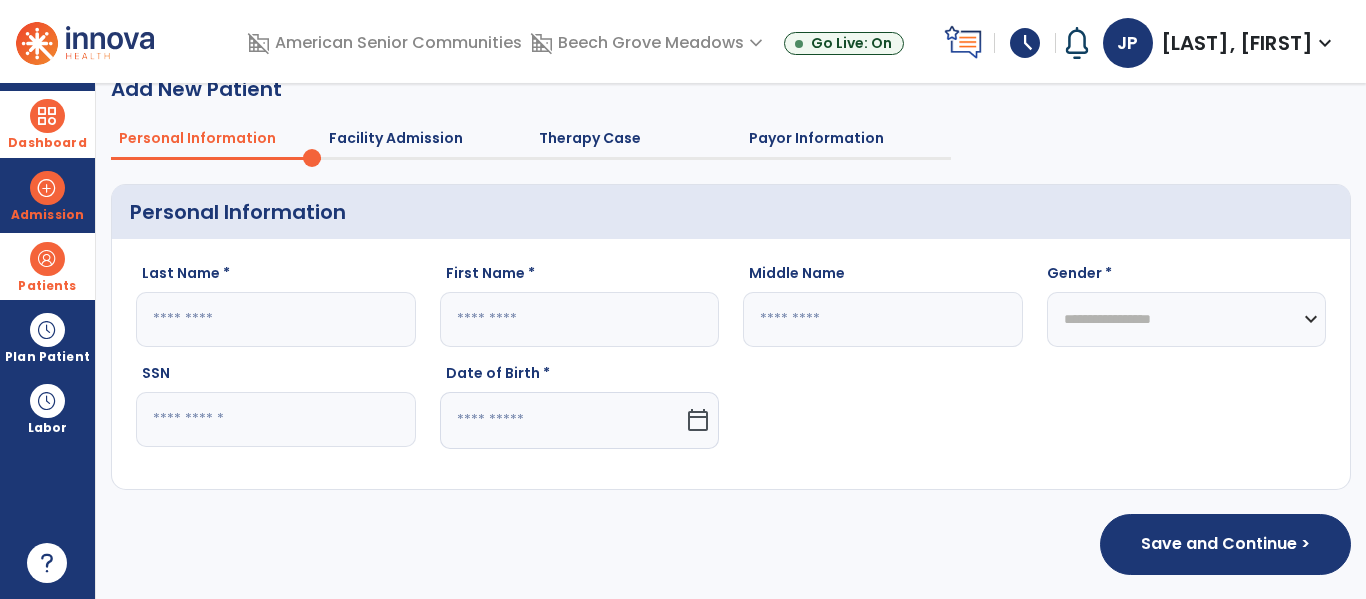 click on "Dashboard" at bounding box center (47, 124) 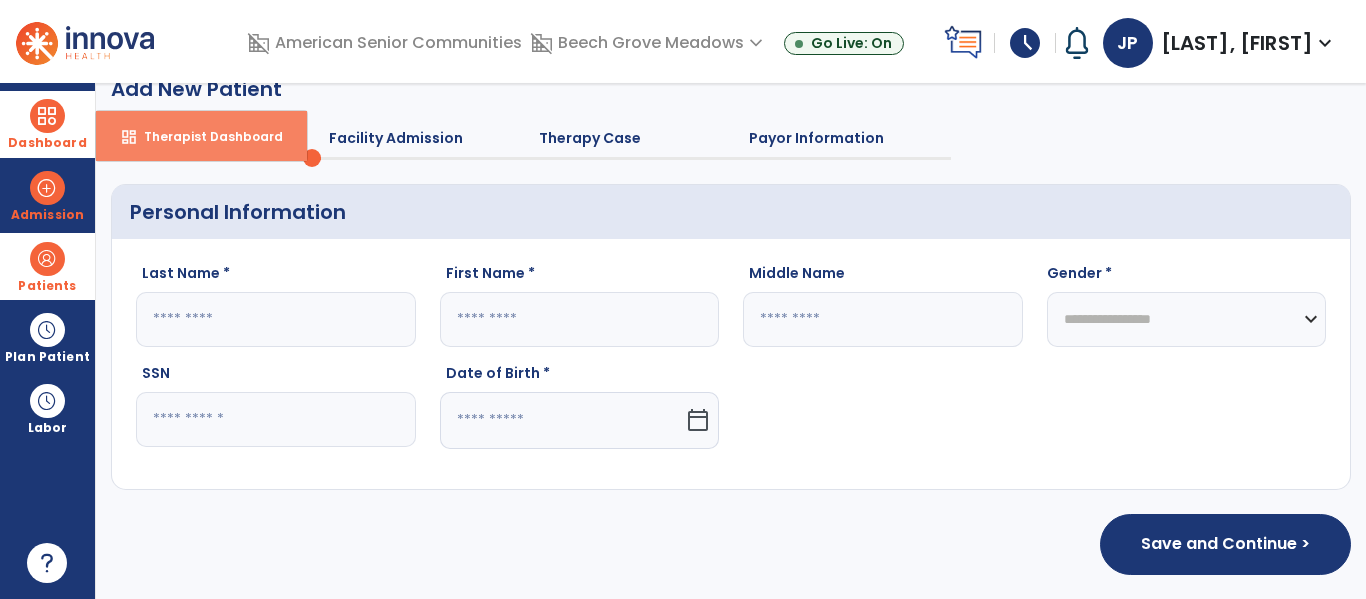 click on "dashboard  Therapist Dashboard" at bounding box center [201, 136] 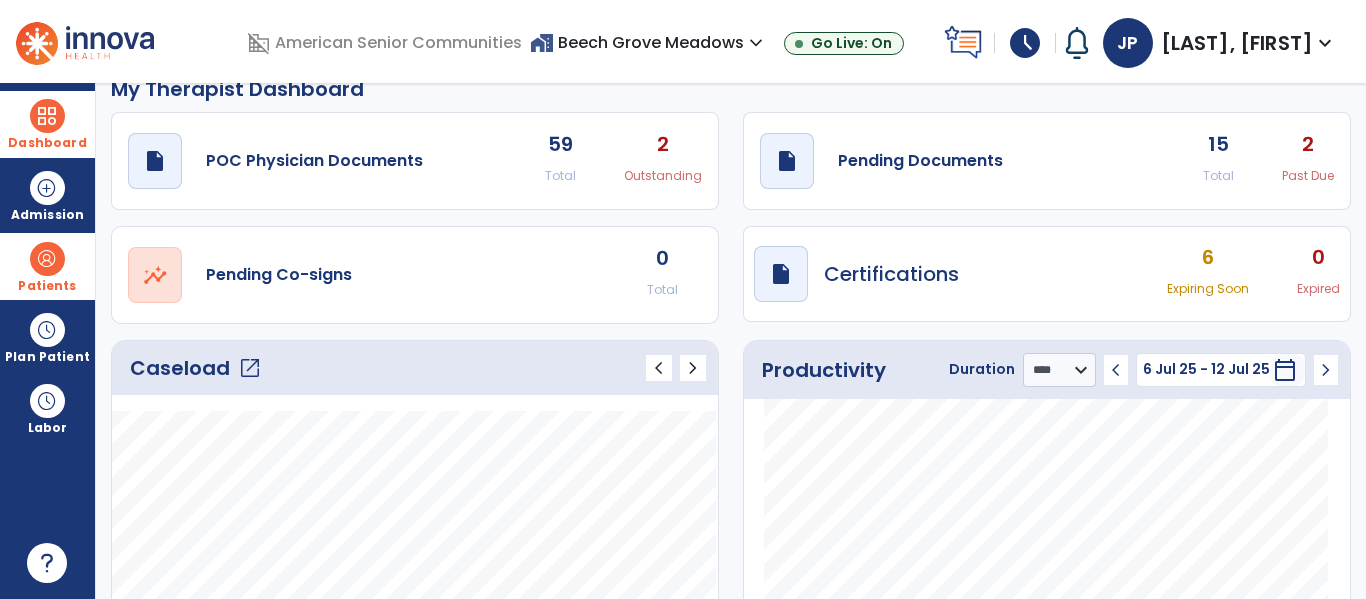click on "draft   open_in_new  Pending Documents 15 Total 2 Past Due" 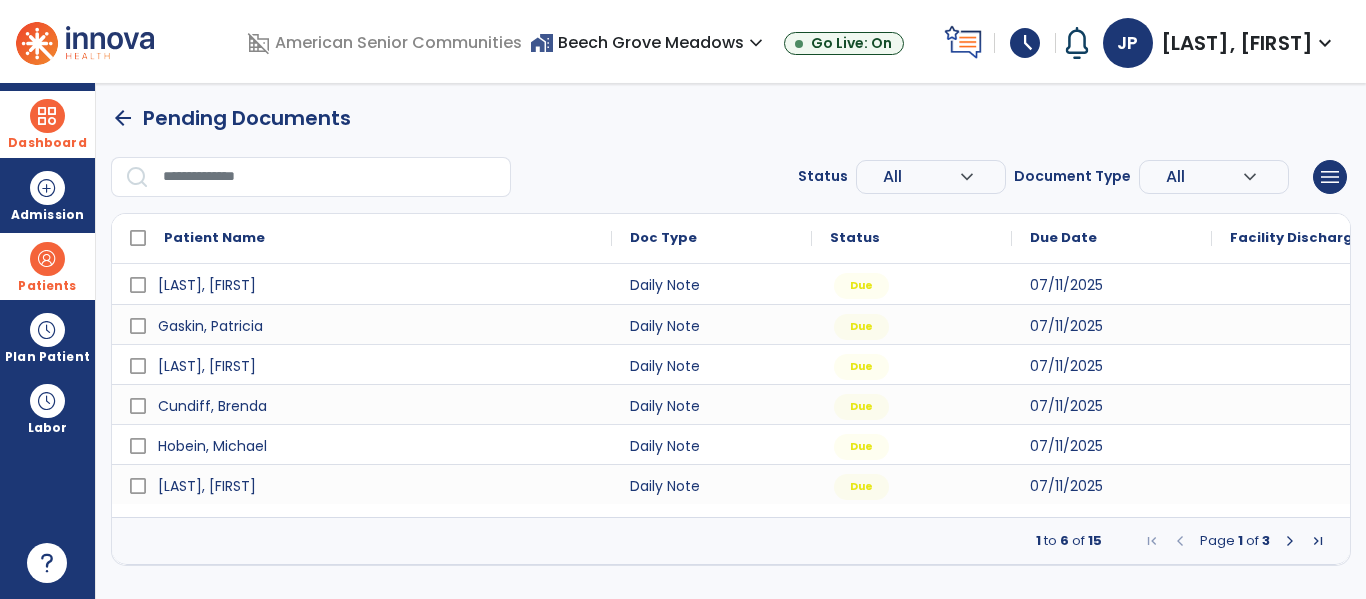scroll, scrollTop: 0, scrollLeft: 0, axis: both 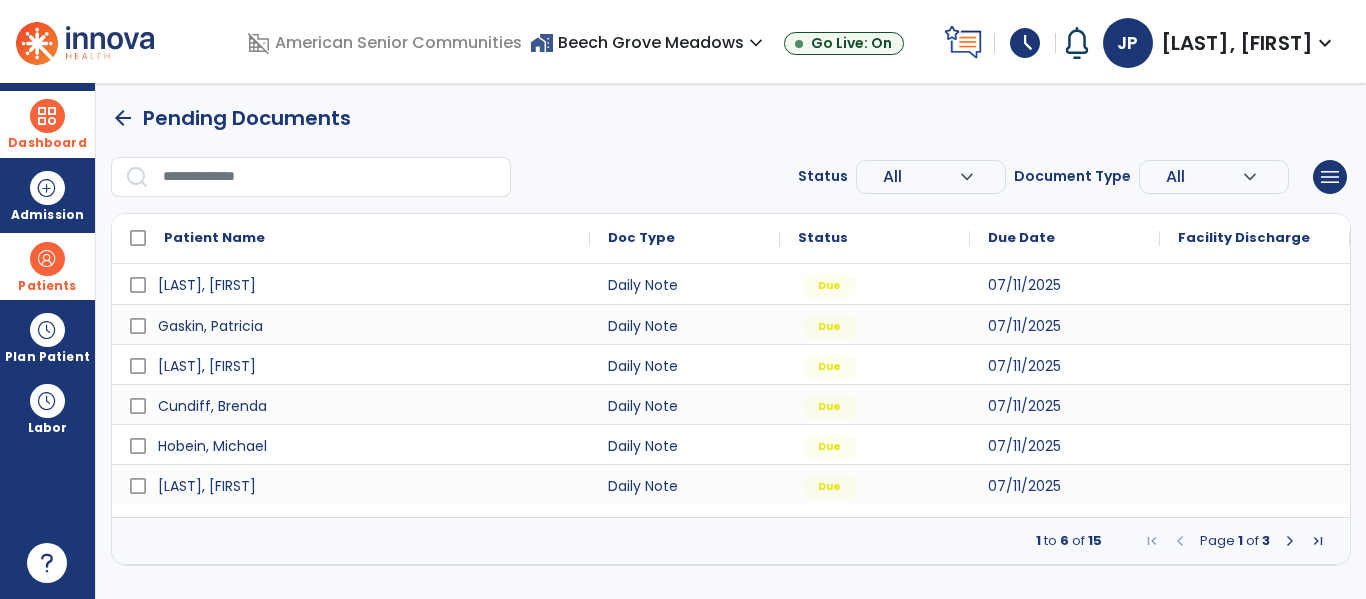 click at bounding box center (1290, 541) 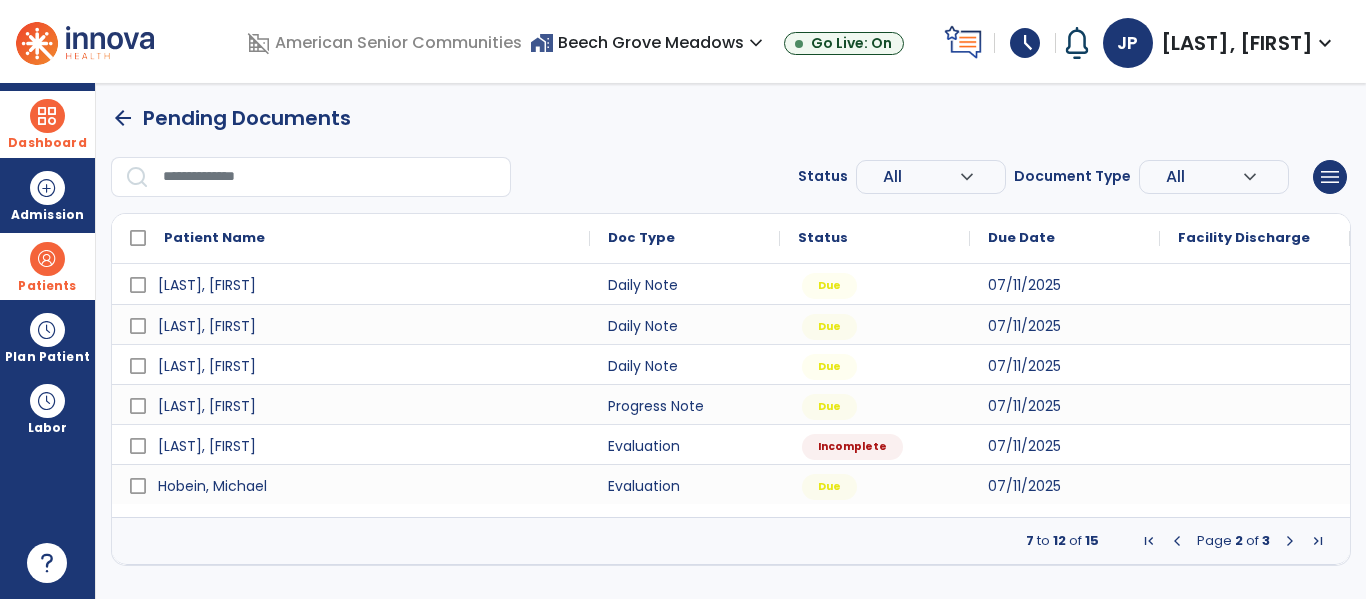 click on "Dashboard" at bounding box center [47, 143] 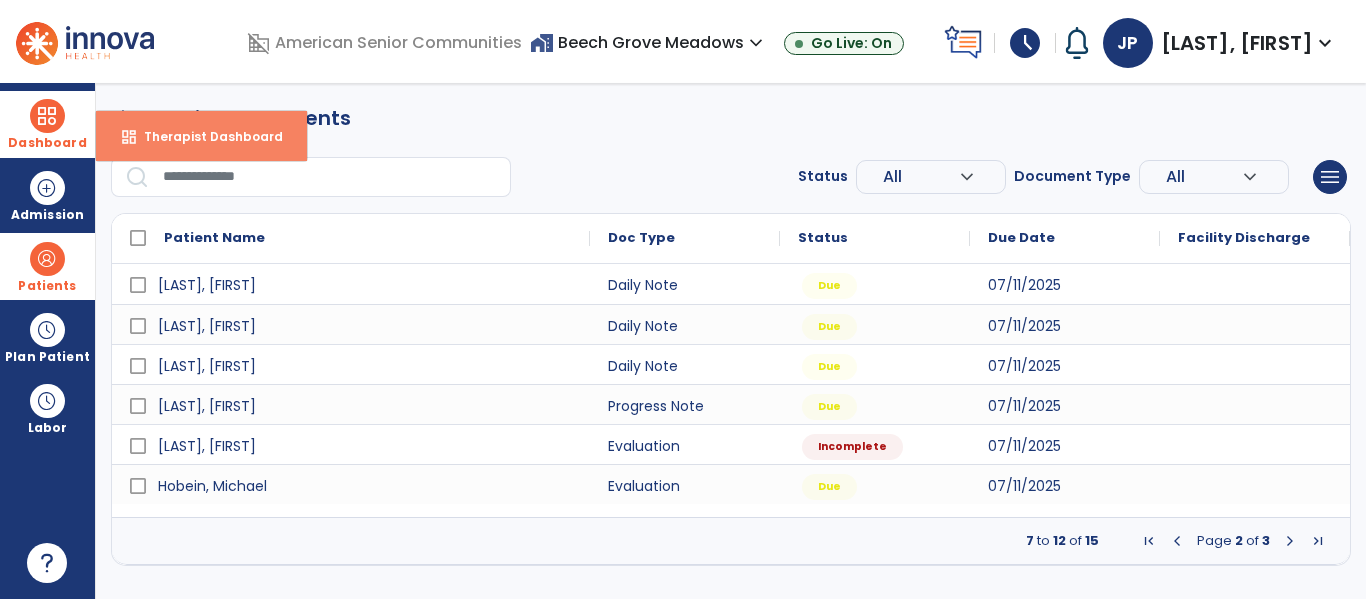 click on "dashboard" at bounding box center [129, 137] 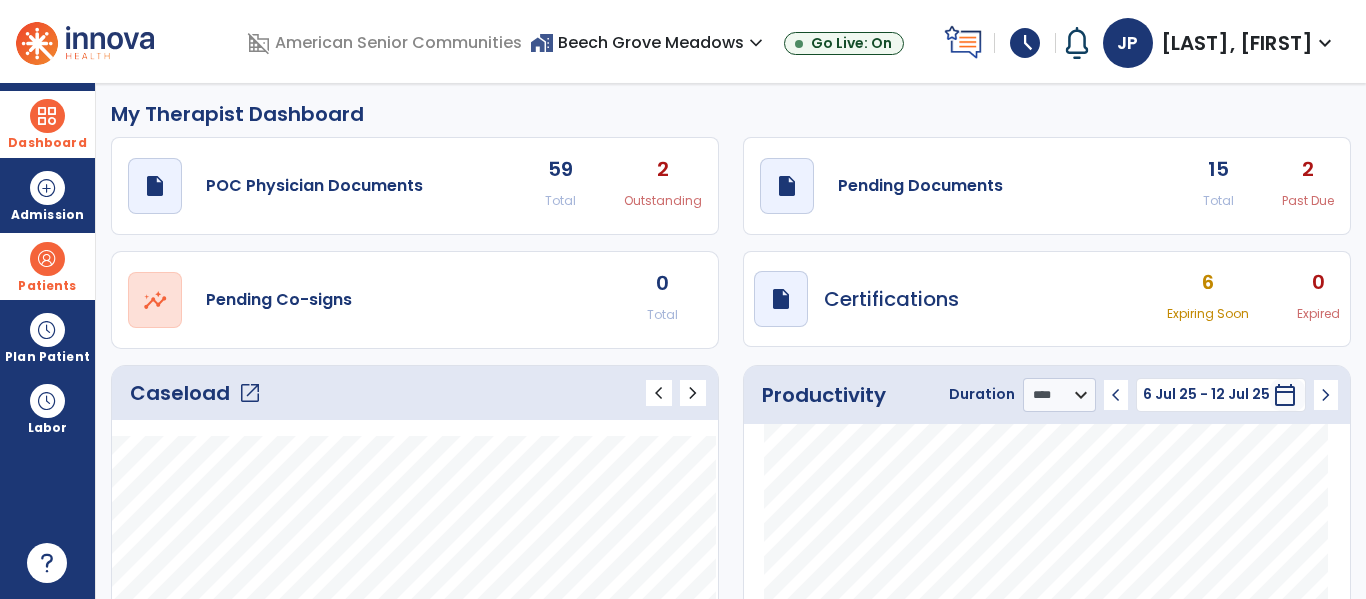scroll, scrollTop: 0, scrollLeft: 0, axis: both 